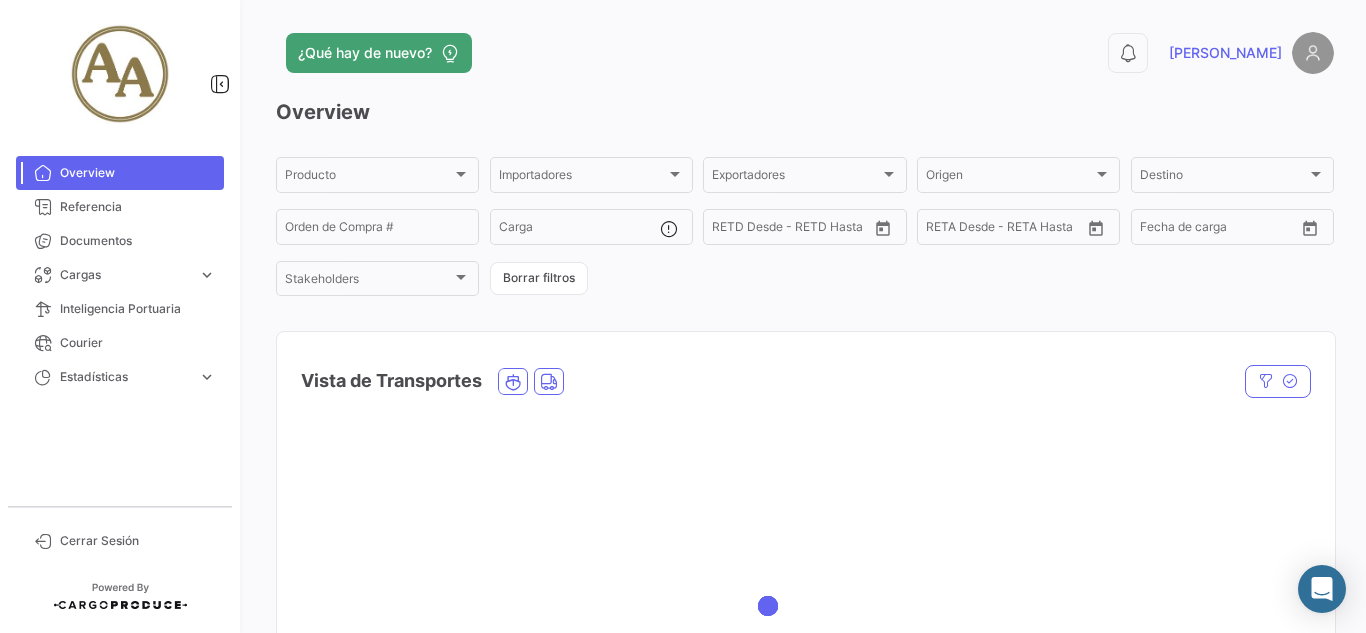 scroll, scrollTop: 0, scrollLeft: 0, axis: both 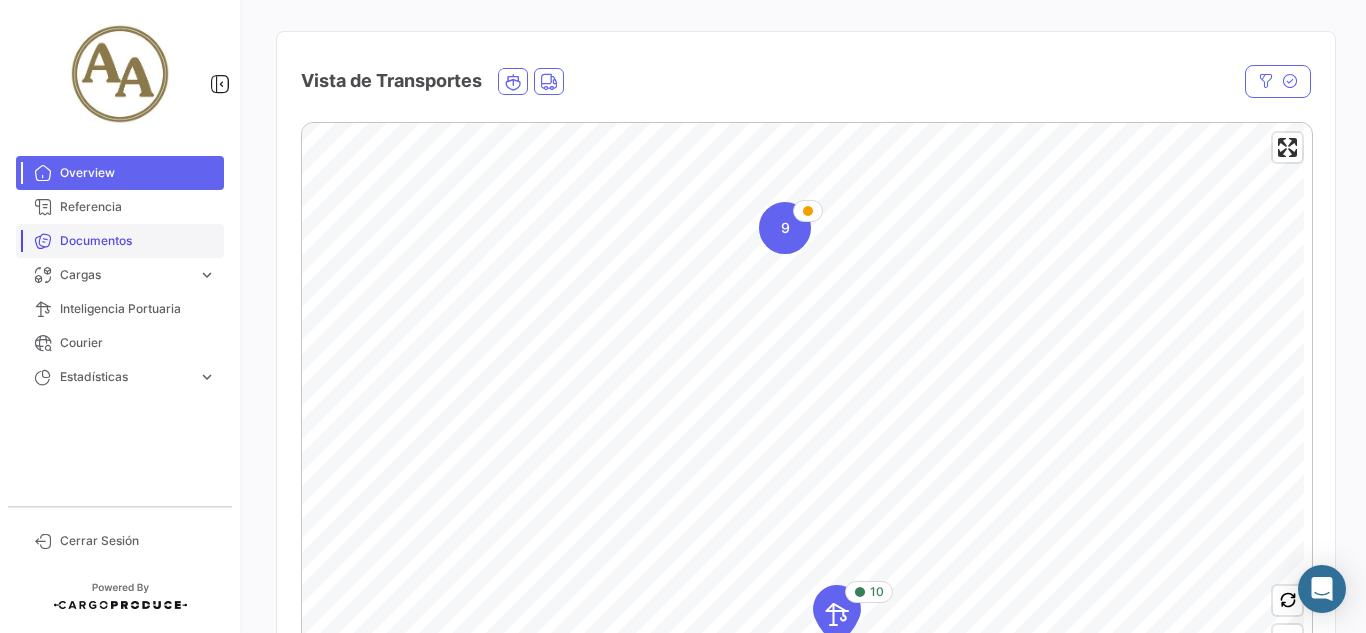 click on "Documentos" at bounding box center [138, 241] 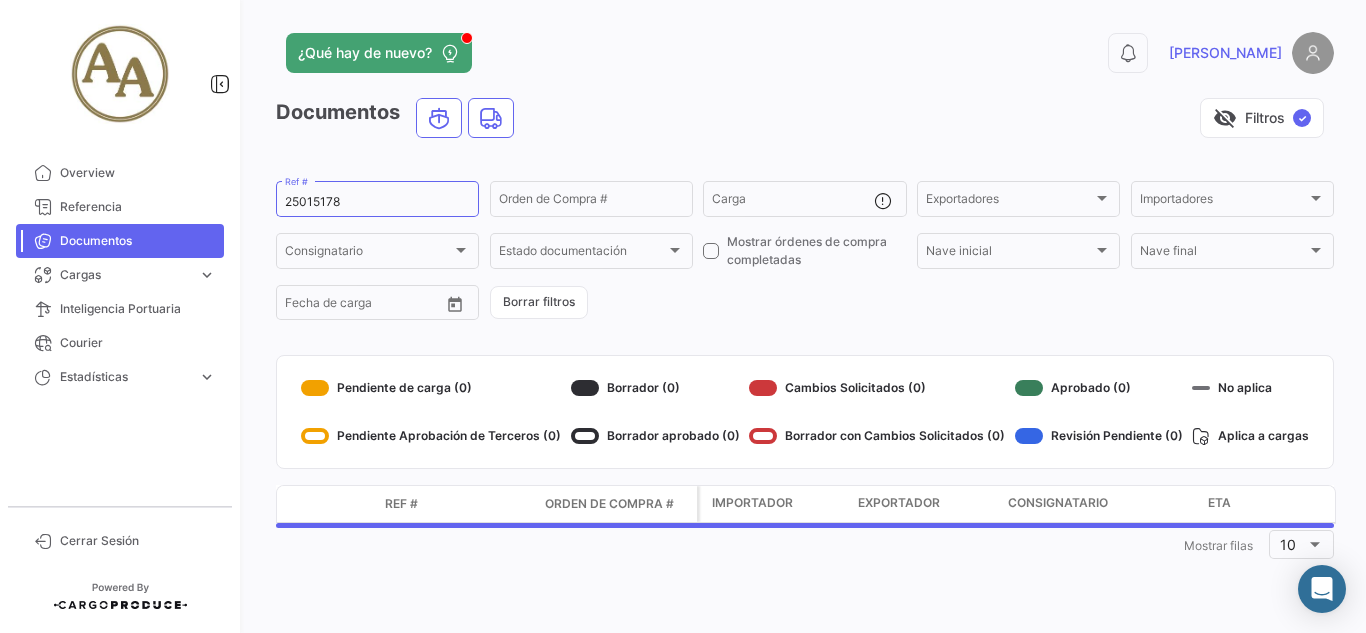 scroll, scrollTop: 0, scrollLeft: 0, axis: both 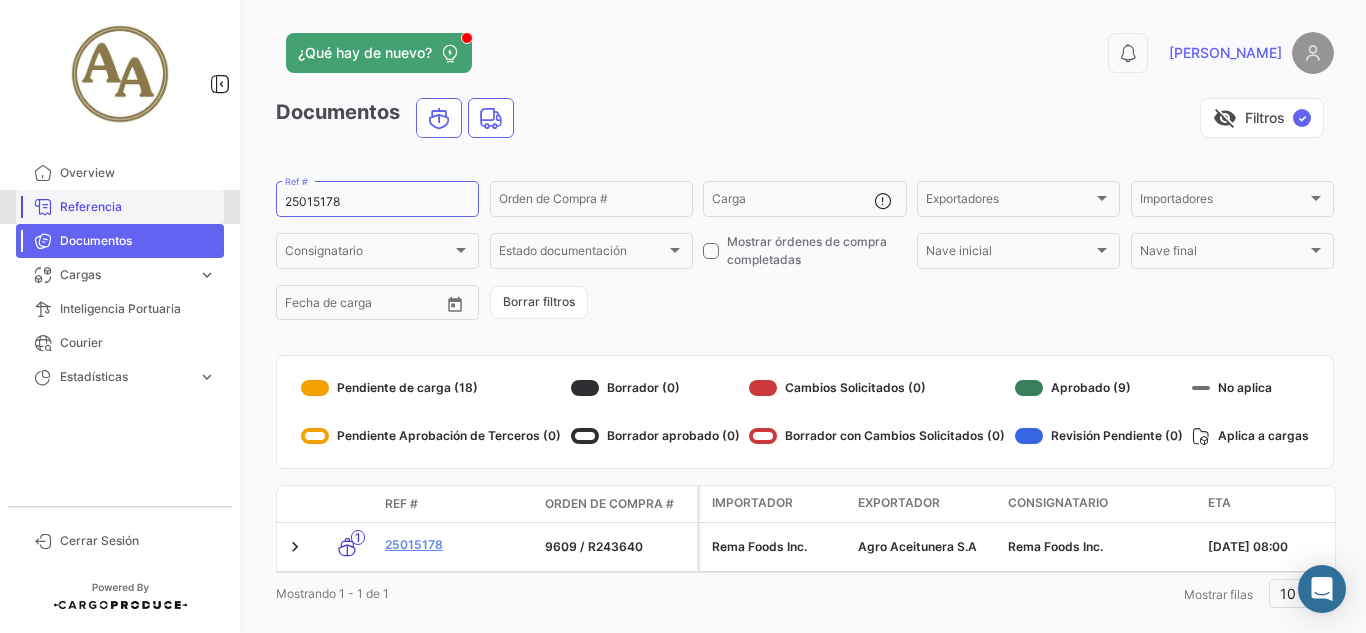 click on "Referencia" at bounding box center (138, 207) 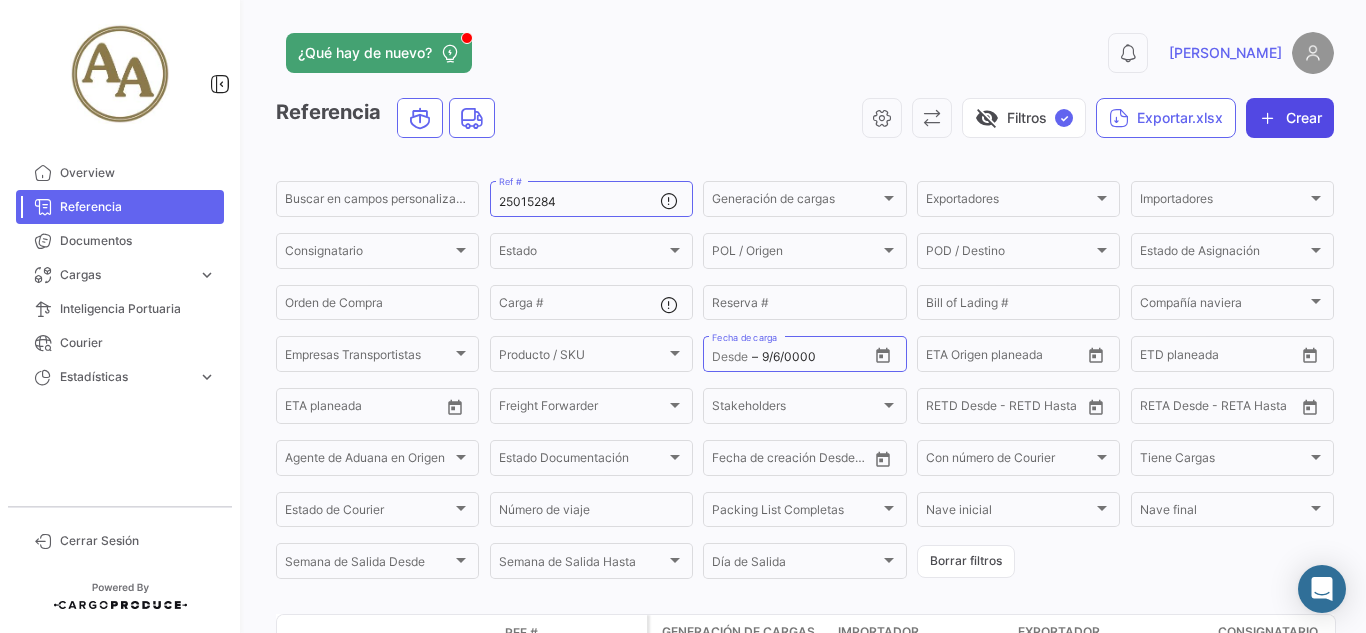 click on "Crear" 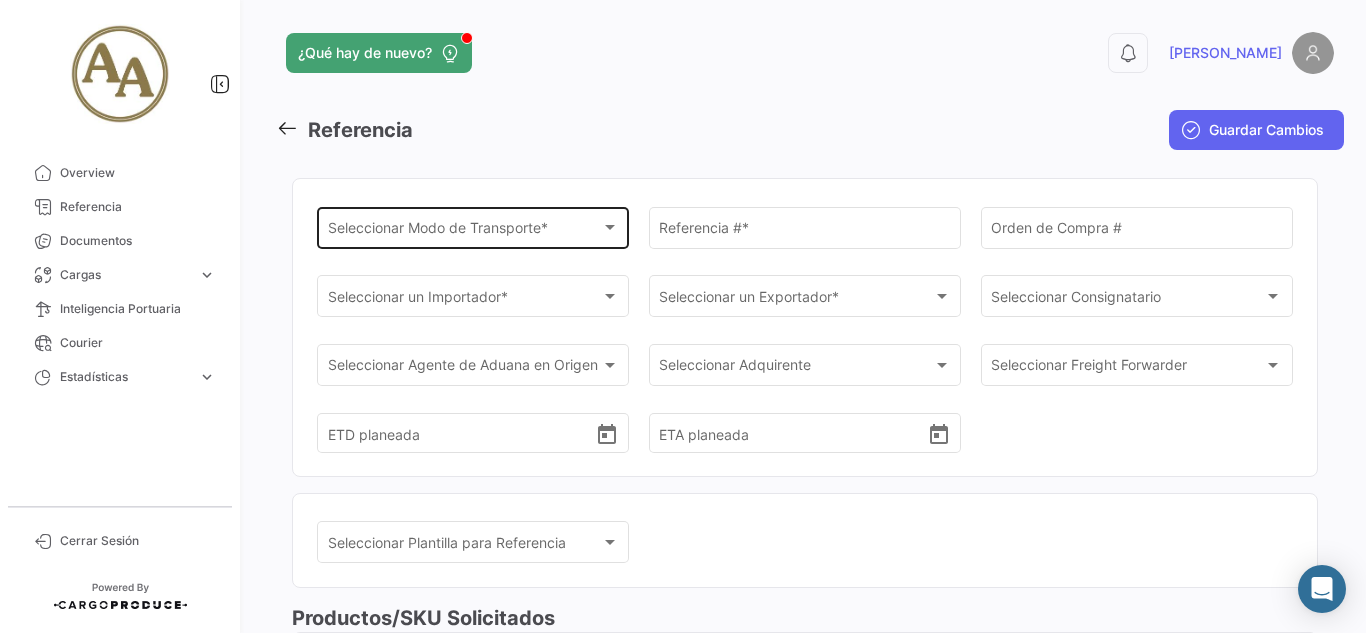 click on "Seleccionar
Modo de Transporte *" at bounding box center [464, 231] 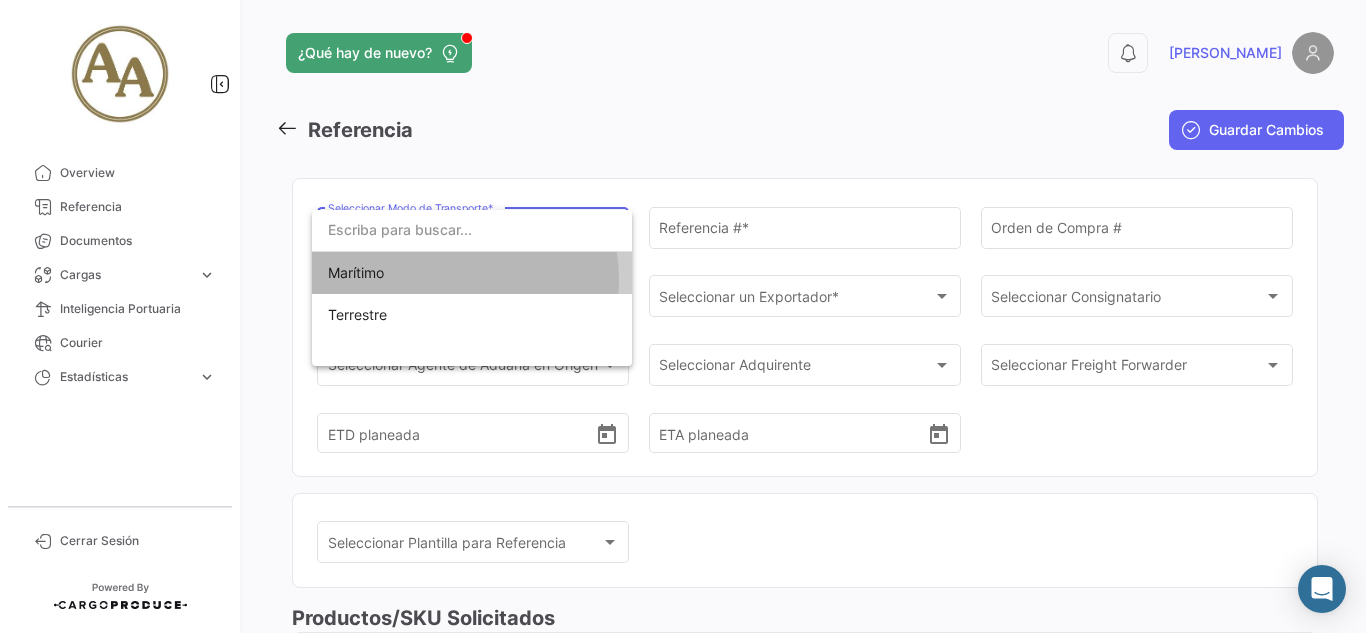 click on "Marítimo" at bounding box center [468, 273] 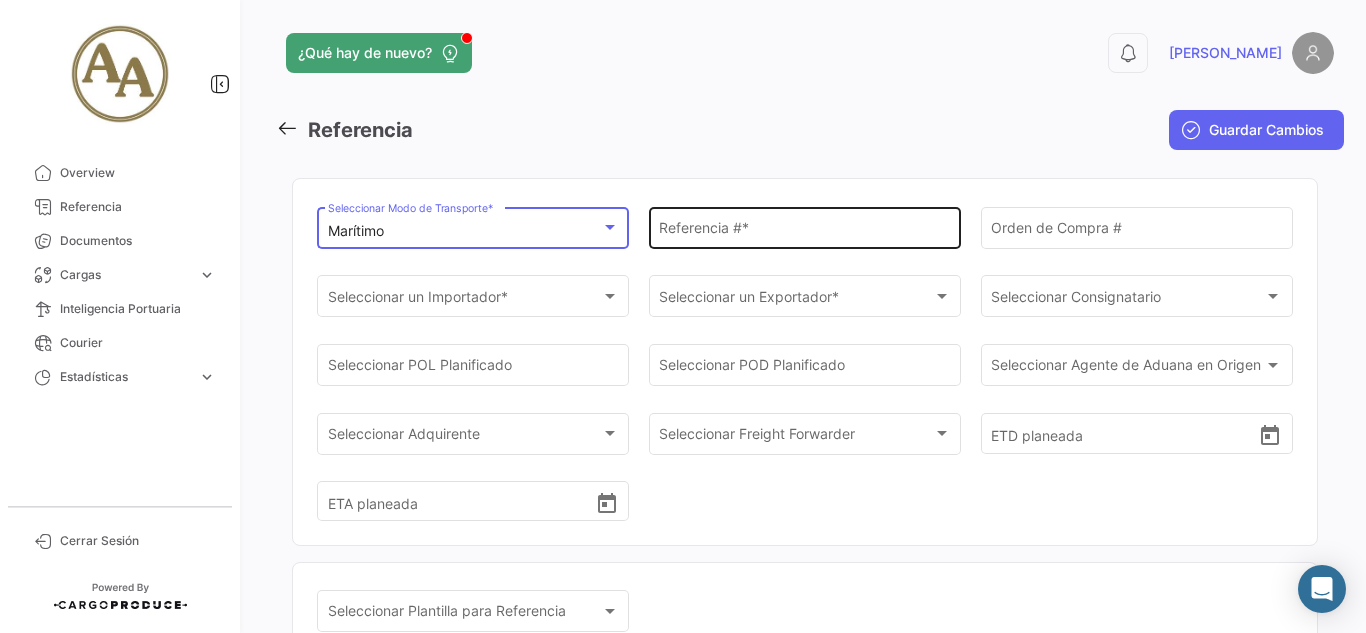 click on "Referencia #  *" at bounding box center [804, 231] 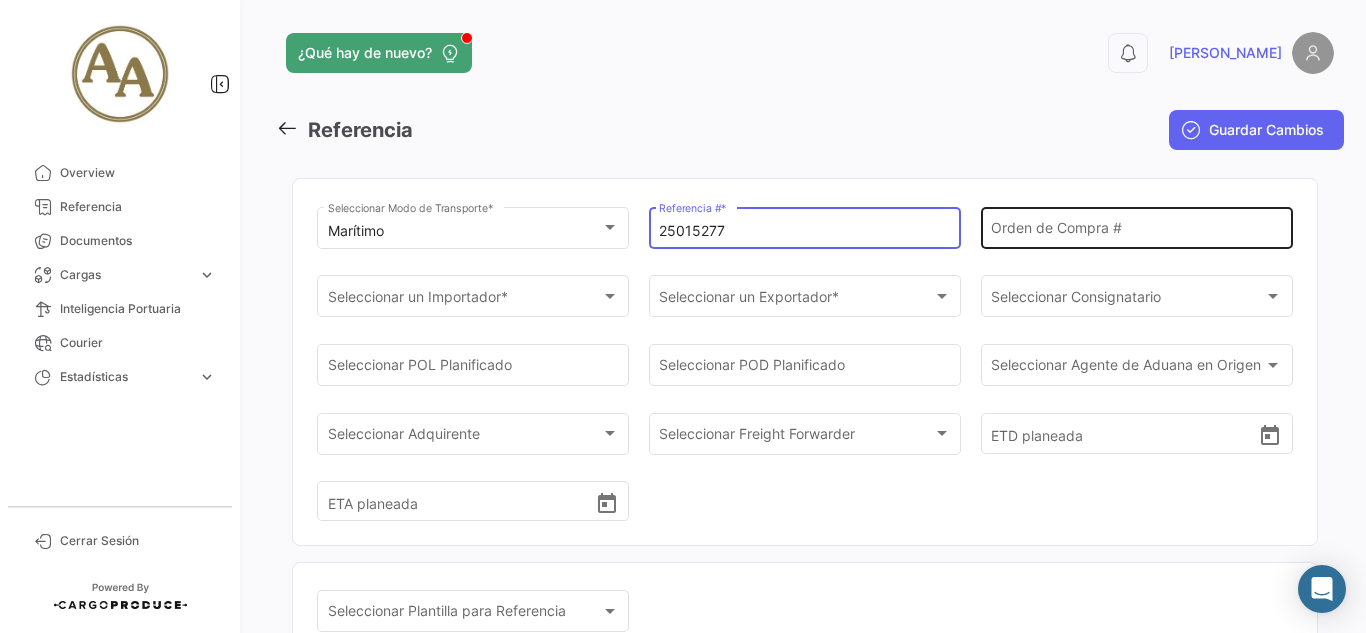 type on "25015277" 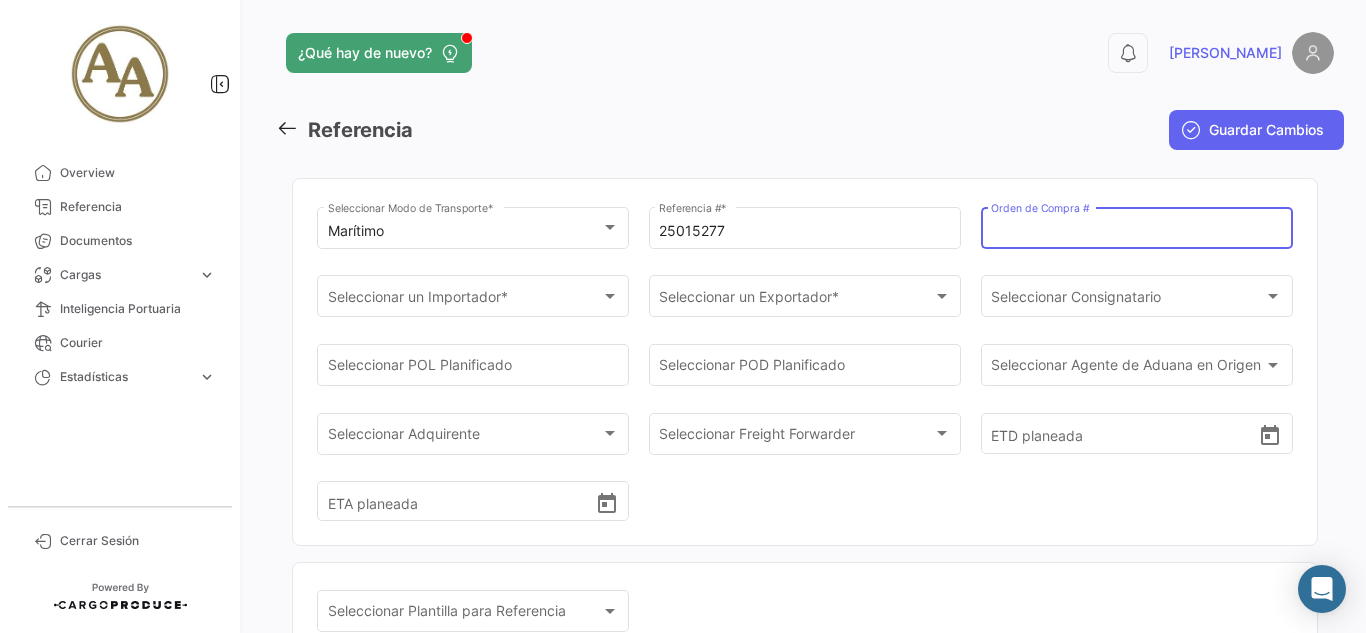 click on "Orden de Compra #" at bounding box center (1136, 231) 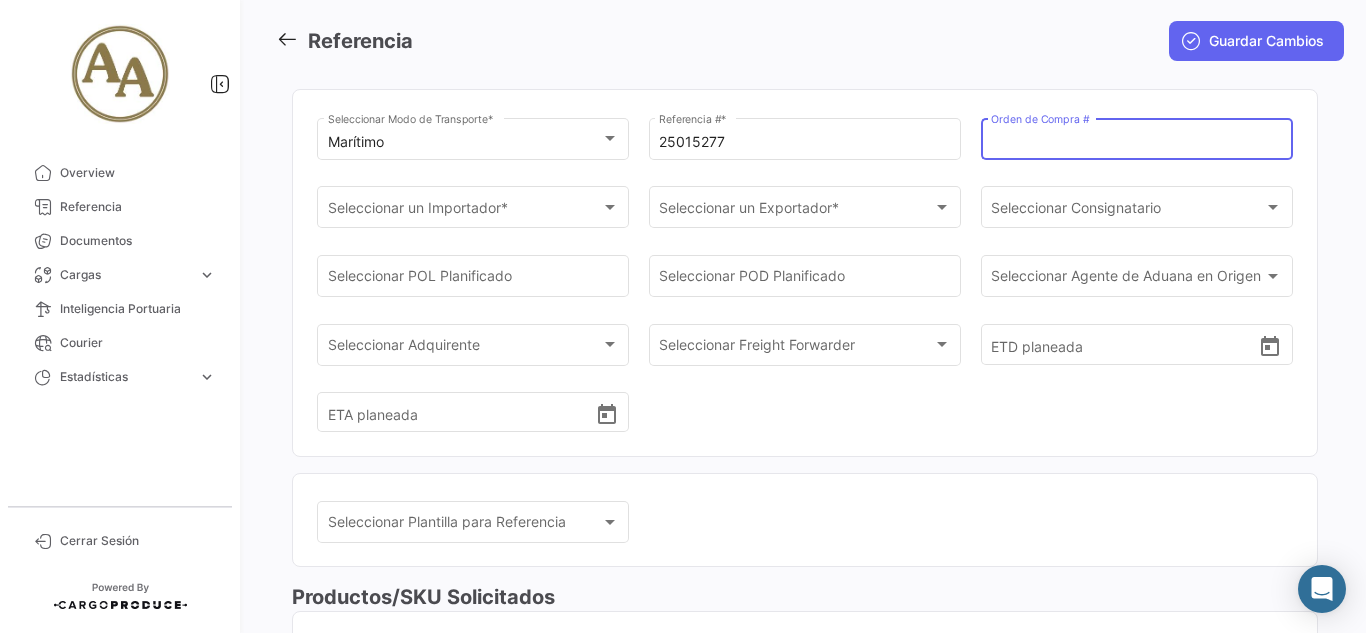 scroll, scrollTop: 200, scrollLeft: 0, axis: vertical 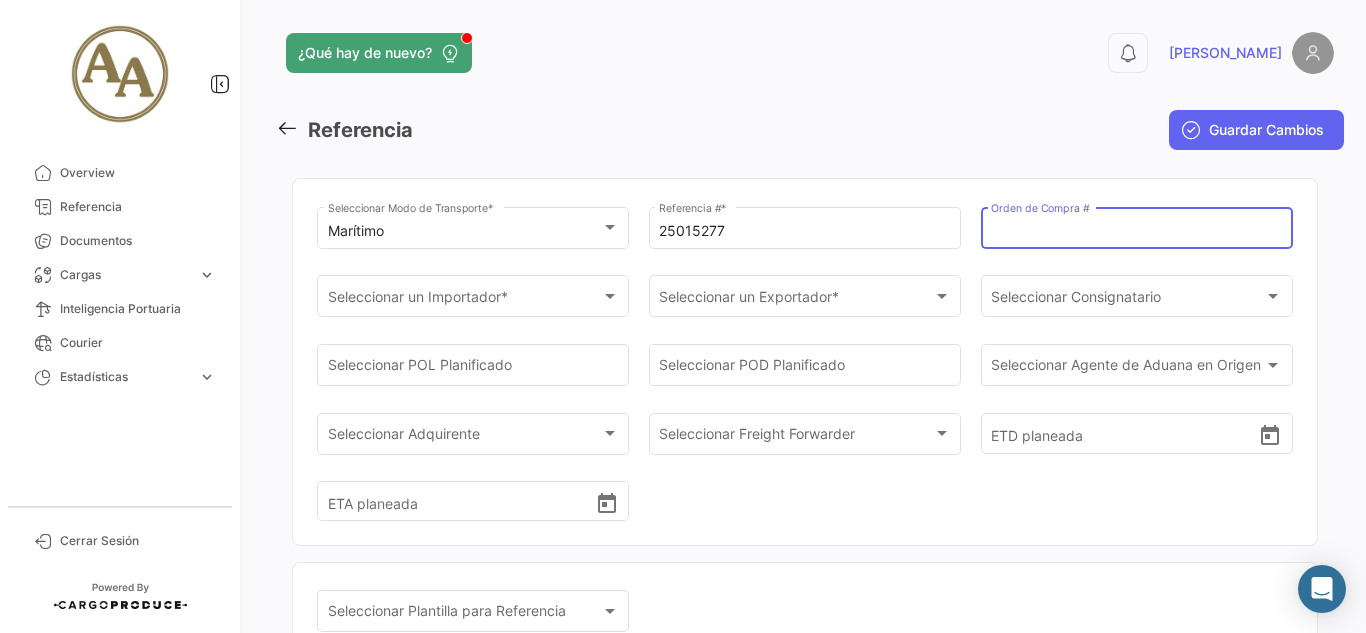 click on "Orden de Compra #" at bounding box center [1136, 231] 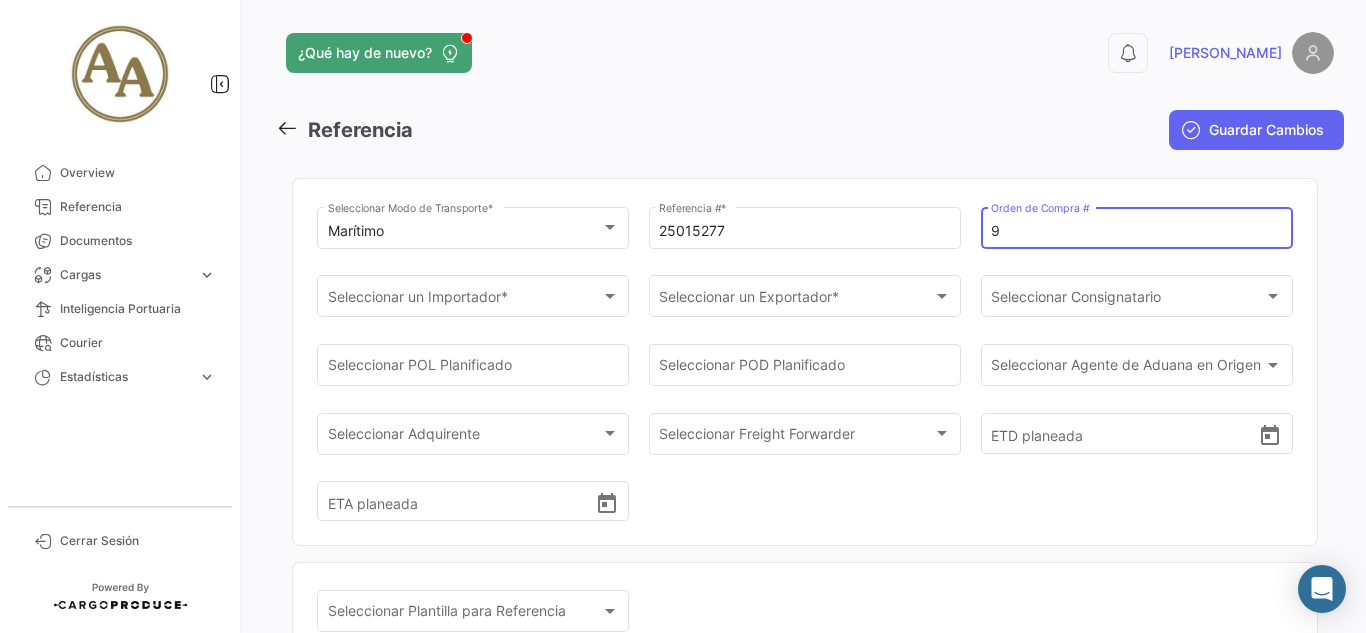 paste on "690 / 7025360" 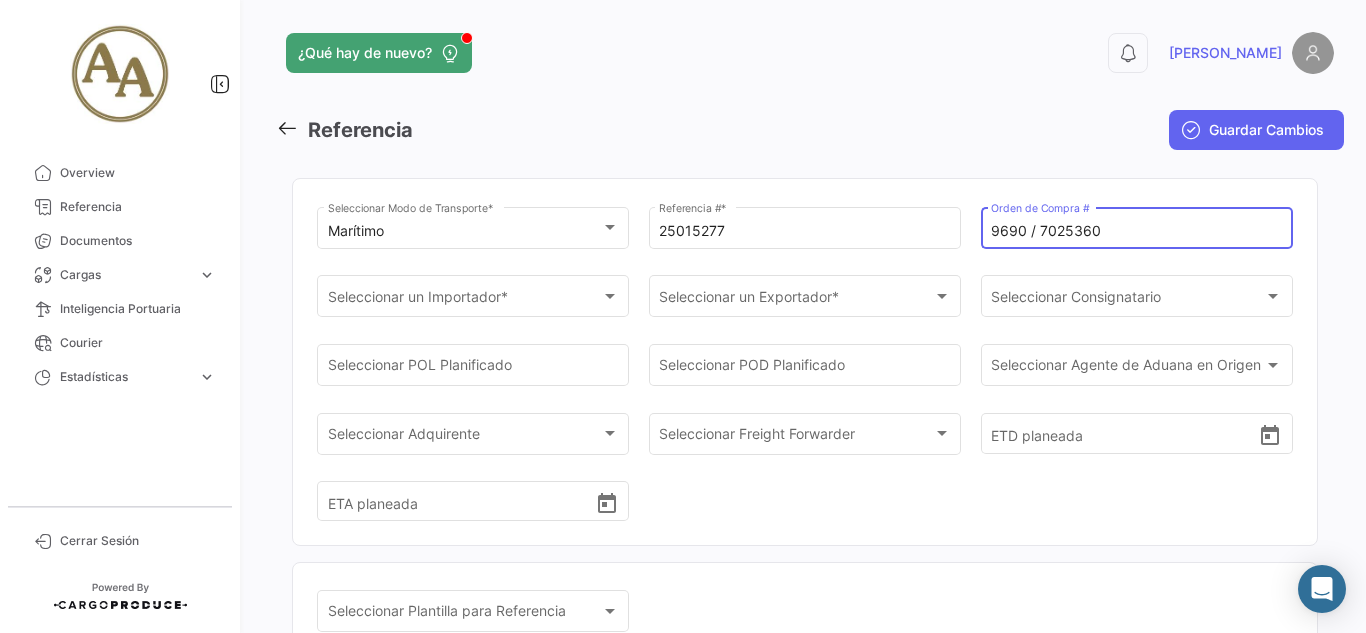 type on "9690 / 7025360" 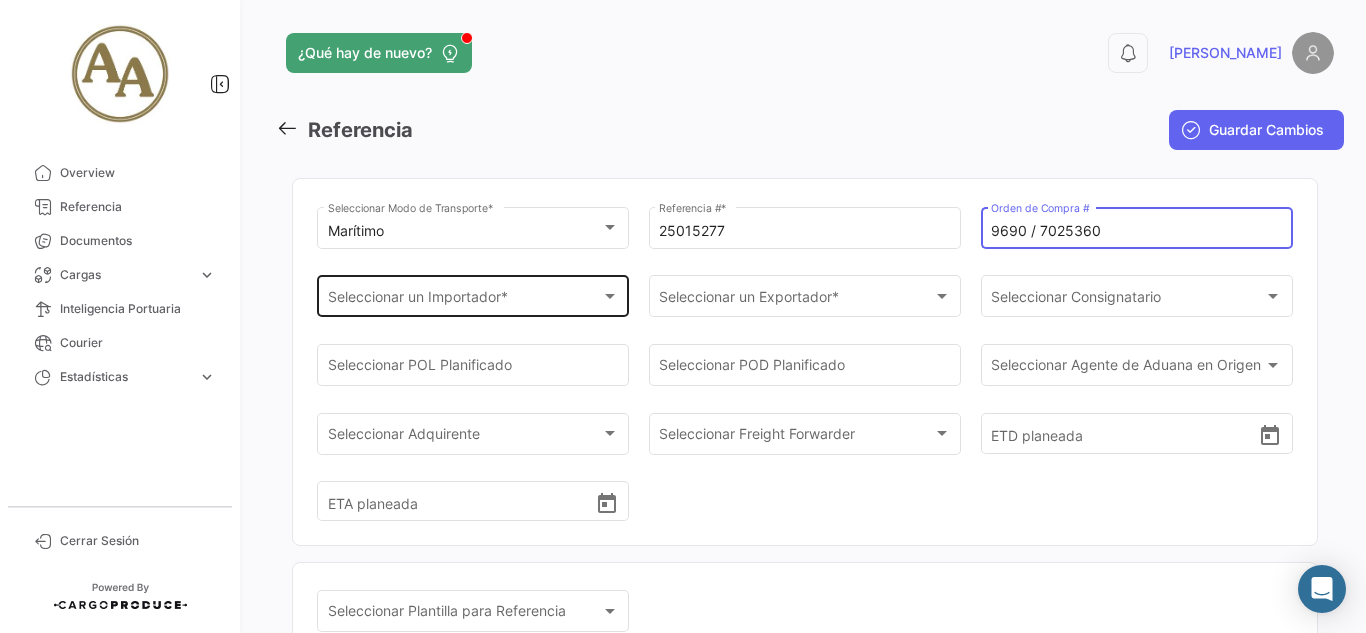 click on "Seleccionar un Importador * Seleccionar un Importador  *" 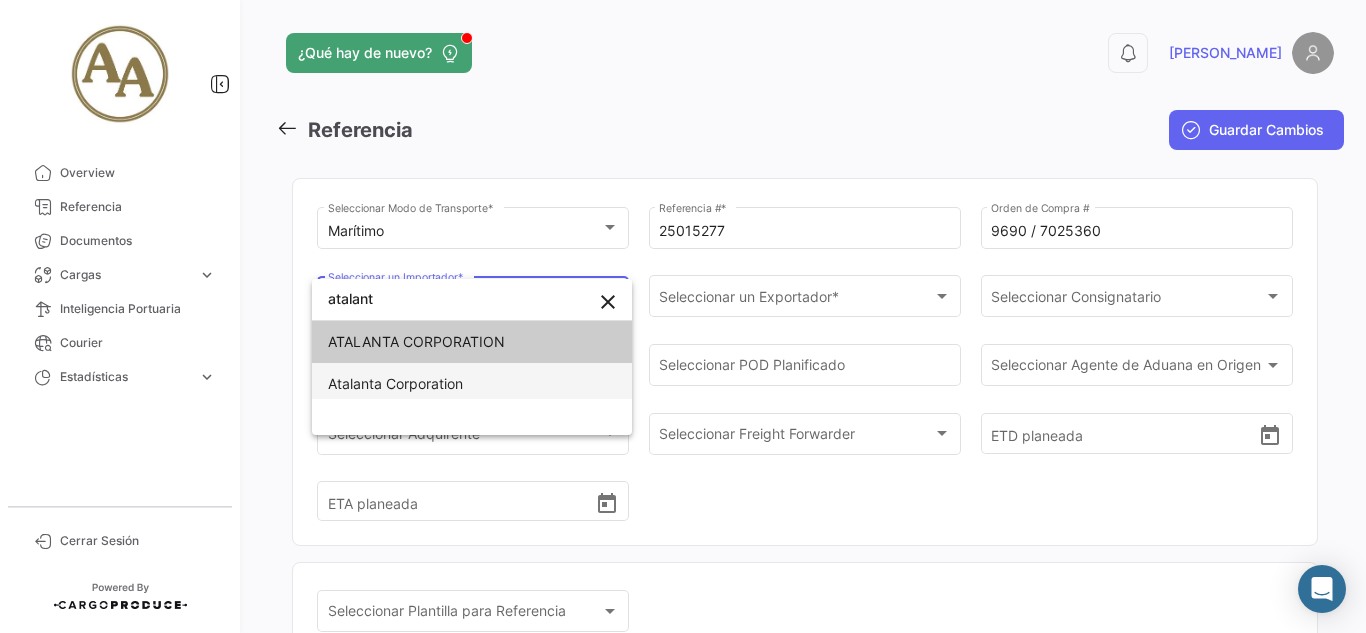 type on "atalant" 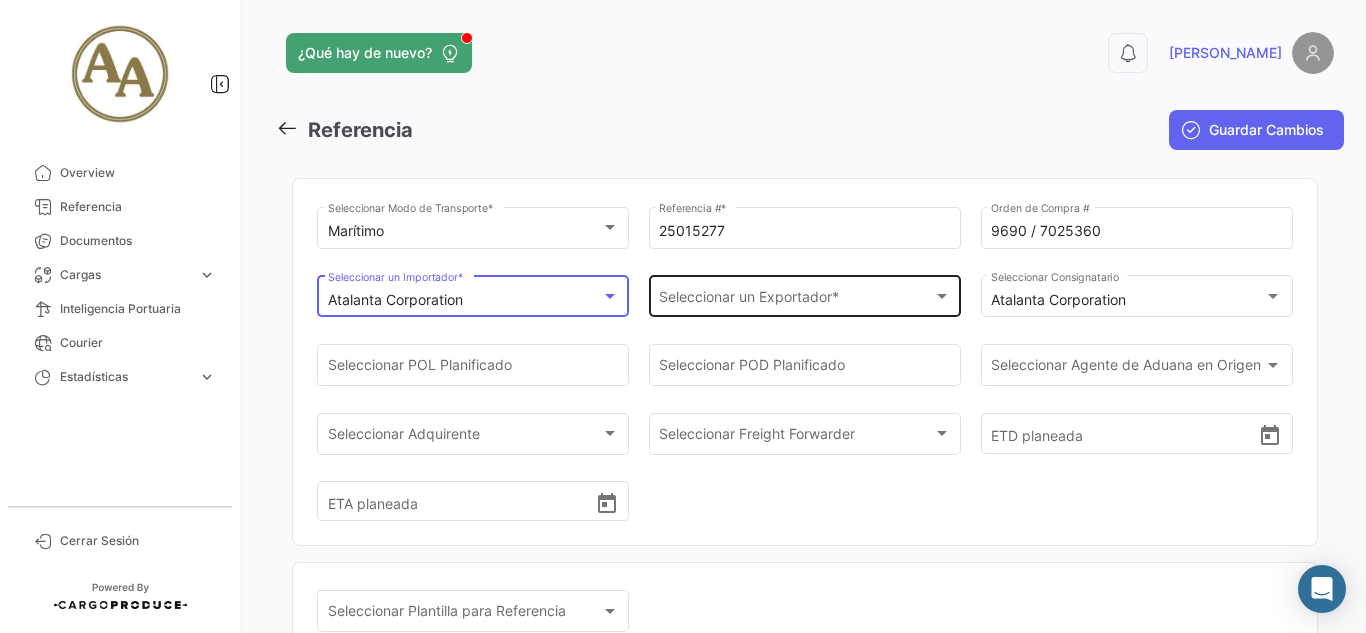 click on "Seleccionar un Exportador *" at bounding box center [795, 300] 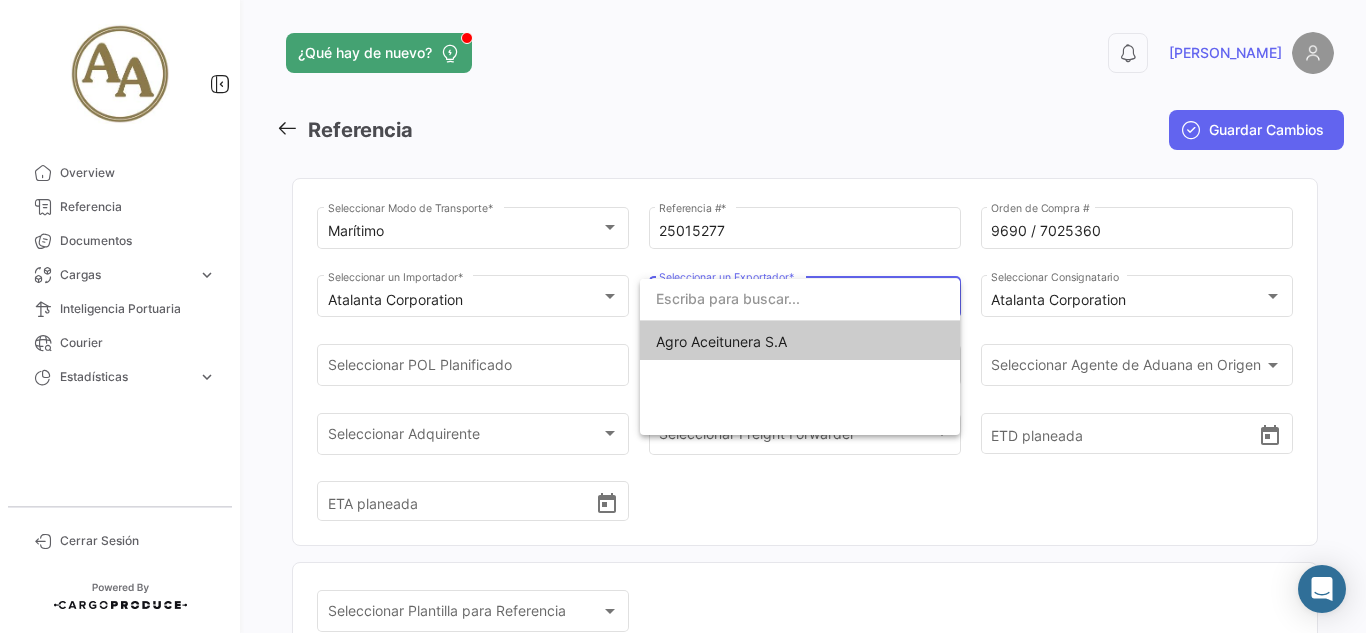click on "Agro Aceitunera S.A" at bounding box center [800, 342] 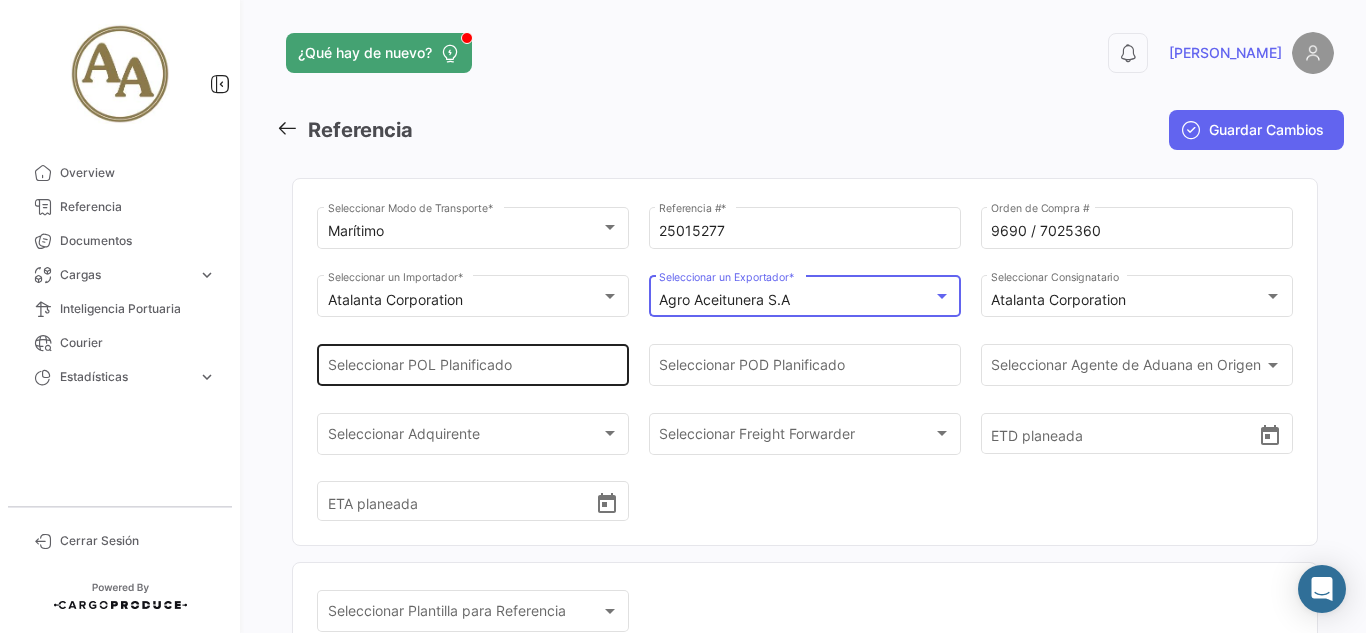 click on "Seleccionar
POL Planificado" at bounding box center (473, 369) 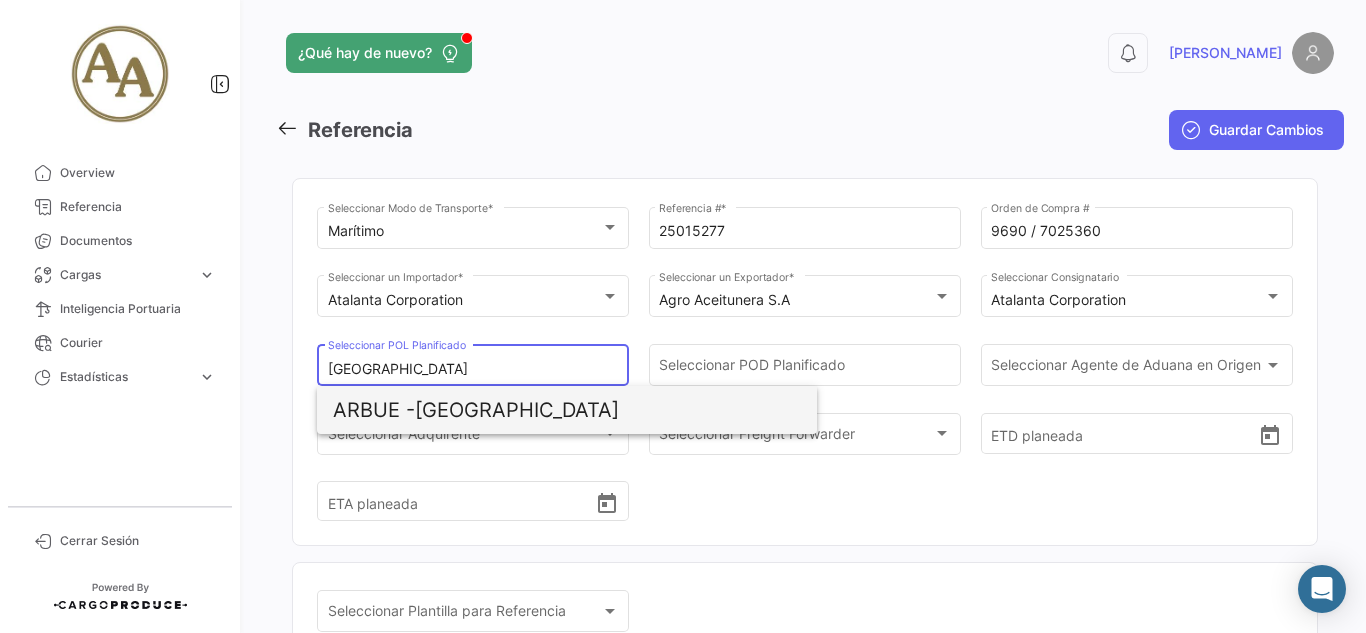 type on "[GEOGRAPHIC_DATA]" 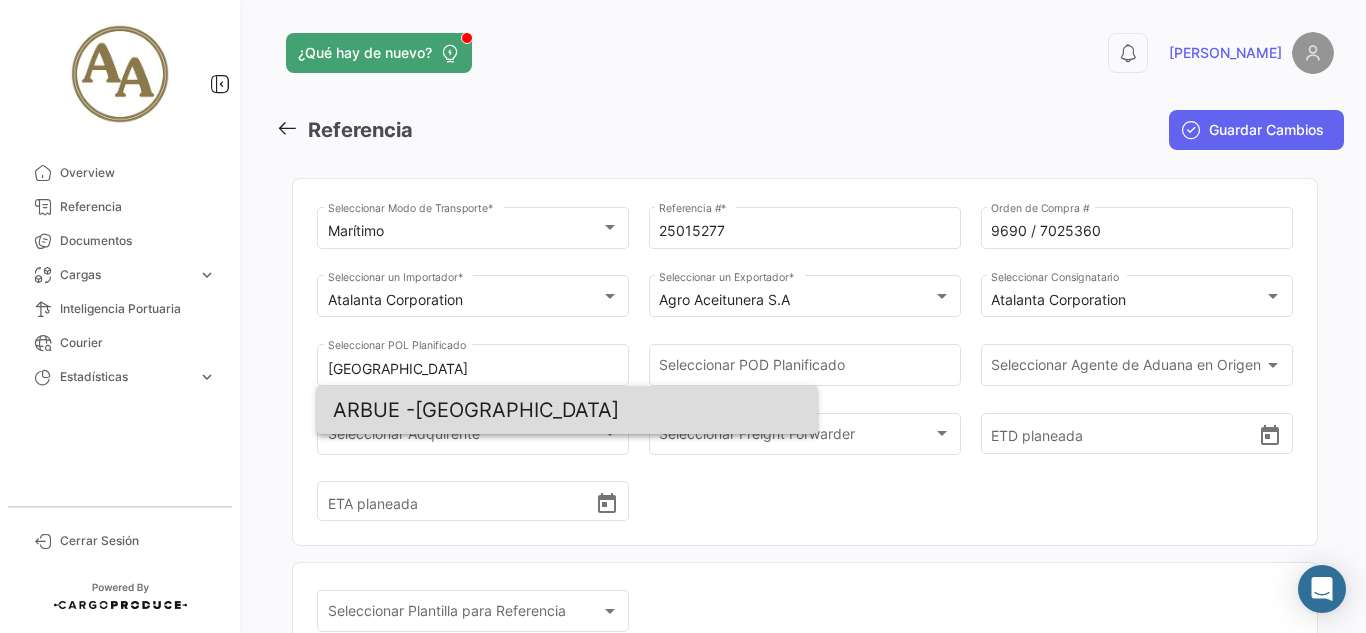 click on "ARBUE -    [GEOGRAPHIC_DATA]" at bounding box center (567, 410) 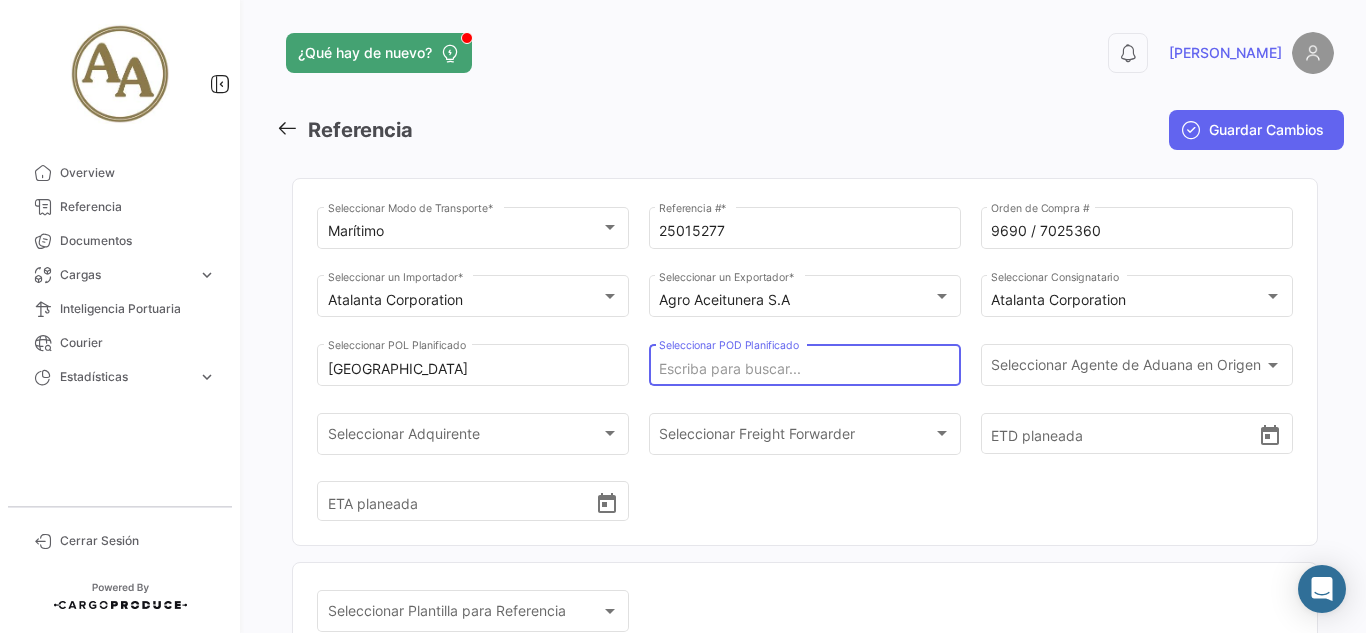 click on "Seleccionar
POD Planificado" at bounding box center (804, 369) 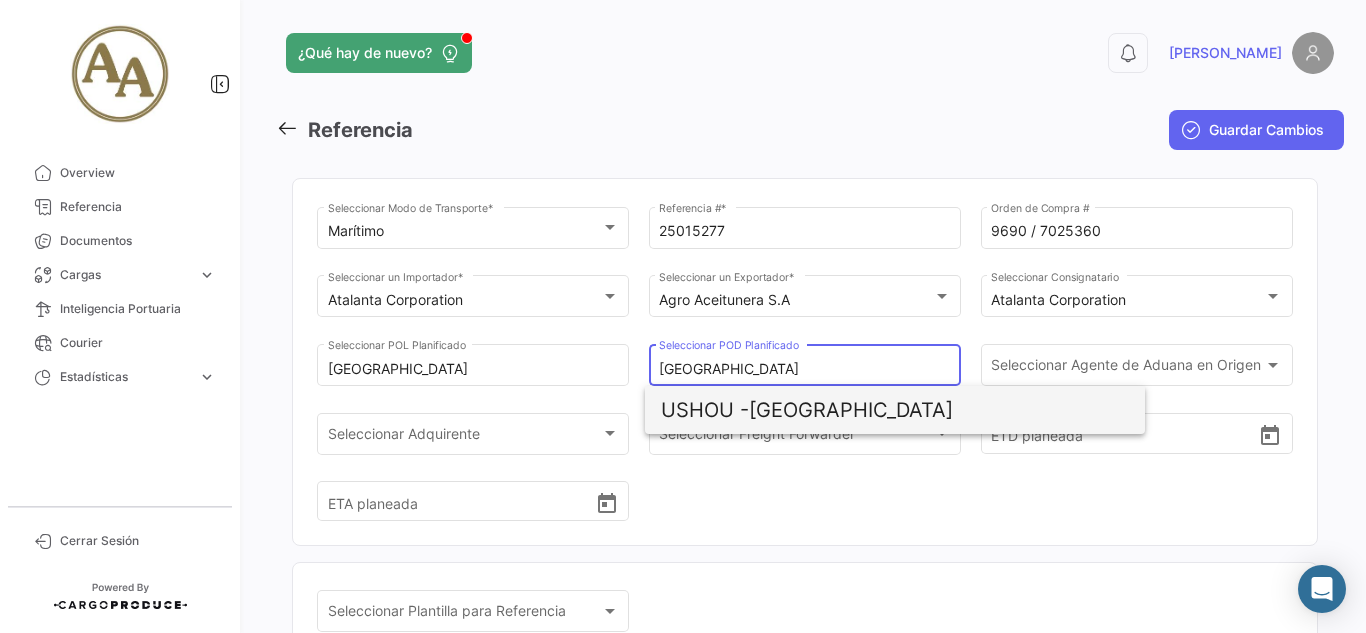 click on "USHOU -    [GEOGRAPHIC_DATA]" at bounding box center [895, 410] 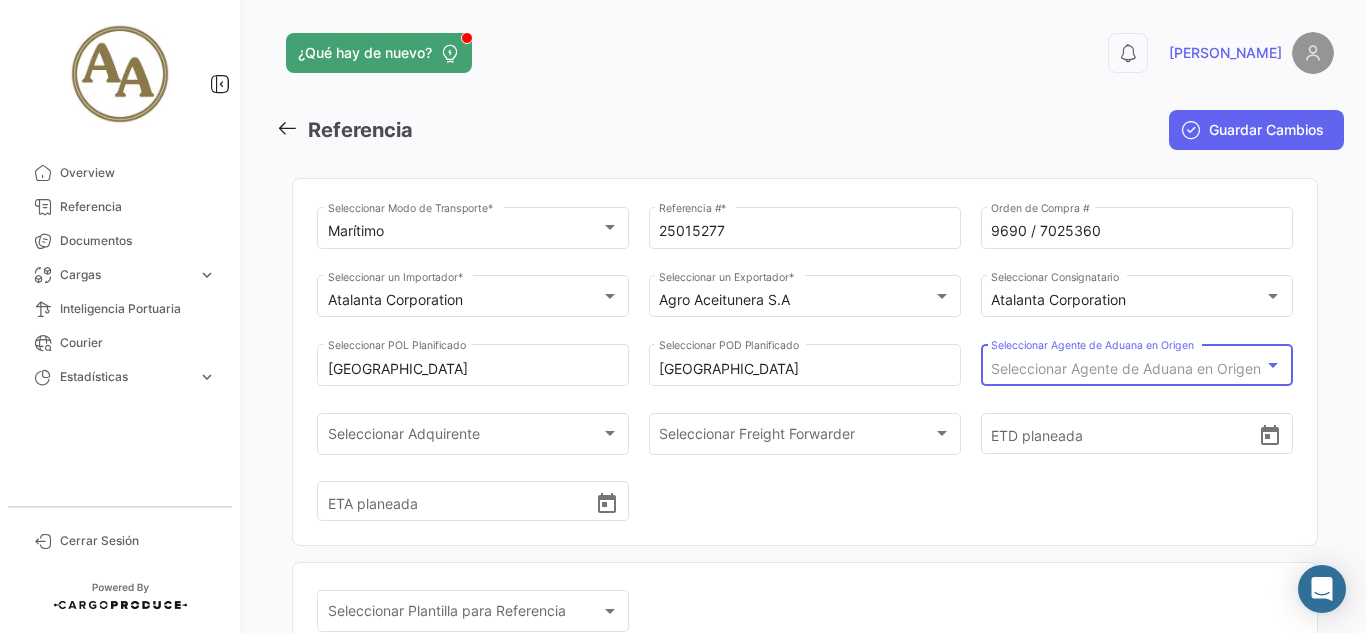 click on "Seleccionar
Agente de Aduana en Origen" at bounding box center (1126, 368) 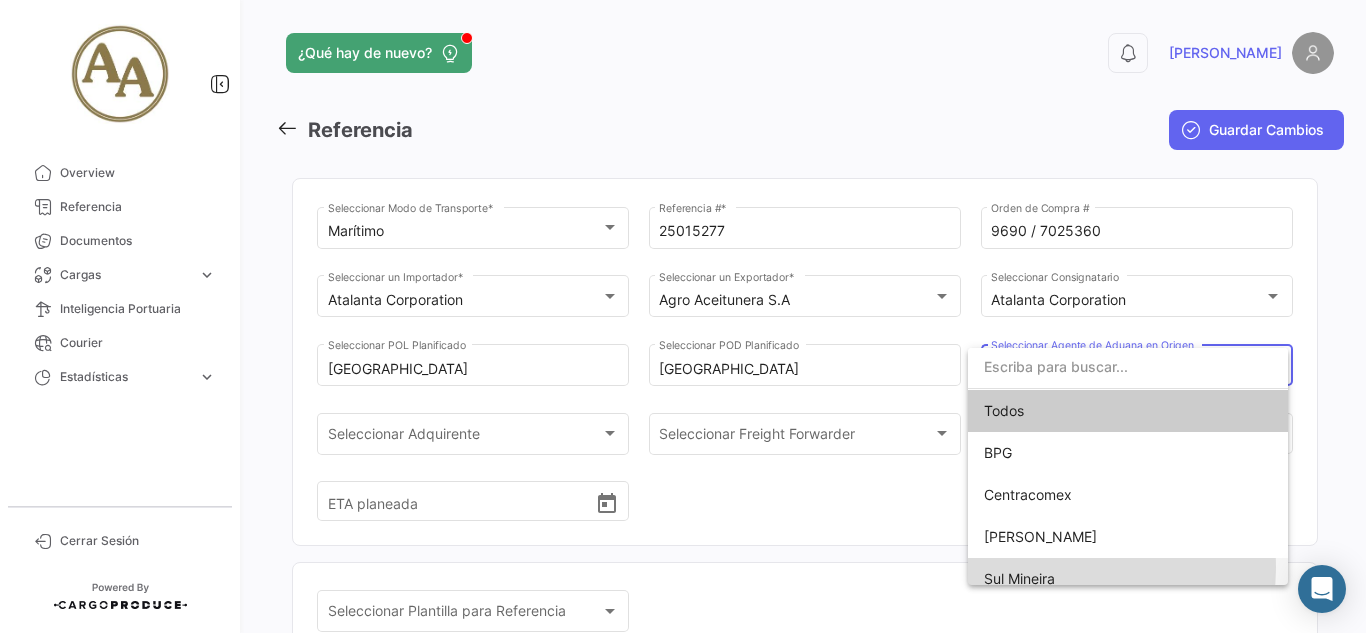 click on "Sul Mineira" at bounding box center (1128, 579) 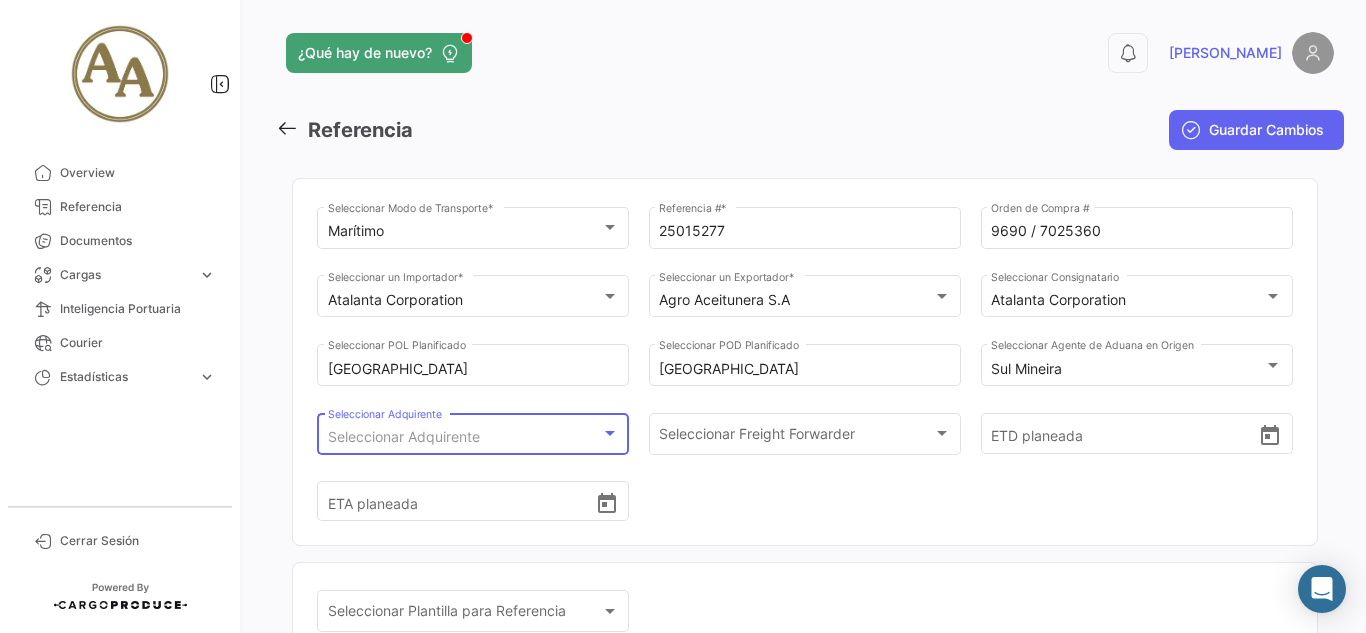 click on "Seleccionar Adquirente" at bounding box center (464, 437) 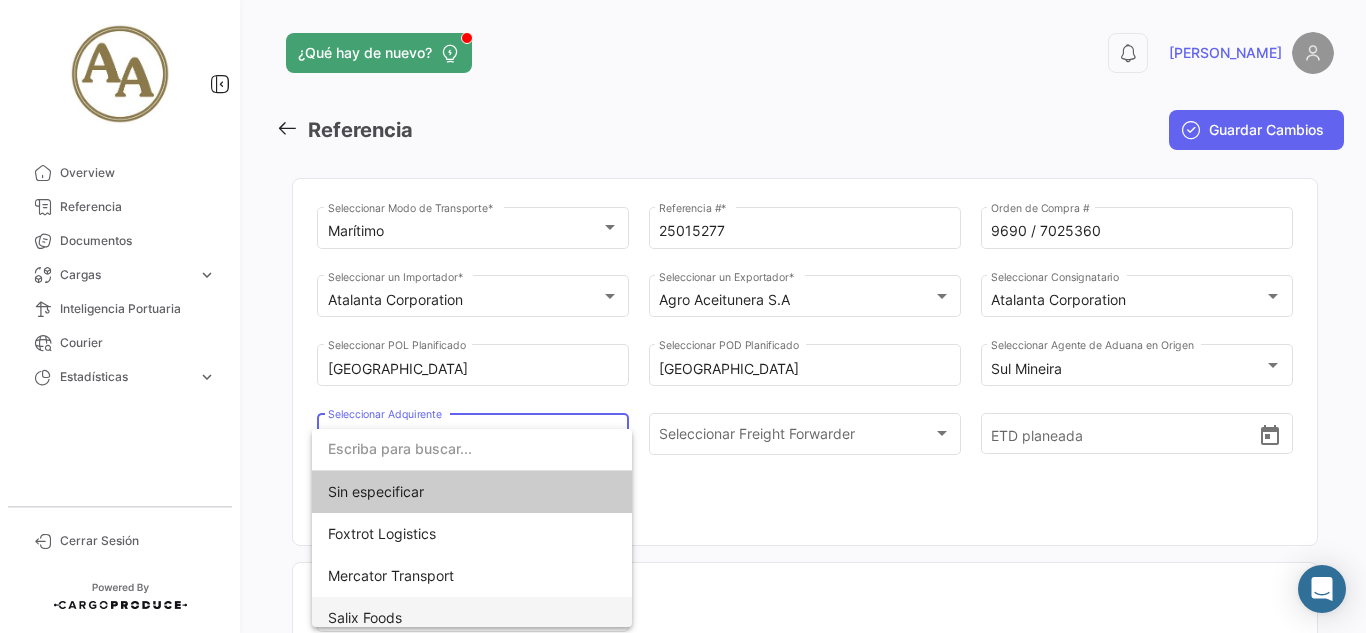 click on "Salix Foods" at bounding box center (472, 618) 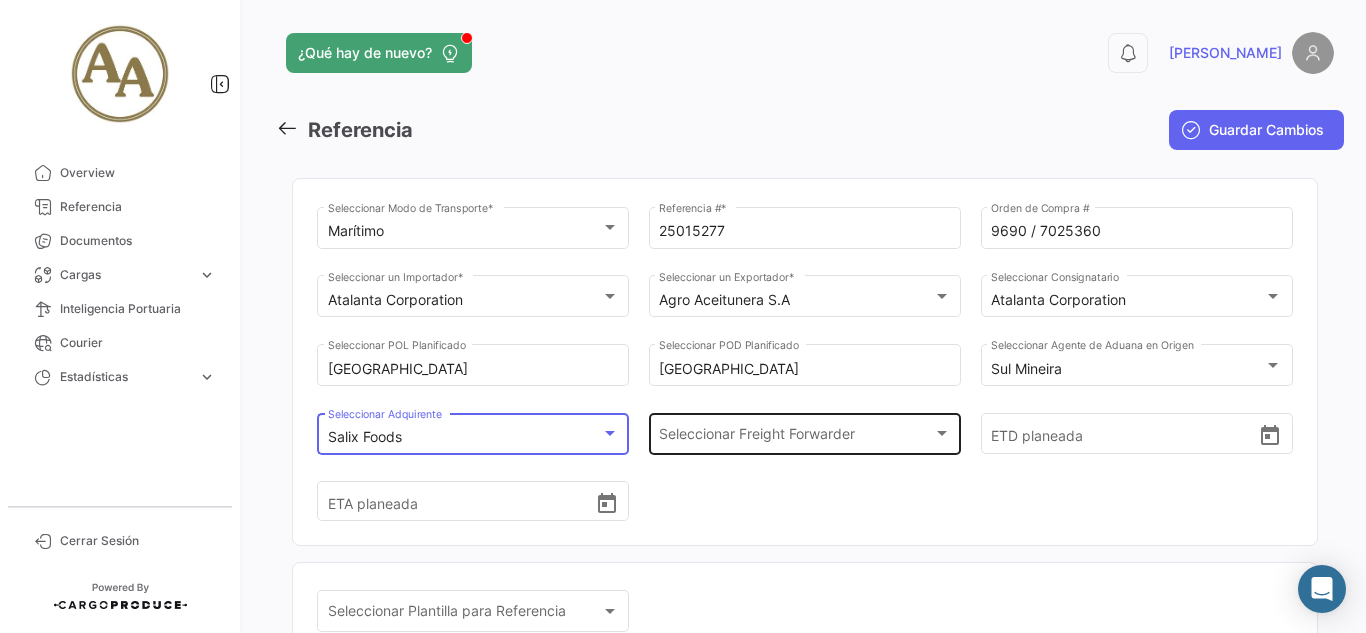 click on "Seleccionar Freight Forwarder" at bounding box center (795, 437) 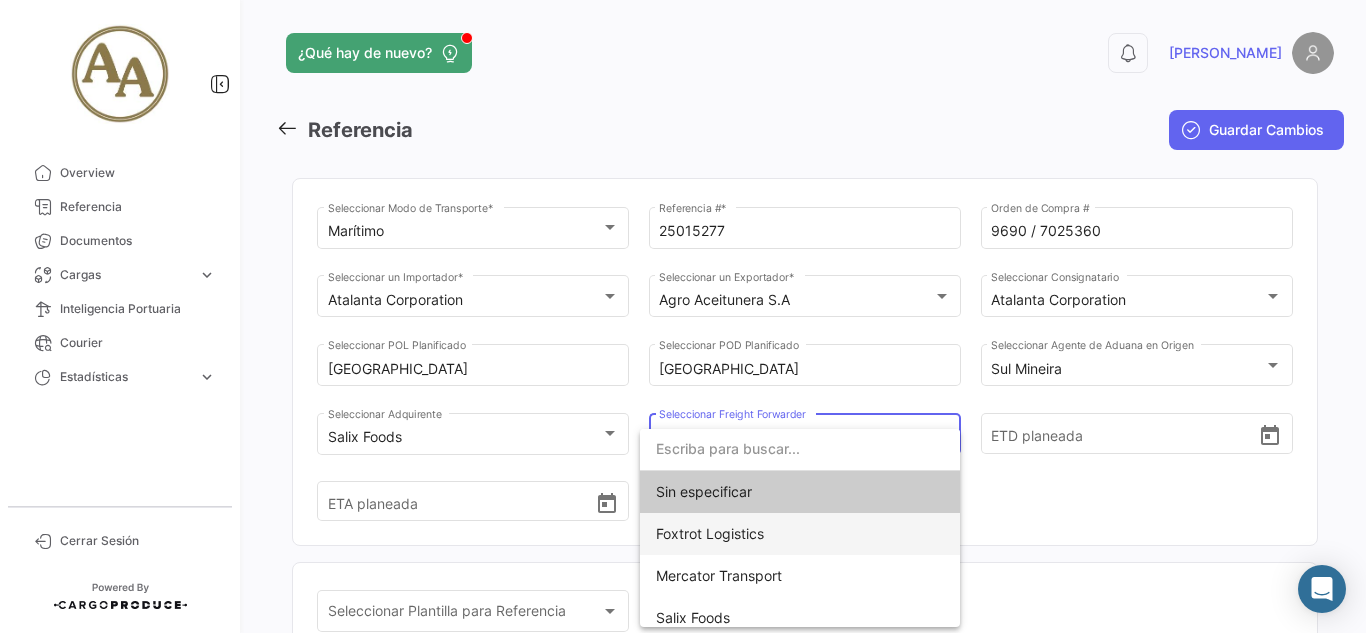 click on "Foxtrot Logistics" at bounding box center [800, 534] 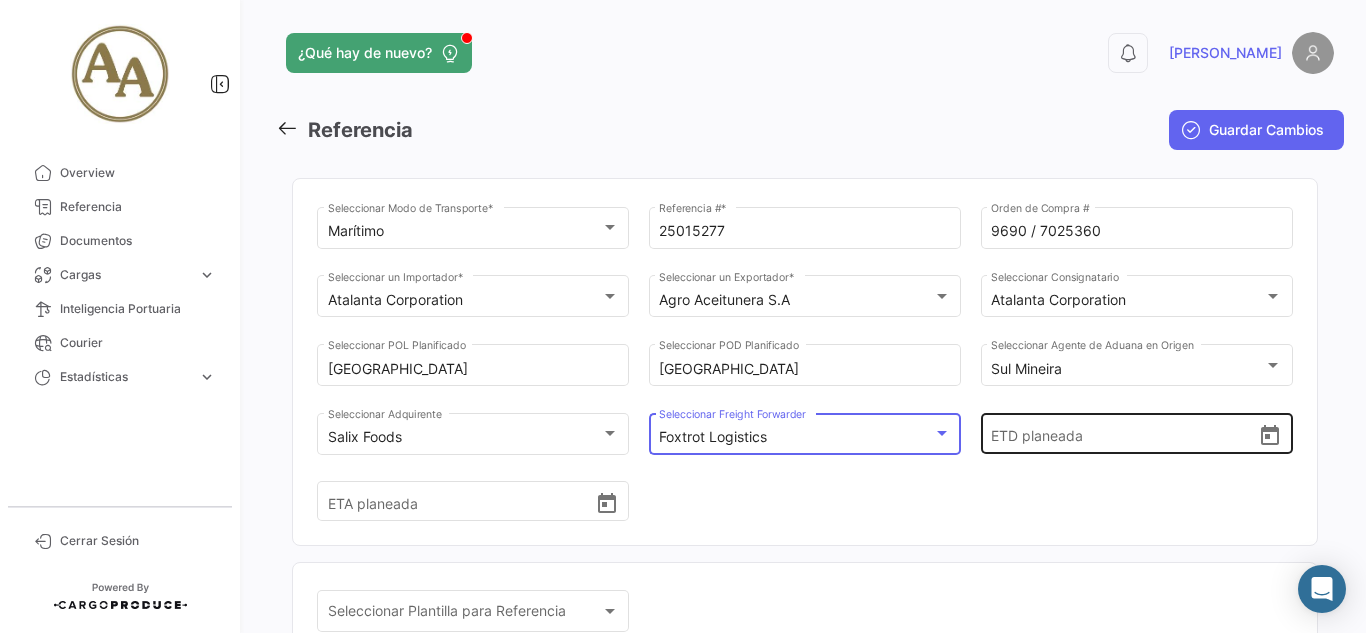 click on "ETD planeada" at bounding box center (1124, 434) 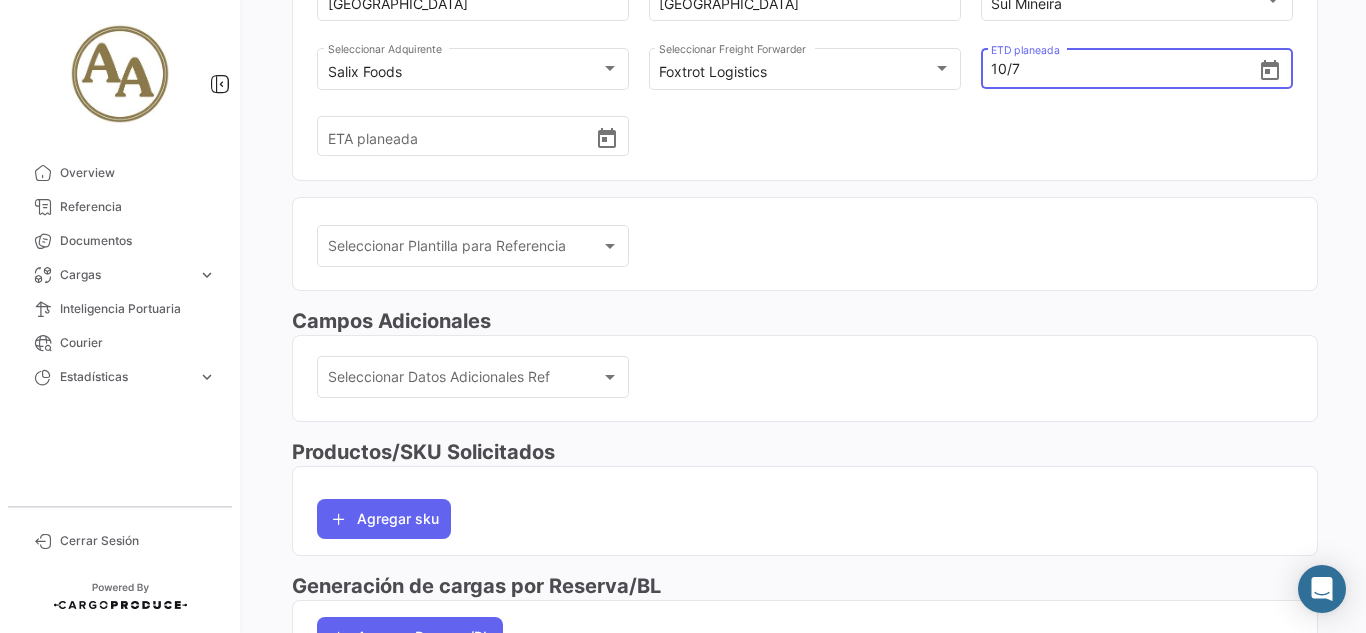 scroll, scrollTop: 400, scrollLeft: 0, axis: vertical 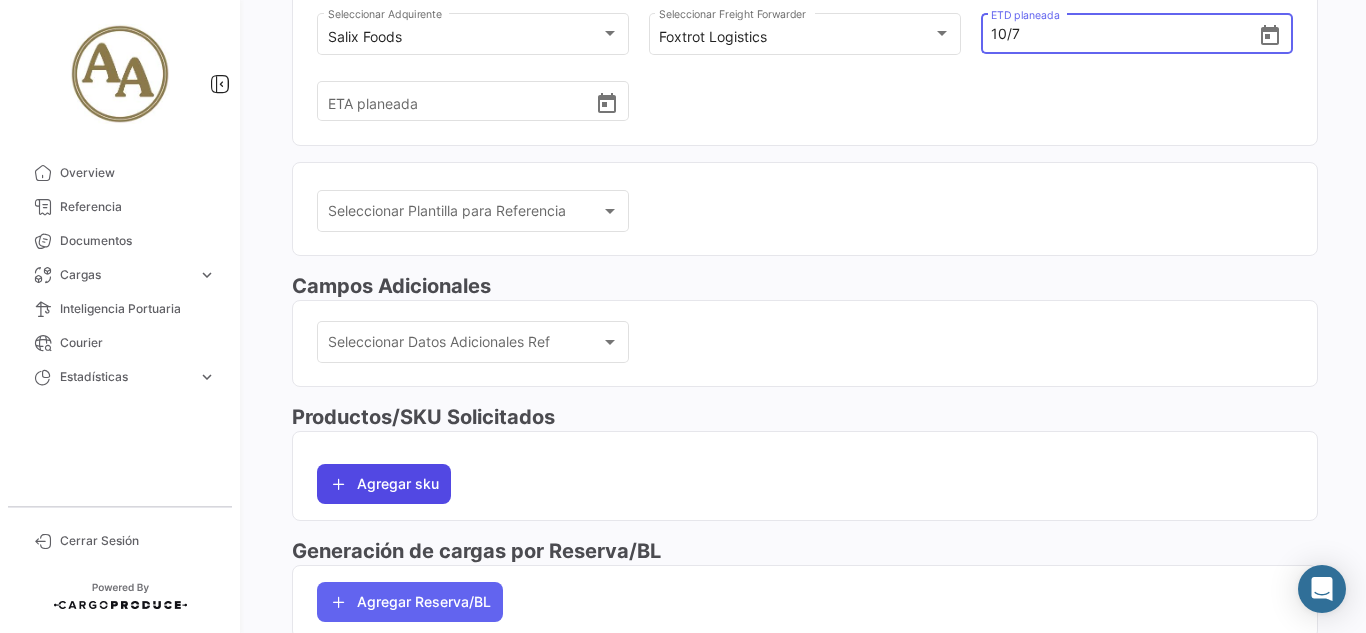 type on "[DATE] 00:00" 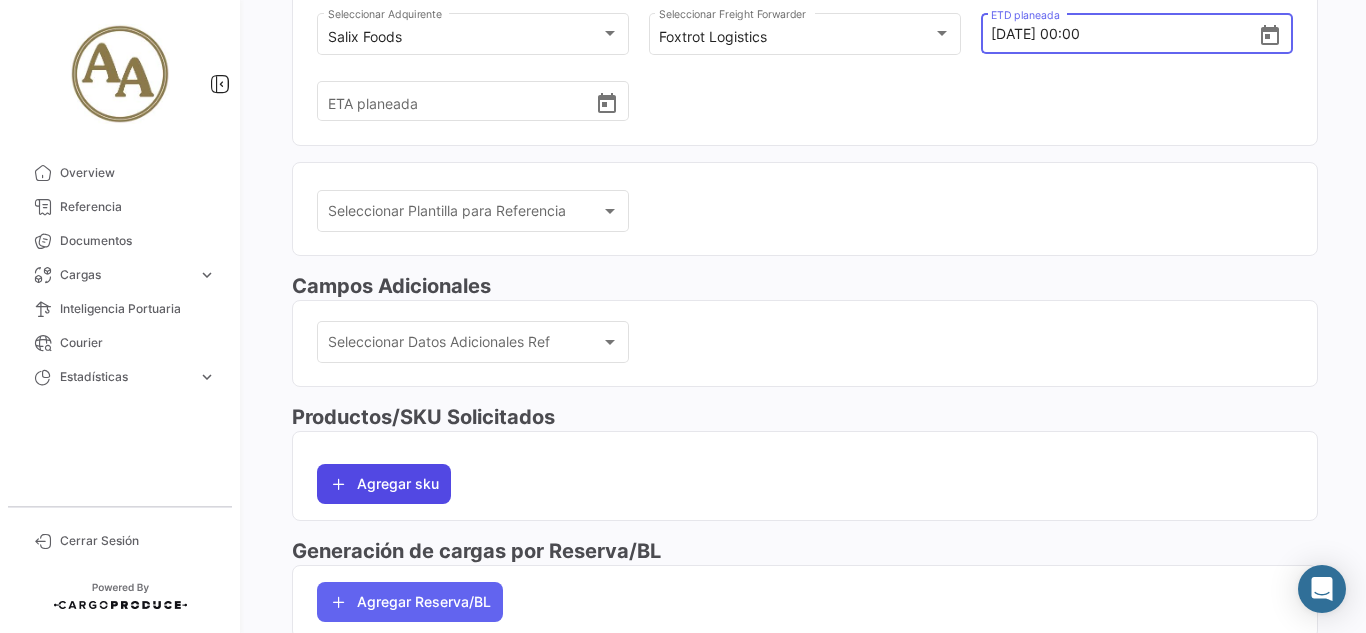 click on "Agregar sku" 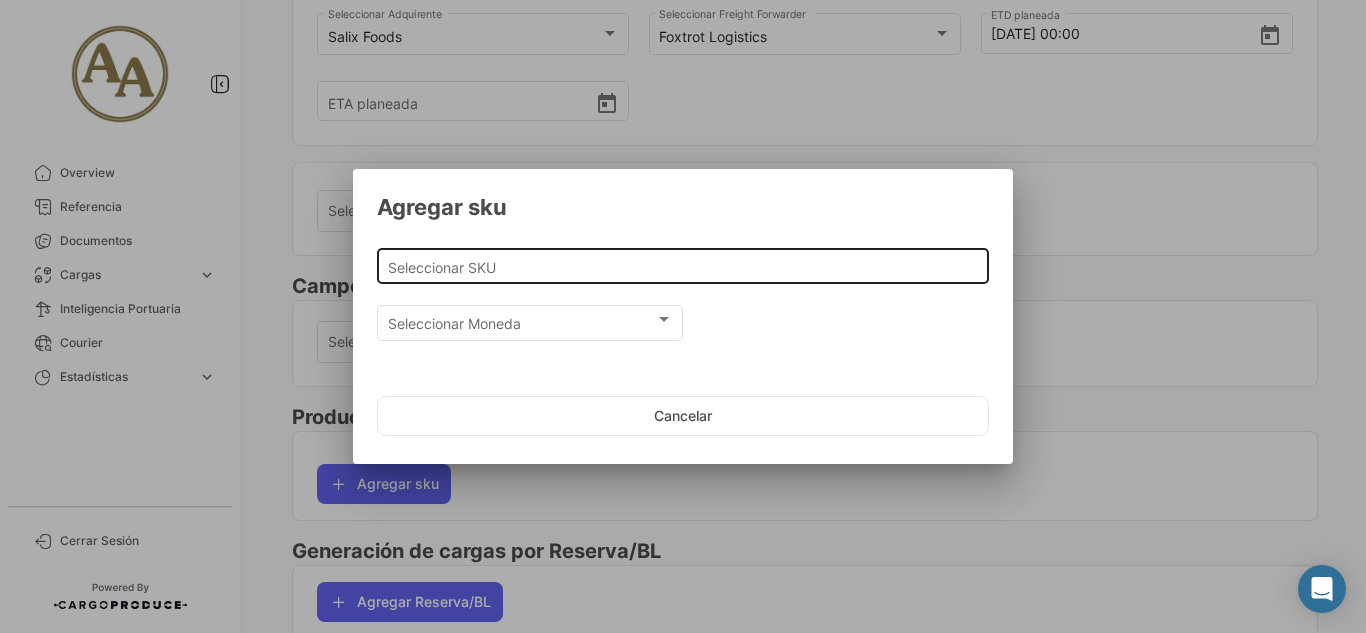 click on "Seleccionar
SKU" at bounding box center (683, 267) 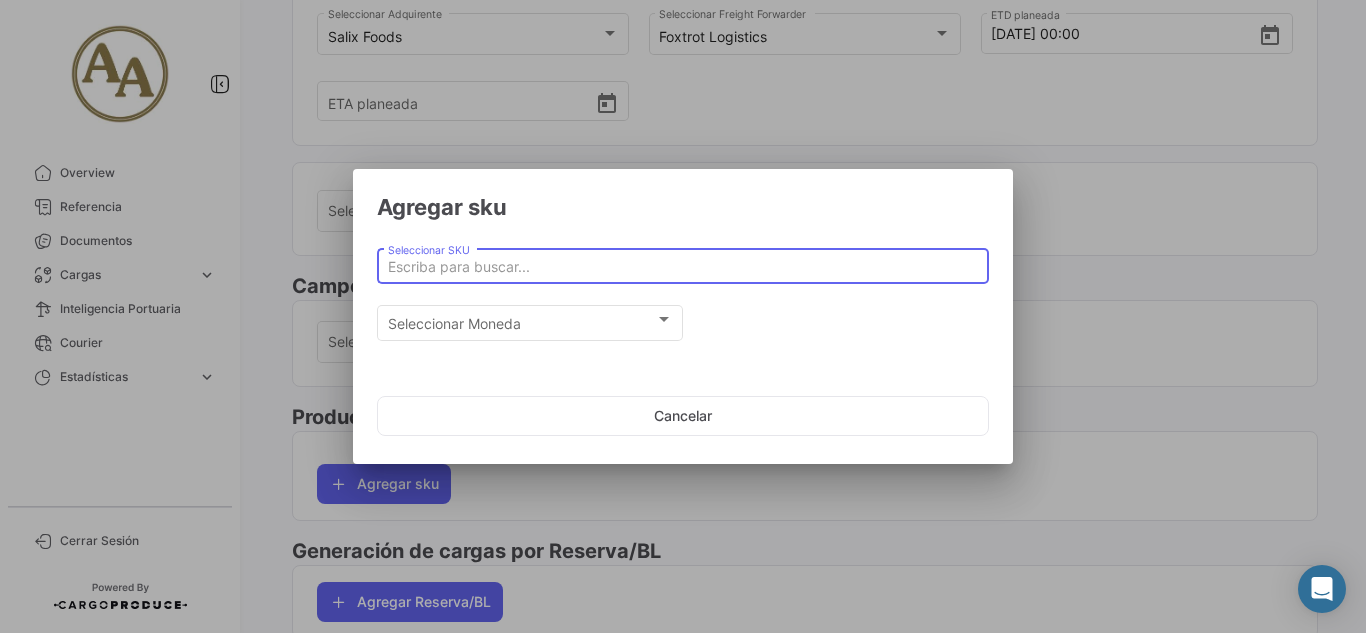 click on "Seleccionar
SKU" at bounding box center [683, 267] 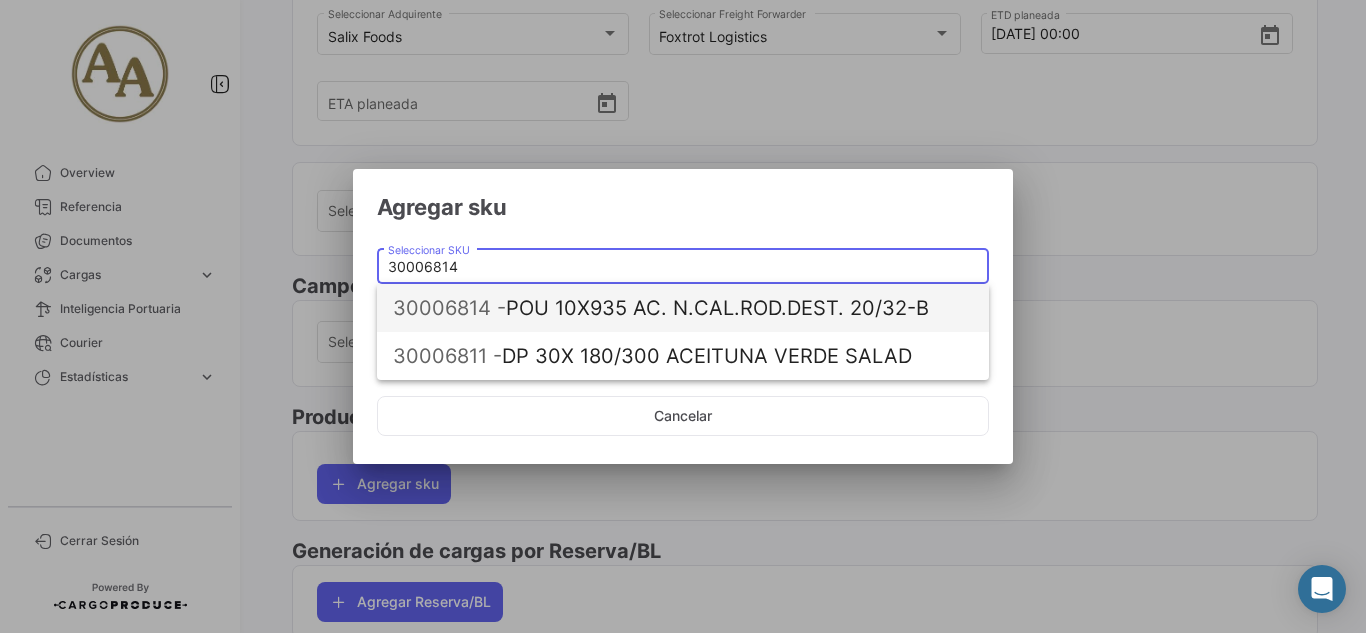click on "30006814 -    POU 10X935 AC. N.CAL.ROD.DEST. 20/32-B" at bounding box center [683, 308] 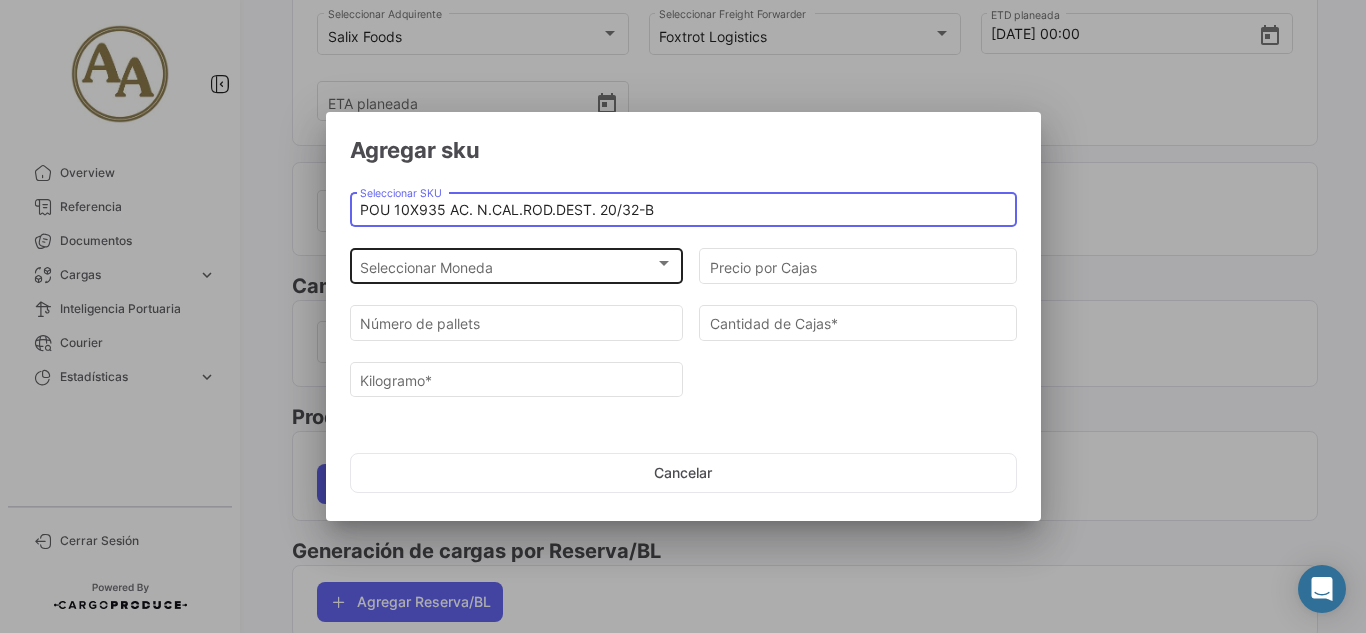 click on "Seleccionar Moneda" at bounding box center [507, 267] 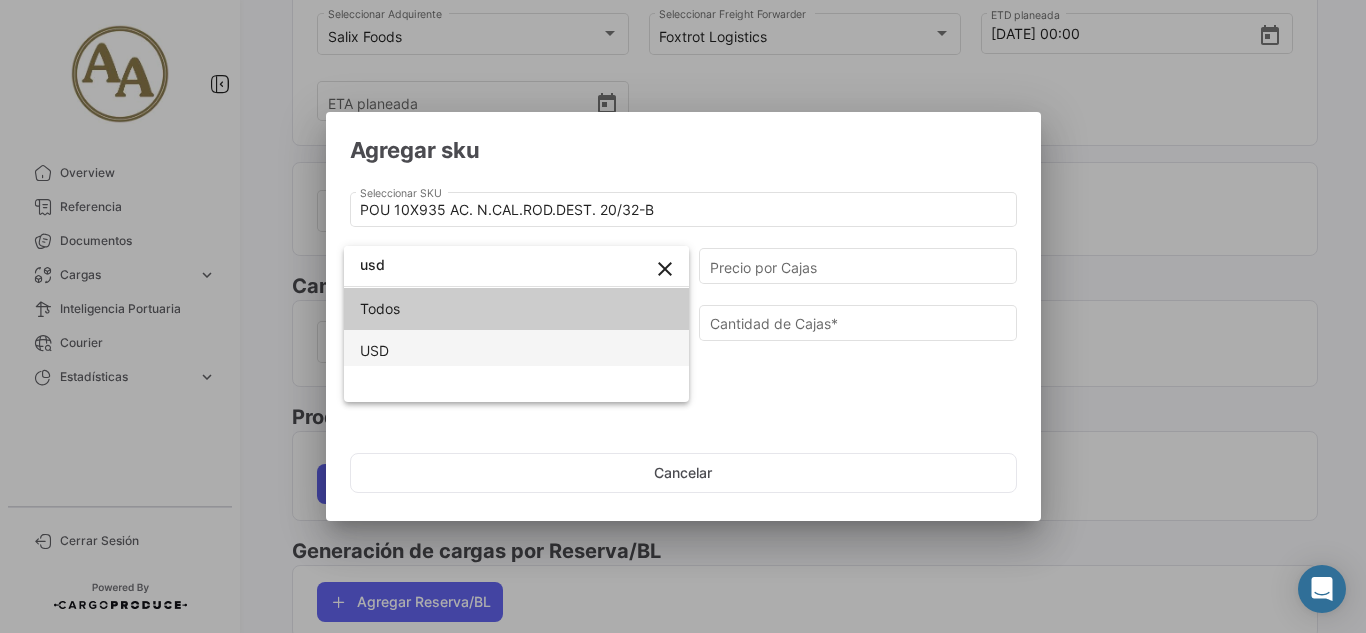 type on "usd" 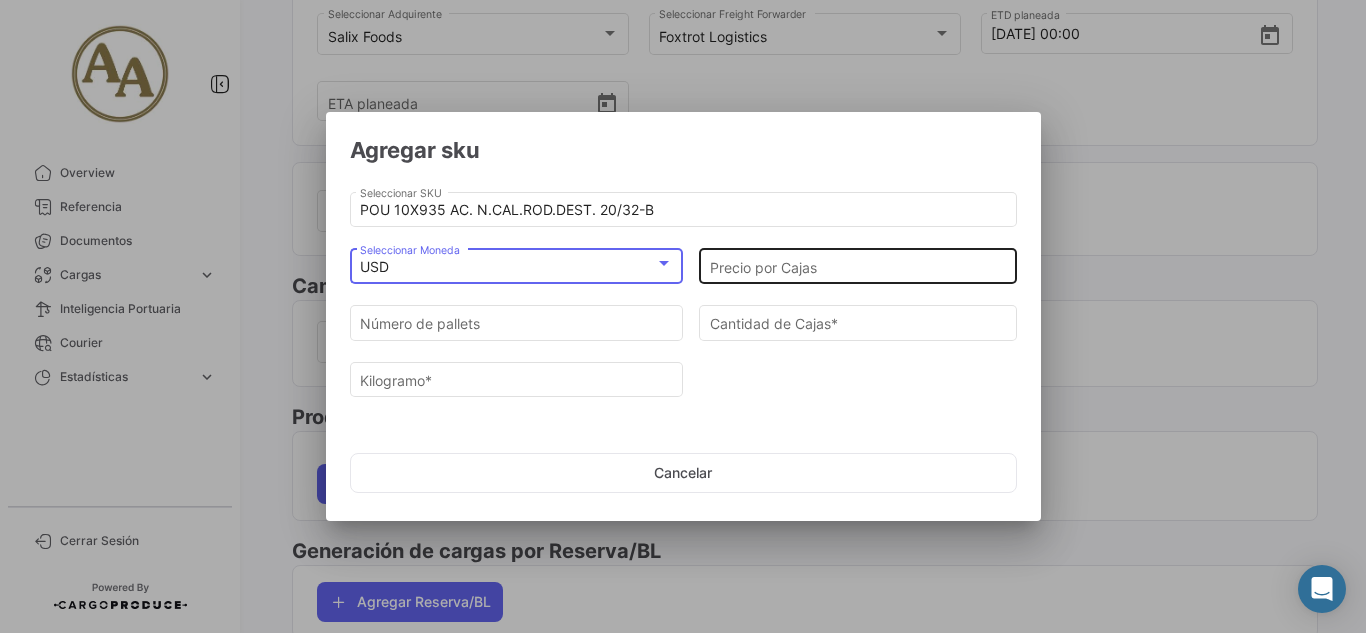 click on "Precio por Cajas" at bounding box center (858, 267) 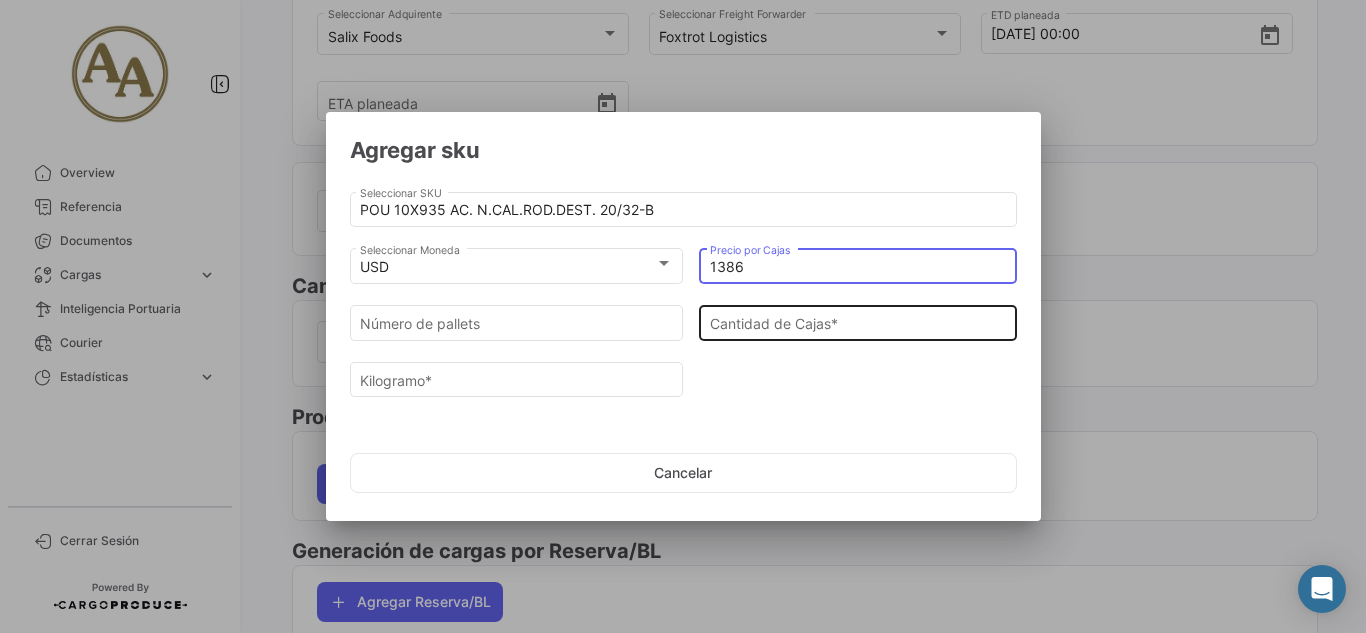click on "Cantidad de Cajas  *" at bounding box center [858, 324] 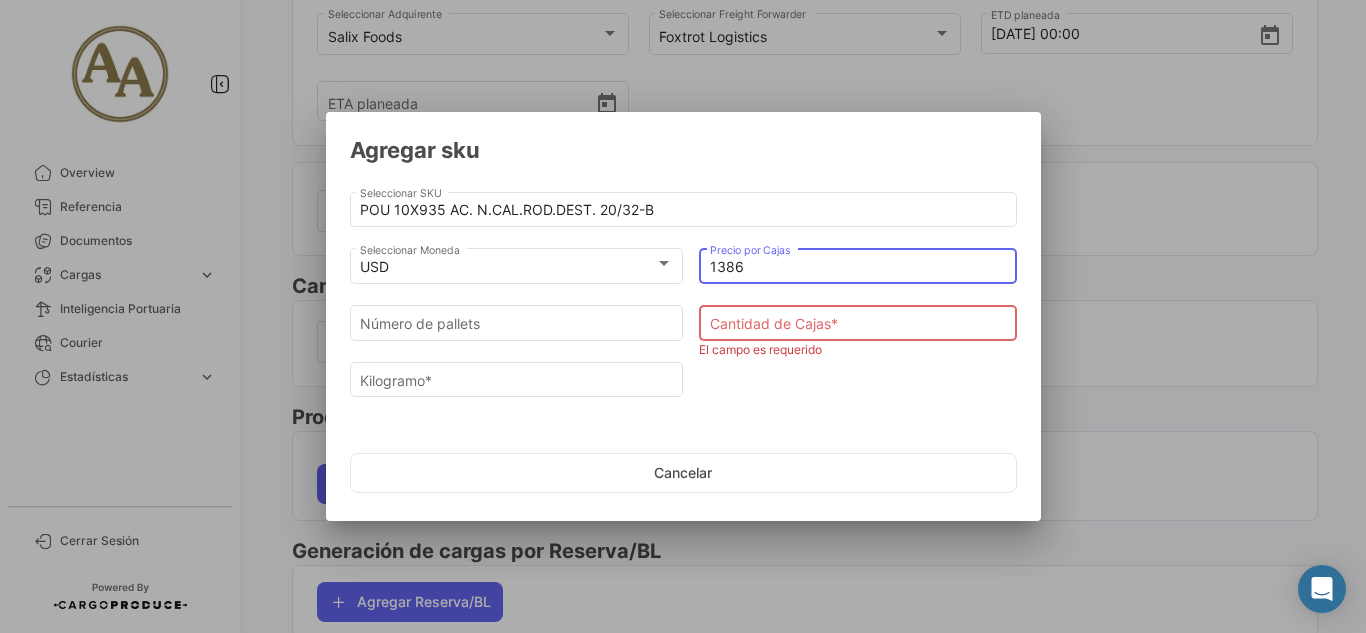 click on "1386" at bounding box center (858, 267) 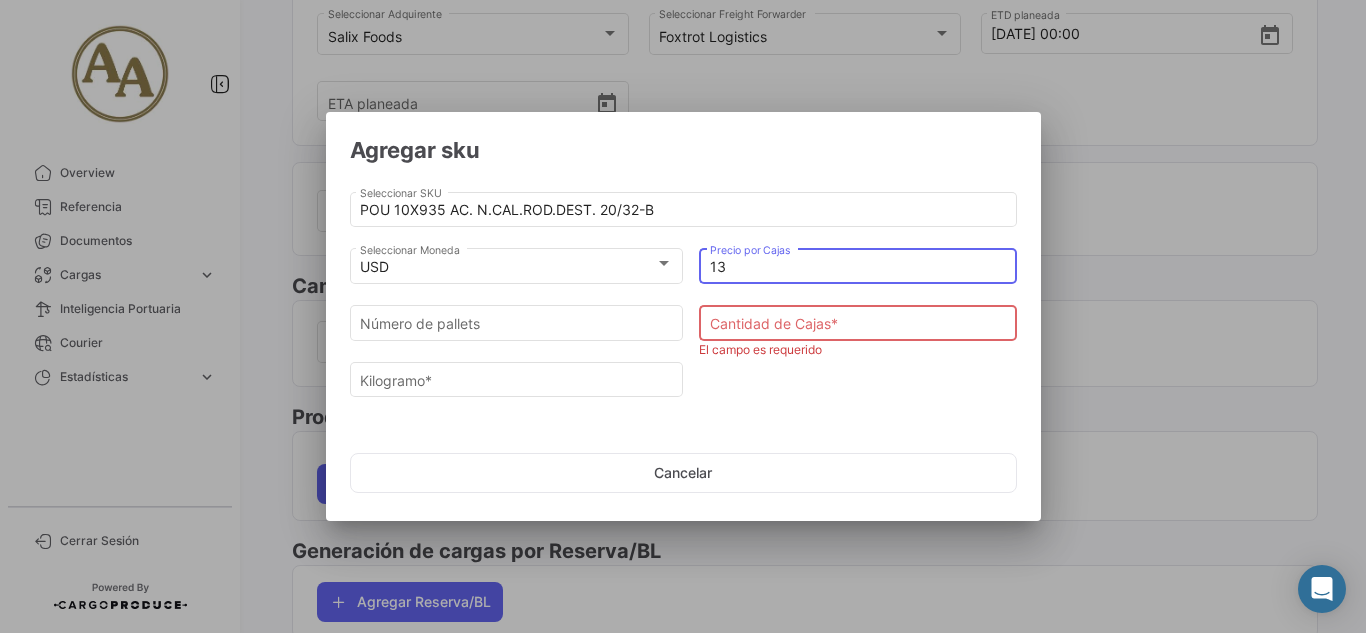 type on "1" 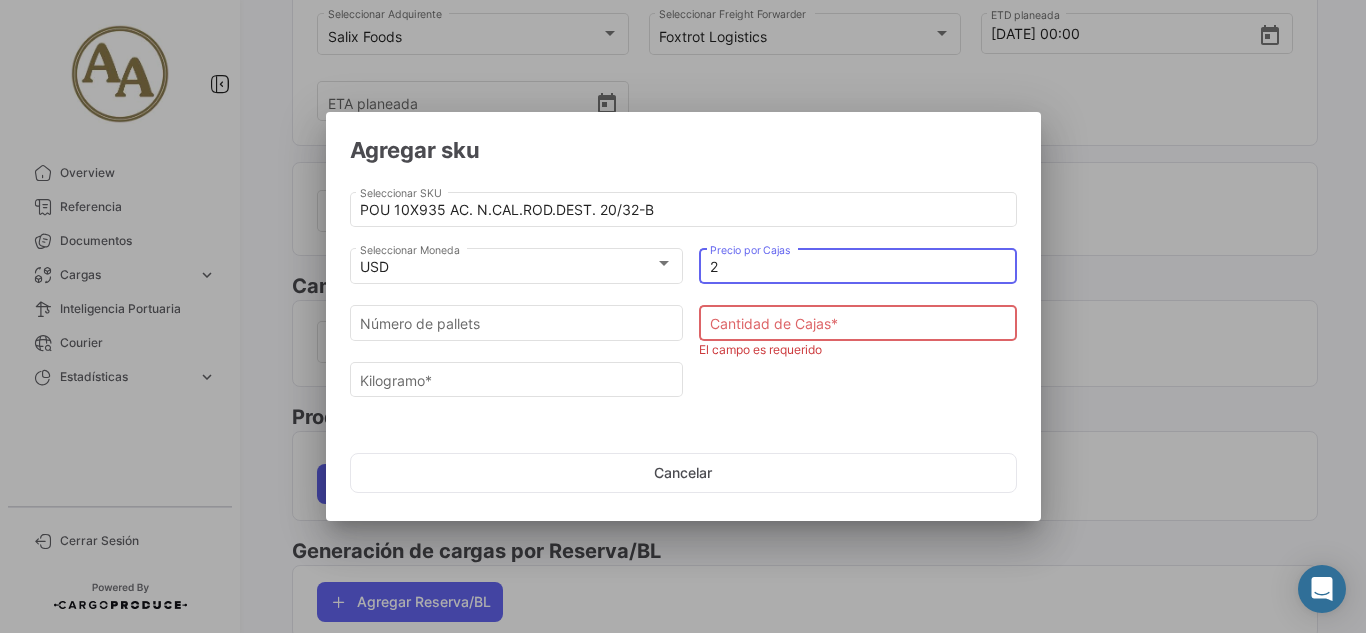 type on "27" 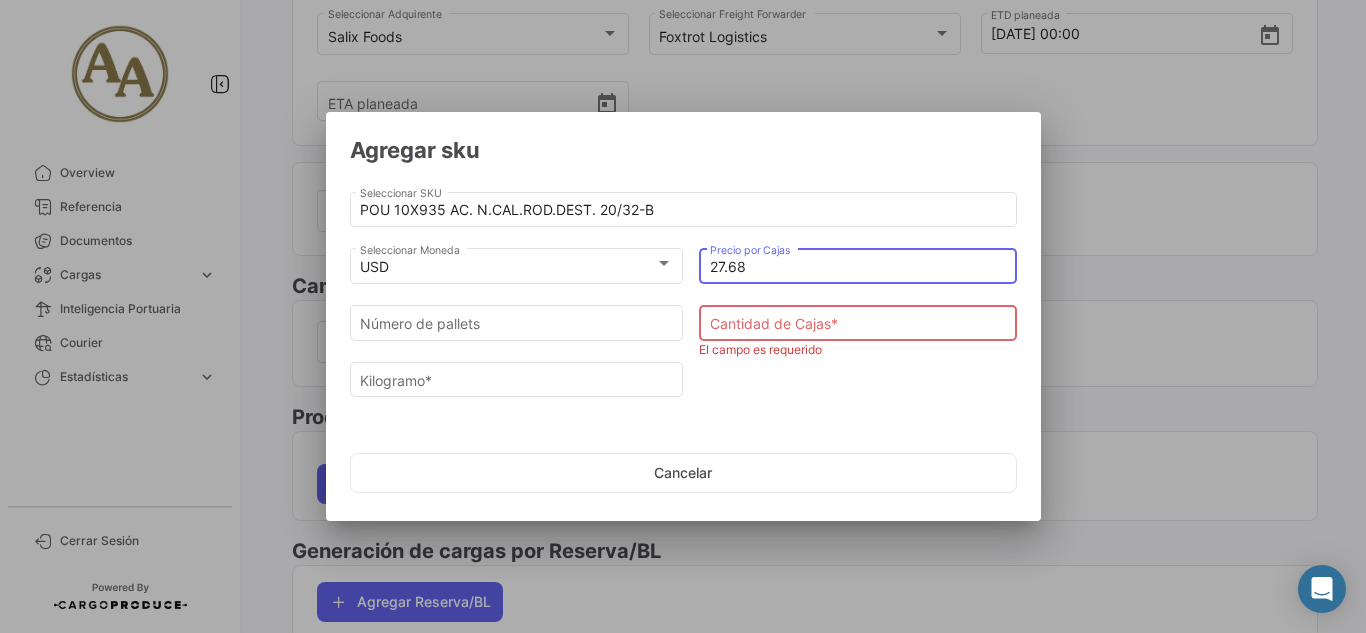 type on "27.68" 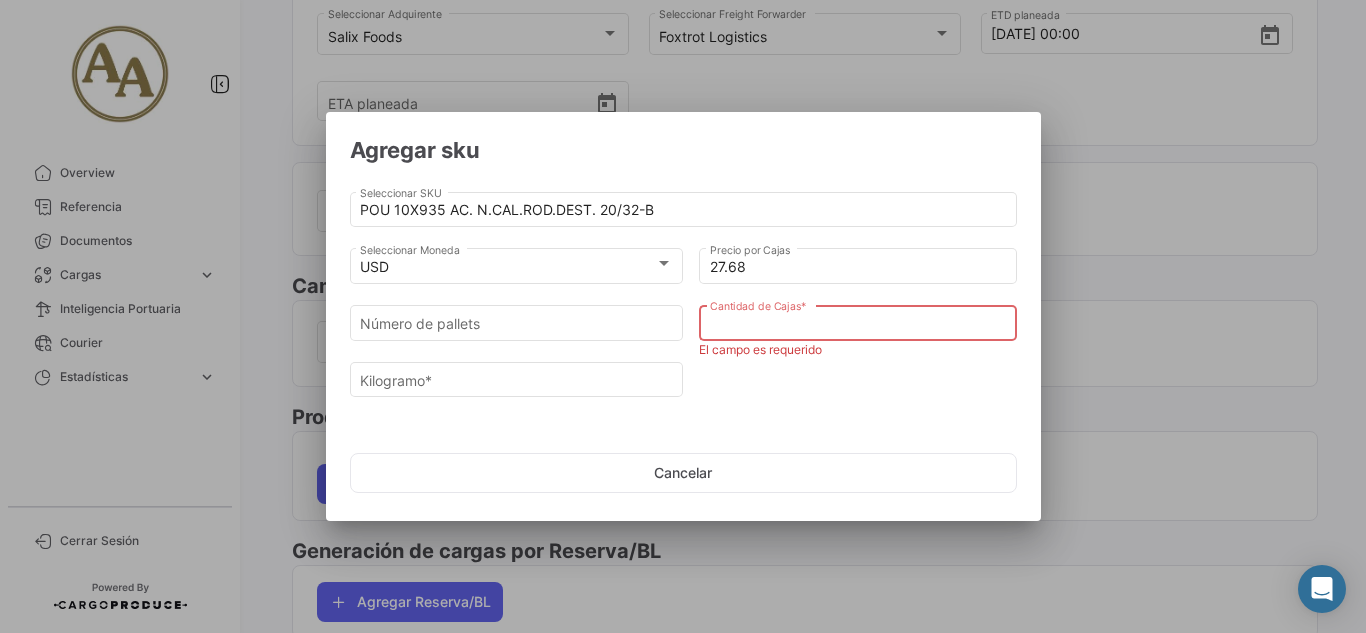 click on "Cantidad de Cajas  *" at bounding box center (858, 324) 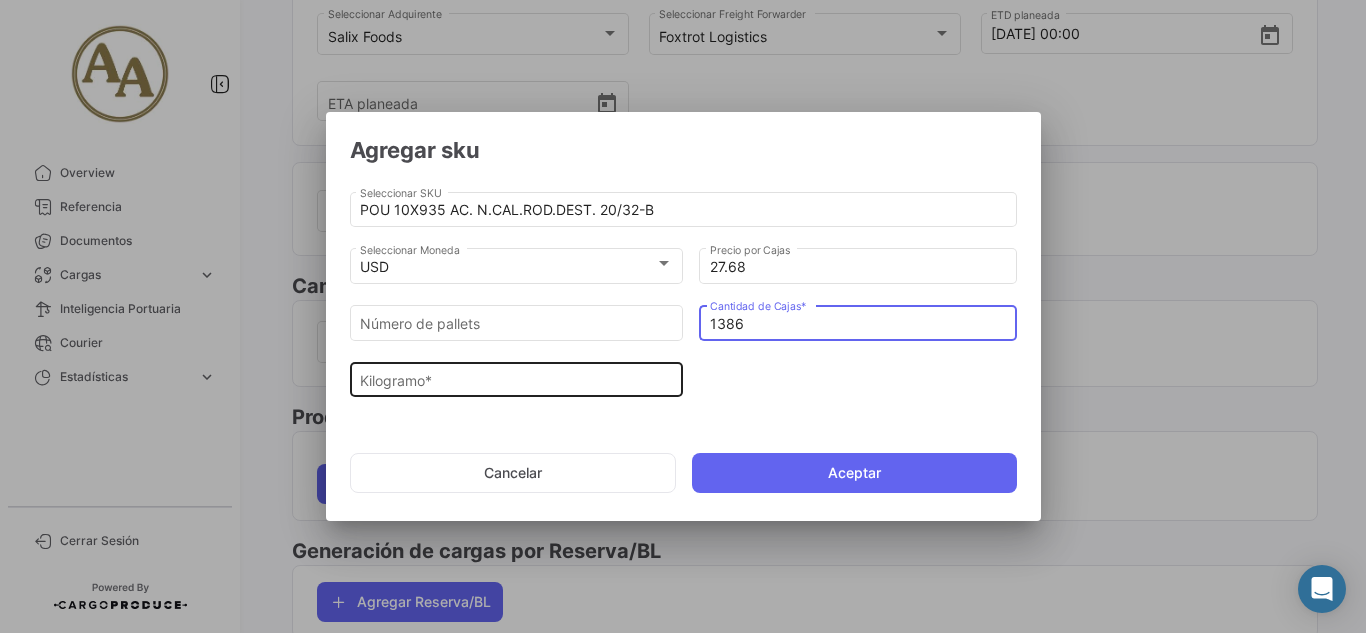 type on "1386" 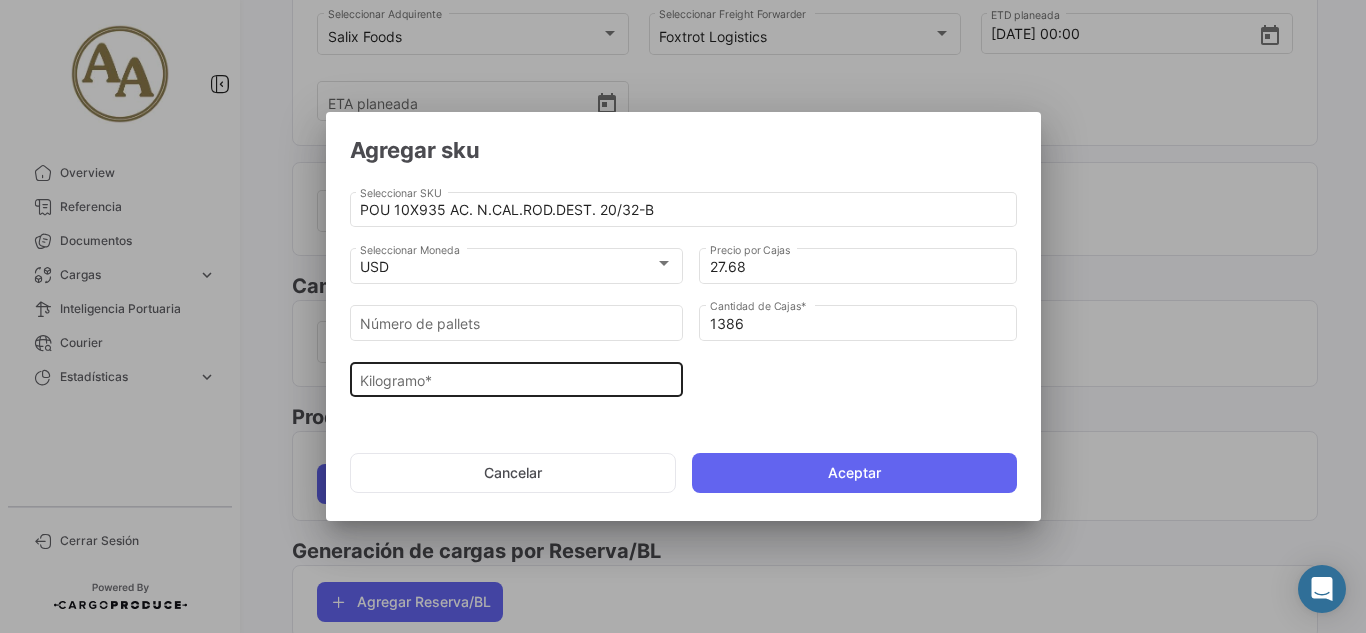 click on "Kilogramo  *" at bounding box center [516, 377] 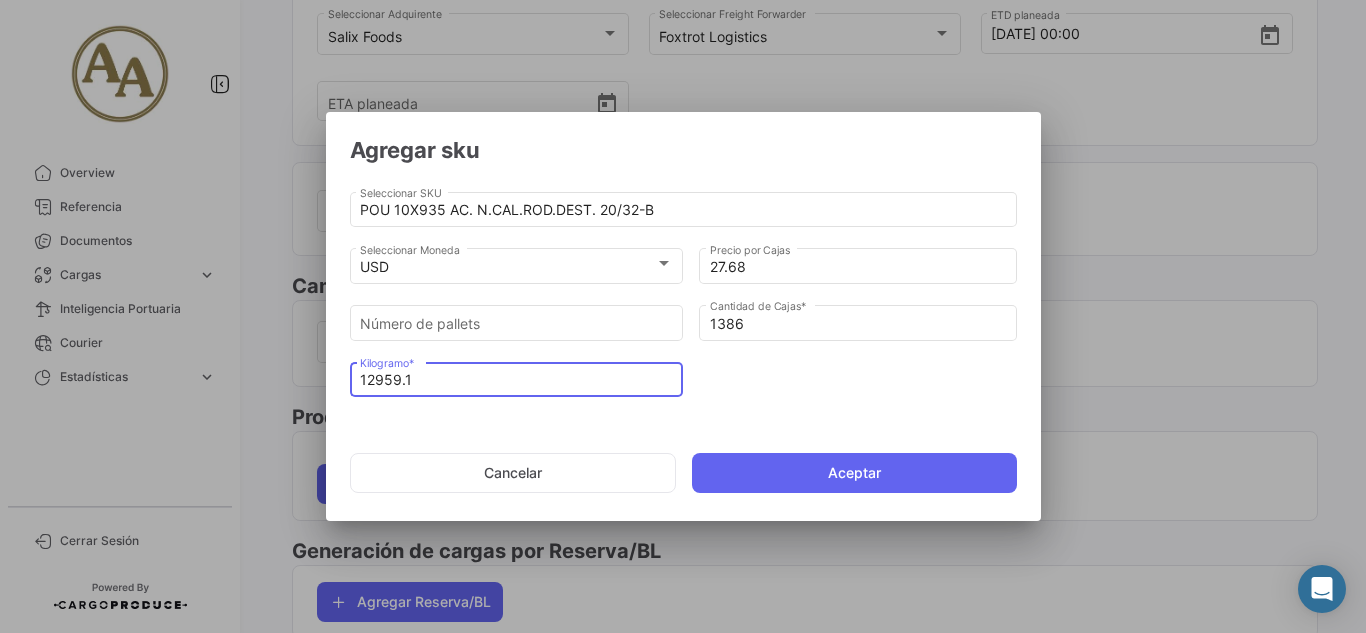 type on "12959.1" 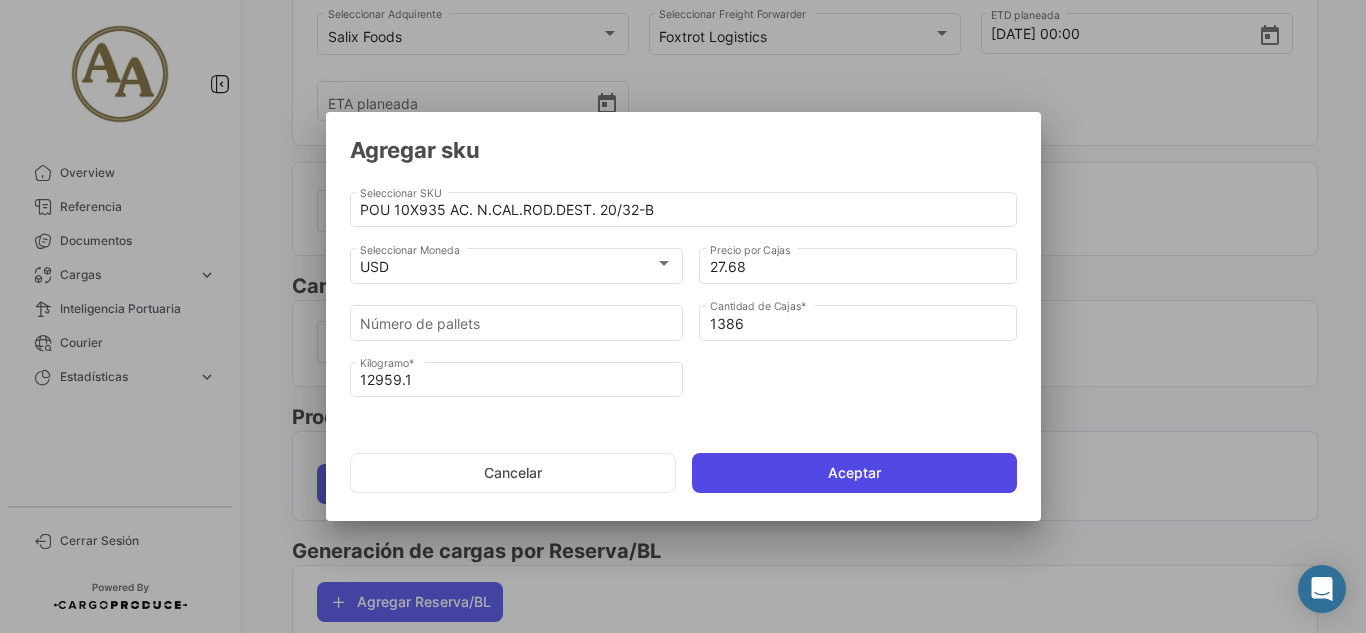 click on "Aceptar" 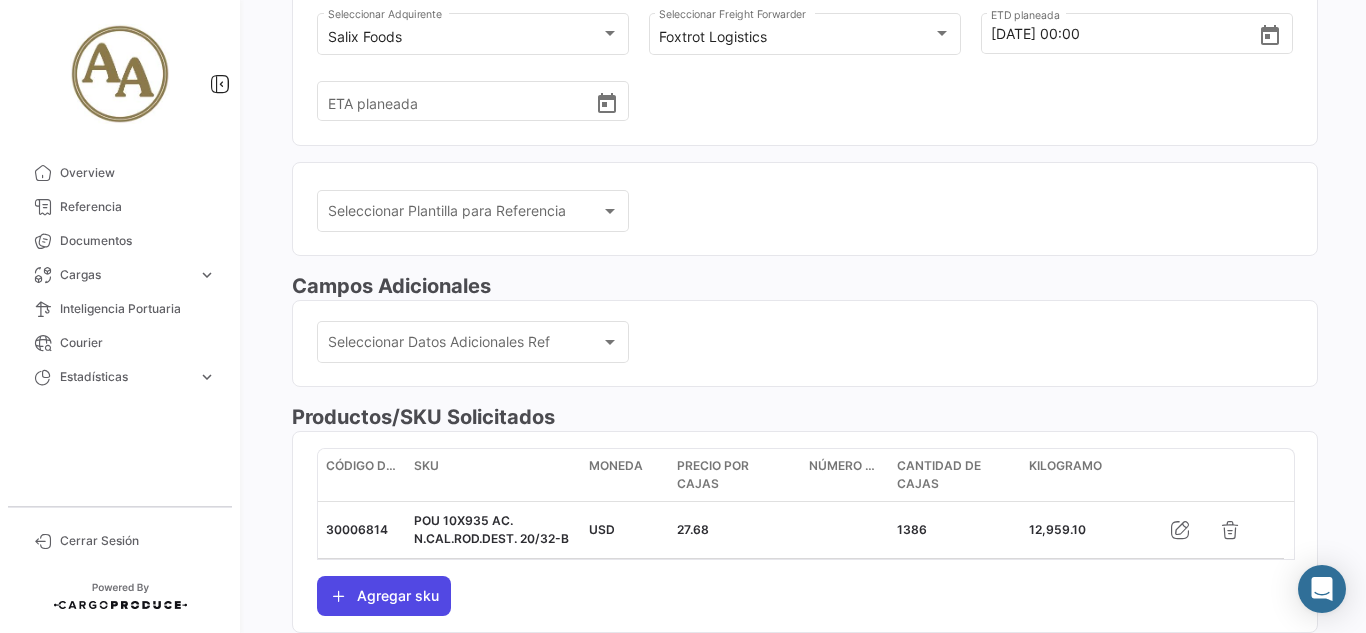 click on "Agregar sku" 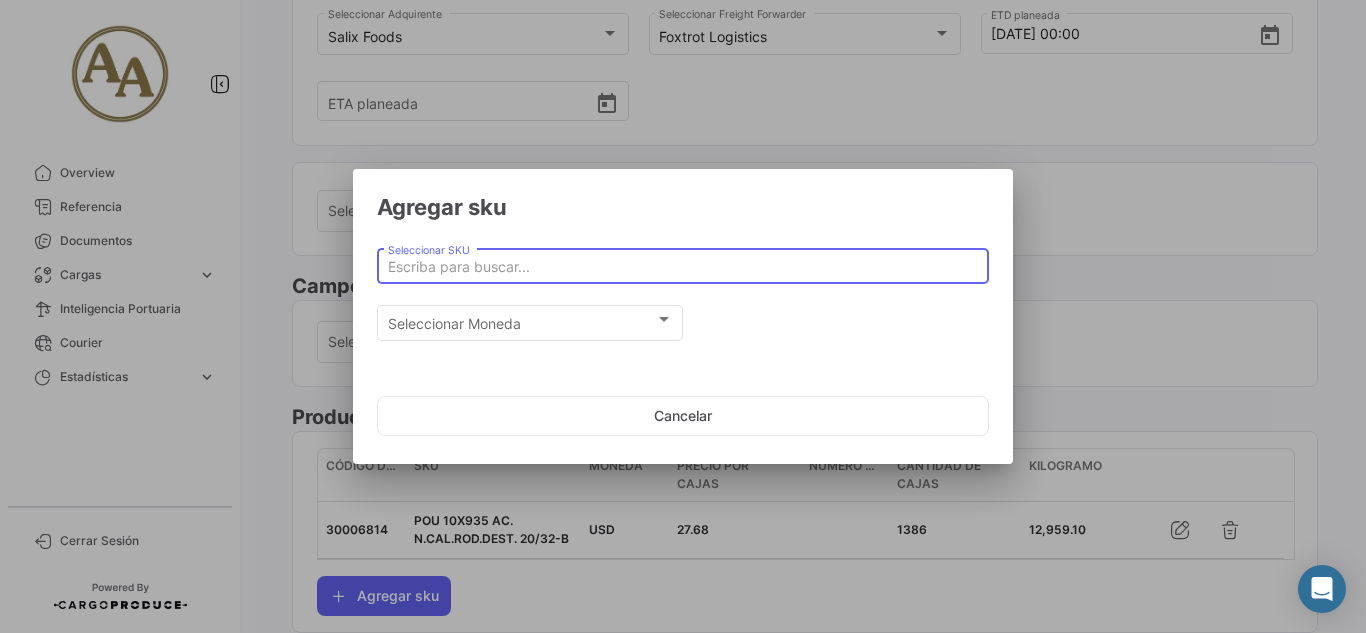 click on "Seleccionar
SKU" at bounding box center (683, 267) 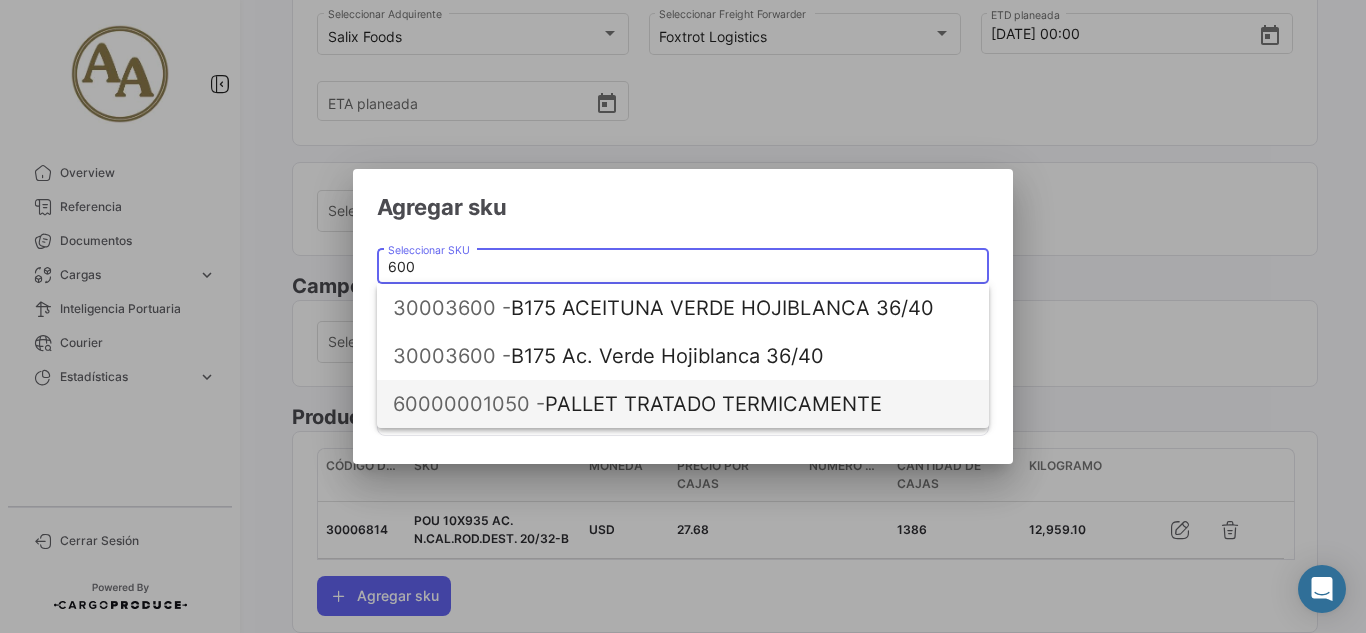click on "60000001050 -    PALLET TRATADO TERMICAMENTE" at bounding box center [683, 404] 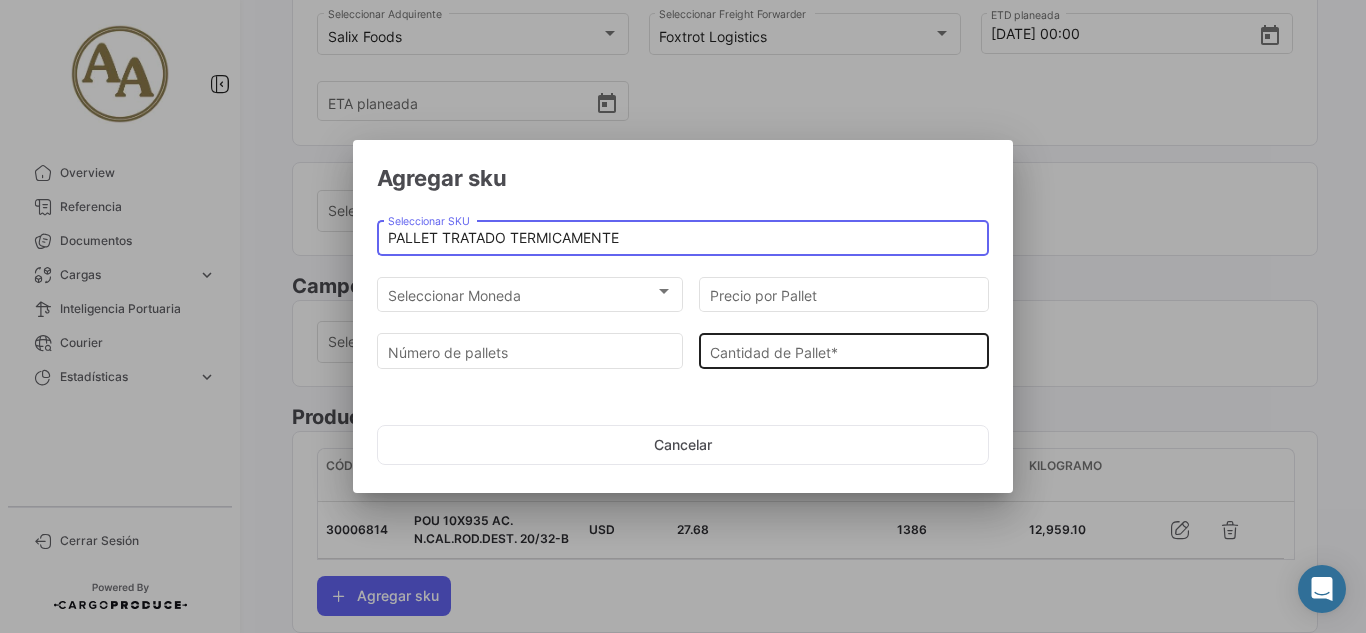 click on "Cantidad de Pallet  *" at bounding box center [844, 352] 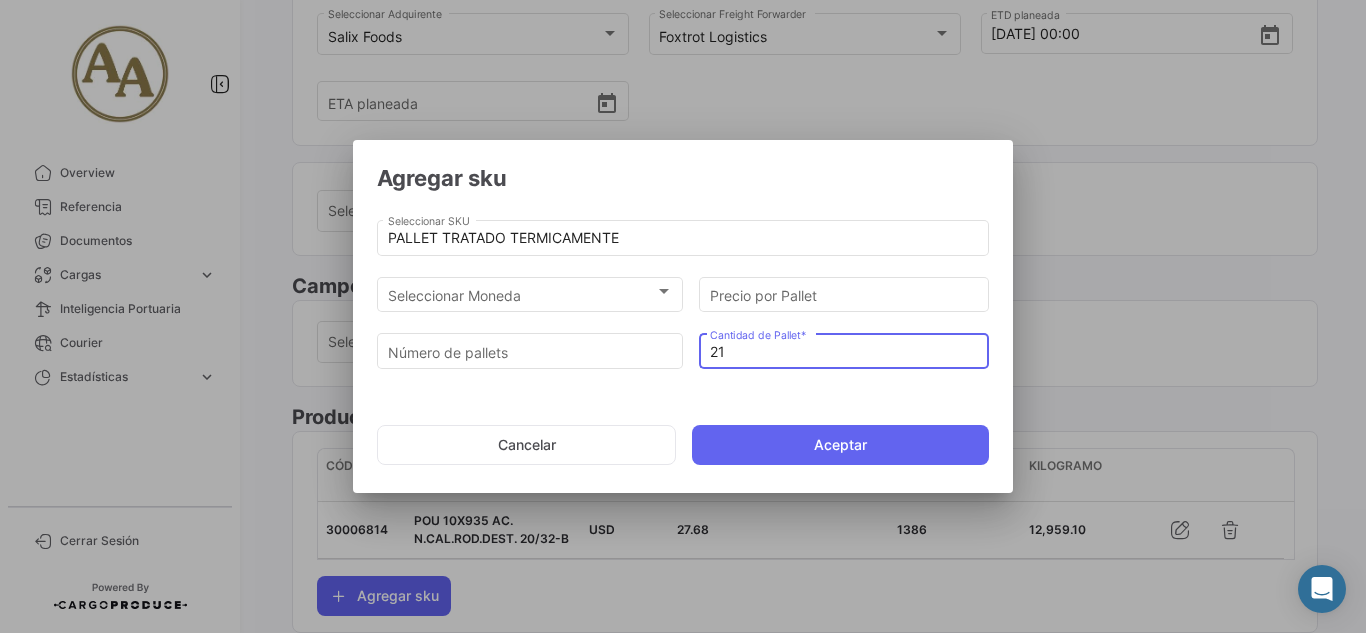 type on "21" 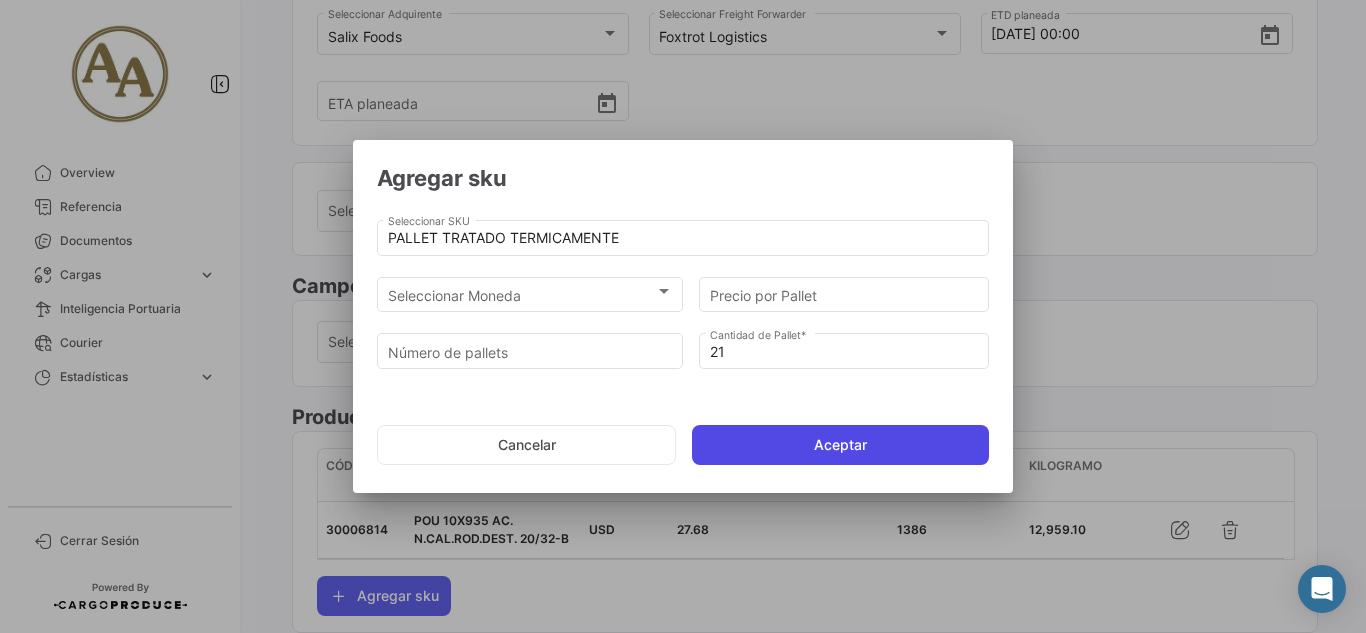 click on "Aceptar" 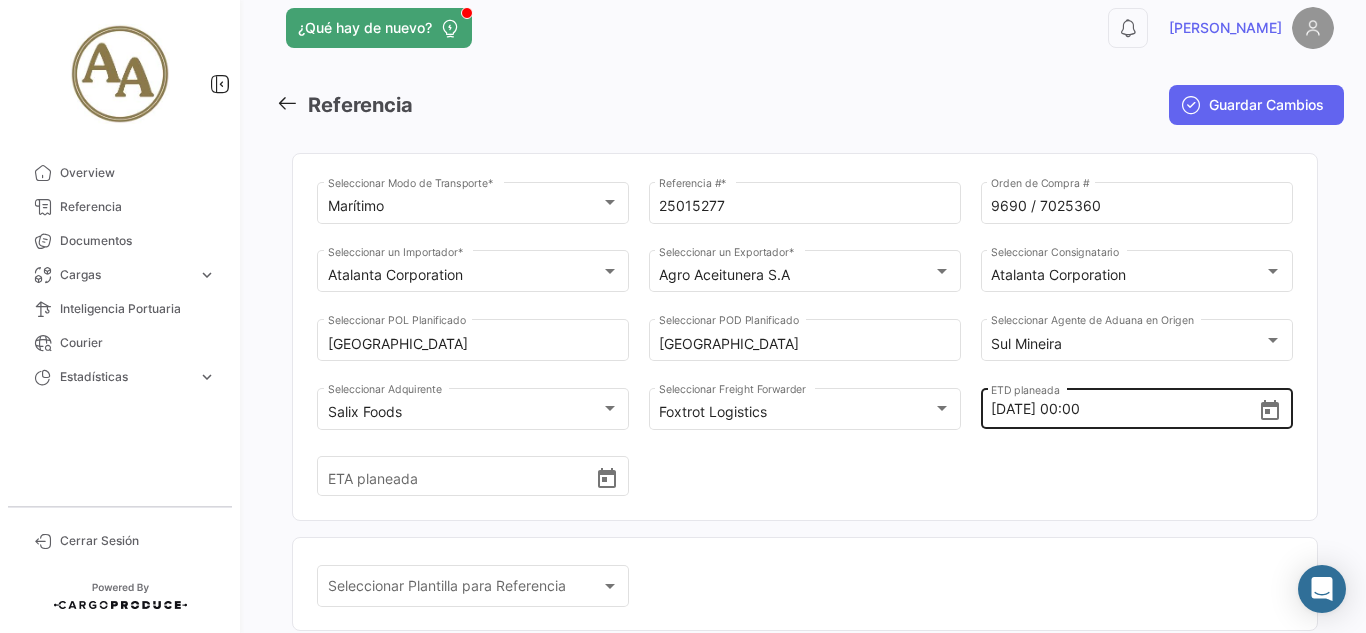 scroll, scrollTop: 0, scrollLeft: 0, axis: both 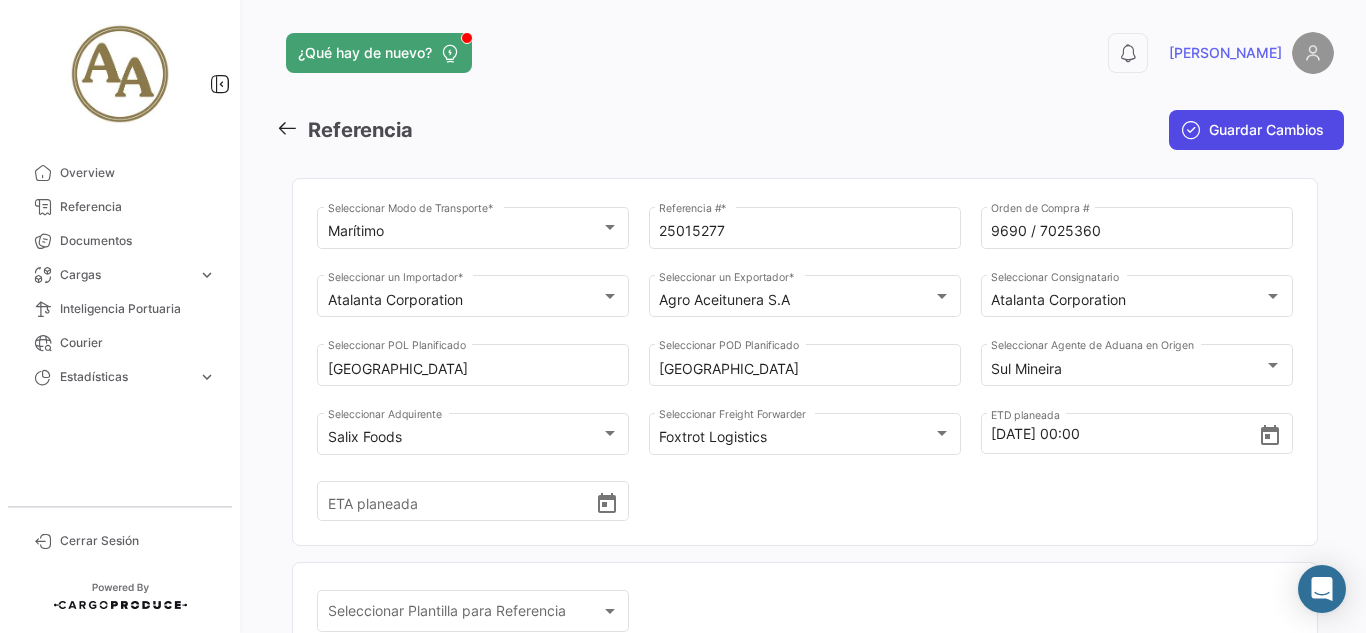 click on "Guardar Cambios" 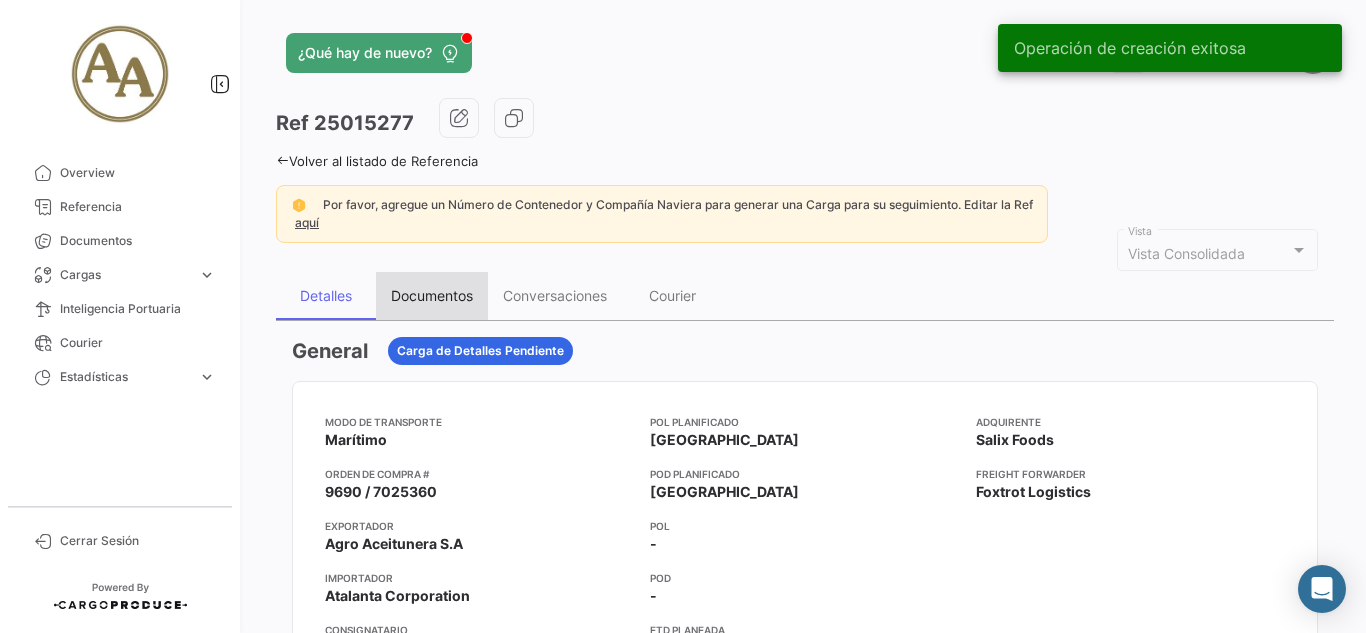 click on "Documentos" at bounding box center (432, 295) 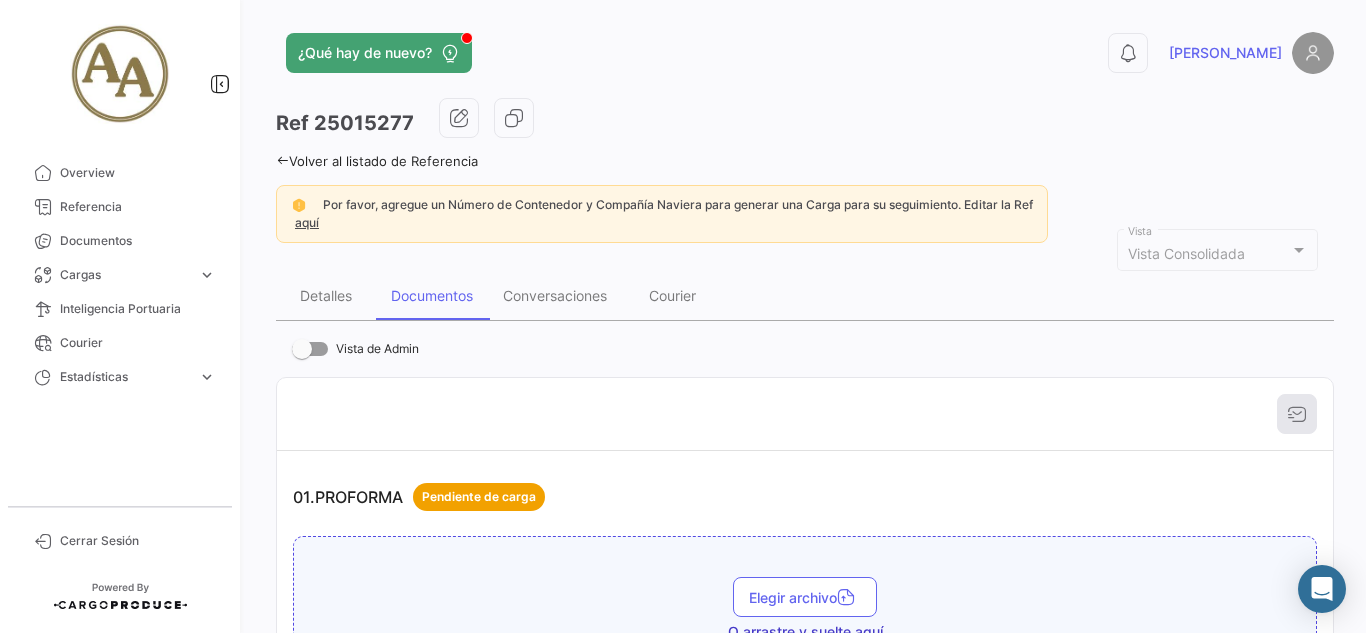 click on "¿Qué hay de nuevo?  0  [PERSON_NAME]
Ref
25015277  Volver al listado de Referencia  Por favor, agregue un Número de Contenedor y Compañía Naviera para generar una Carga para su seguimiento. Editar la Ref aquí  Vista Consolidada Vista Detalles Documentos Conversaciones Courier   Vista de Admin   01.PROFORMA    Pendiente de carga      Elegir archivo  O arrastre y suelte aquí  Subir   02. REGISTRO FOTOGRÁFICO DEL PRODUCTO    Pendiente de carga      Elegir archivo  O arrastre y suelte aquí  Subir   02.CERTIFICADO ANÁLISIS    Pendiente de carga      Elegir archivo  O arrastre y suelte aquí  Subir   [DOMAIN_NAME] CONFIRMATION    Pendiente de carga      Elegir archivo  O arrastre y suelte aquí  Subir   04.ORDEN DE CARGA    Pendiente de carga      Elegir archivo  O arrastre y suelte aquí  Subir   05.REMITO Y DDJJ DE CARGA    Pendiente de carga      Elegir archivo  O arrastre y suelte aquí  Subir   06.FACTURA    Pendiente de carga      Elegir archivo   Subir      Subir" 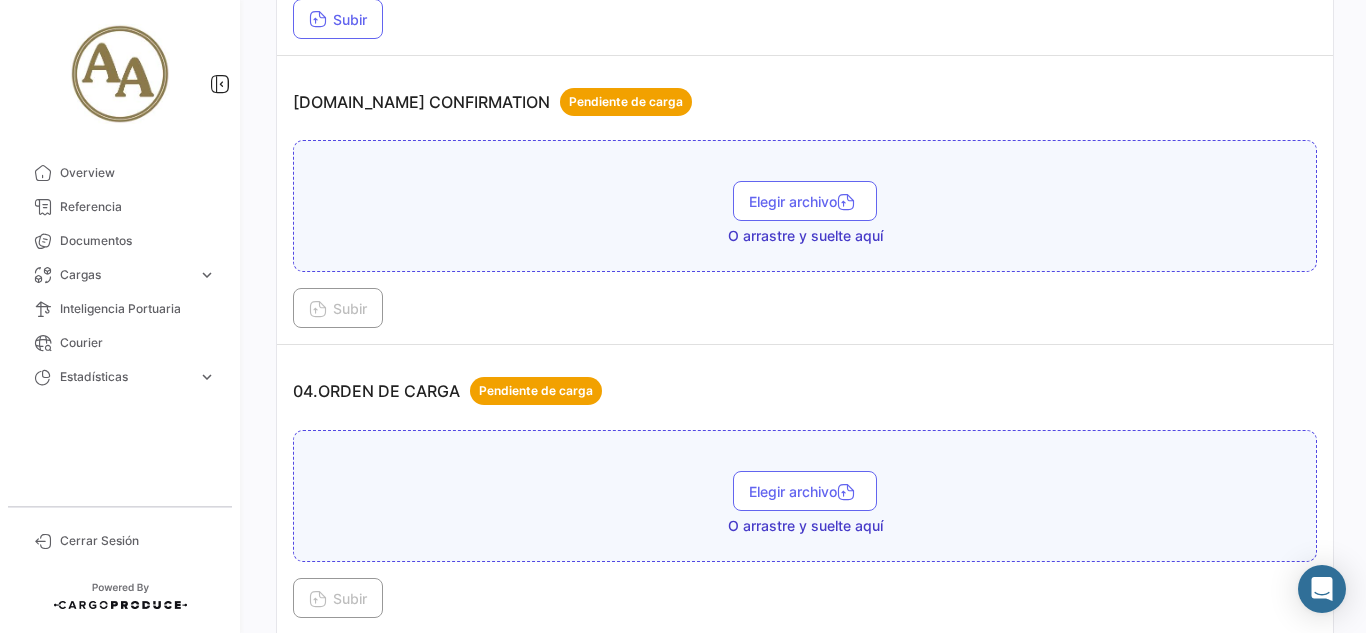 scroll, scrollTop: 1300, scrollLeft: 0, axis: vertical 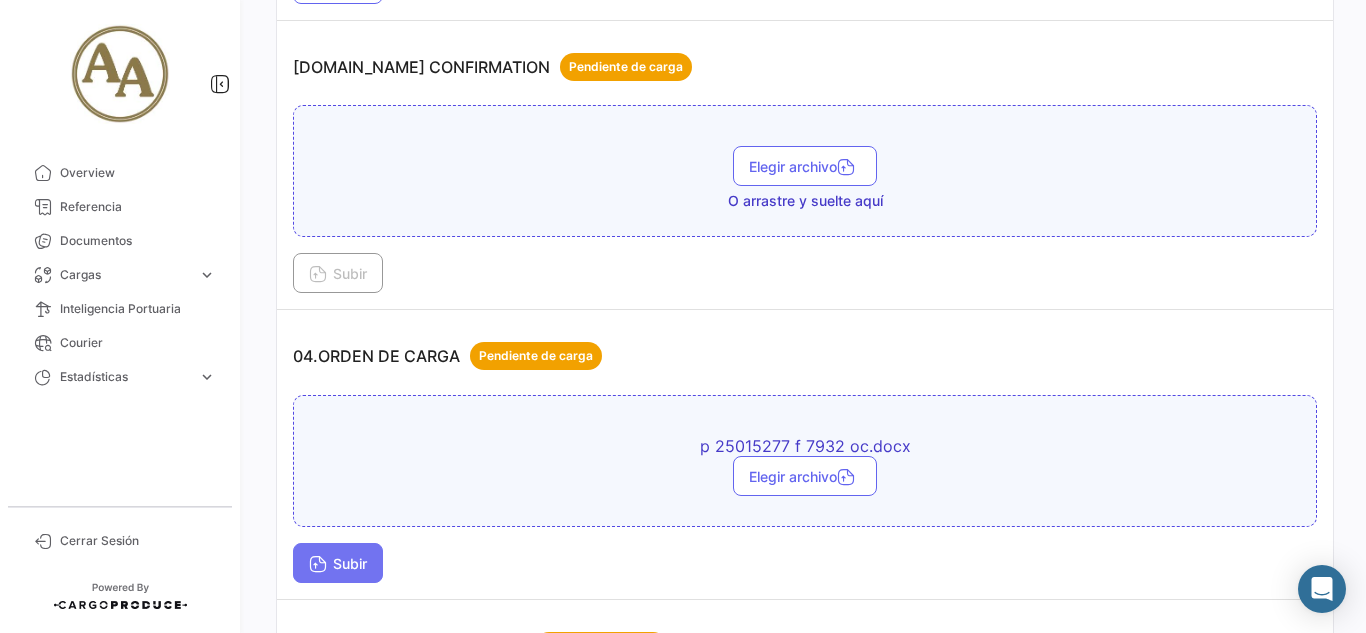 click on "Subir" at bounding box center [338, 563] 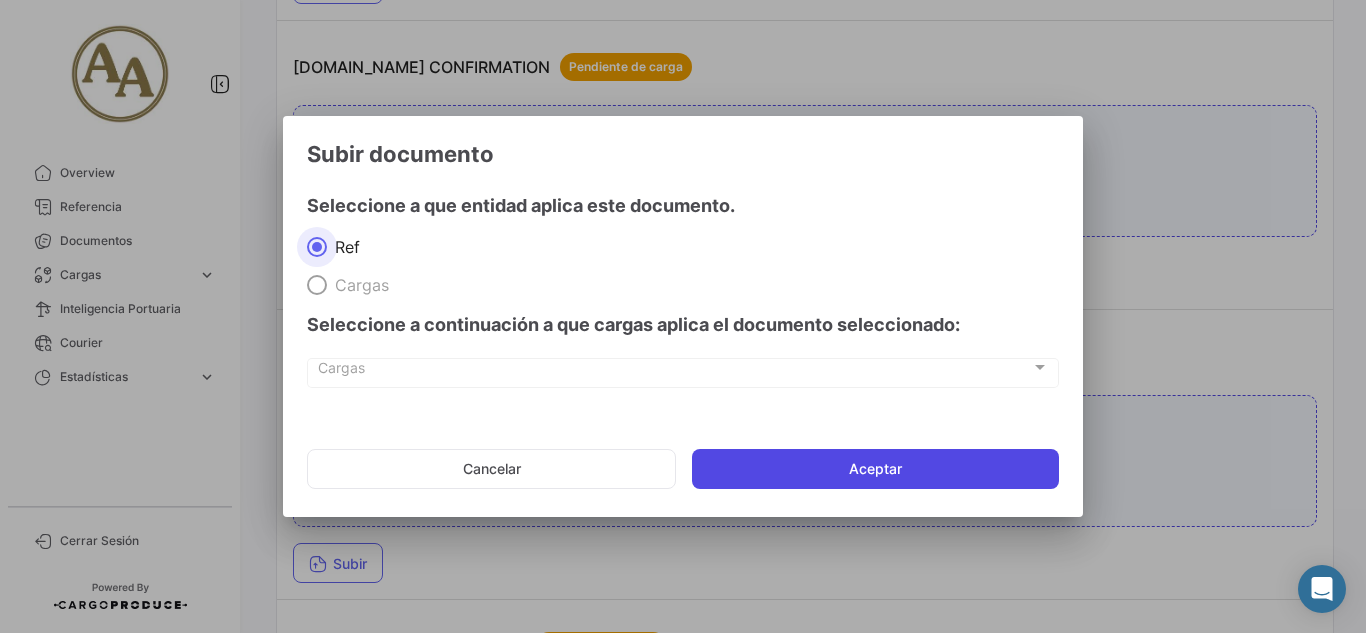 click on "Aceptar" 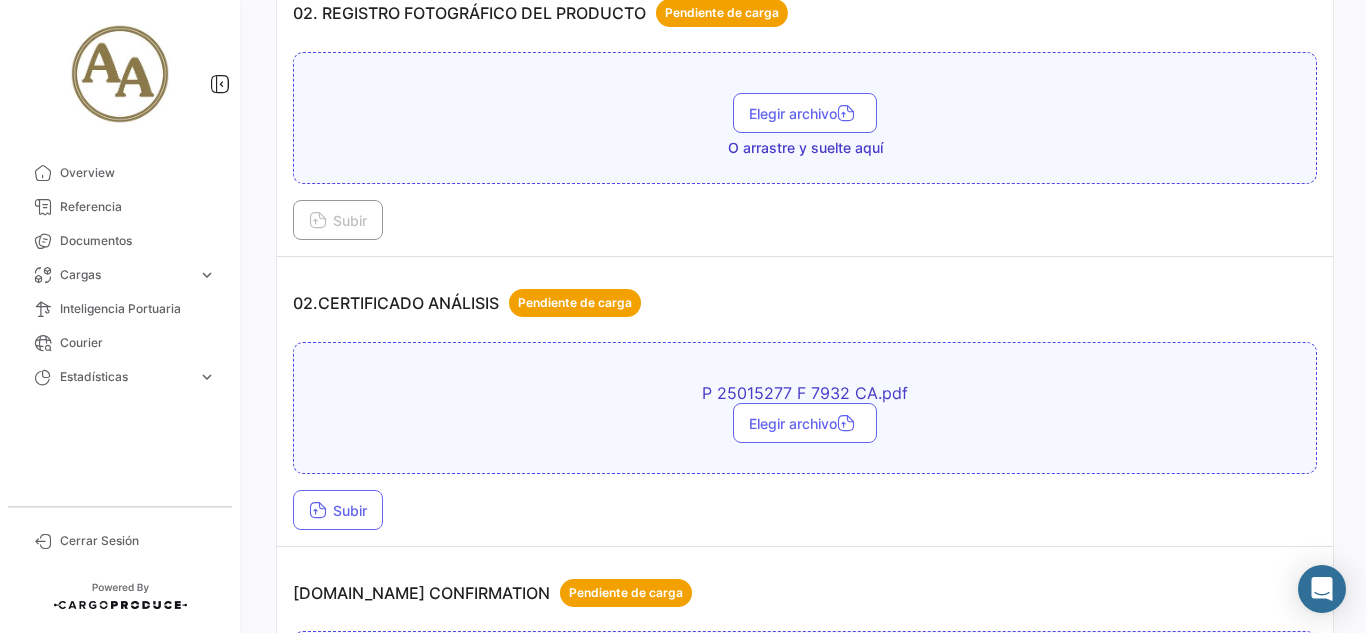 scroll, scrollTop: 700, scrollLeft: 0, axis: vertical 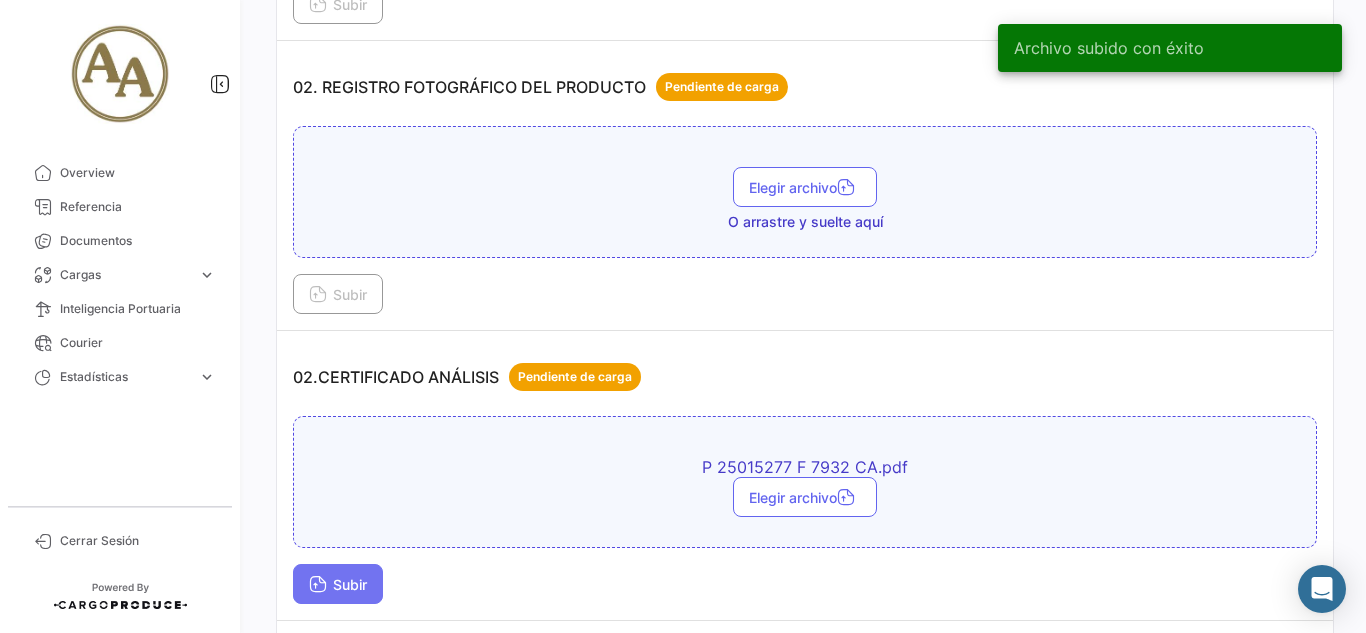 click on "Subir" at bounding box center [338, 584] 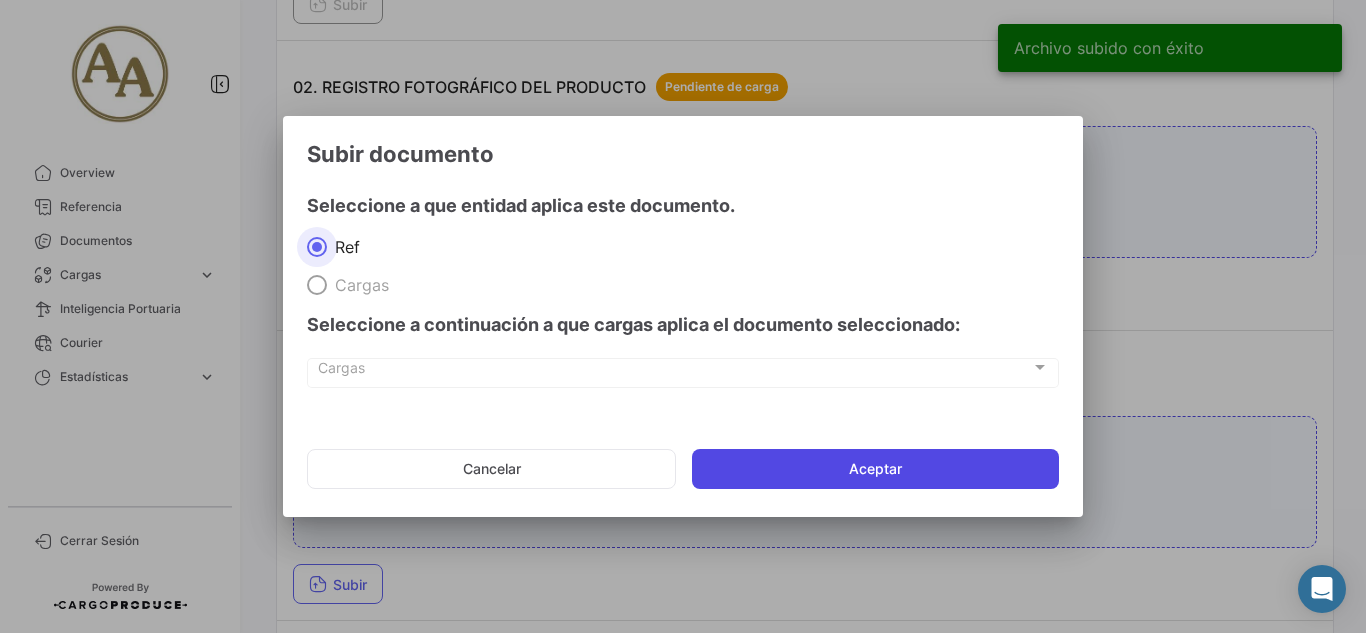 click on "Aceptar" 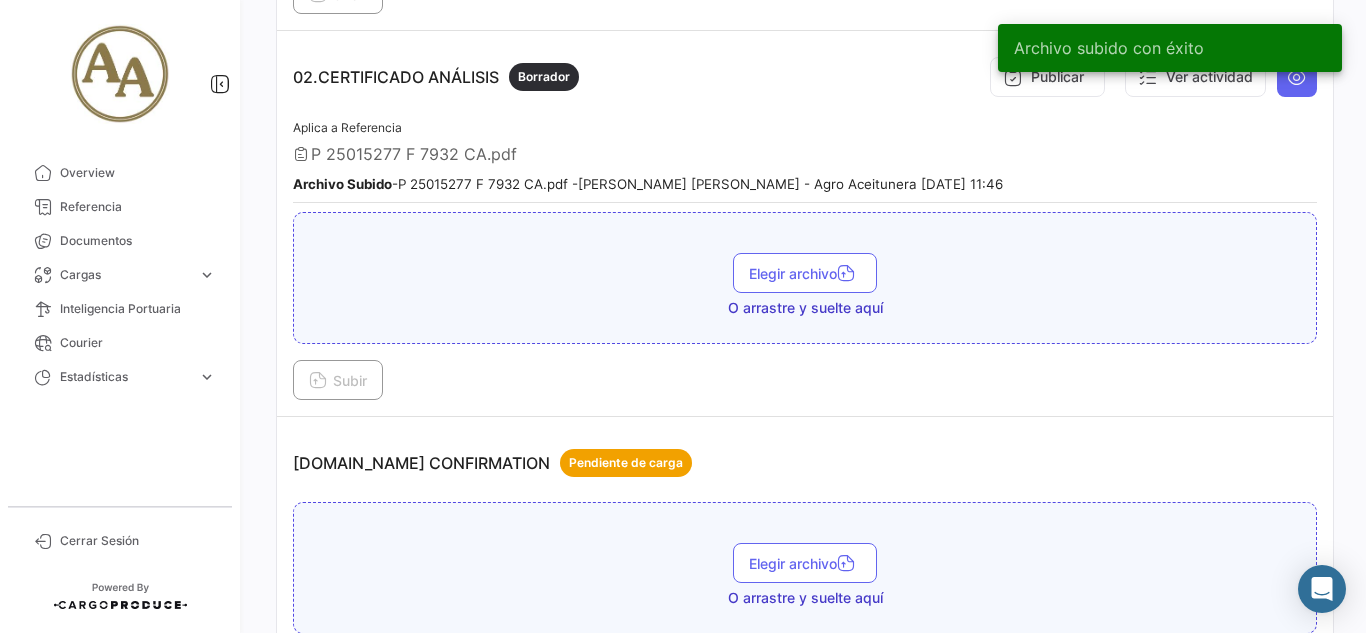scroll, scrollTop: 800, scrollLeft: 0, axis: vertical 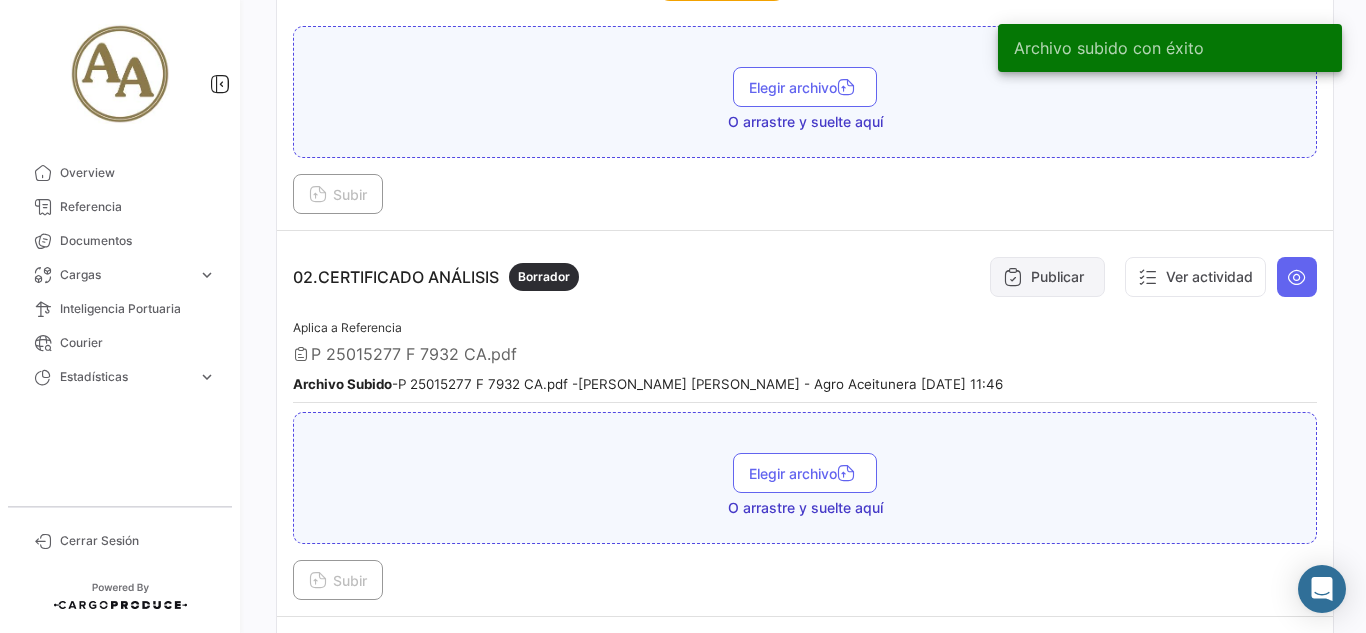 click on "Publicar" at bounding box center (1047, 277) 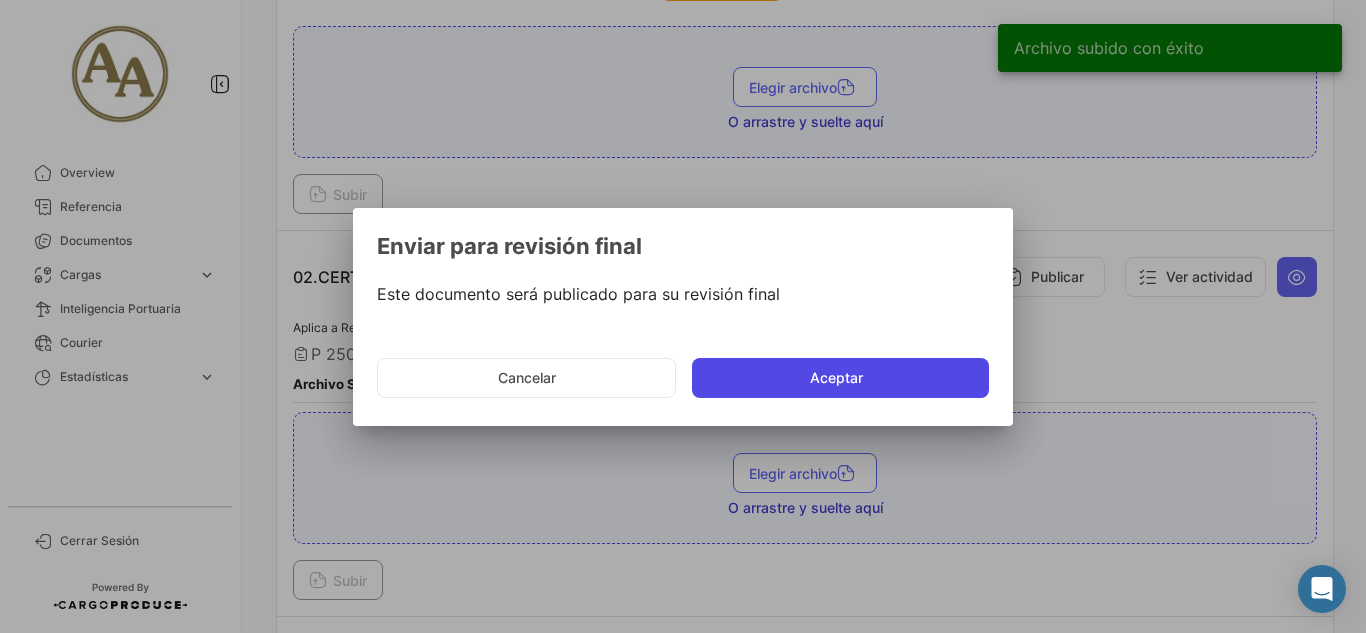 click on "Aceptar" 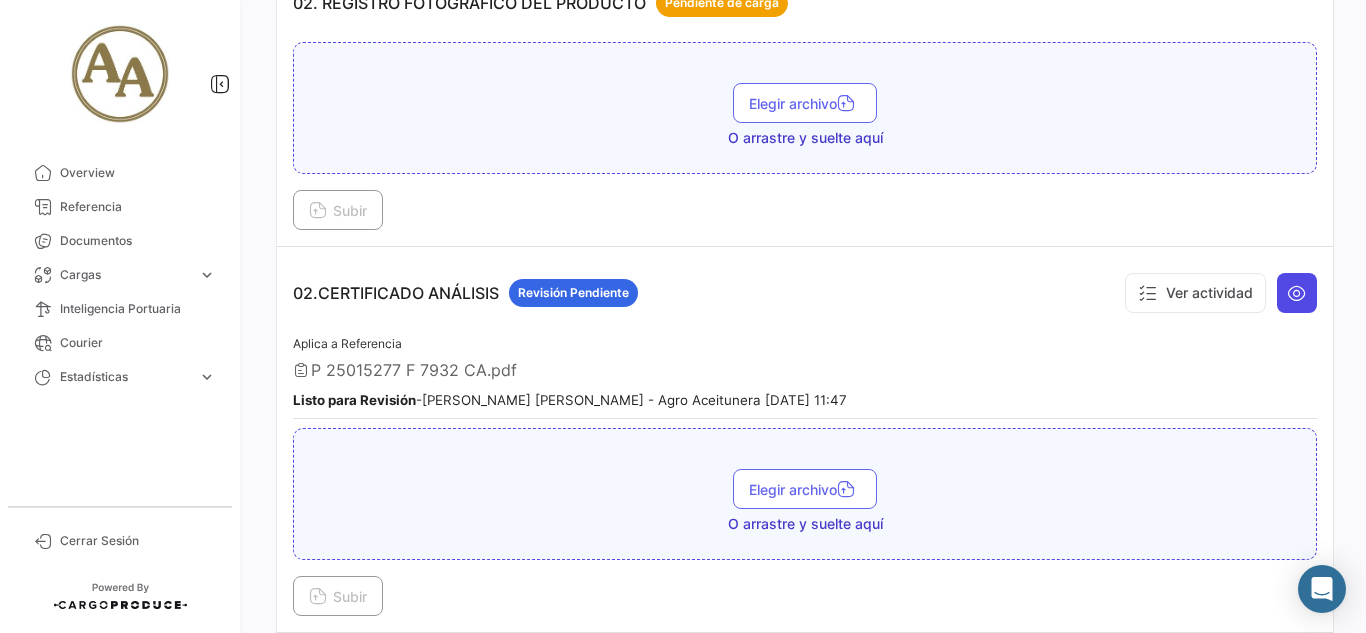 click at bounding box center (1297, 293) 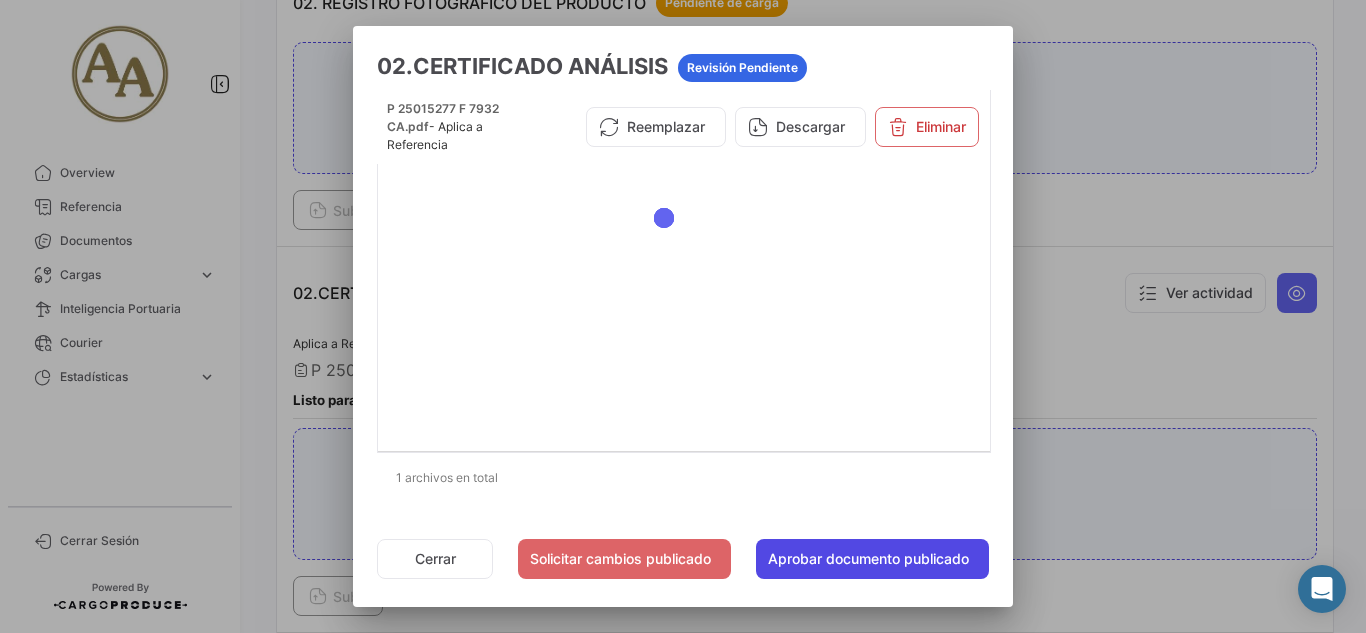 click on "Aprobar documento publicado" 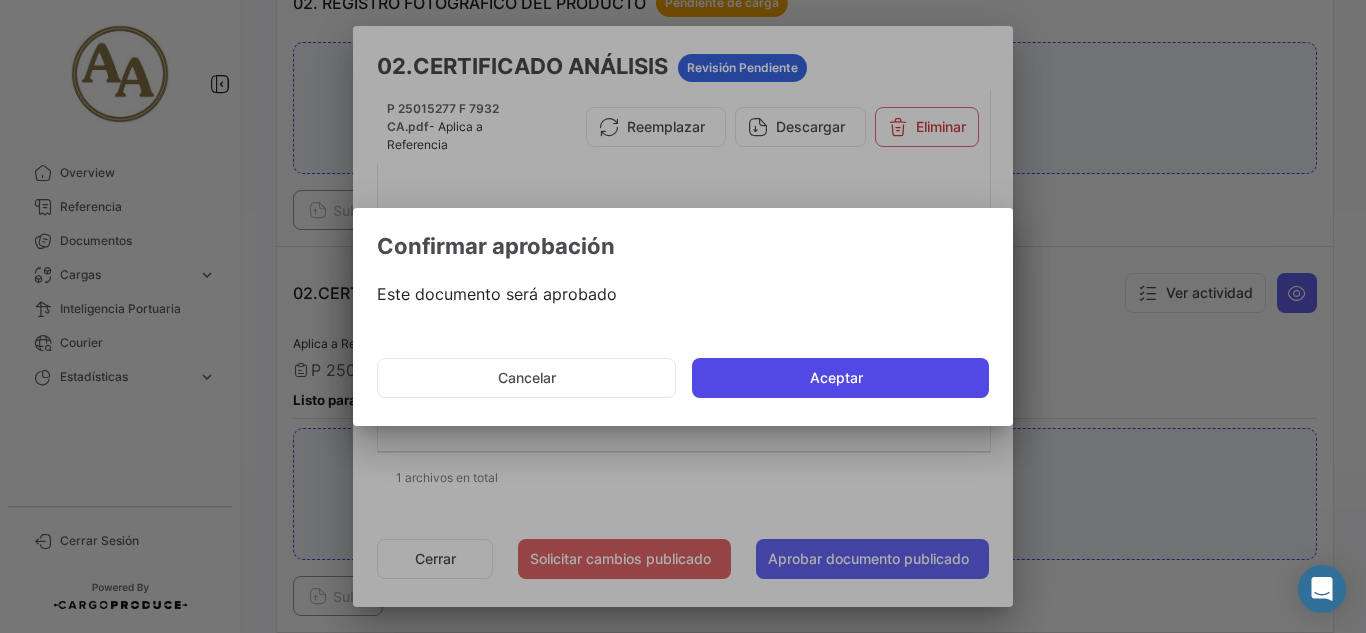 click on "Aceptar" 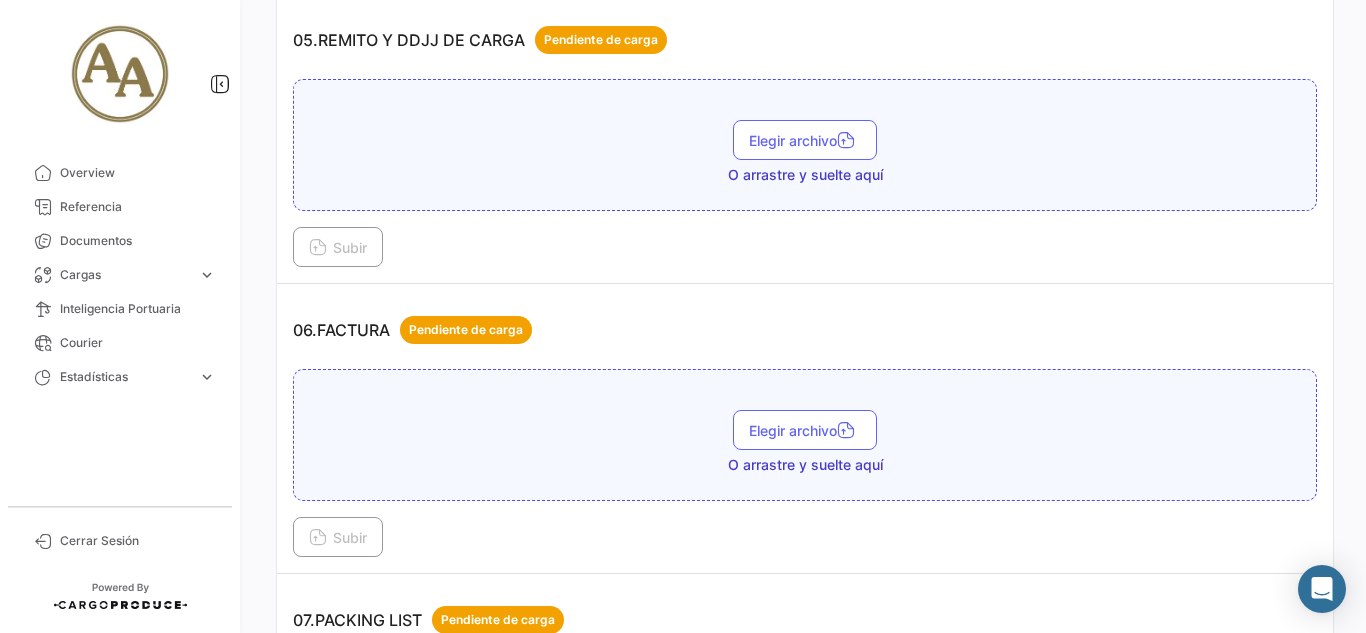scroll, scrollTop: 2100, scrollLeft: 0, axis: vertical 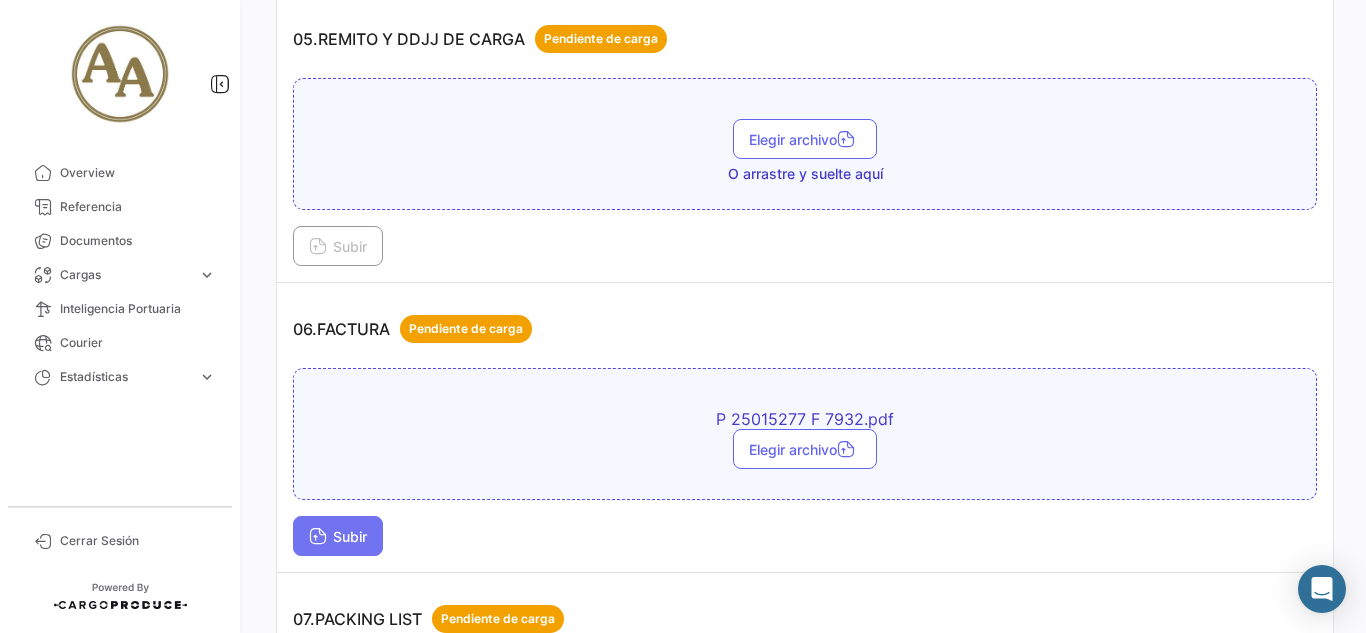 click on "Subir" at bounding box center (338, 536) 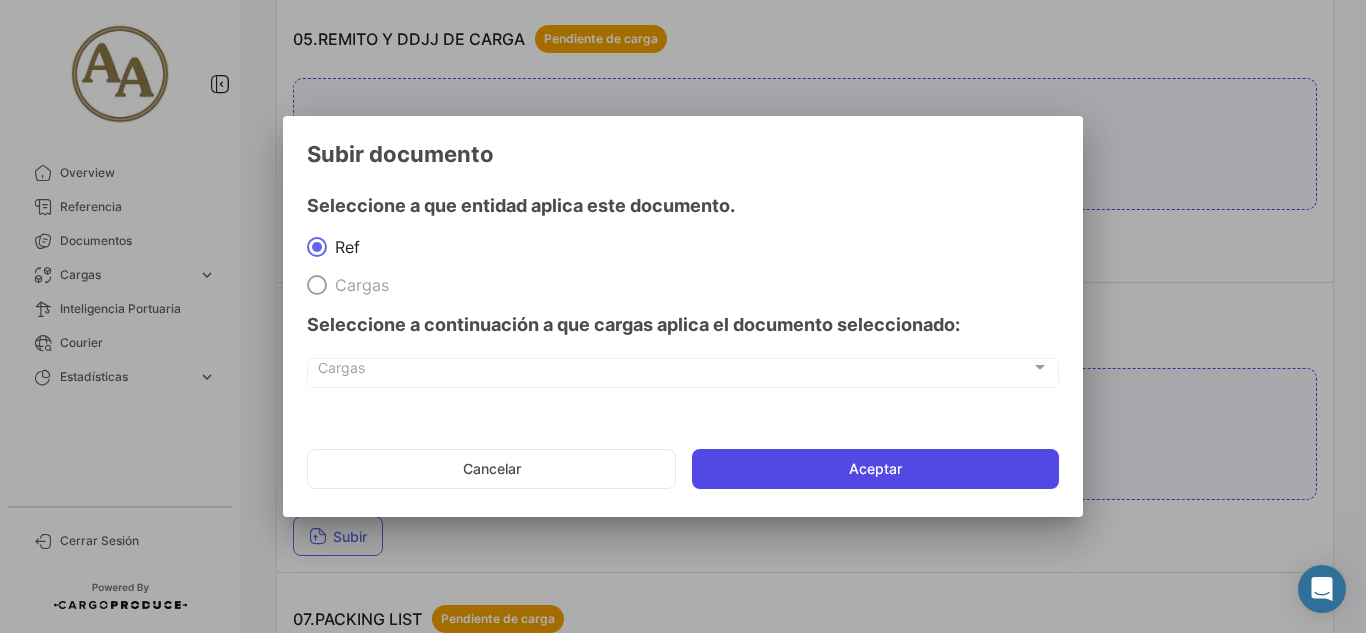 click on "Aceptar" 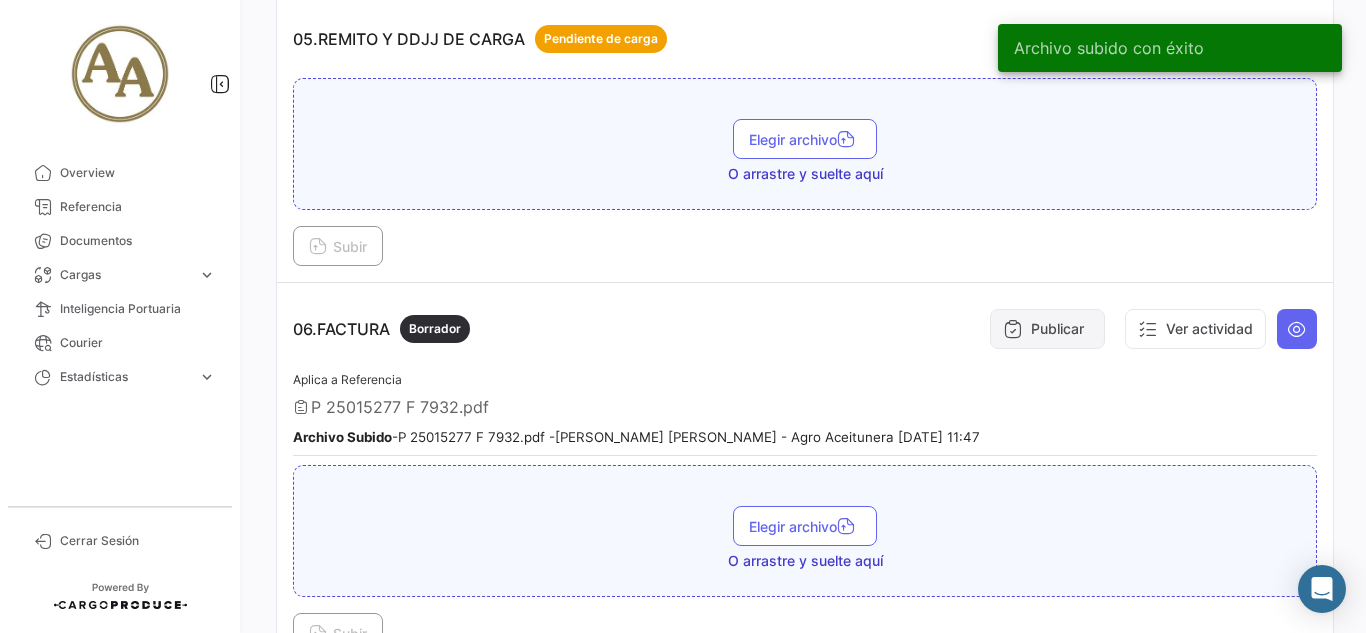 click on "Publicar" at bounding box center (1047, 329) 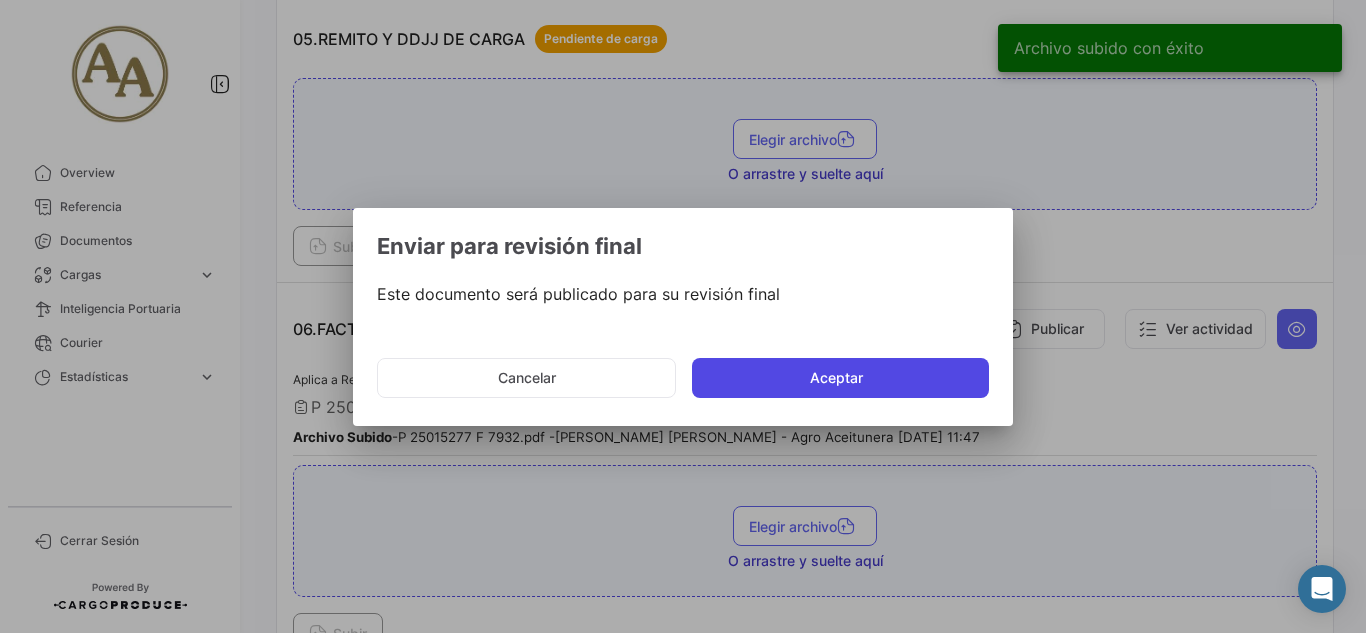 click on "Aceptar" 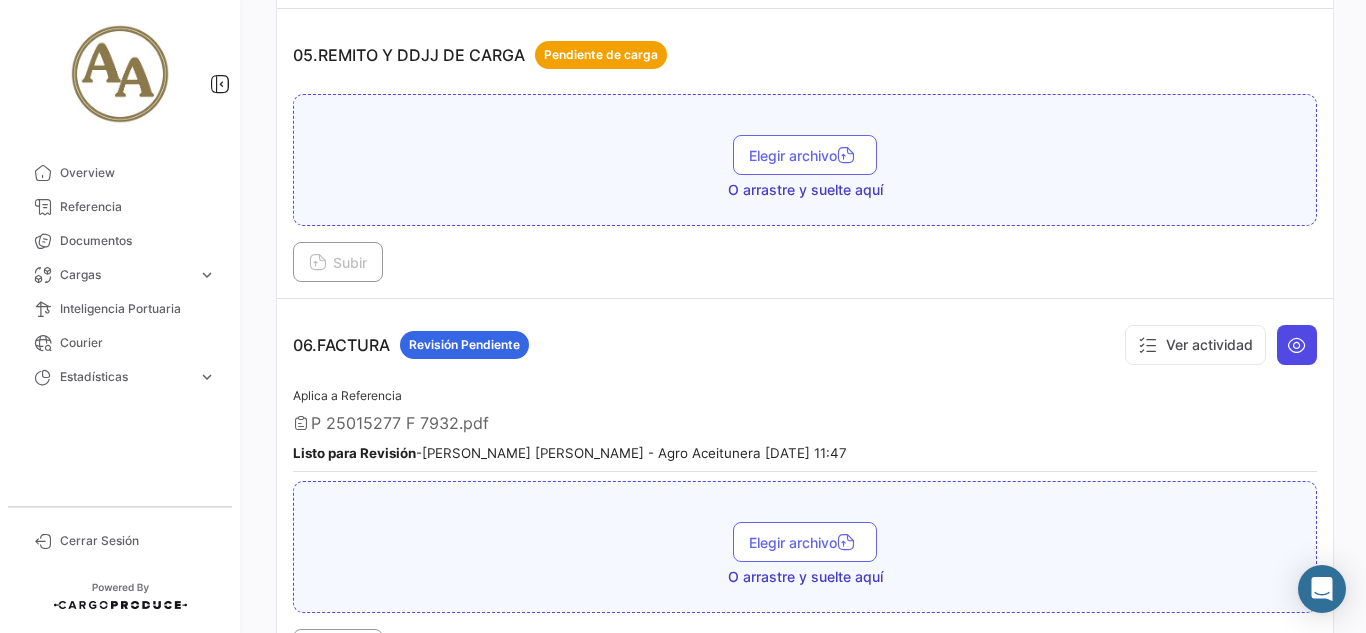 click at bounding box center (1297, 345) 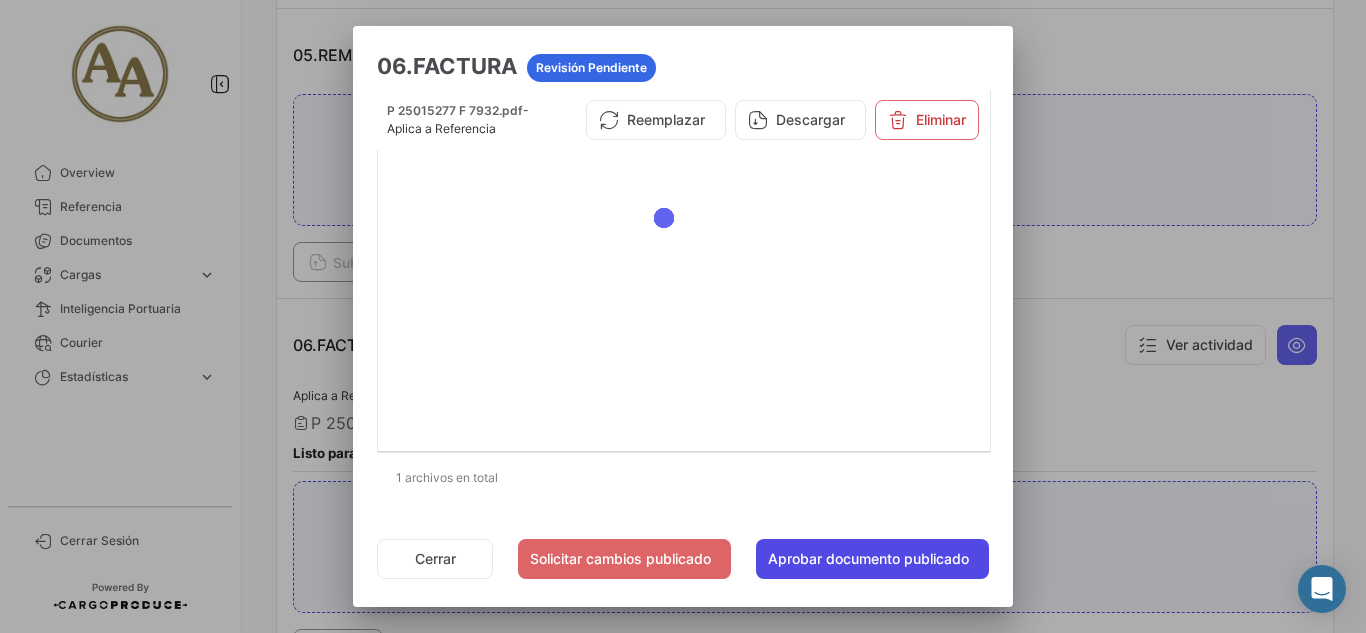 click on "Aprobar documento publicado" 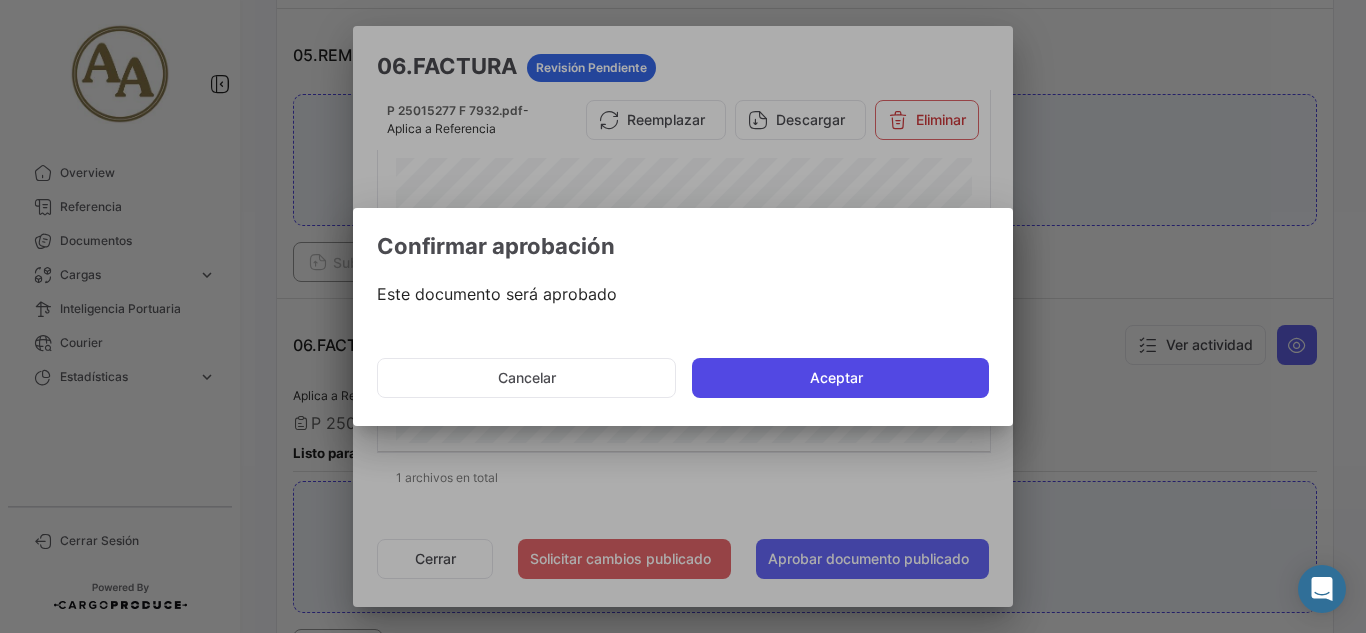 click on "Aceptar" 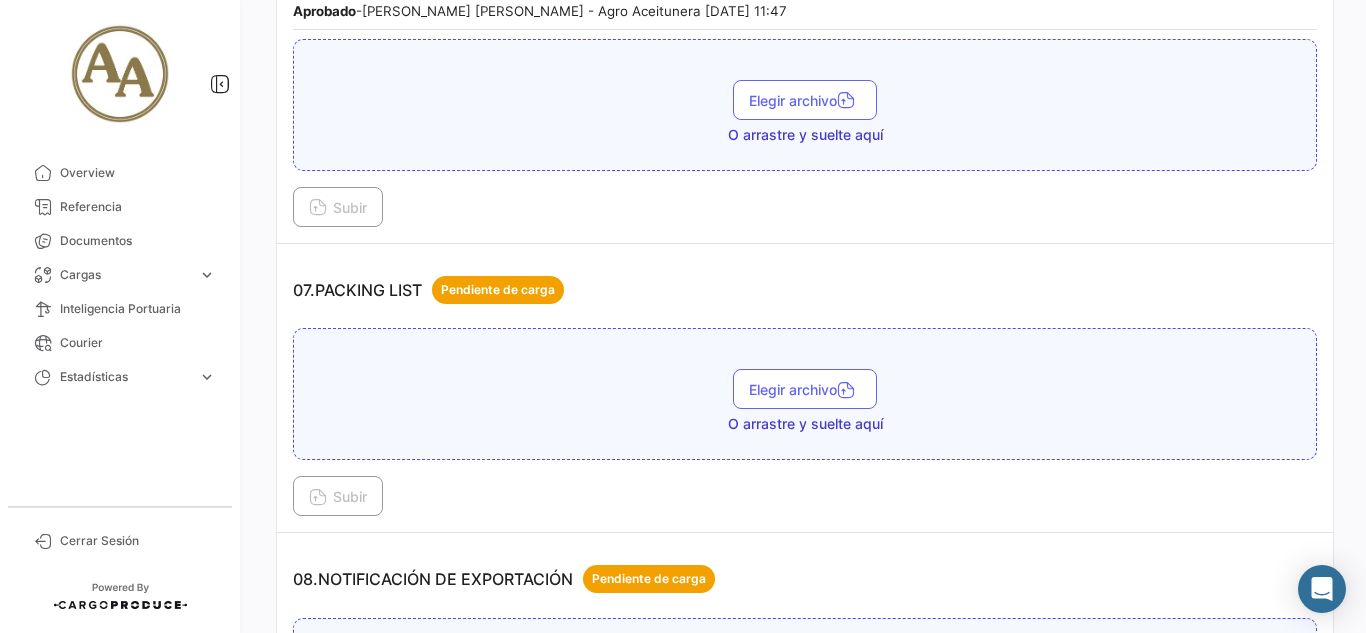 scroll, scrollTop: 2600, scrollLeft: 0, axis: vertical 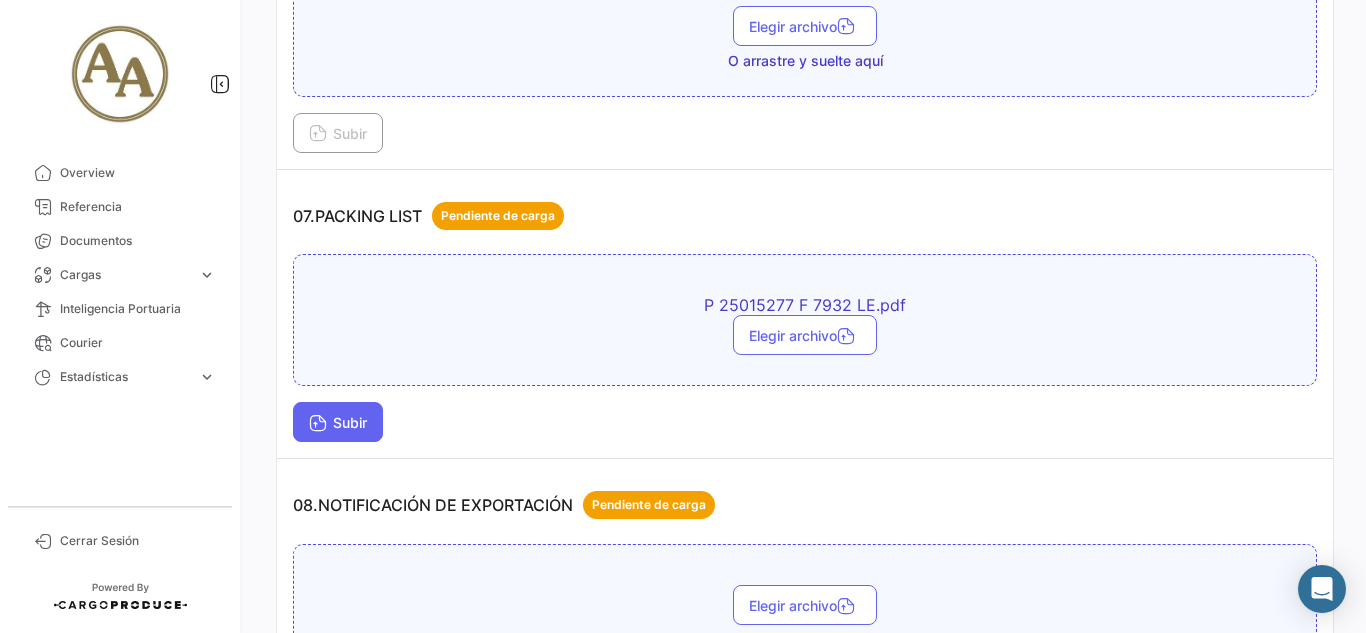 click on "Subir" at bounding box center [338, 422] 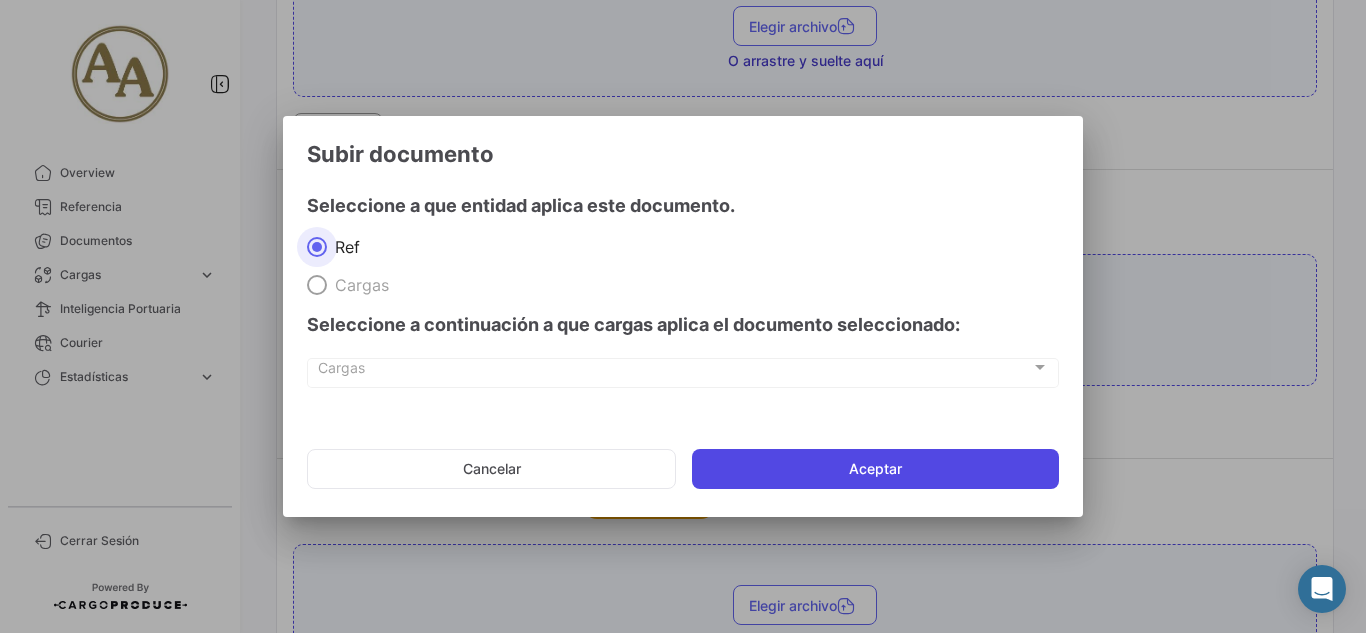 click on "Aceptar" 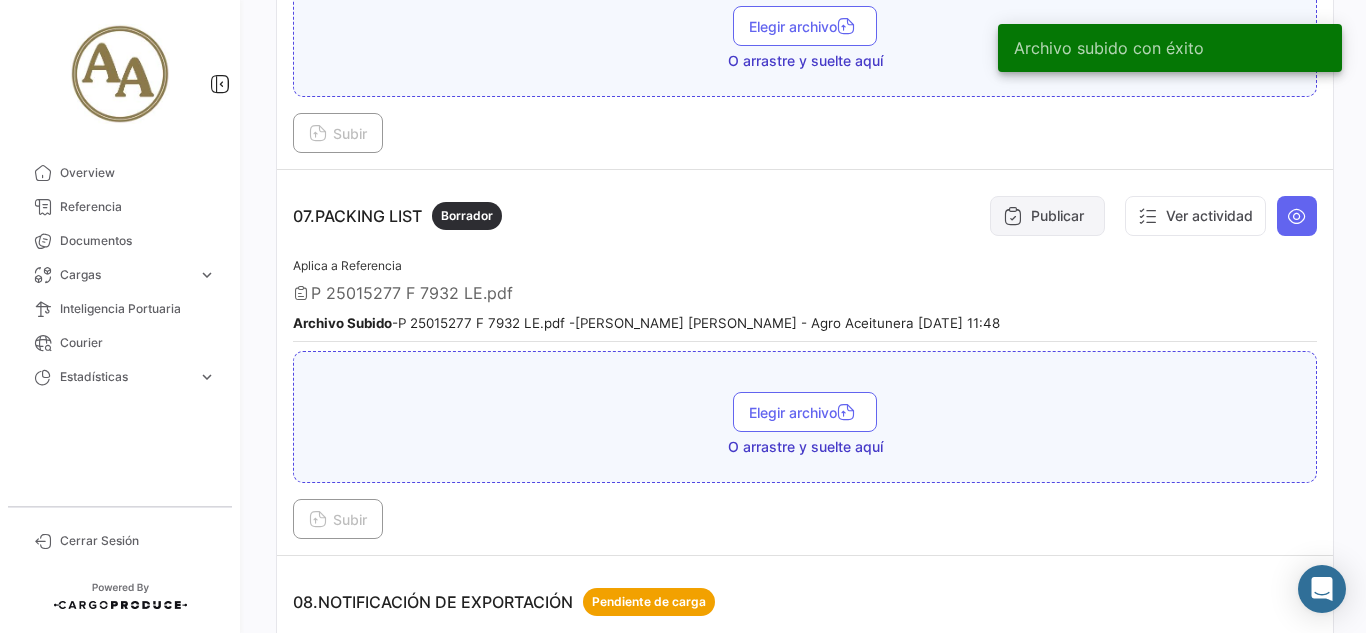 click on "Publicar" at bounding box center (1047, 216) 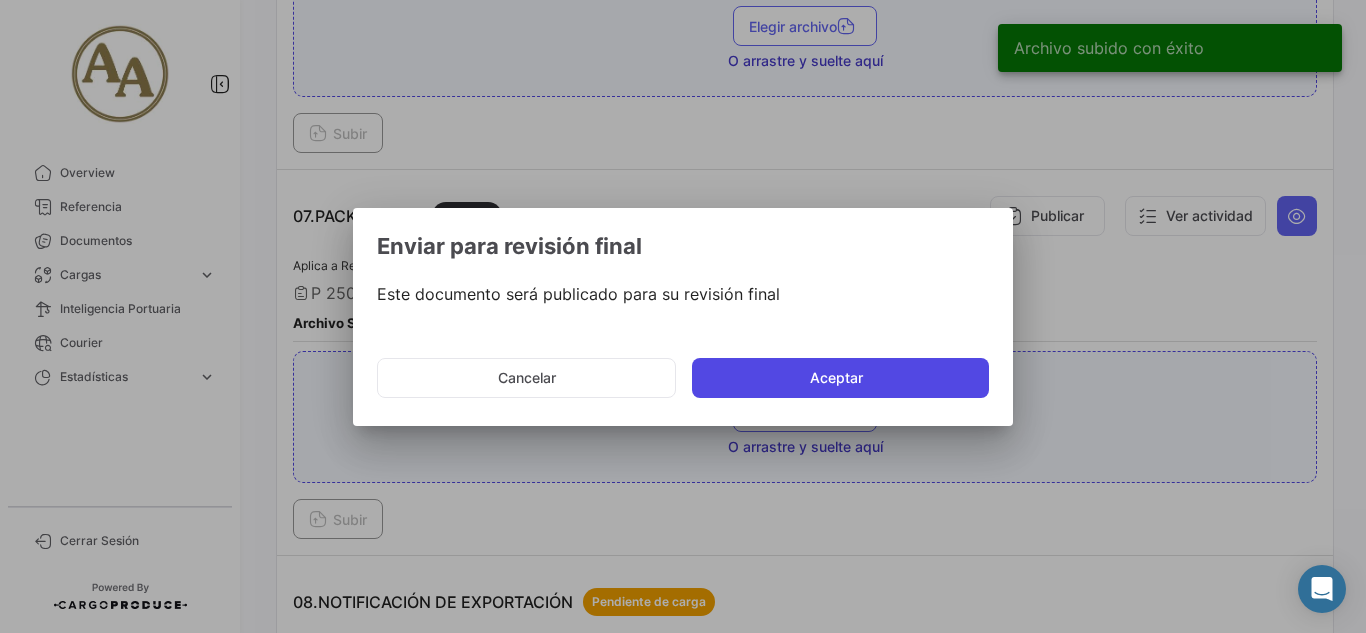 click on "Aceptar" 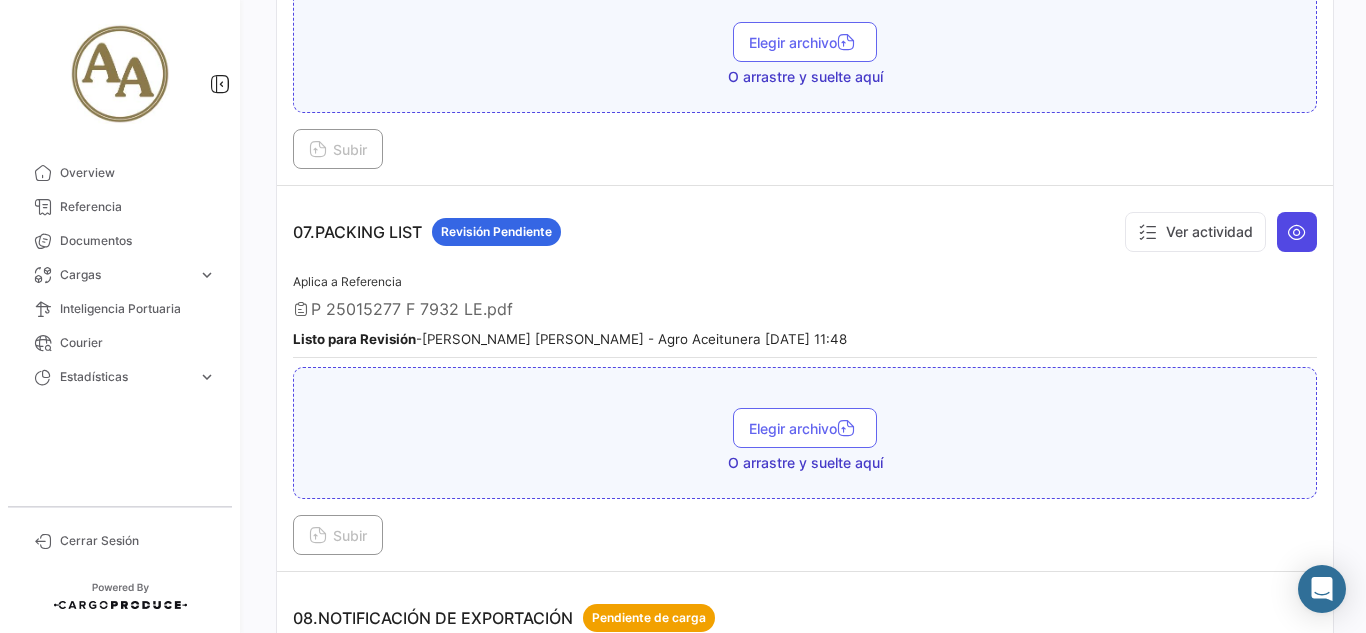 click at bounding box center (1297, 232) 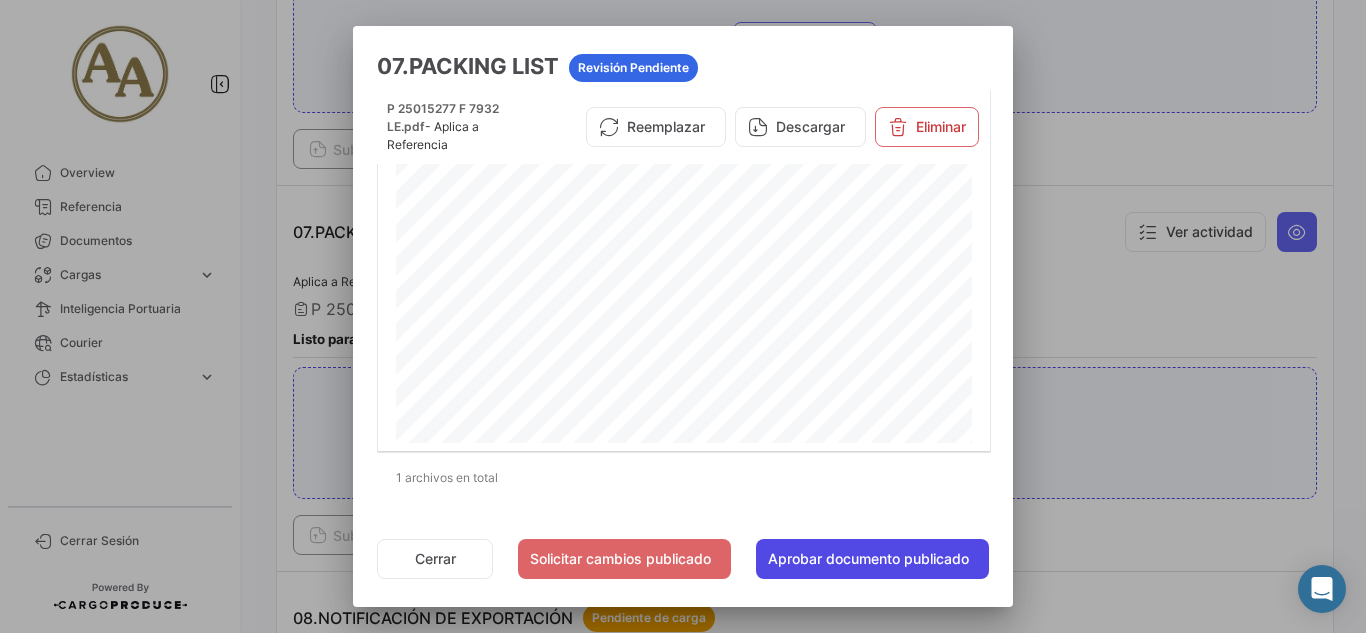 click on "Aprobar documento publicado" 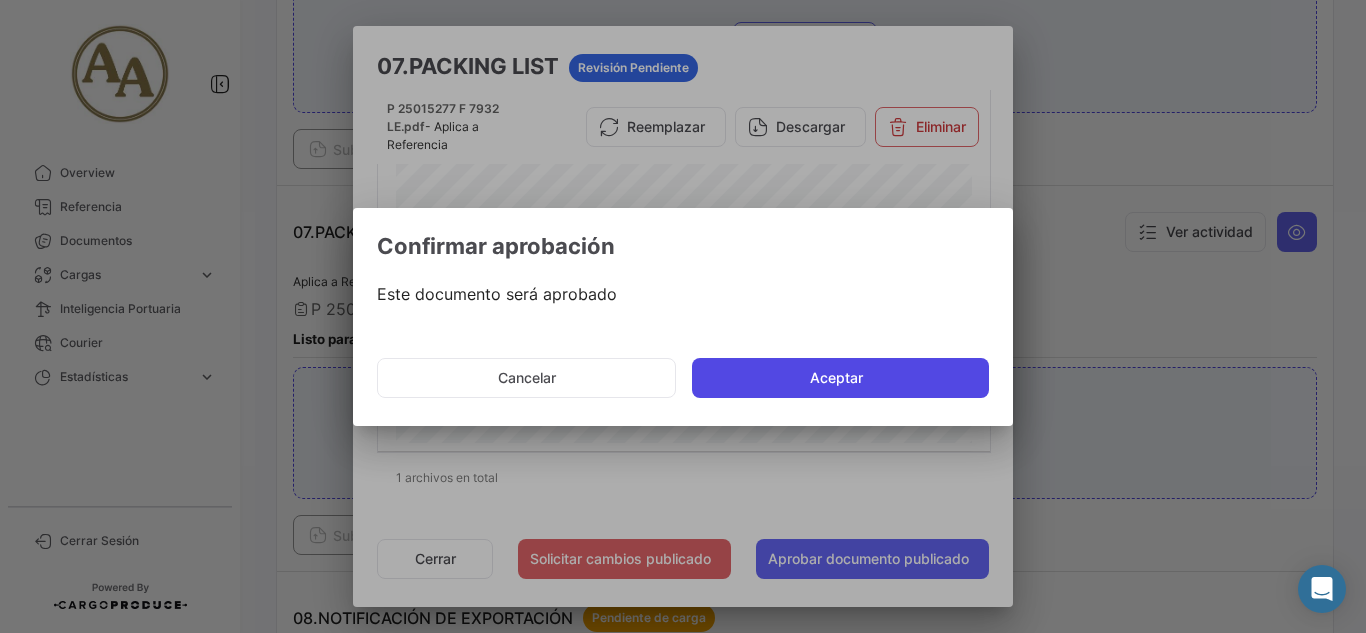 click on "Aceptar" 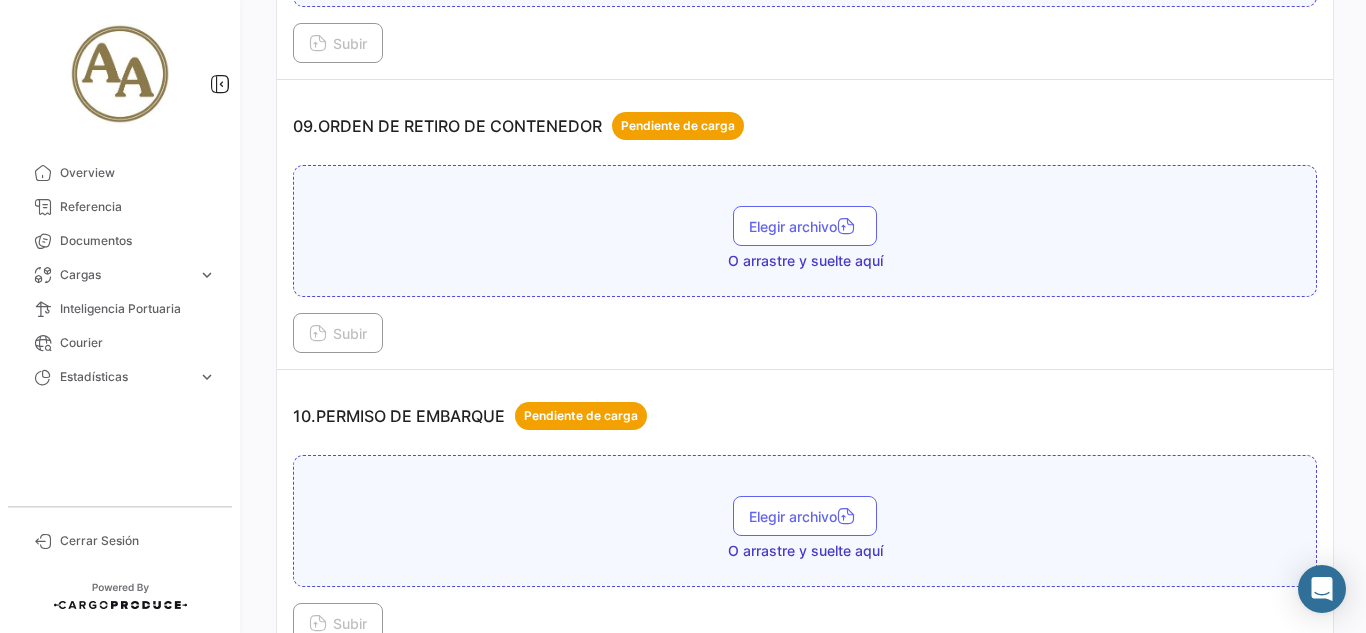 scroll, scrollTop: 3500, scrollLeft: 0, axis: vertical 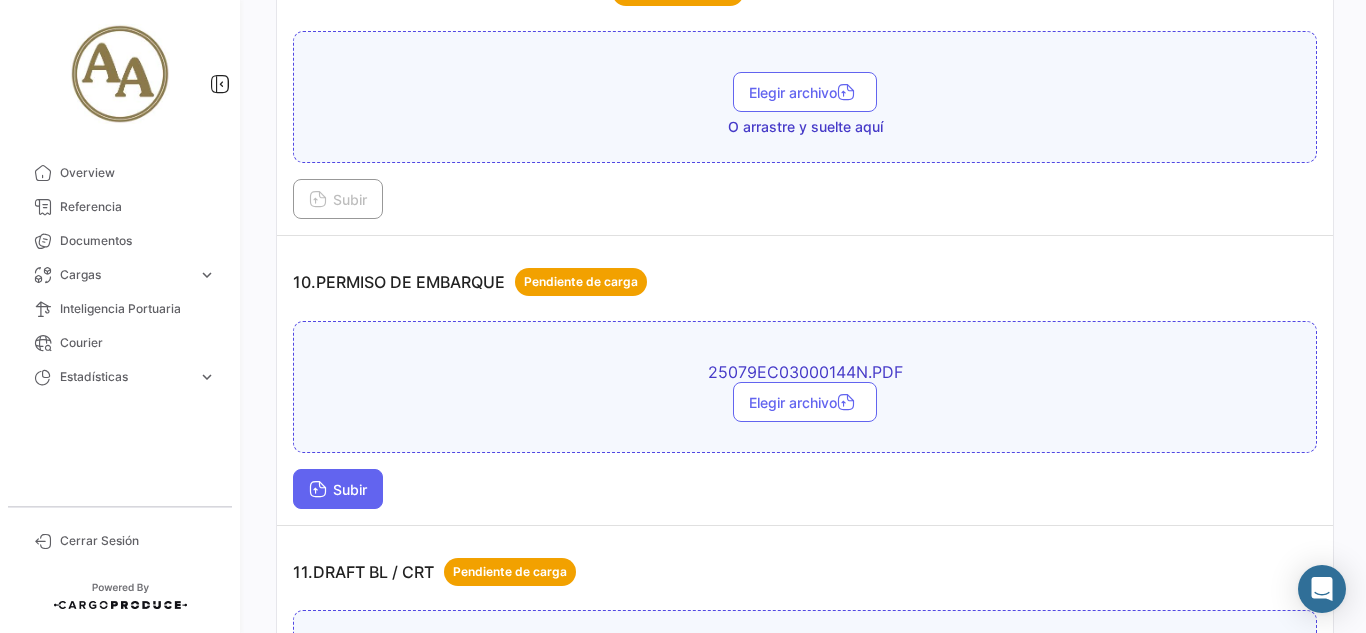 click on "Subir" at bounding box center [338, 489] 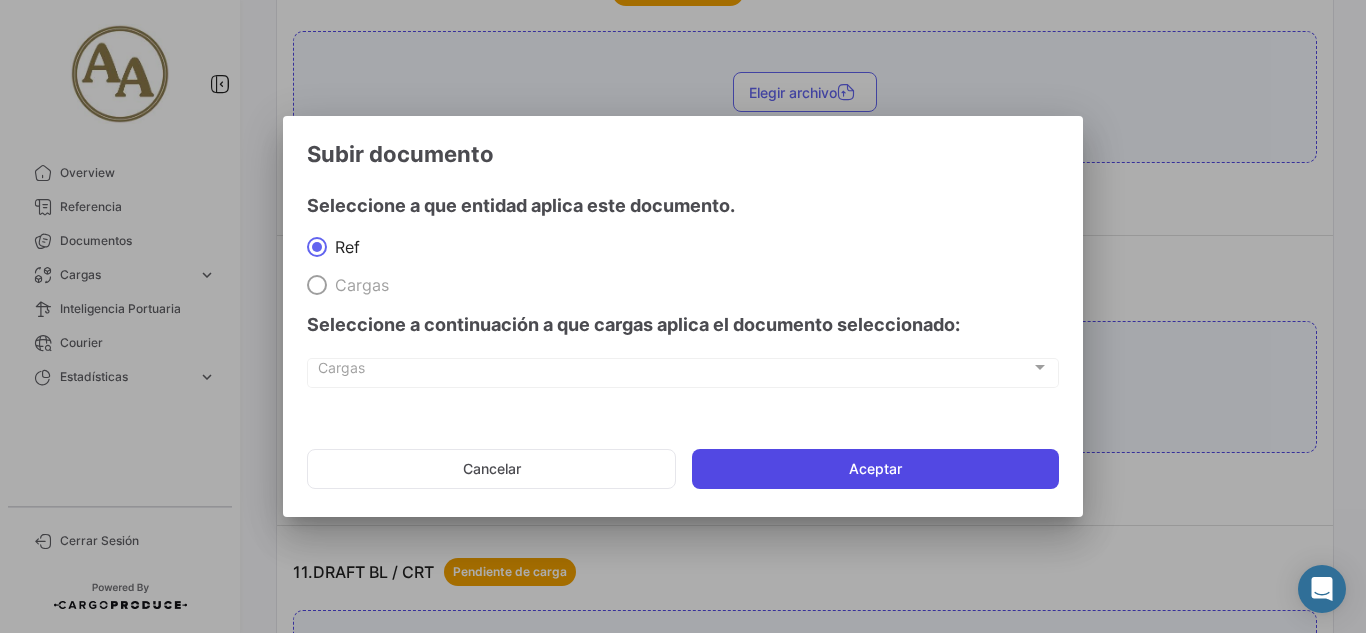 click on "Aceptar" 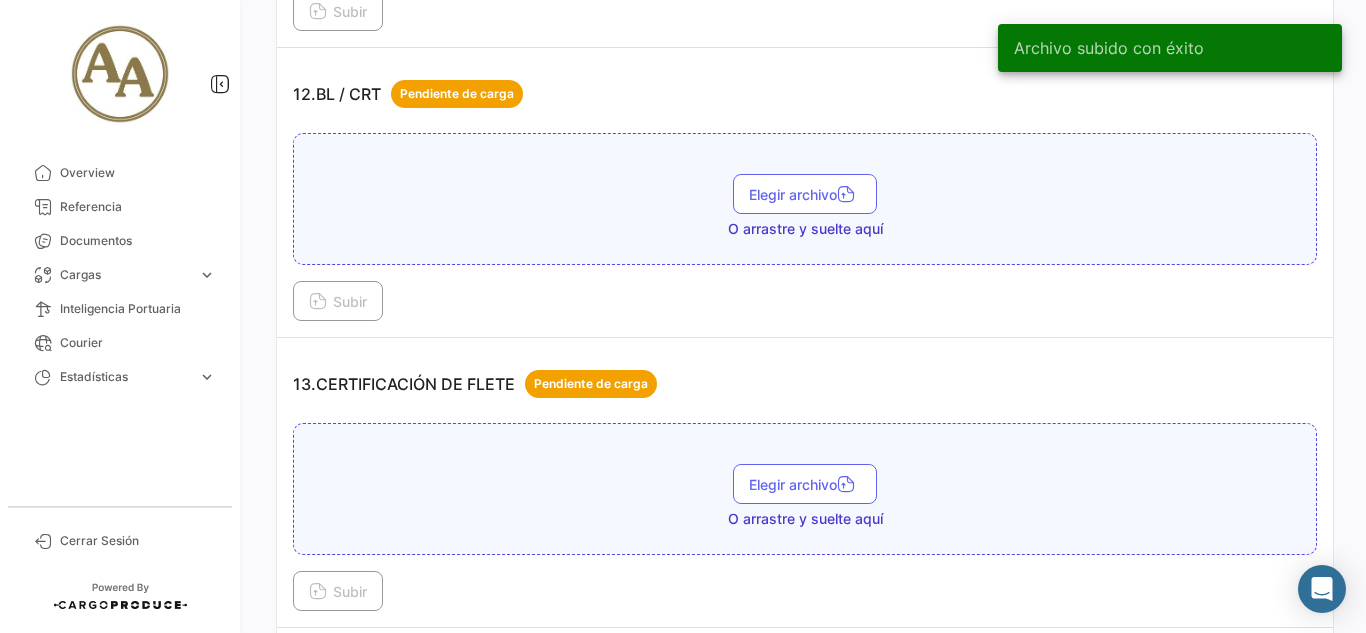 scroll, scrollTop: 4400, scrollLeft: 0, axis: vertical 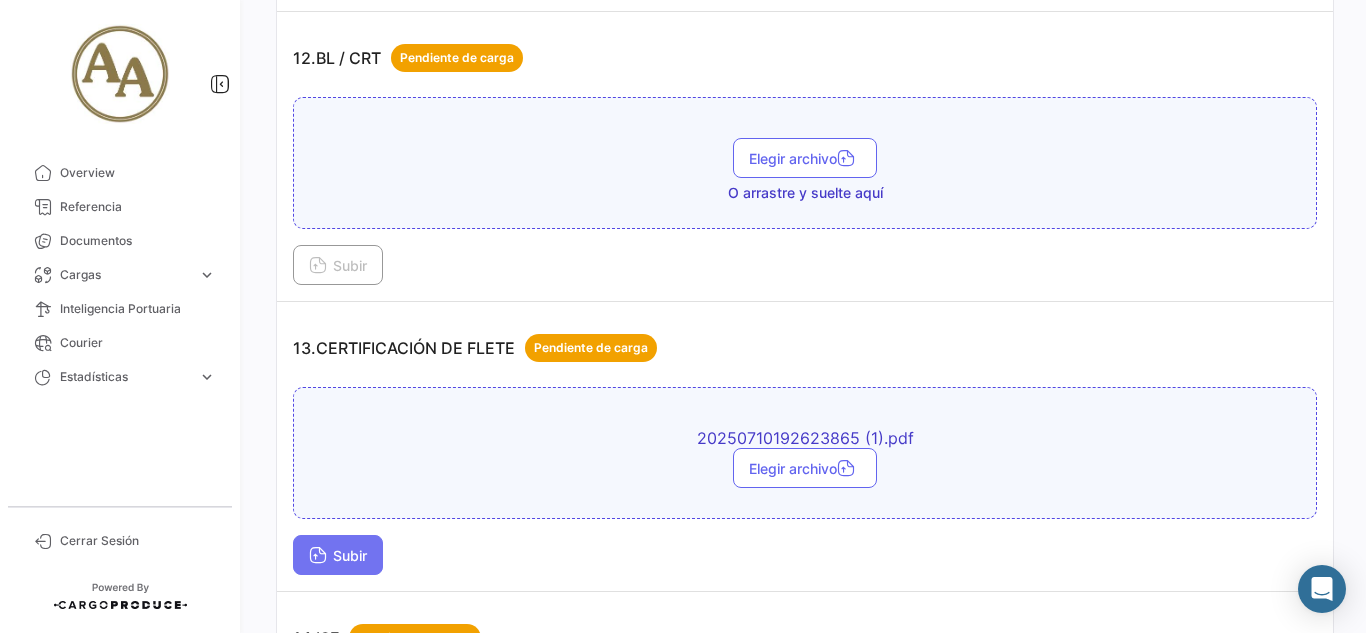 click on "Subir" at bounding box center [338, 555] 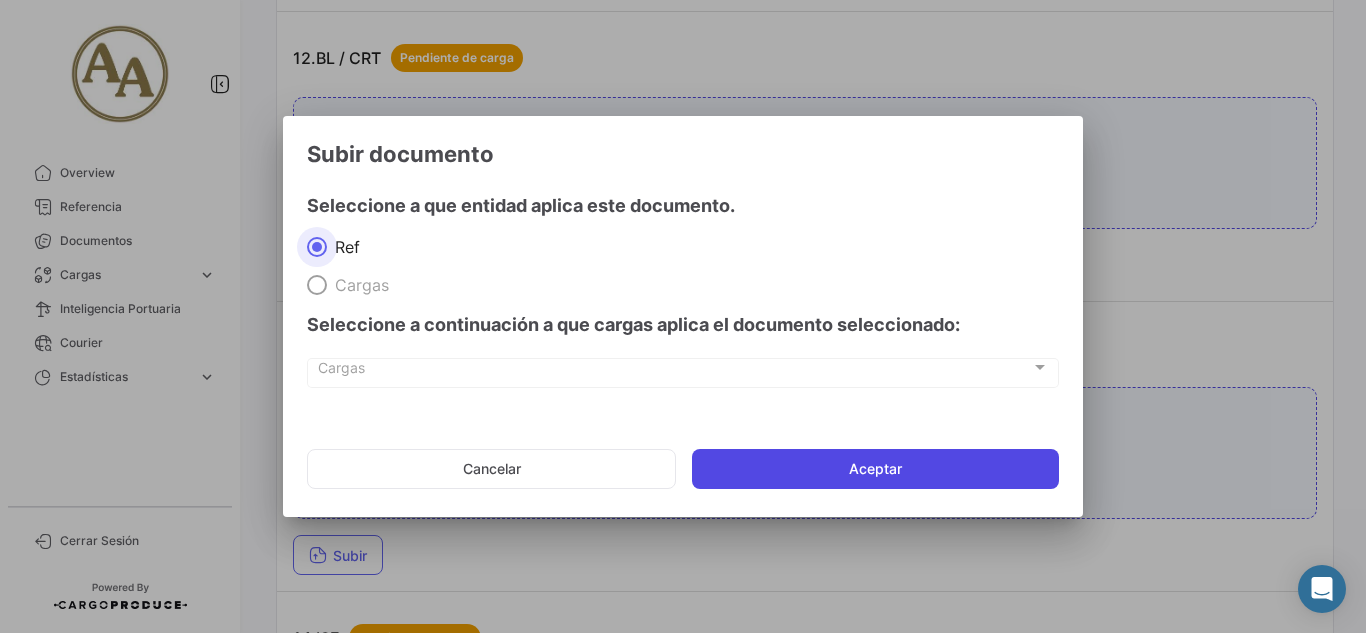 click on "Aceptar" 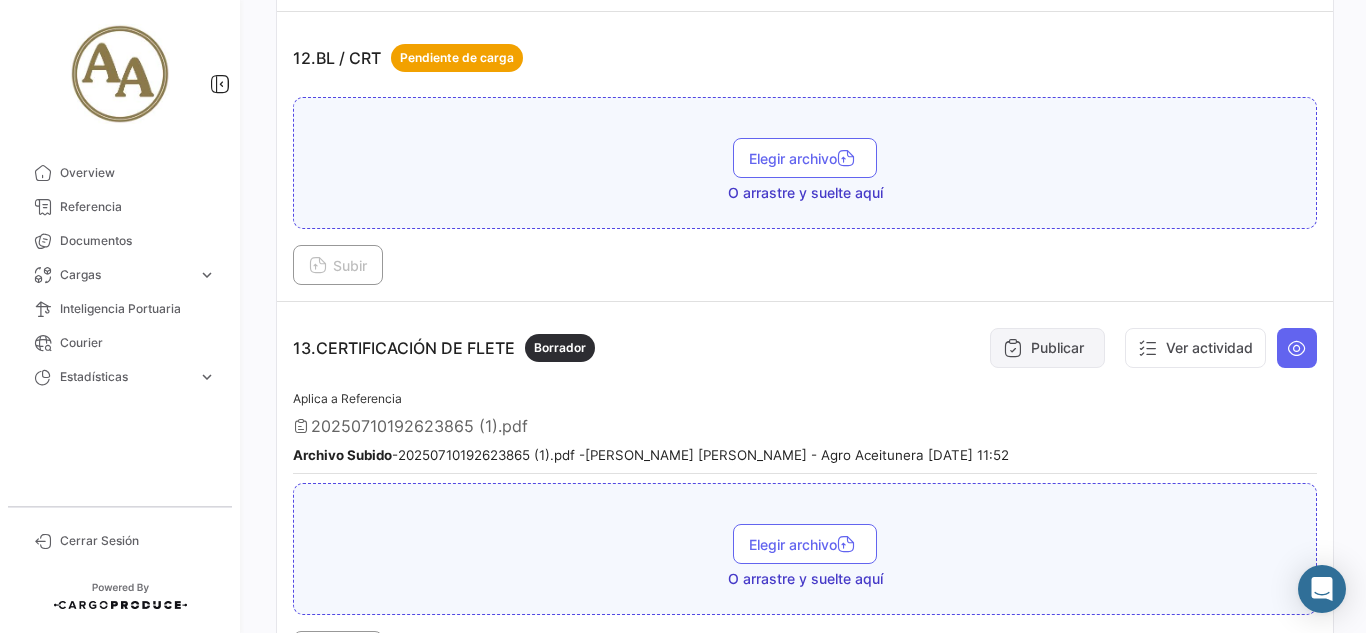 click on "Publicar" at bounding box center (1047, 348) 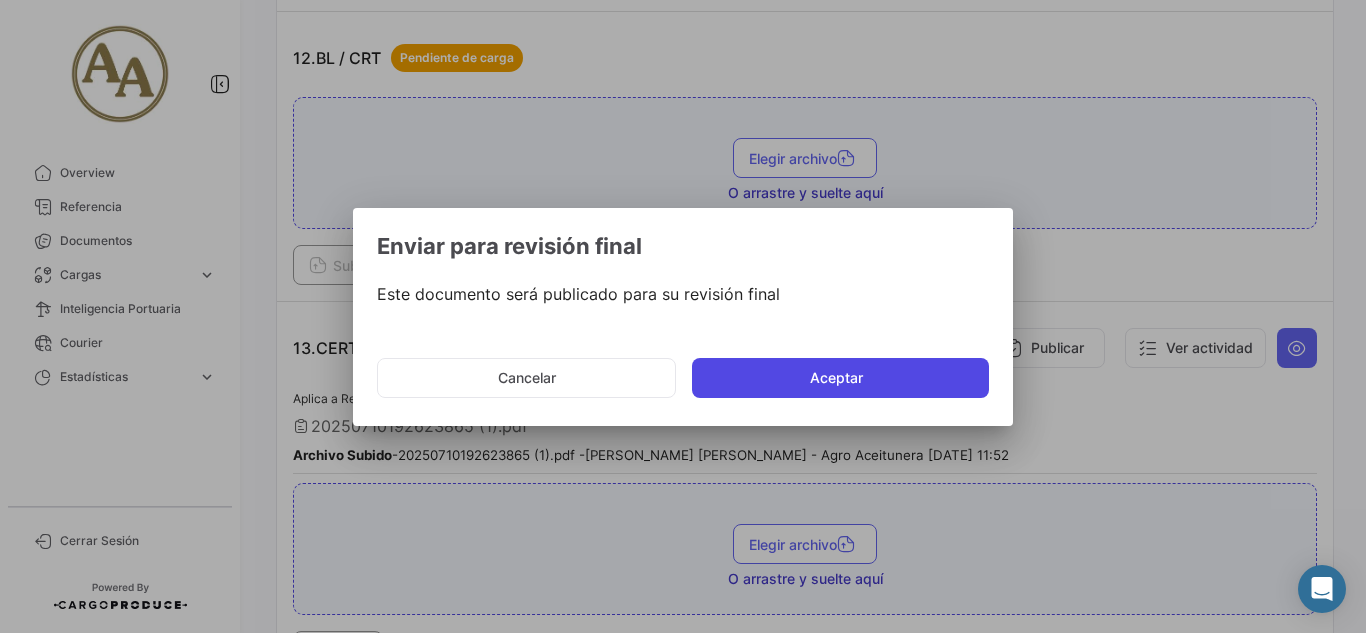 click on "Aceptar" 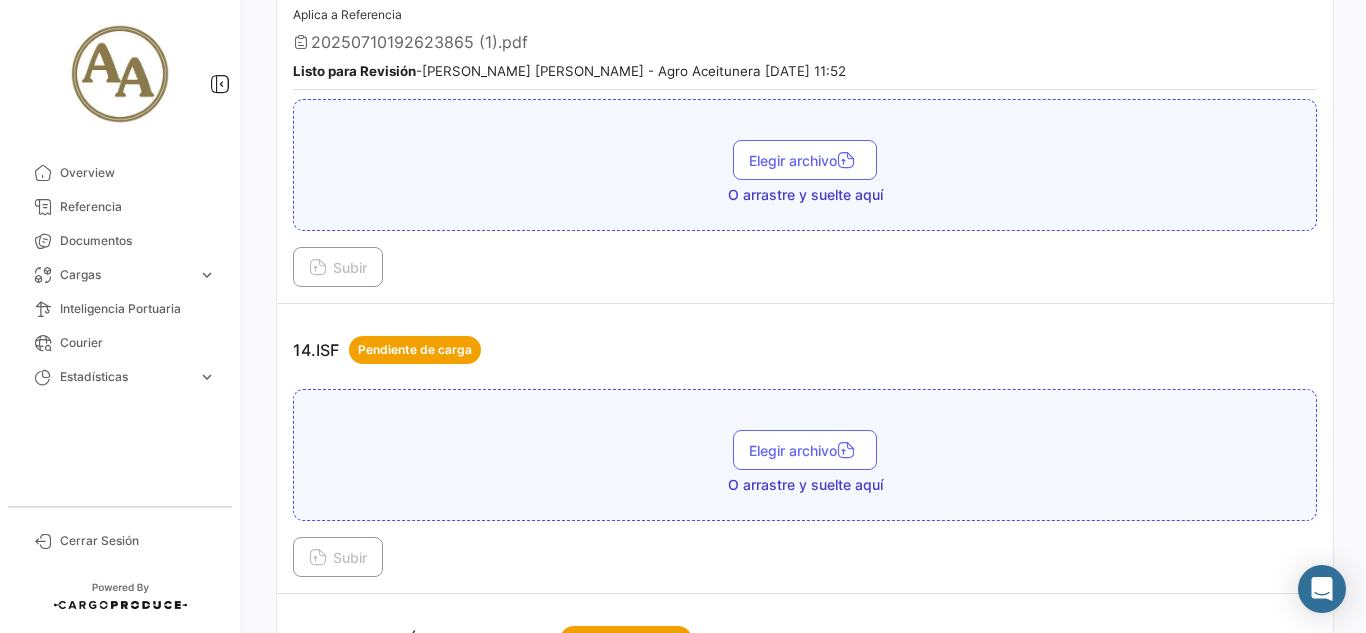 scroll, scrollTop: 4600, scrollLeft: 0, axis: vertical 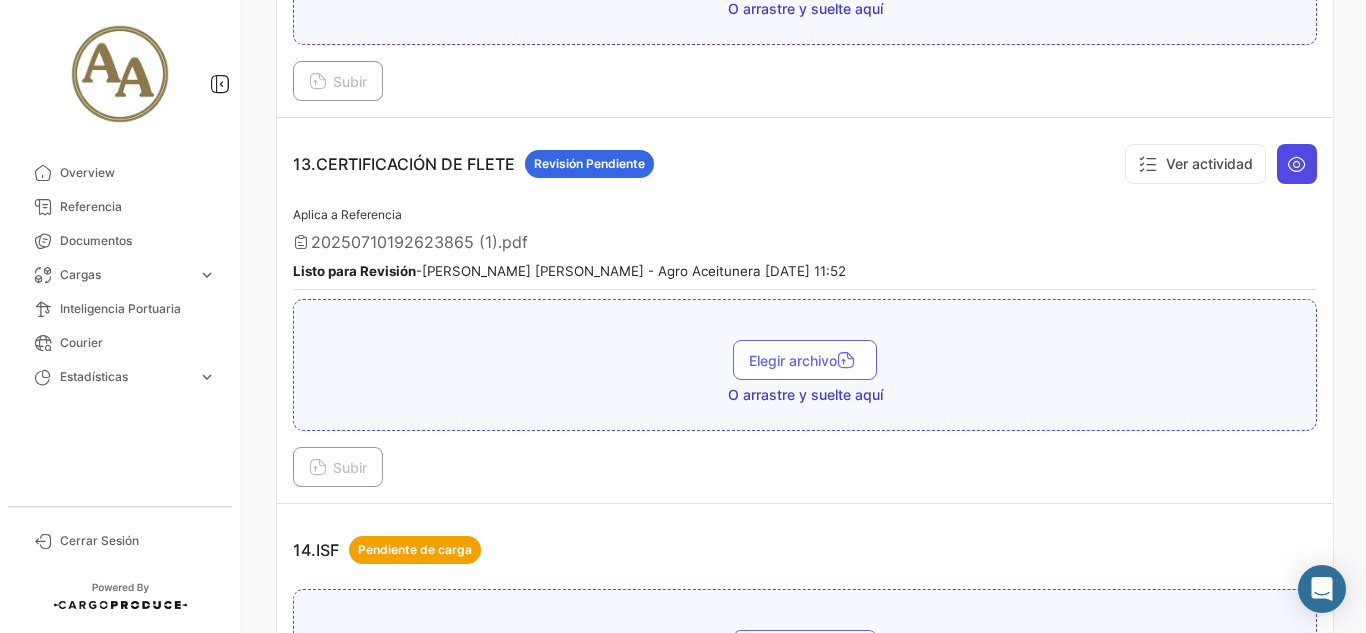 click at bounding box center (1297, 164) 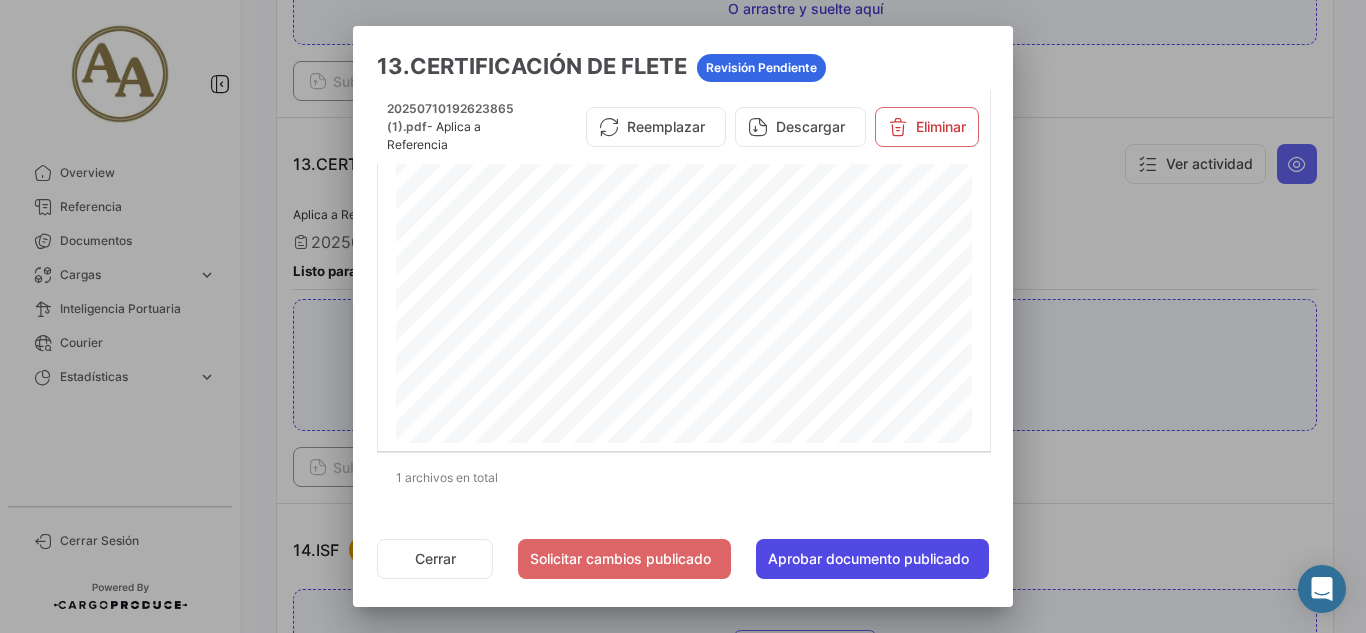 click on "Aprobar documento publicado" 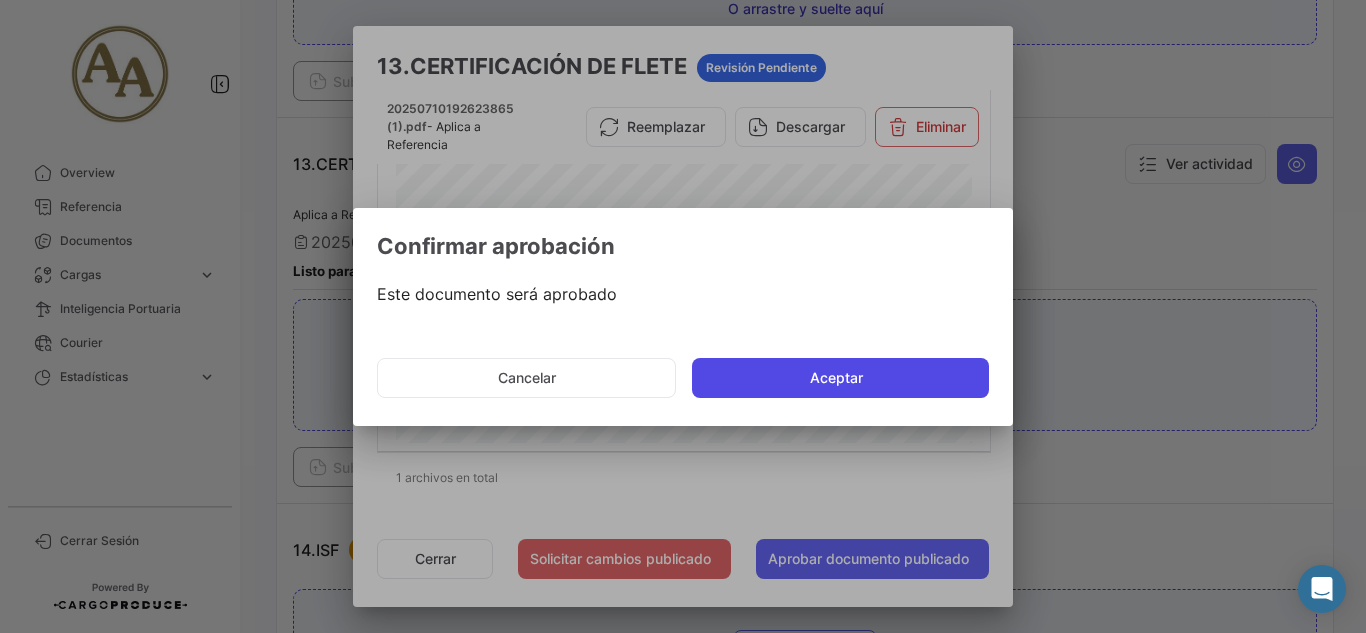 click on "Aceptar" 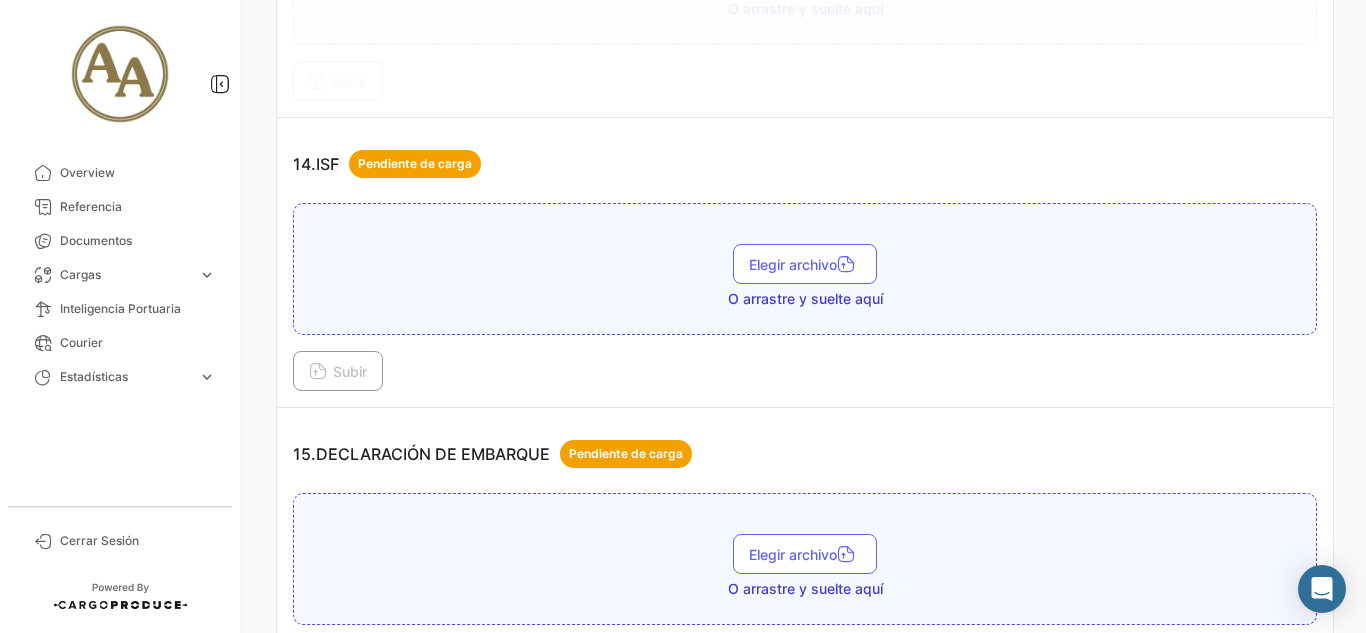 scroll, scrollTop: 5100, scrollLeft: 0, axis: vertical 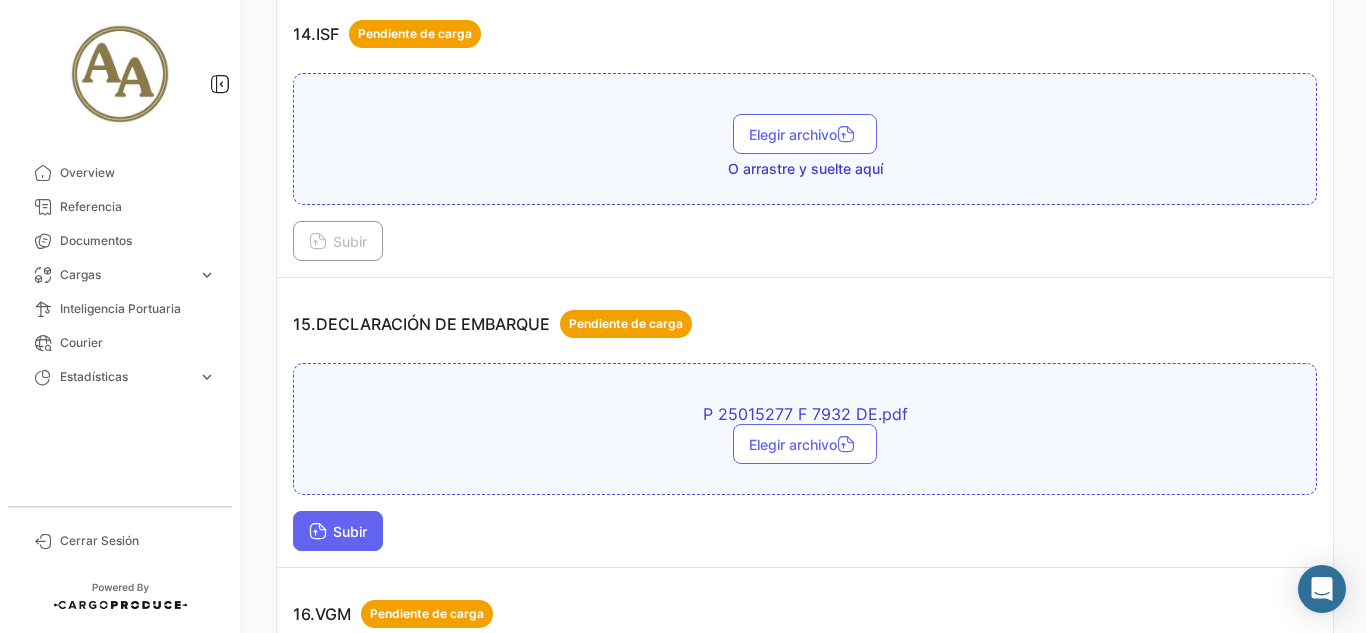 click on "Subir" at bounding box center (338, 531) 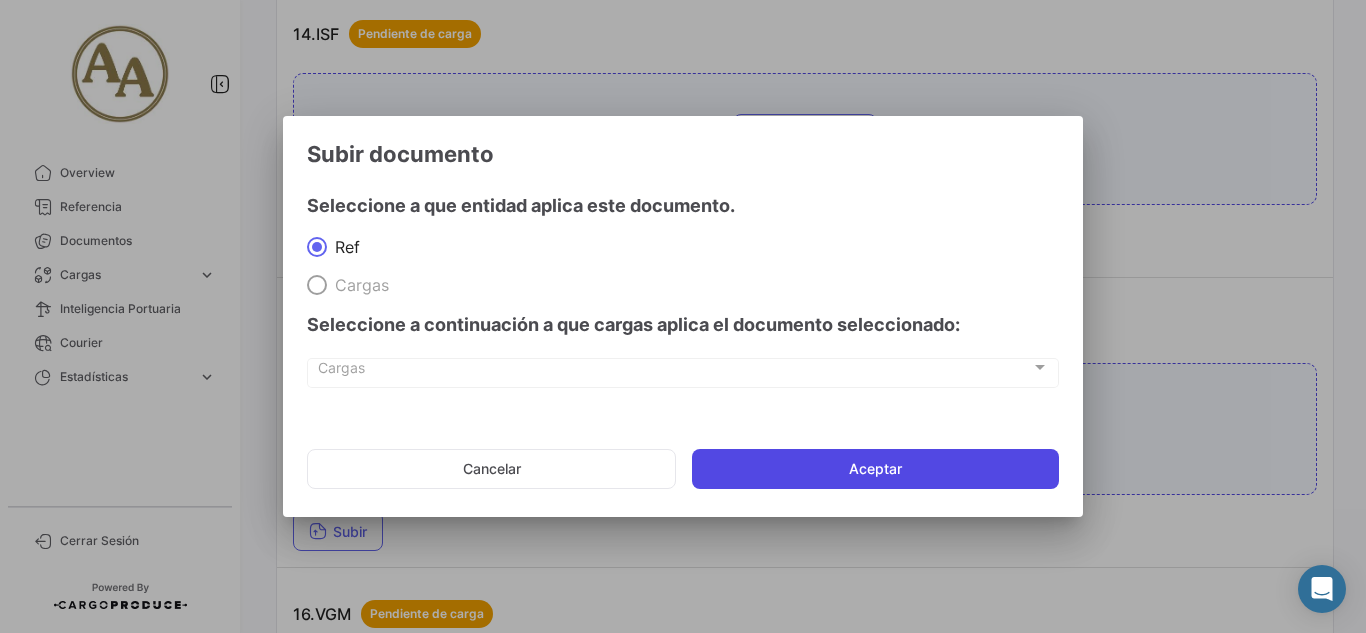 click on "Aceptar" 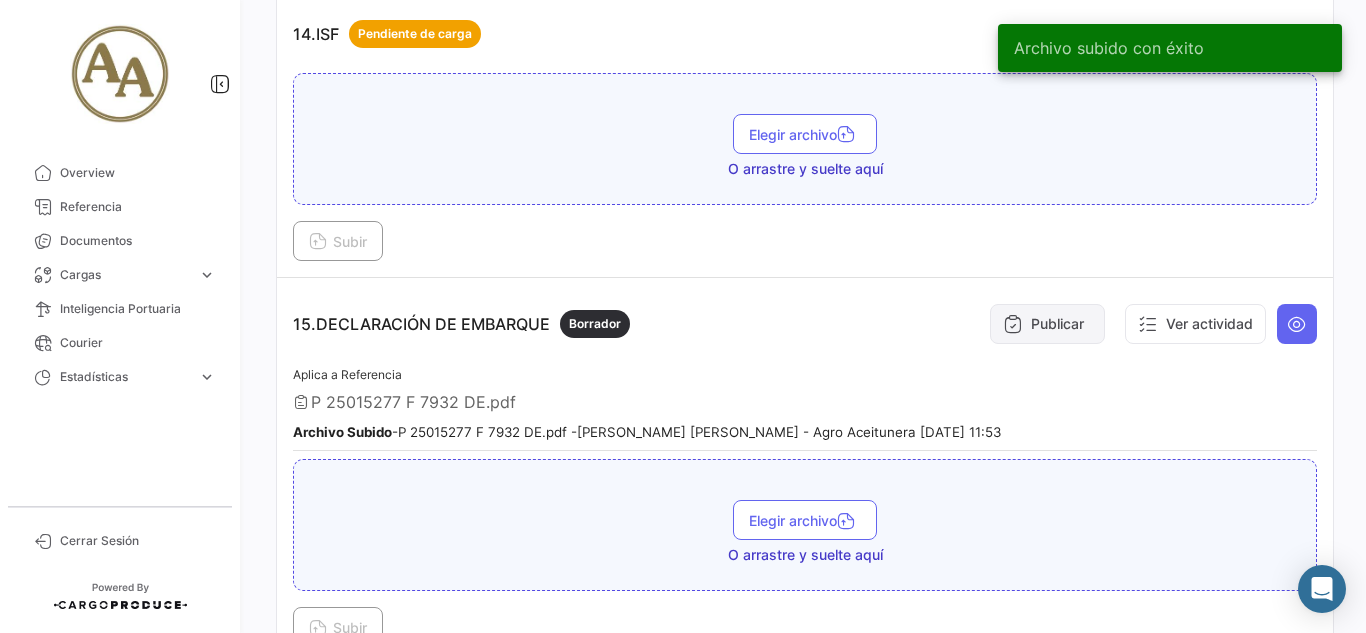 click on "Publicar" at bounding box center (1047, 324) 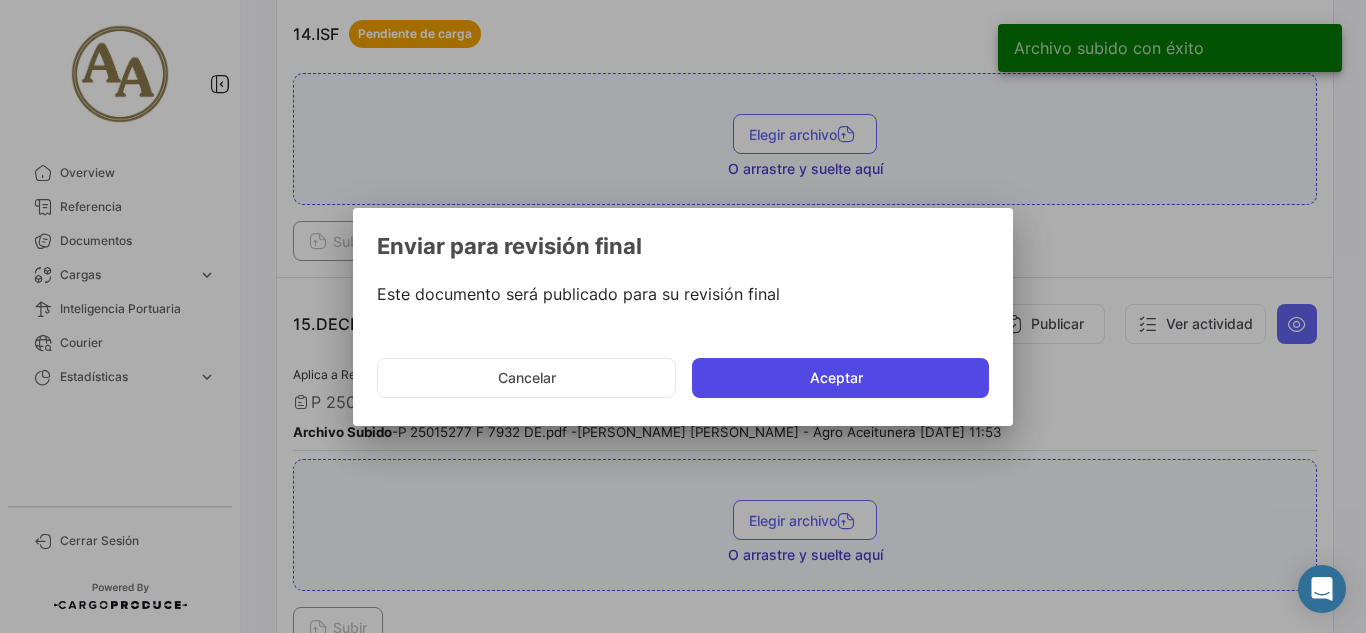 click on "Aceptar" 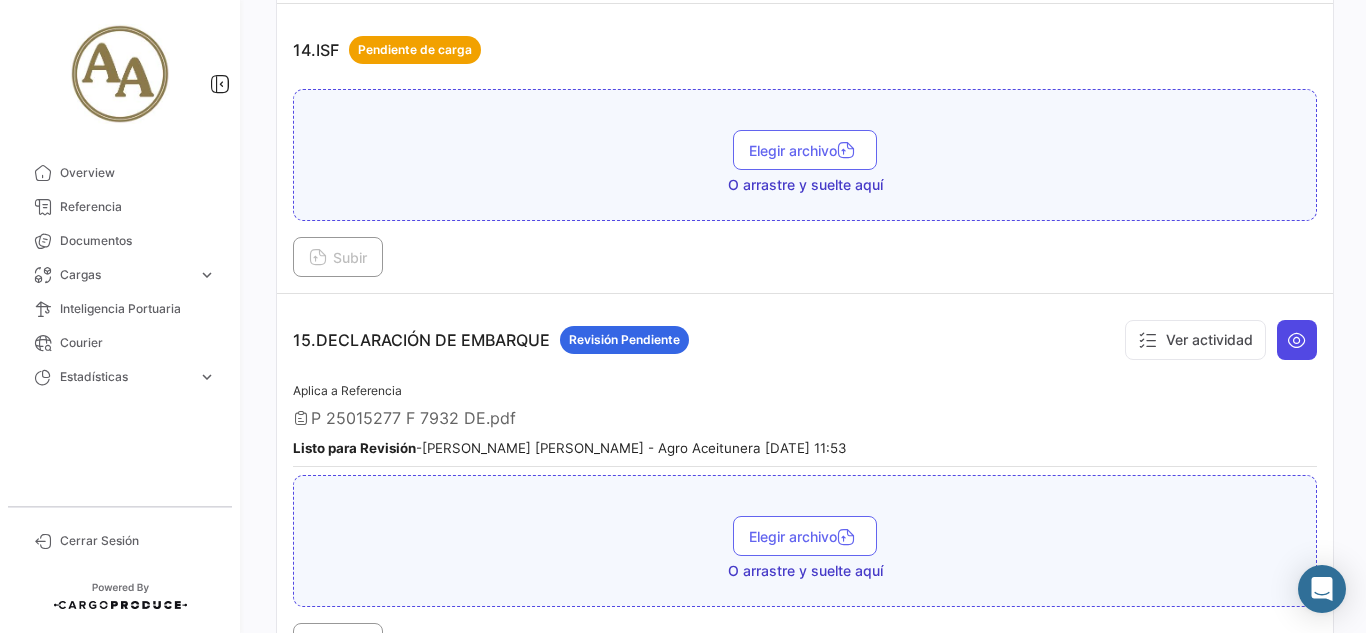 click at bounding box center (1297, 340) 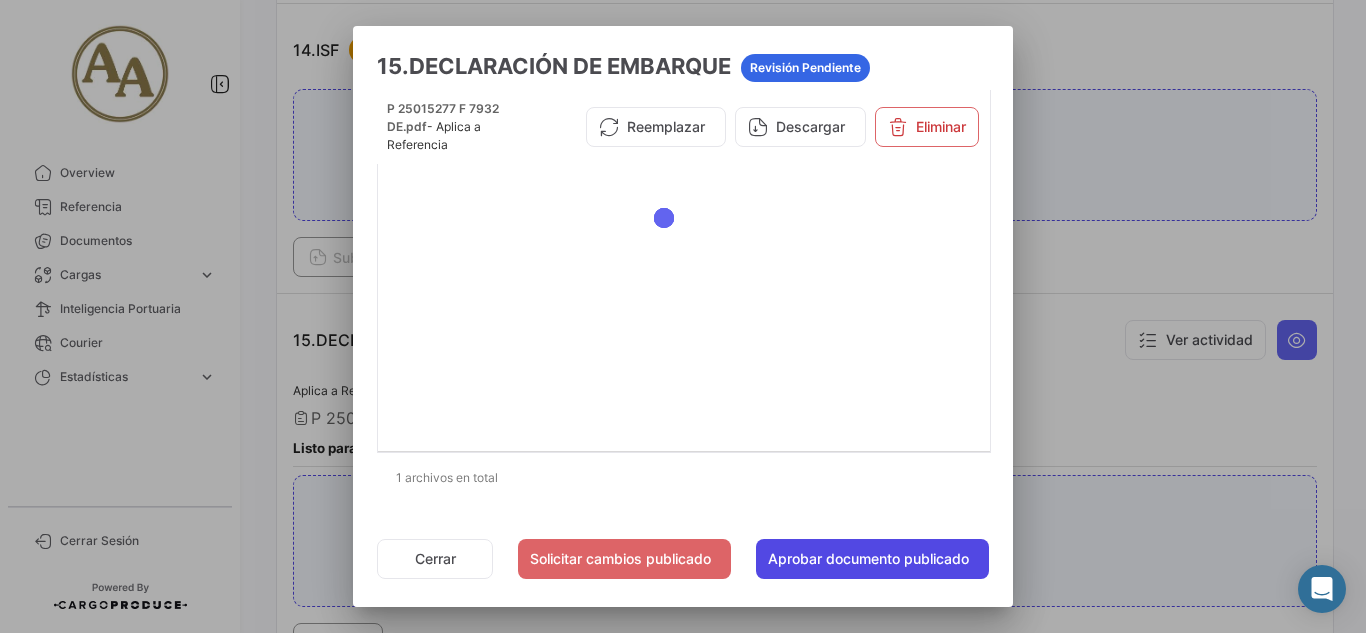 click on "Aprobar documento publicado" 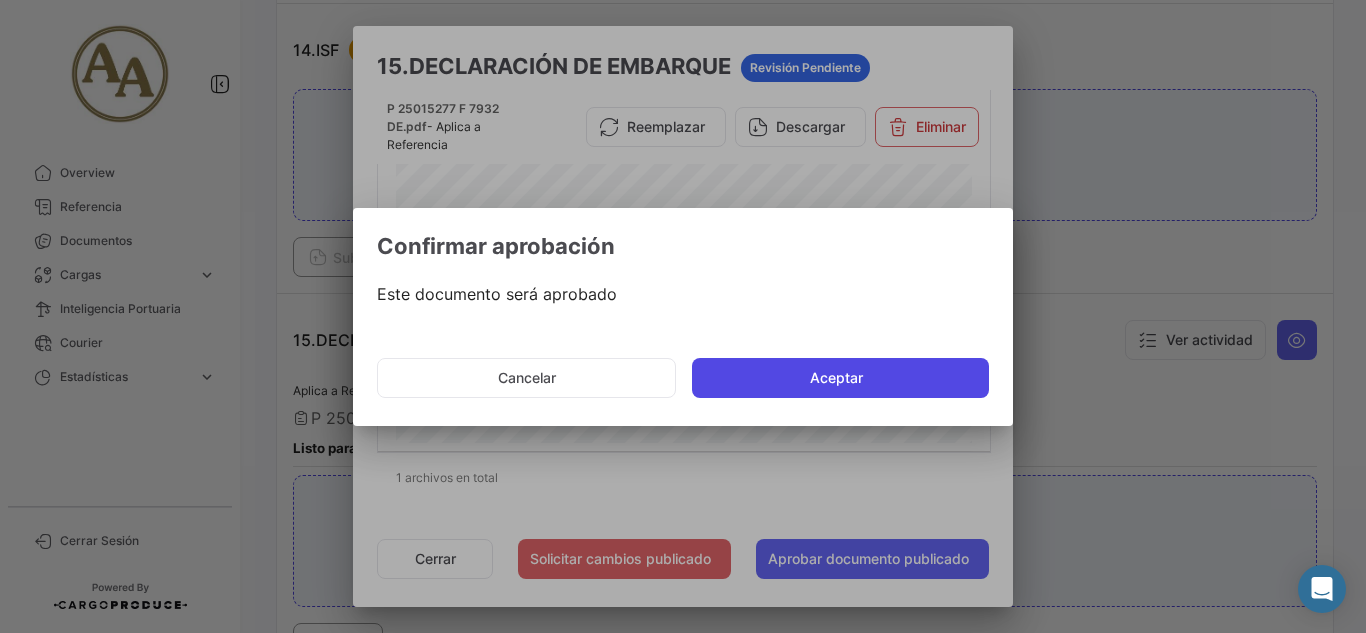 click on "Aceptar" 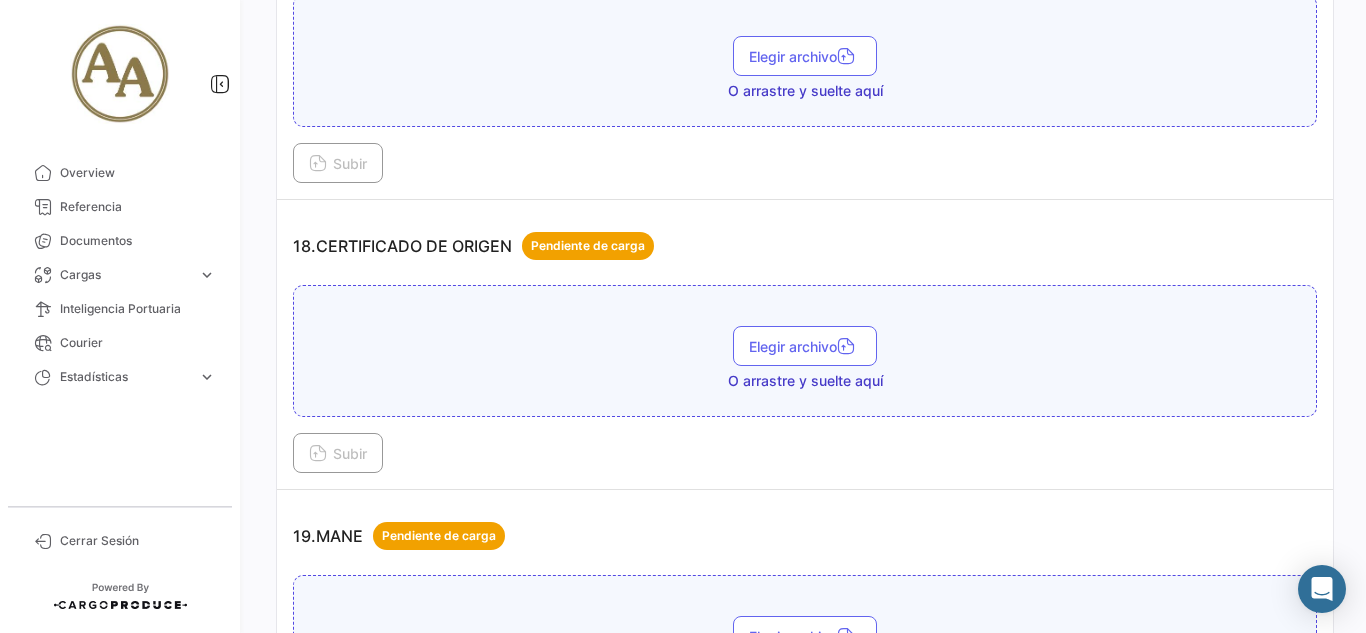 scroll, scrollTop: 6200, scrollLeft: 0, axis: vertical 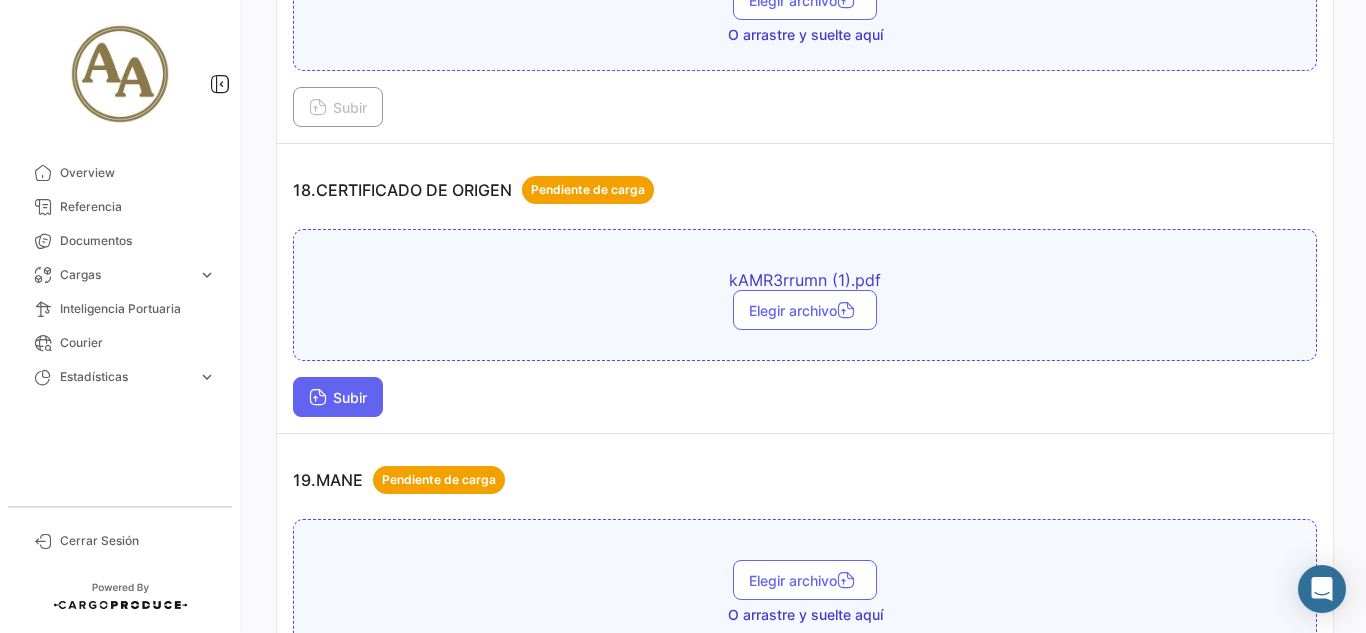 click at bounding box center [318, 399] 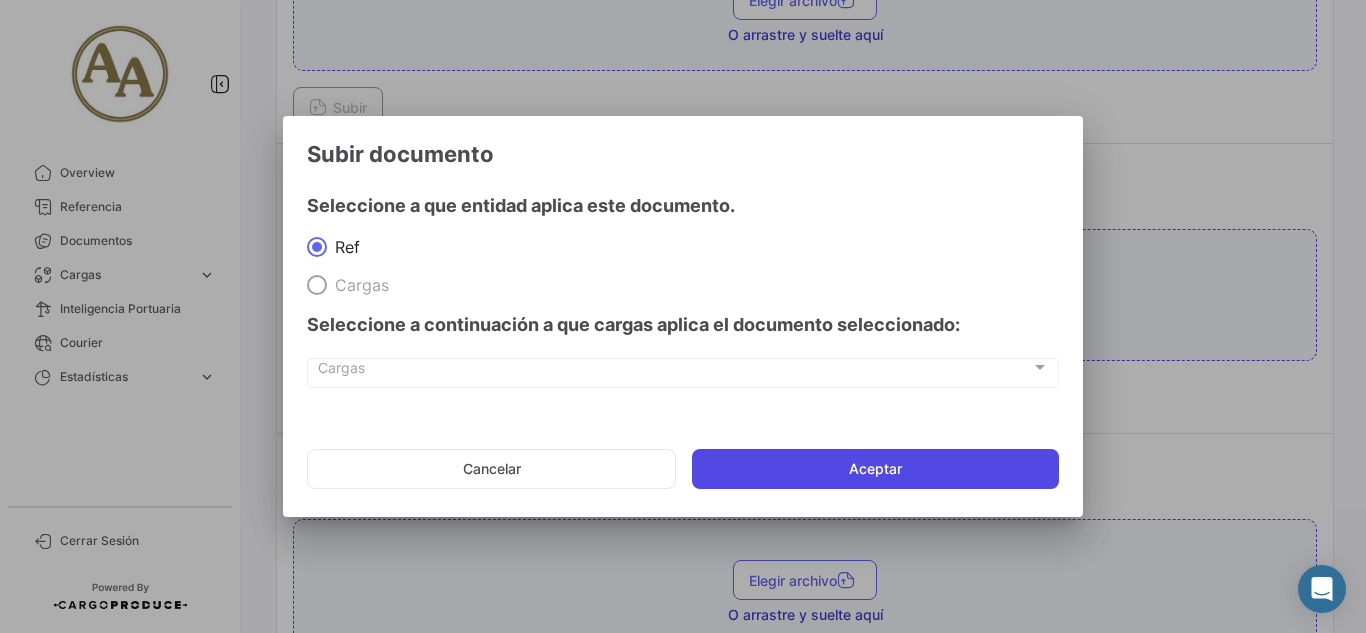 click on "Aceptar" 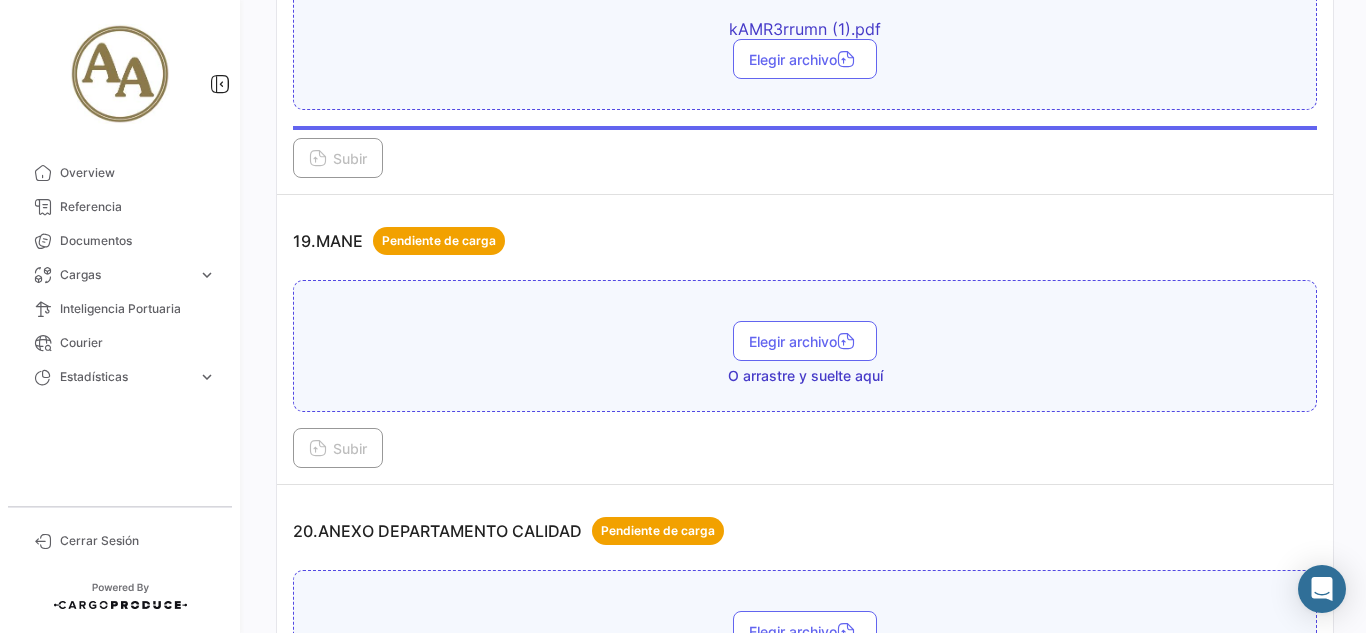 scroll, scrollTop: 6500, scrollLeft: 0, axis: vertical 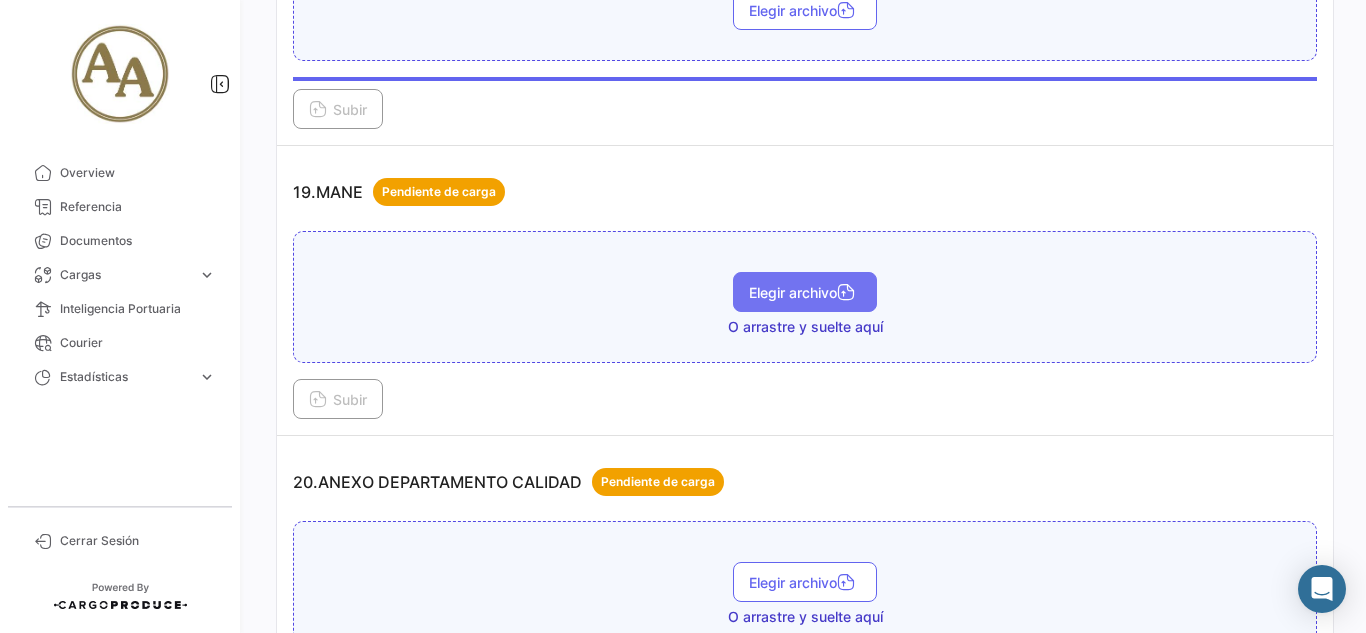 click on "Elegir archivo" at bounding box center [805, 292] 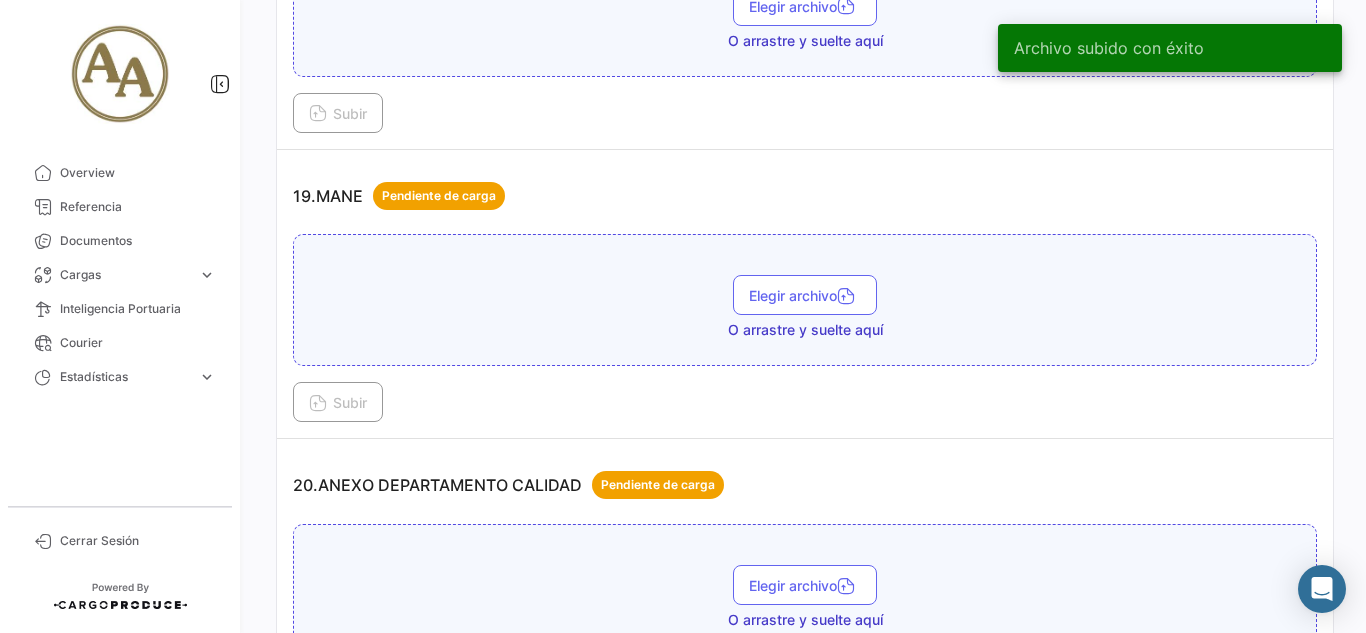 scroll, scrollTop: 6600, scrollLeft: 0, axis: vertical 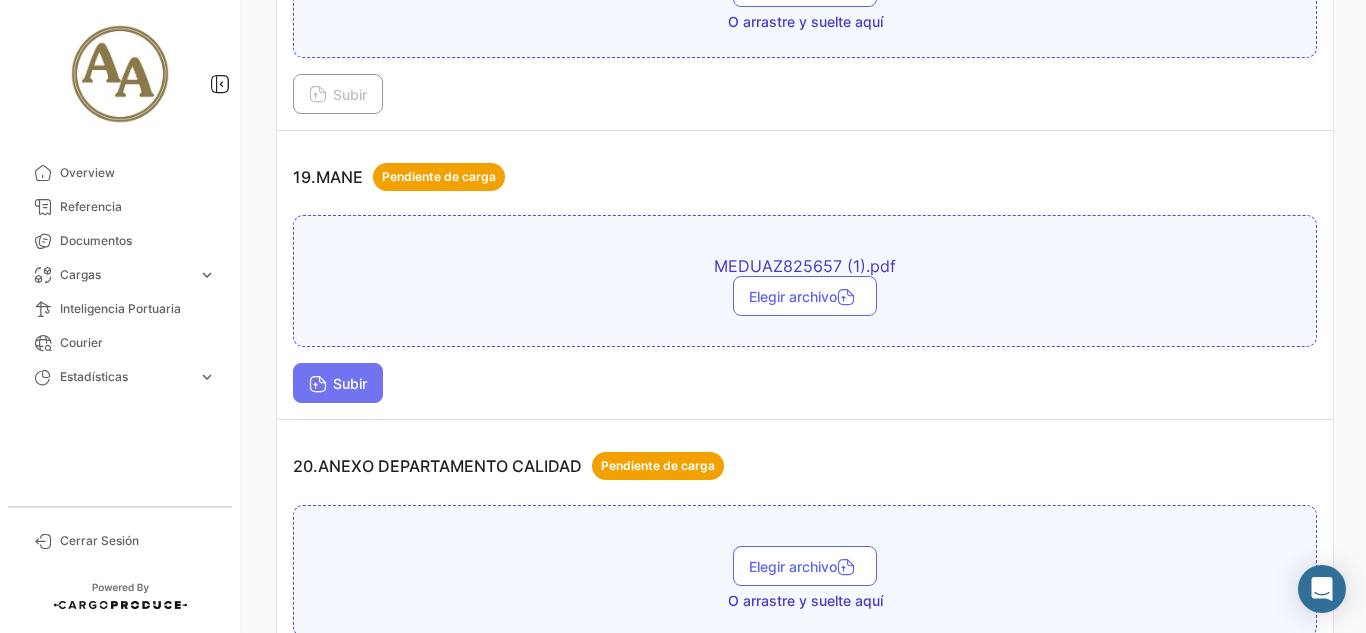 click on "Subir" at bounding box center (338, 383) 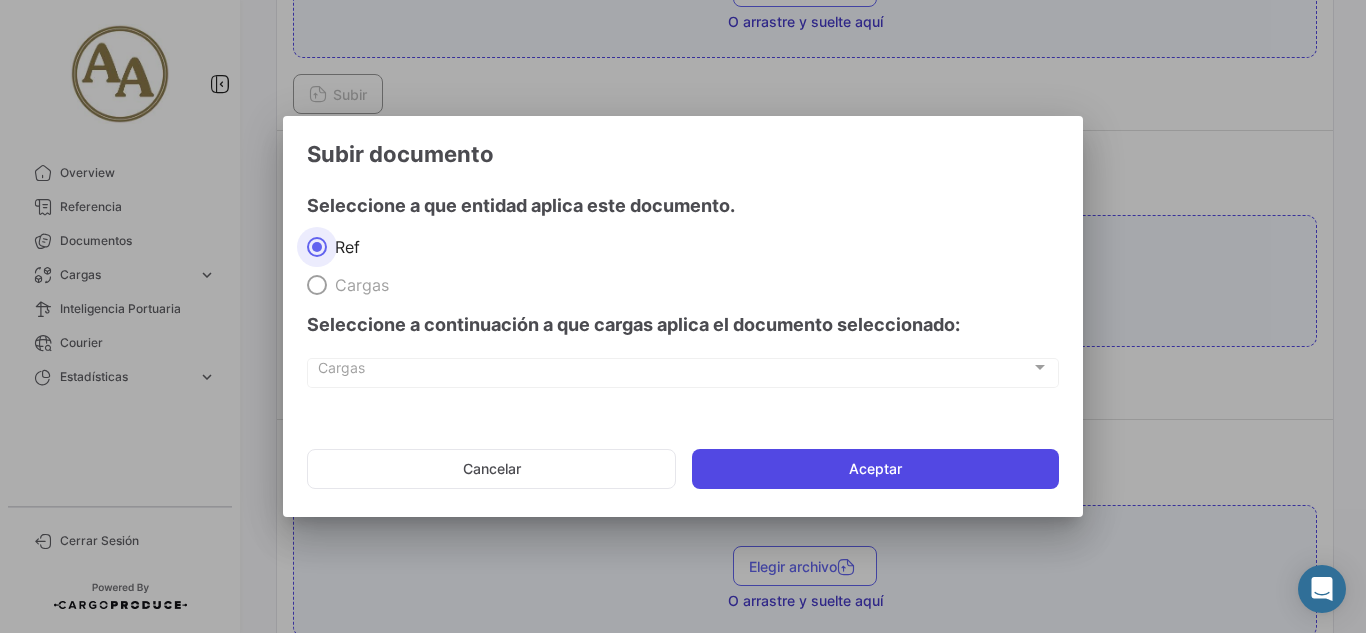 click on "Aceptar" 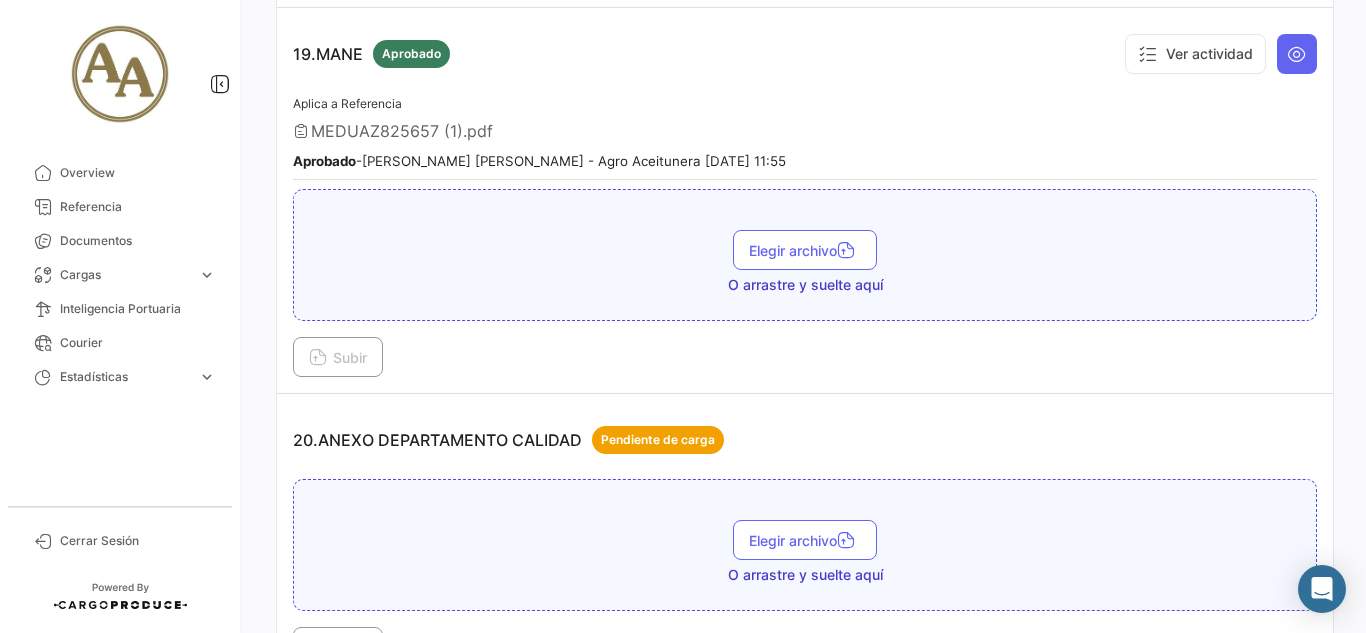 scroll, scrollTop: 6626, scrollLeft: 0, axis: vertical 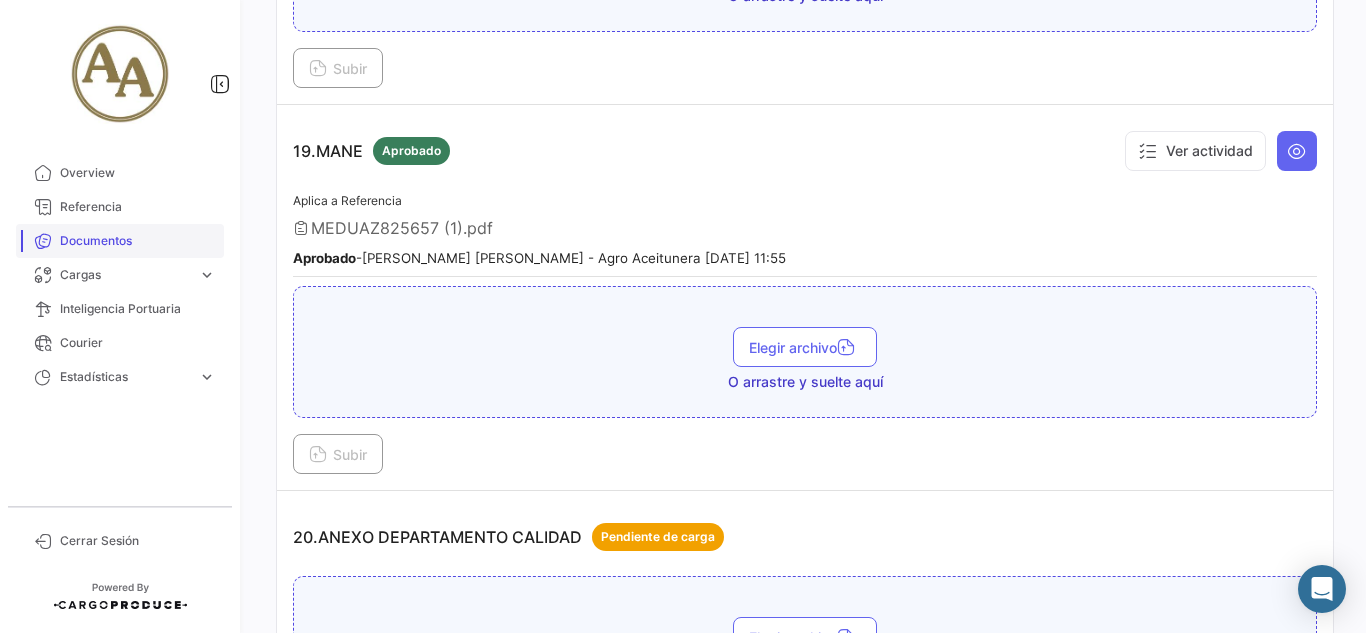 click on "Documentos" at bounding box center [138, 241] 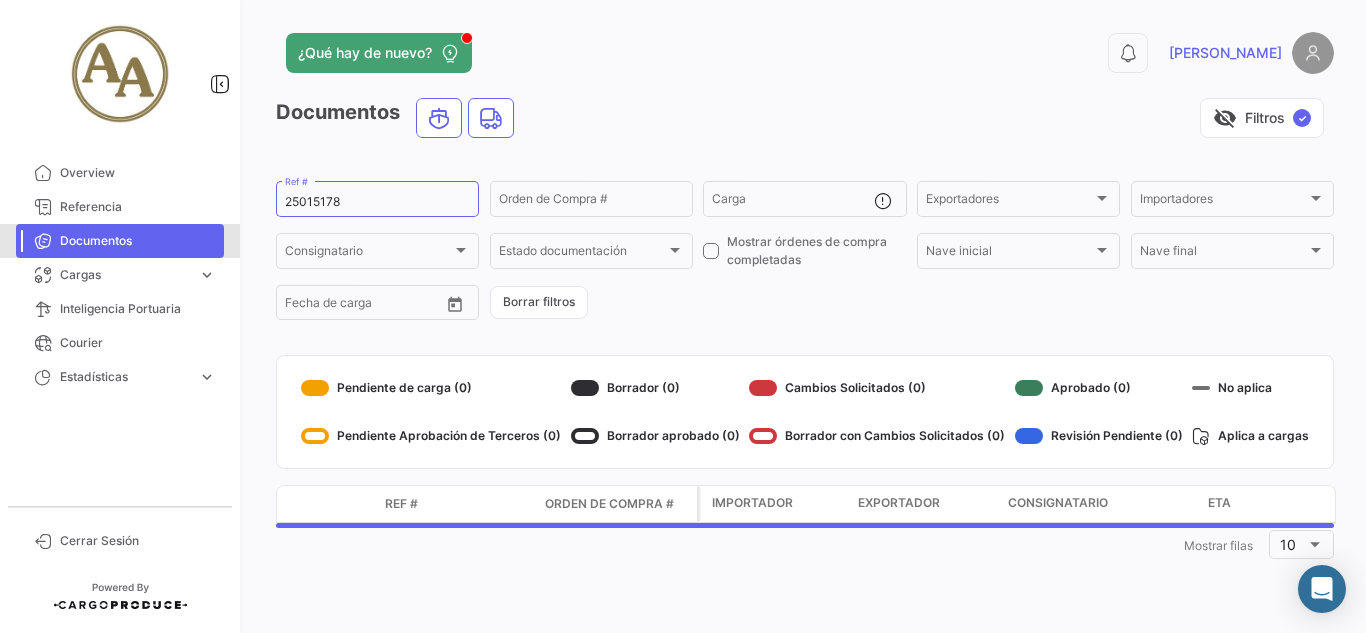 scroll, scrollTop: 0, scrollLeft: 0, axis: both 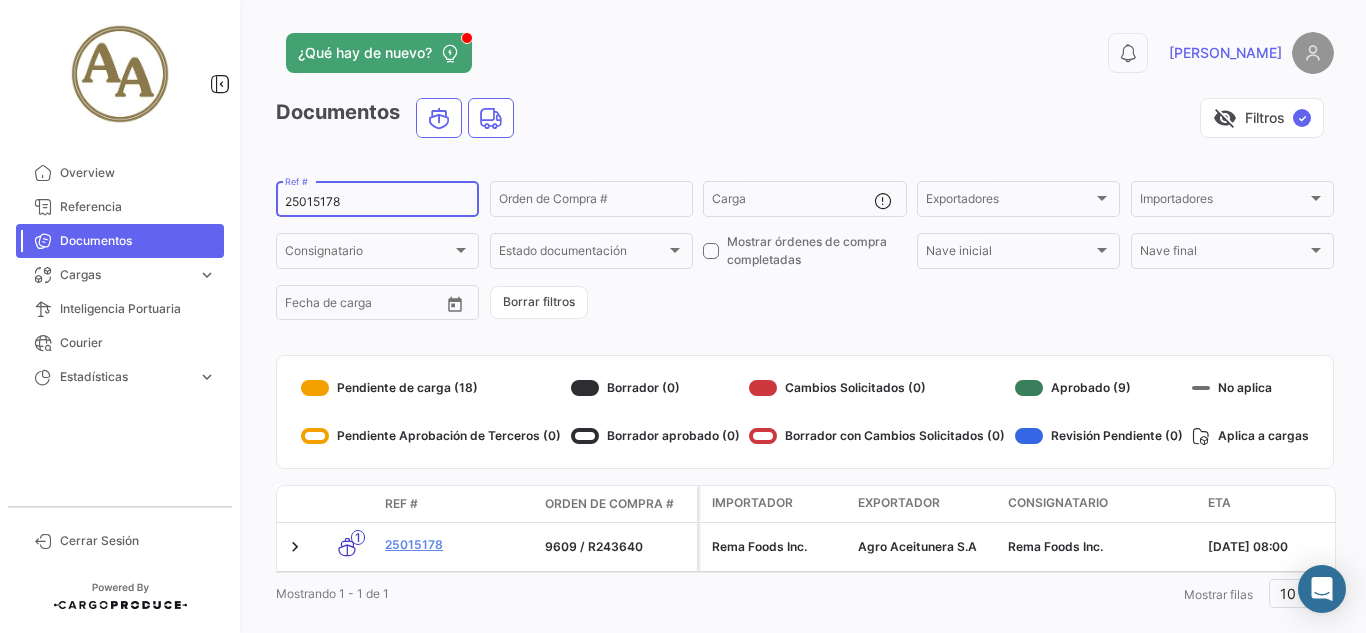 click on "25015178  Ref #" 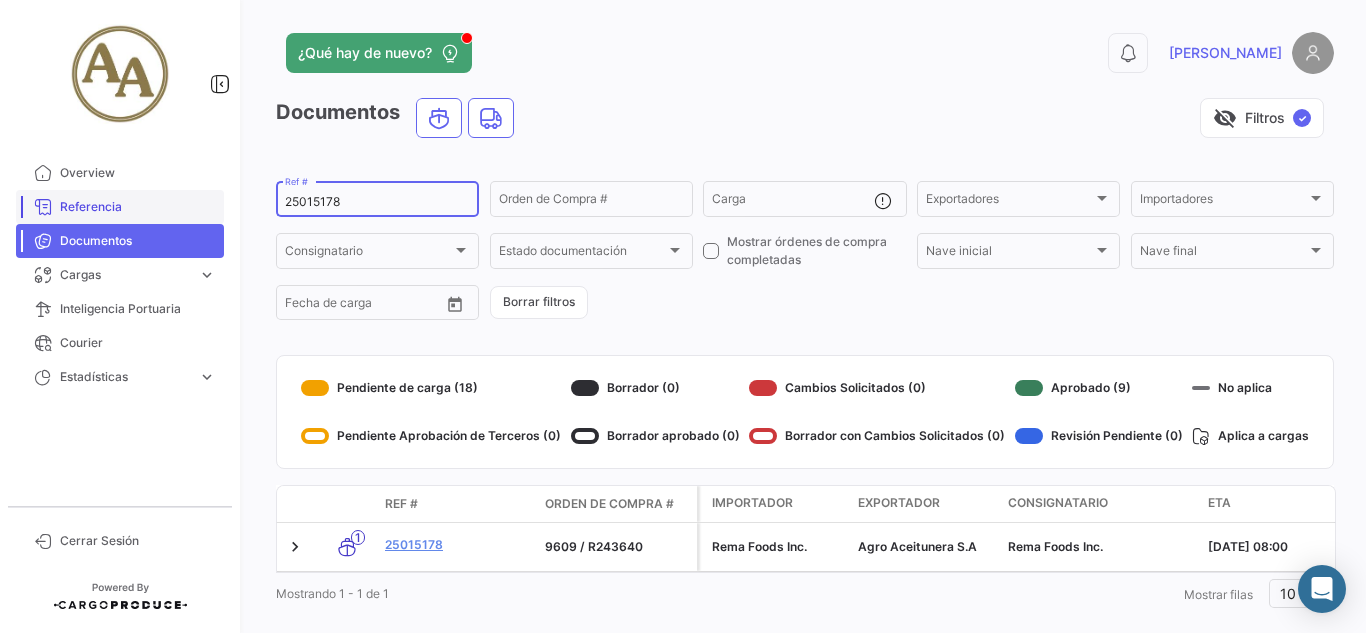 click on "Referencia" at bounding box center (138, 207) 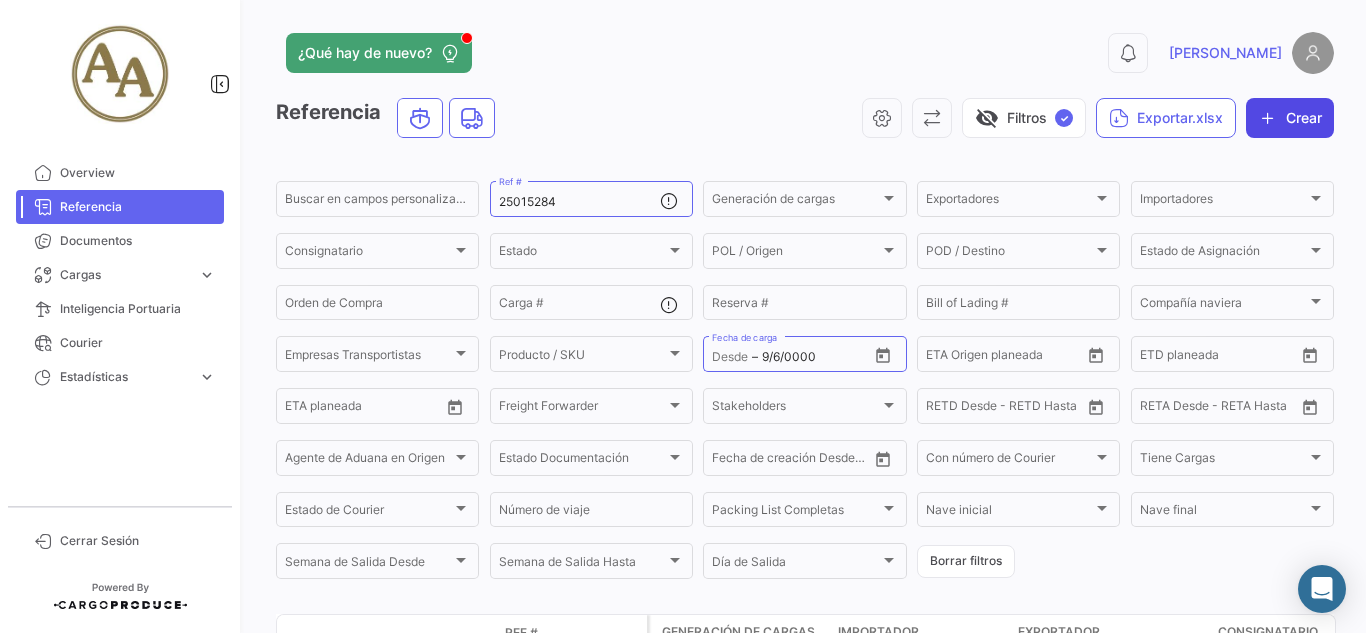 click on "Crear" 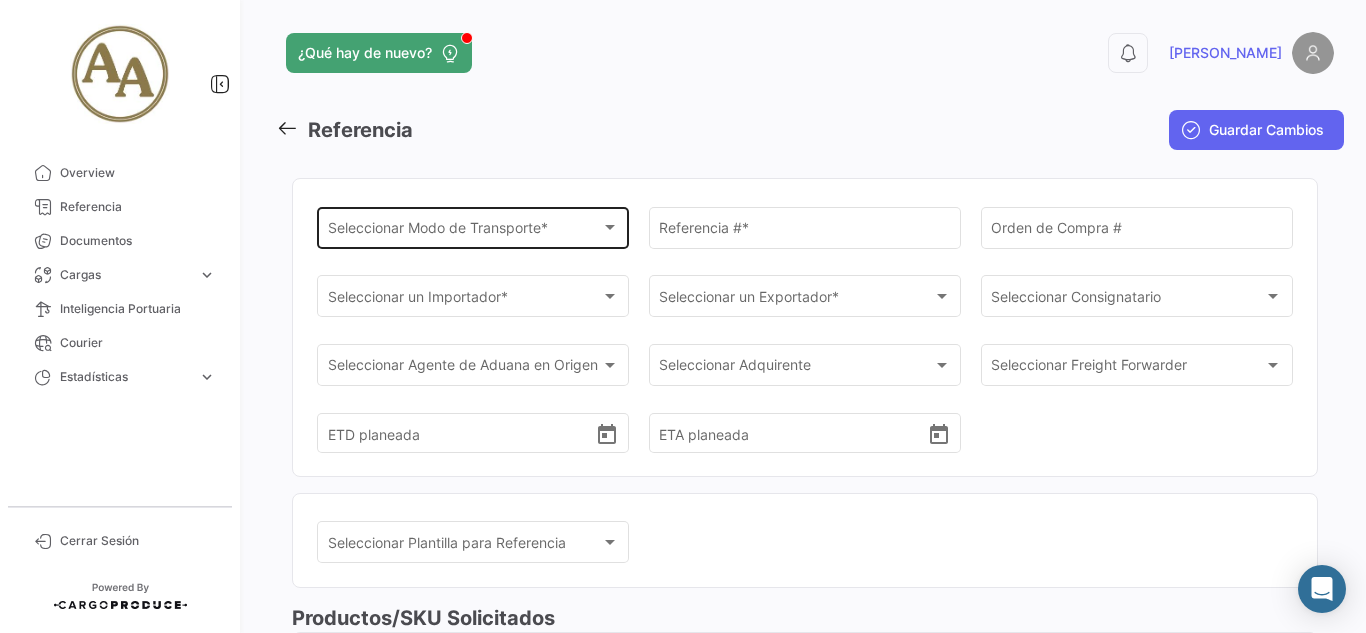 click on "Seleccionar
Modo de Transporte * Seleccionar
Modo de Transporte  *" 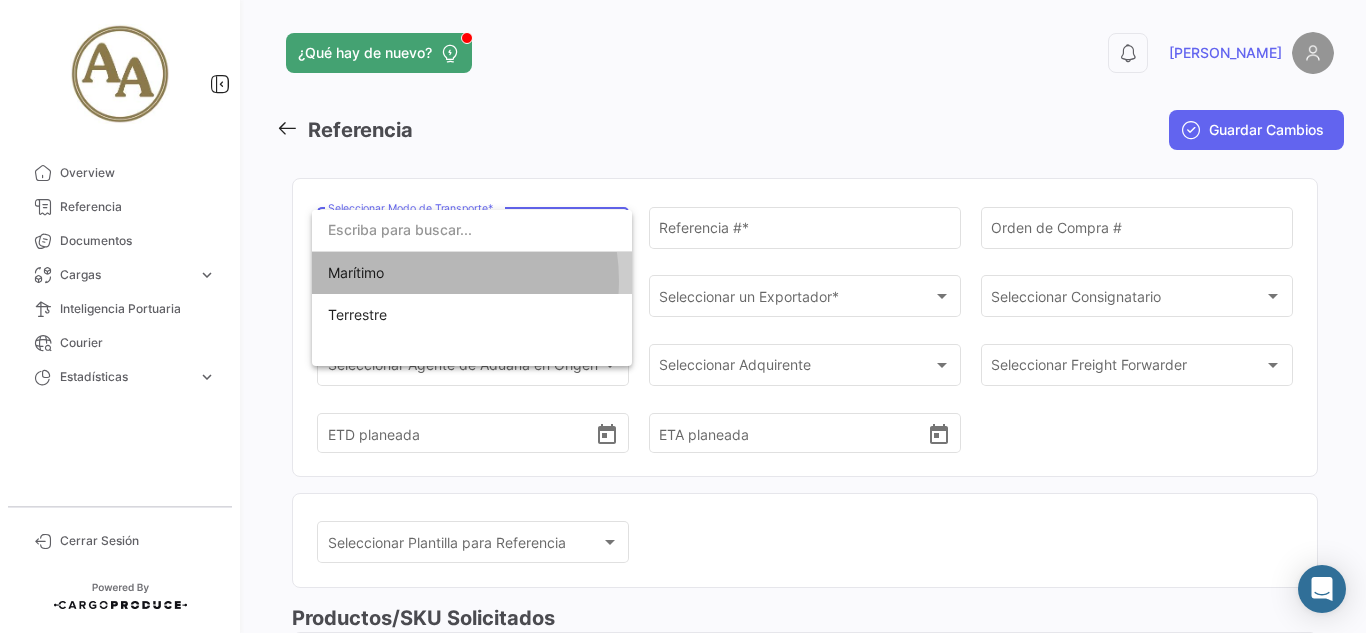 click on "Marítimo" at bounding box center [472, 273] 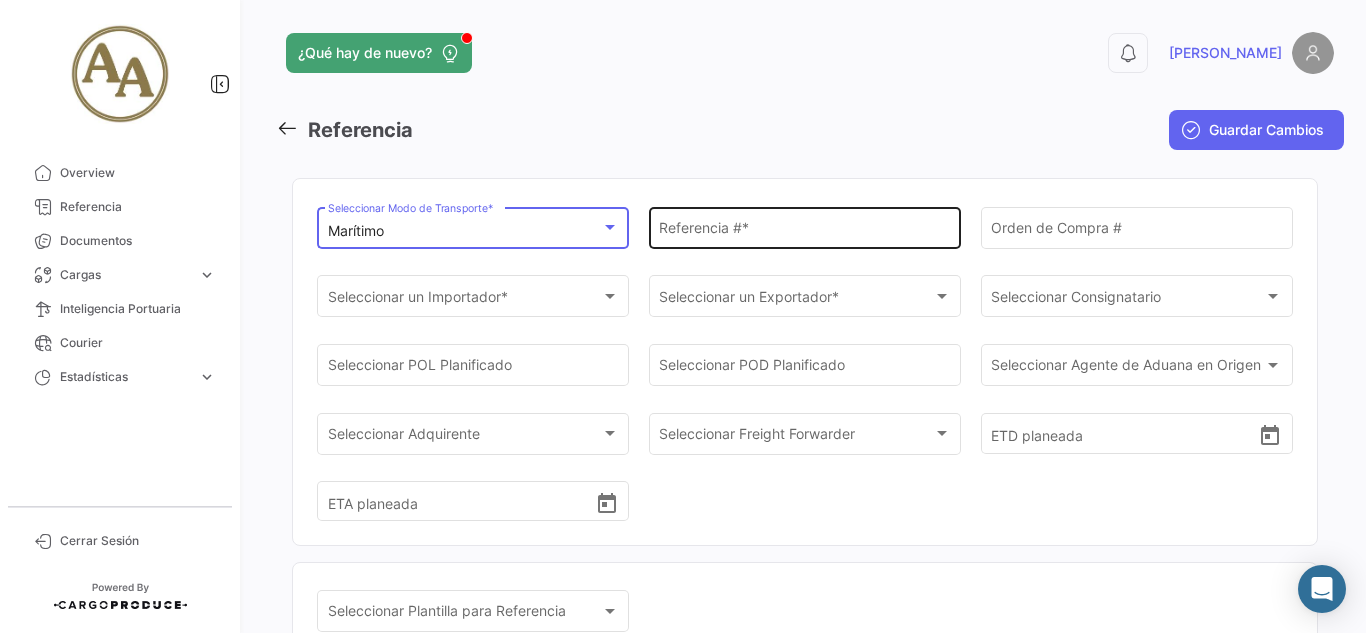 click on "Referencia #  *" at bounding box center (804, 231) 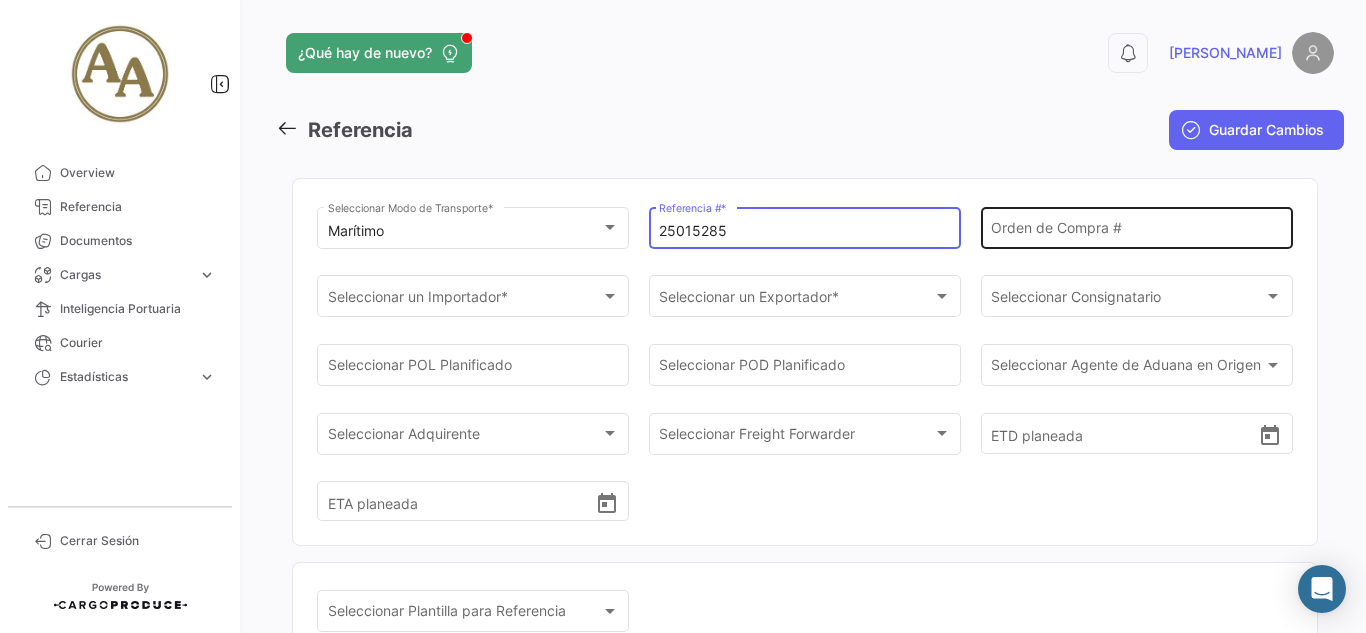 type on "25015285" 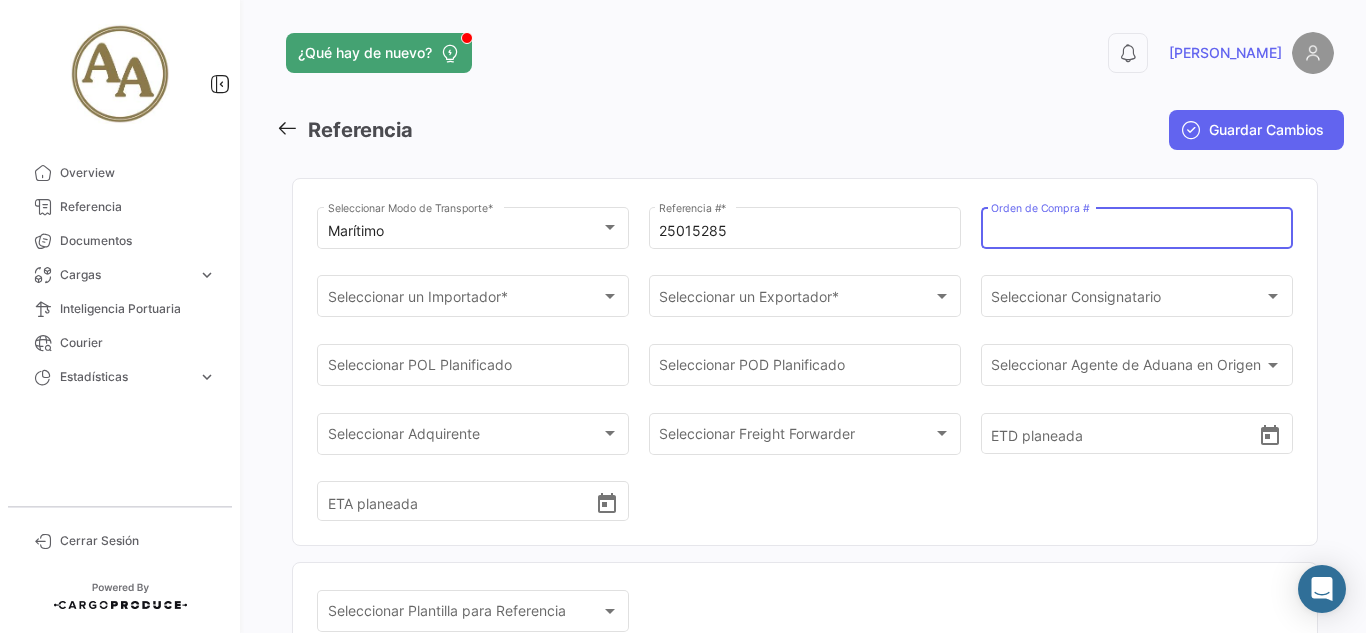 click on "Orden de Compra #" at bounding box center [1136, 231] 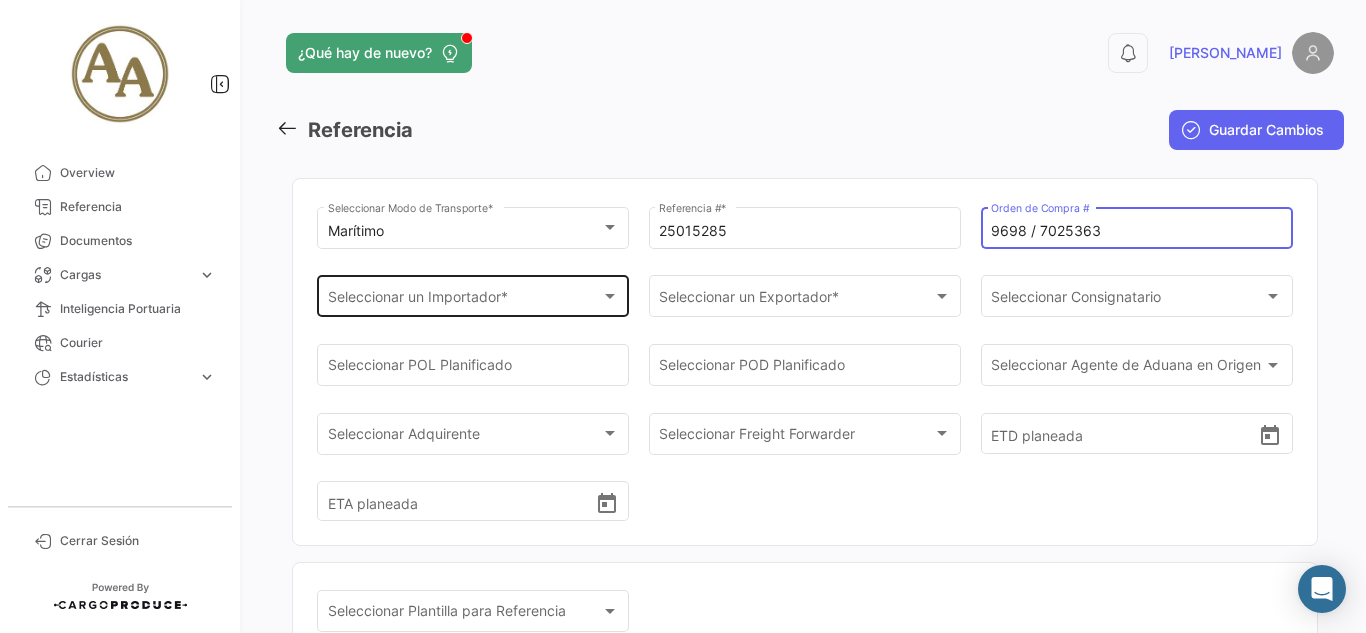 type on "9698 / 7025363" 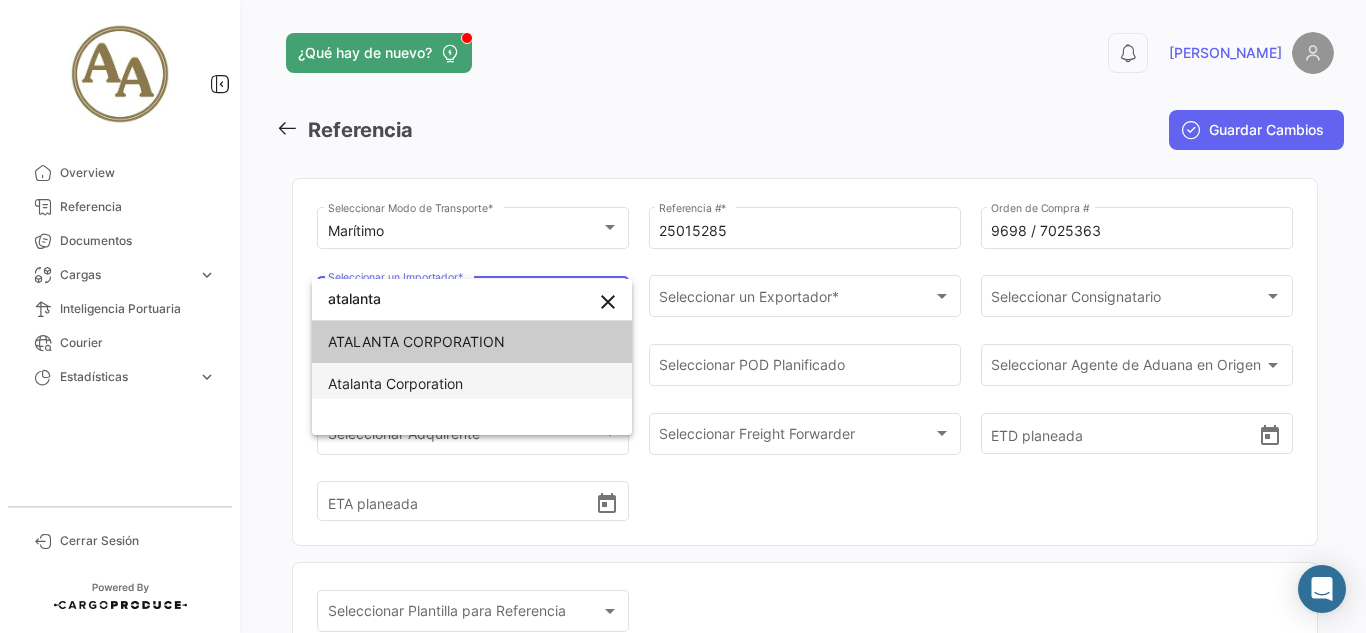 type on "atalanta" 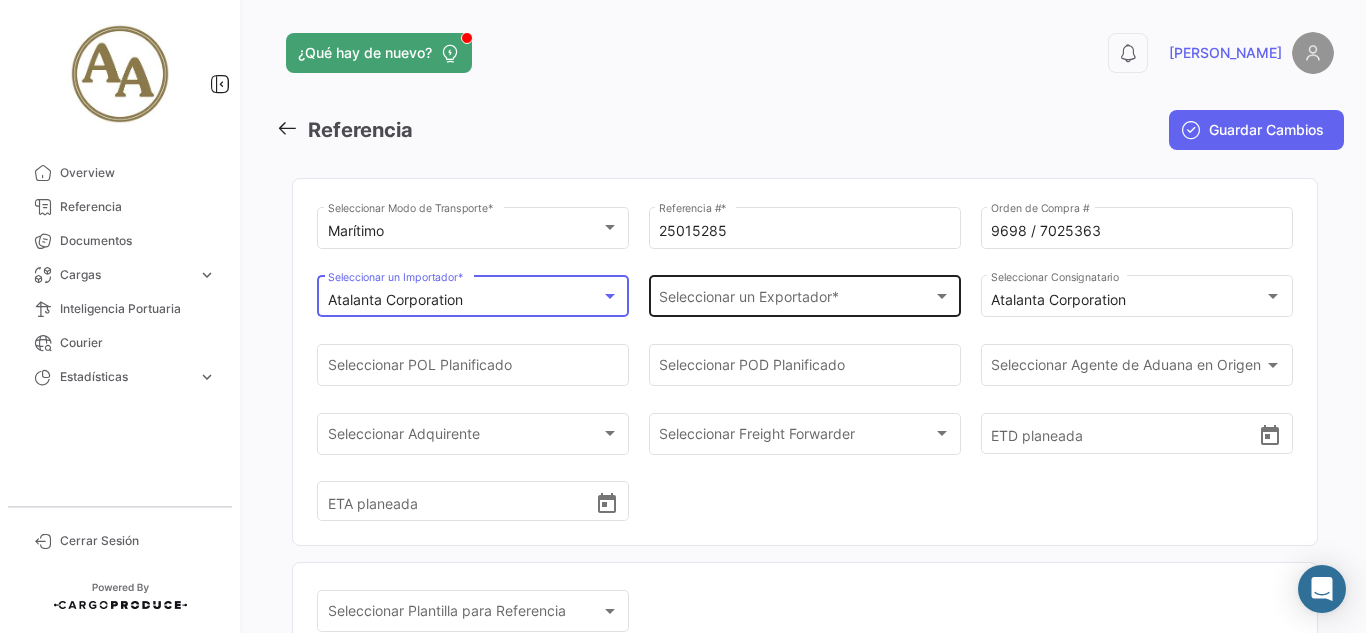 click on "Seleccionar un Exportador * Seleccionar un Exportador  *" 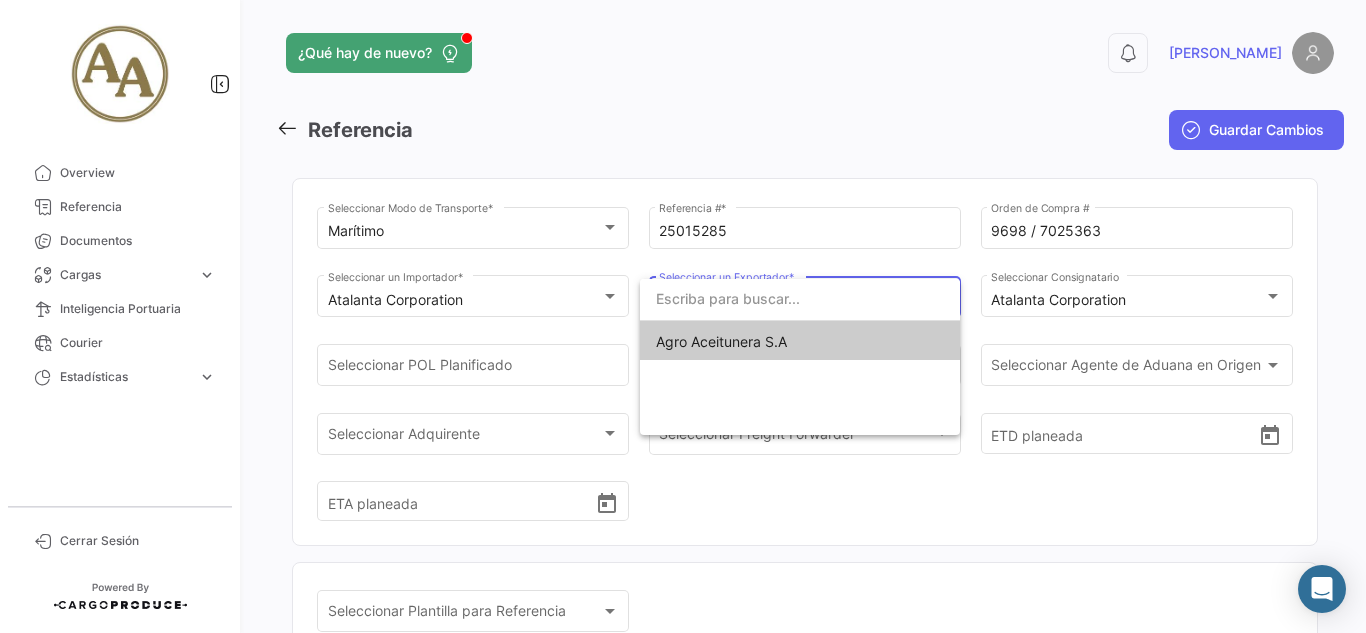click on "Agro Aceitunera S.A" at bounding box center [800, 342] 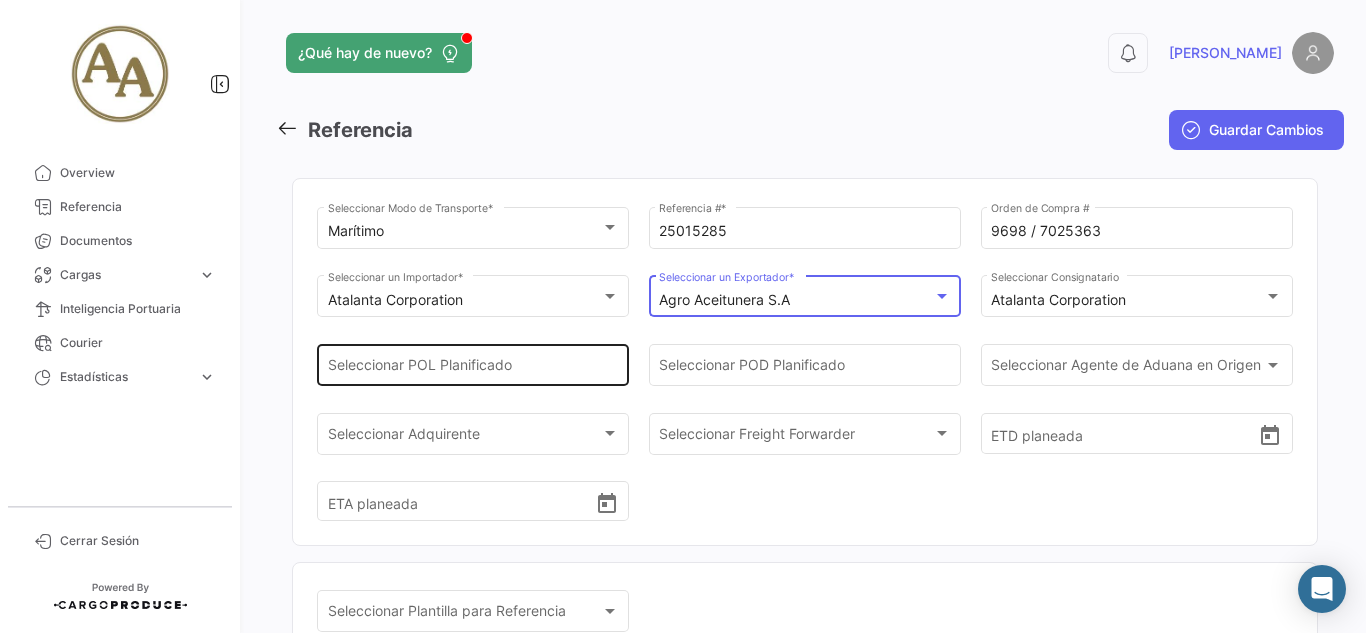click on "Seleccionar
POL Planificado" at bounding box center [473, 369] 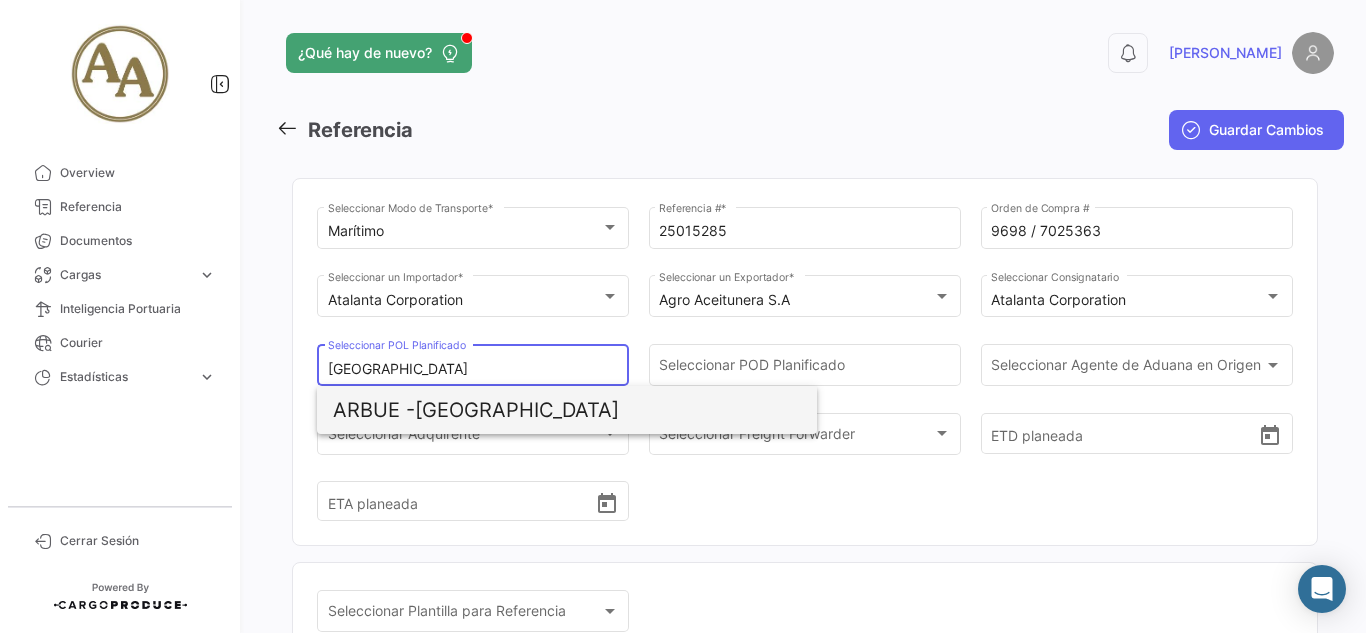 type on "[GEOGRAPHIC_DATA]" 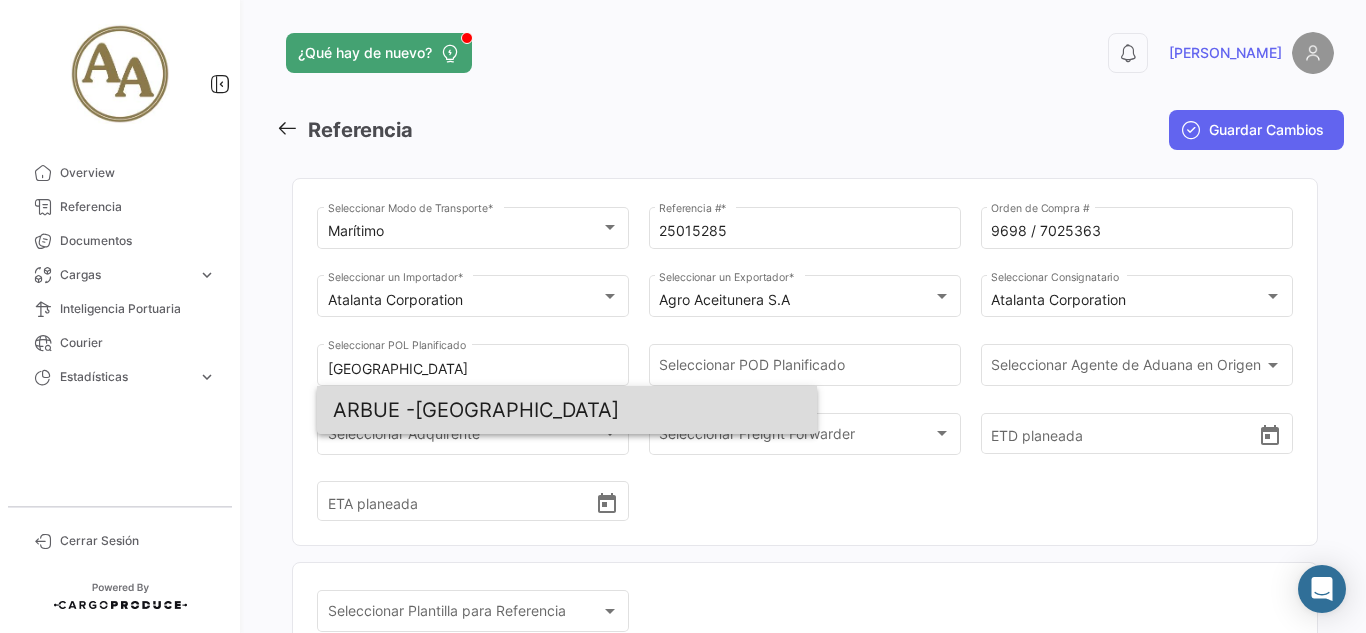 click on "ARBUE -    [GEOGRAPHIC_DATA]" at bounding box center (567, 410) 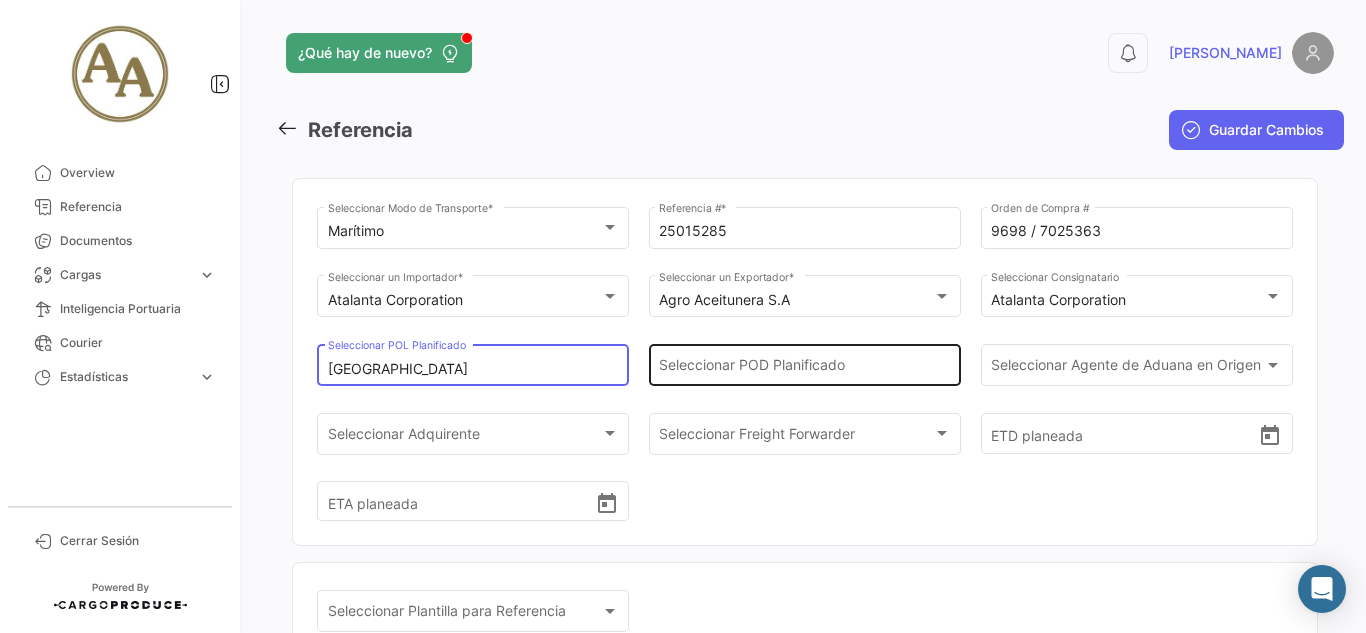 click on "Seleccionar
POD Planificado" at bounding box center (804, 369) 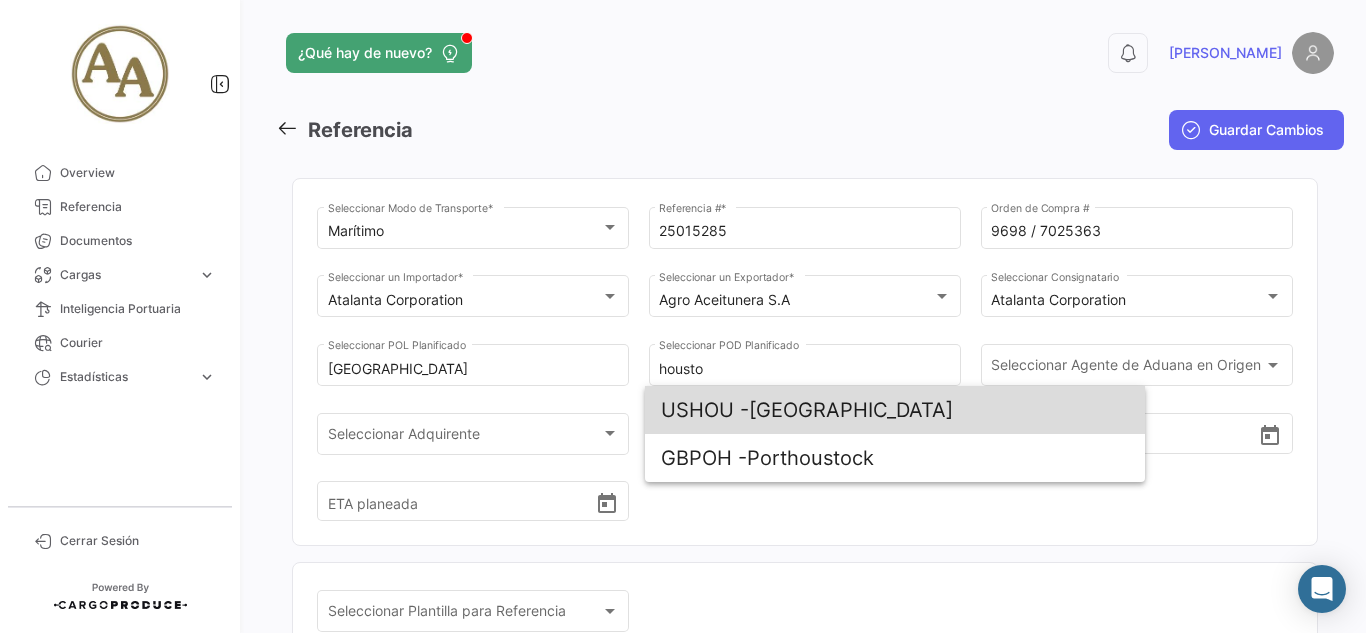 click on "USHOU -    [GEOGRAPHIC_DATA]" at bounding box center (895, 410) 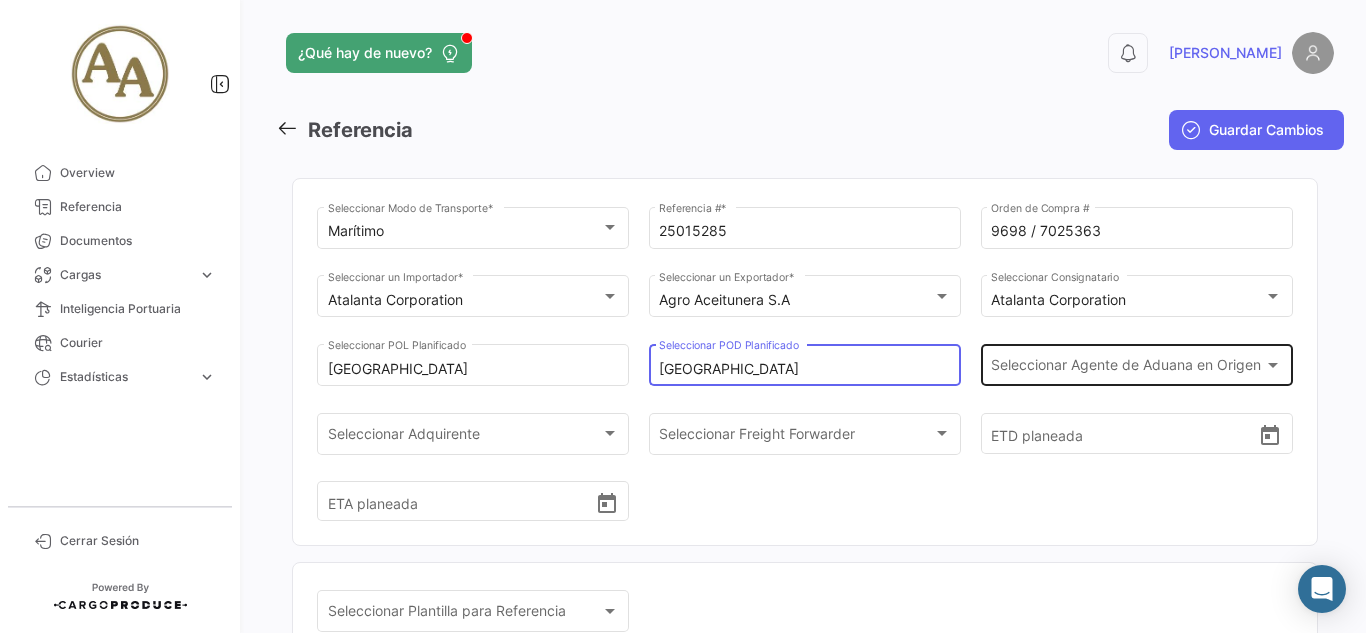 click on "Seleccionar
Agente de Aduana en Origen" at bounding box center (1127, 369) 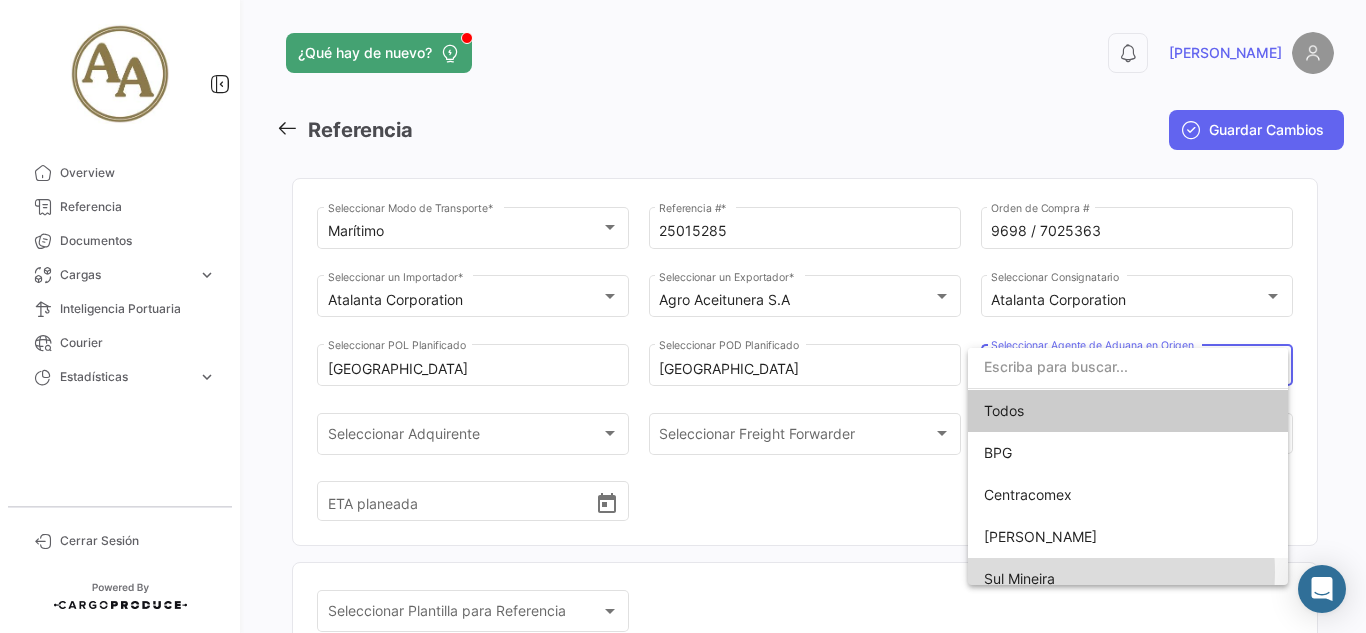 click on "Sul Mineira" at bounding box center [1128, 579] 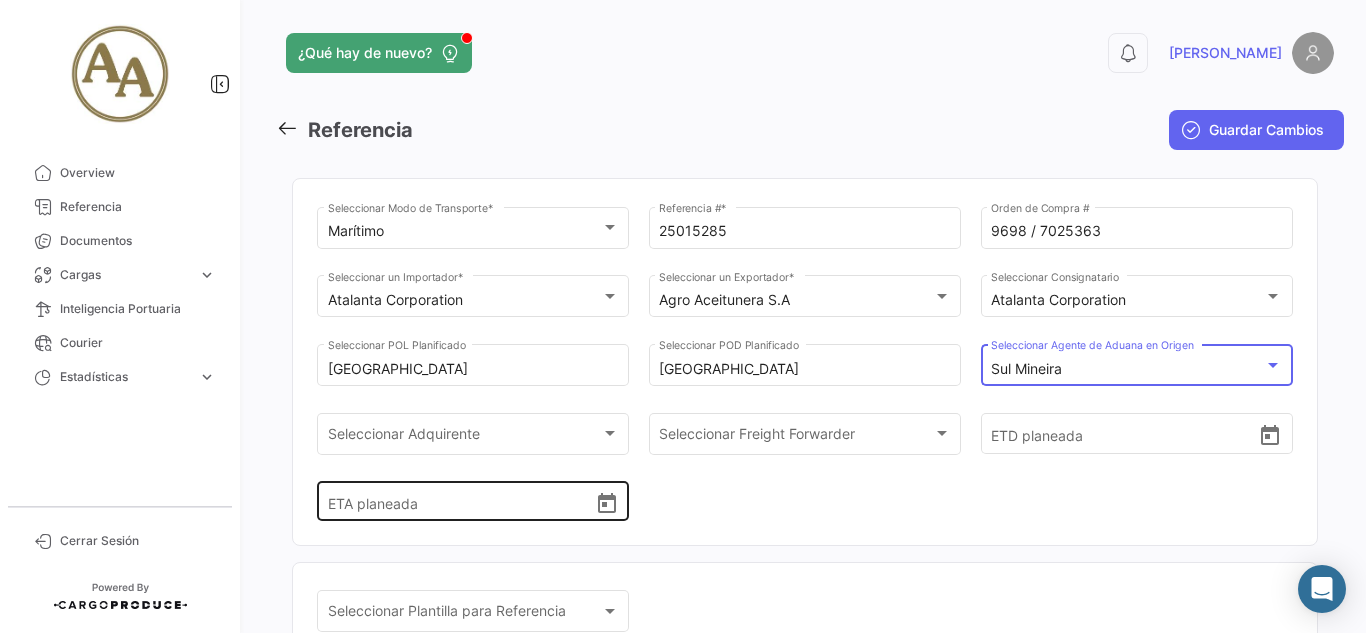 click on "ETA planeada" 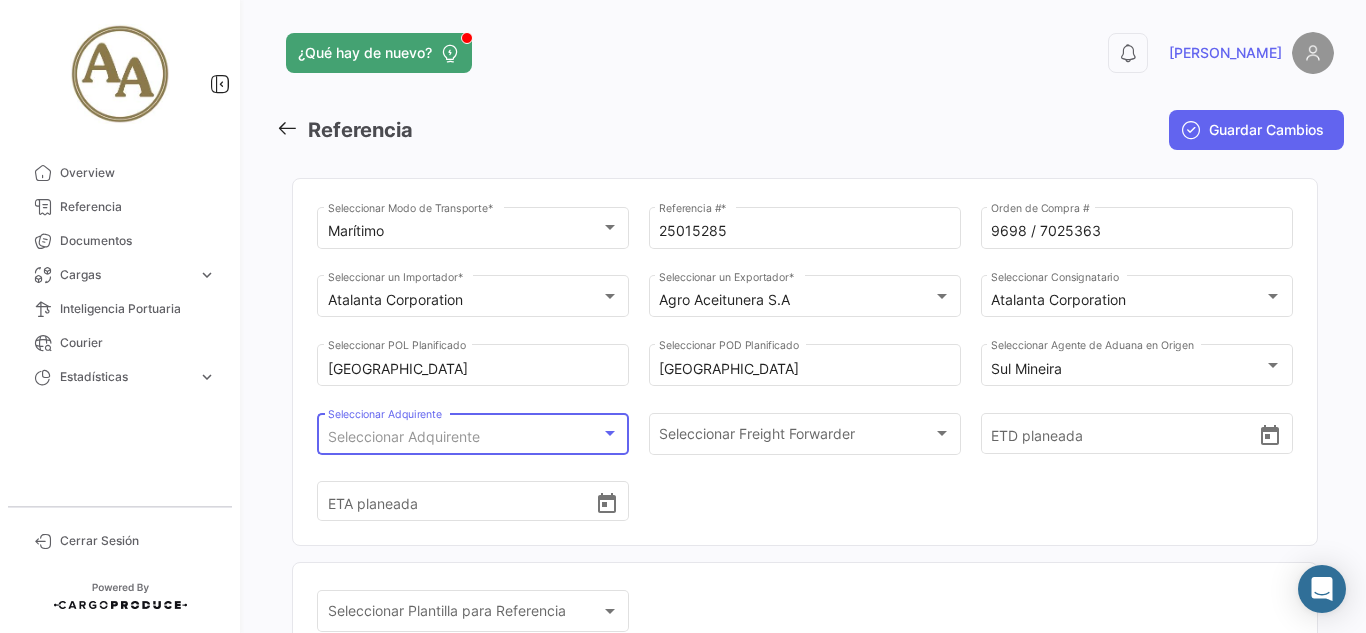 click on "Seleccionar Adquirente" at bounding box center [464, 437] 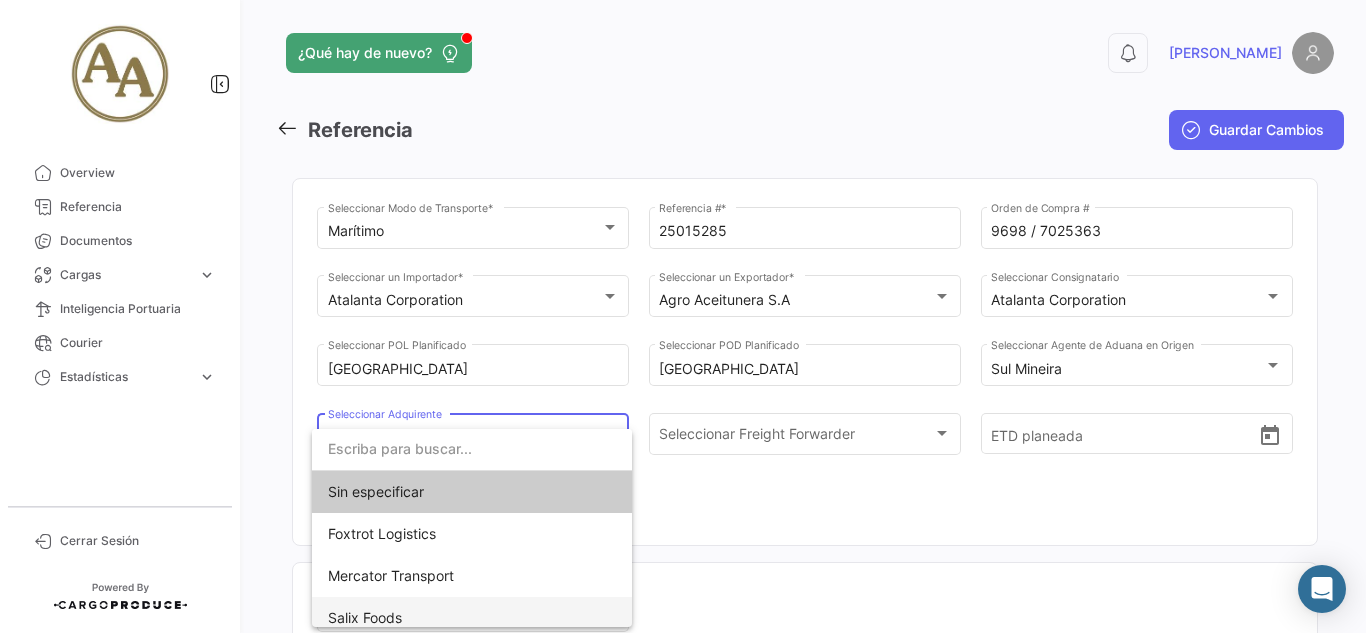 click on "Salix Foods" at bounding box center [472, 618] 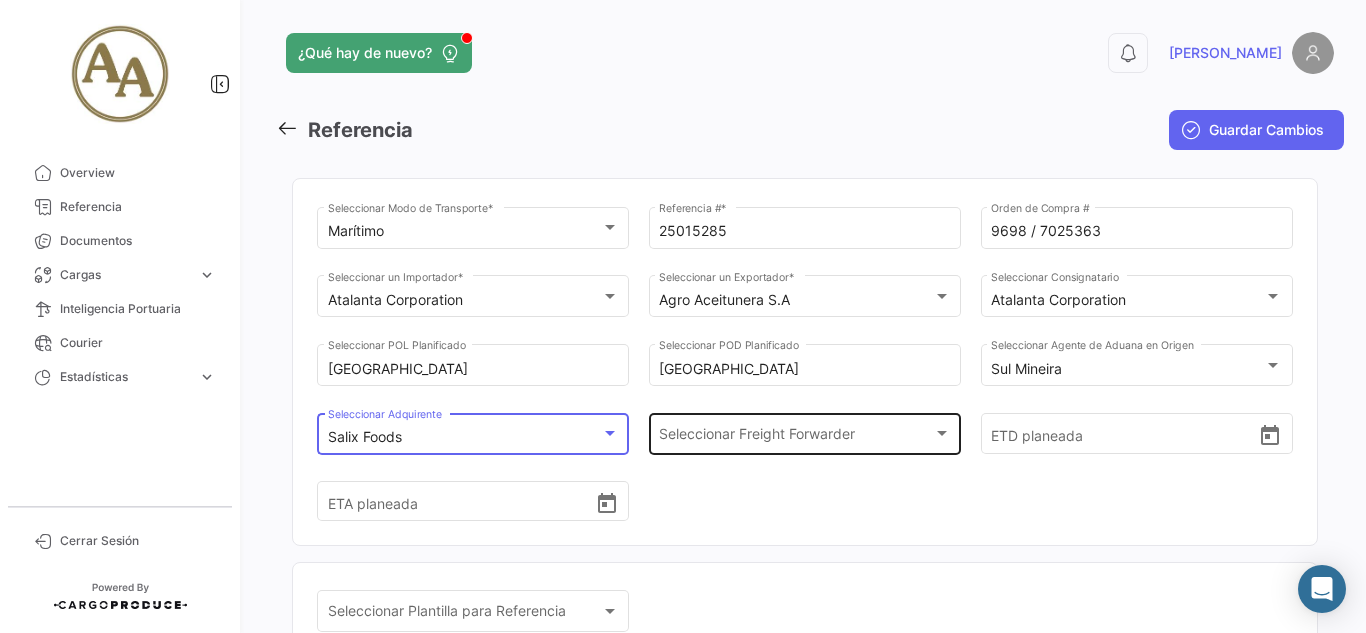 click on "Seleccionar Freight Forwarder" at bounding box center (795, 437) 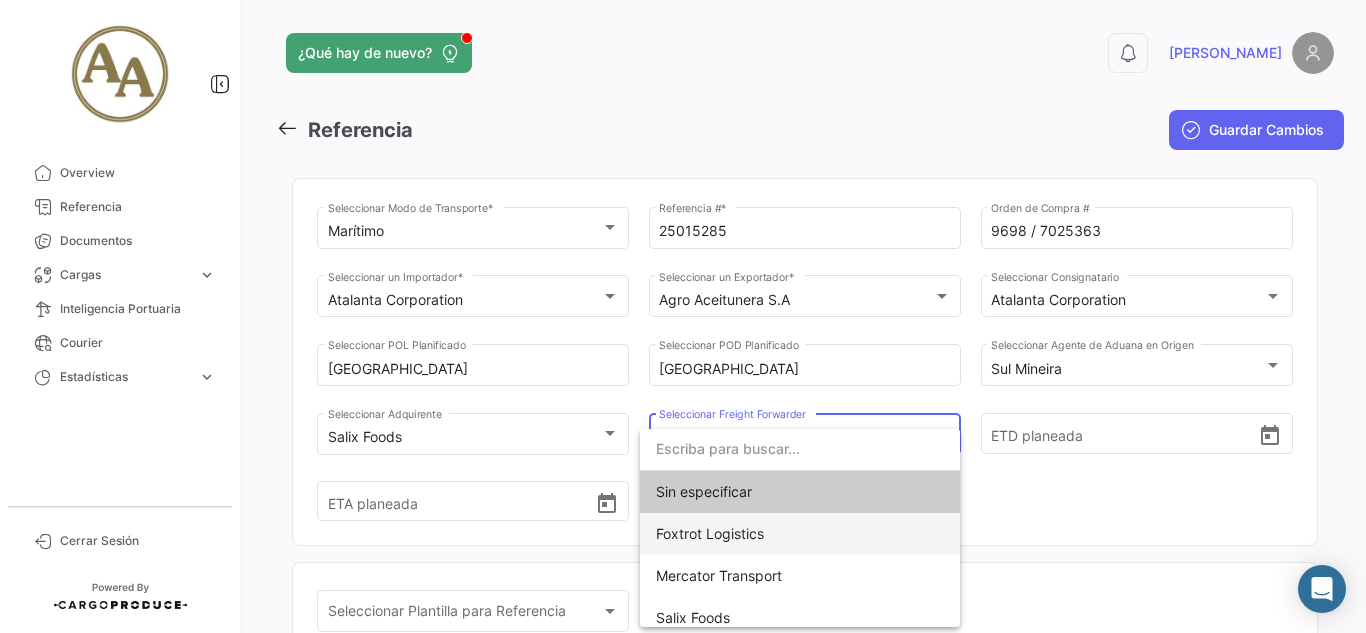 click on "Foxtrot Logistics" at bounding box center [800, 534] 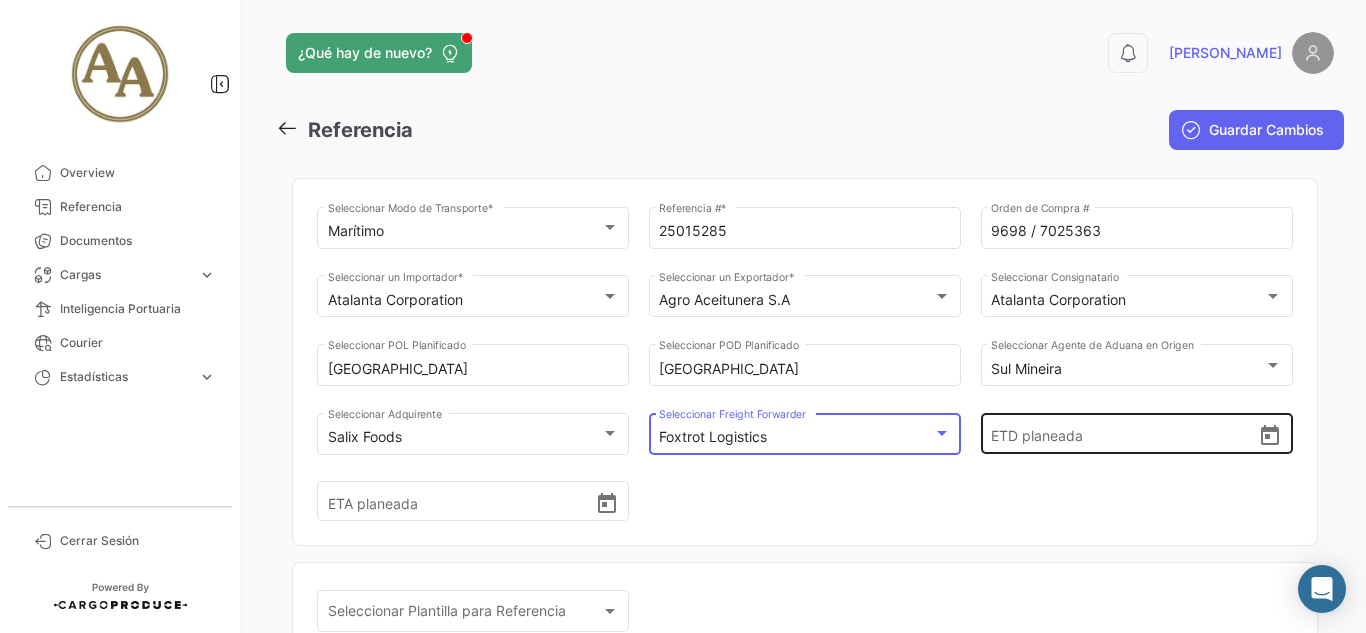 click on "ETD planeada" at bounding box center [1124, 434] 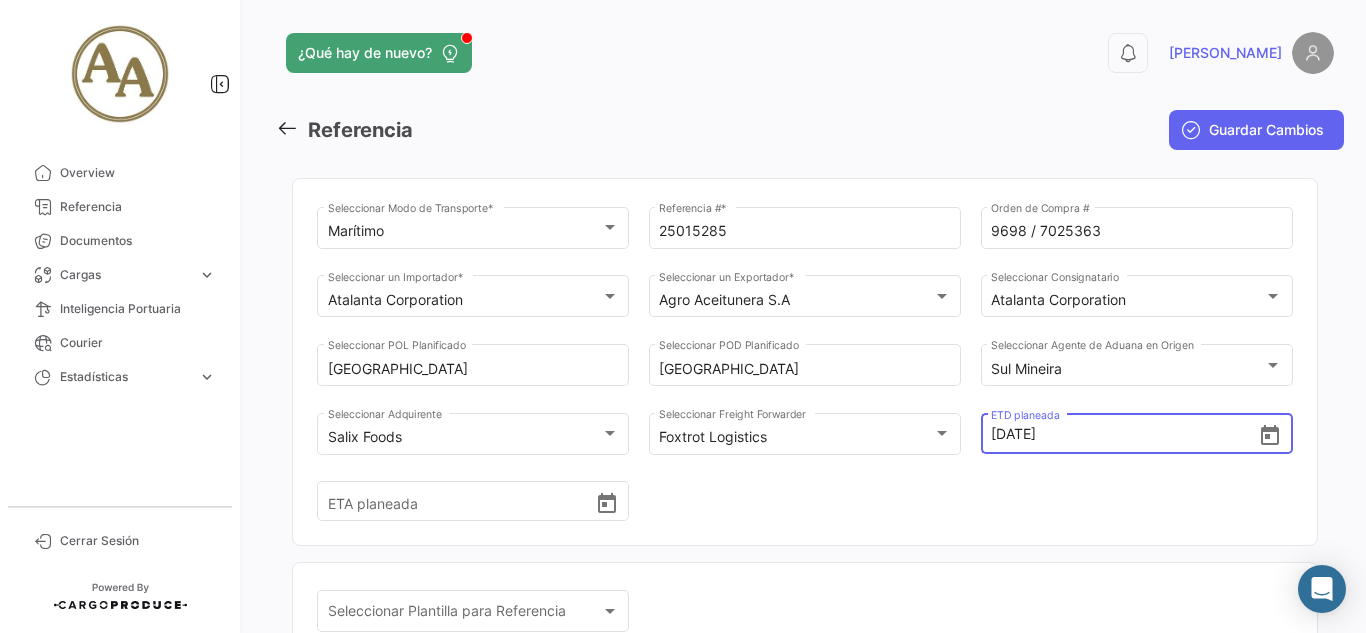 type on "[DATE] 00:00" 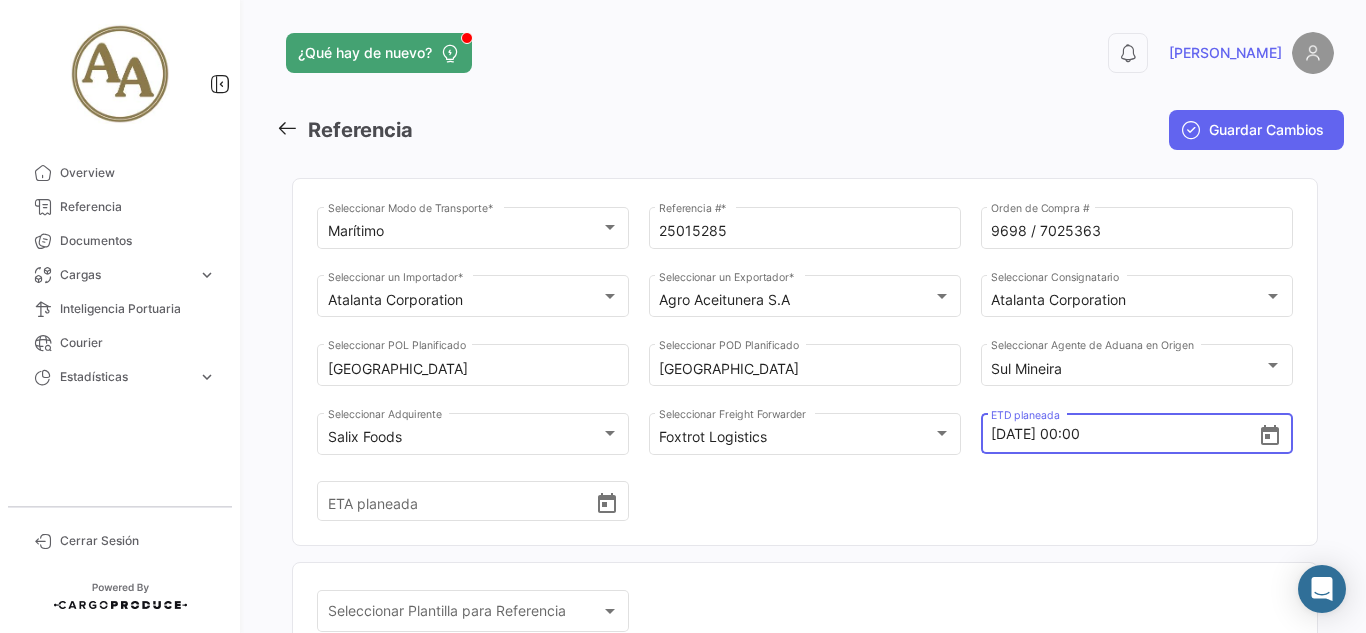 click on "Marítimo Seleccionar
Modo de Transporte  *   25015285 Referencia #  *   9698 / 7025363 Orden de Compra # Atalanta Corporation Seleccionar un Importador  * Agro Aceitunera S.A Seleccionar un Exportador  * Atalanta Corporation Seleccionar
Consignatario [GEOGRAPHIC_DATA] Seleccionar
POL Planificado Houston Seleccionar
POD Planificado Sul Mineira Seleccionar
Agente de Aduana en Origen Salix Foods Seleccionar Adquirente Foxtrot Logistics Seleccionar Freight Forwarder   [DATE] 00:00 ETD planeada   ETA planeada" 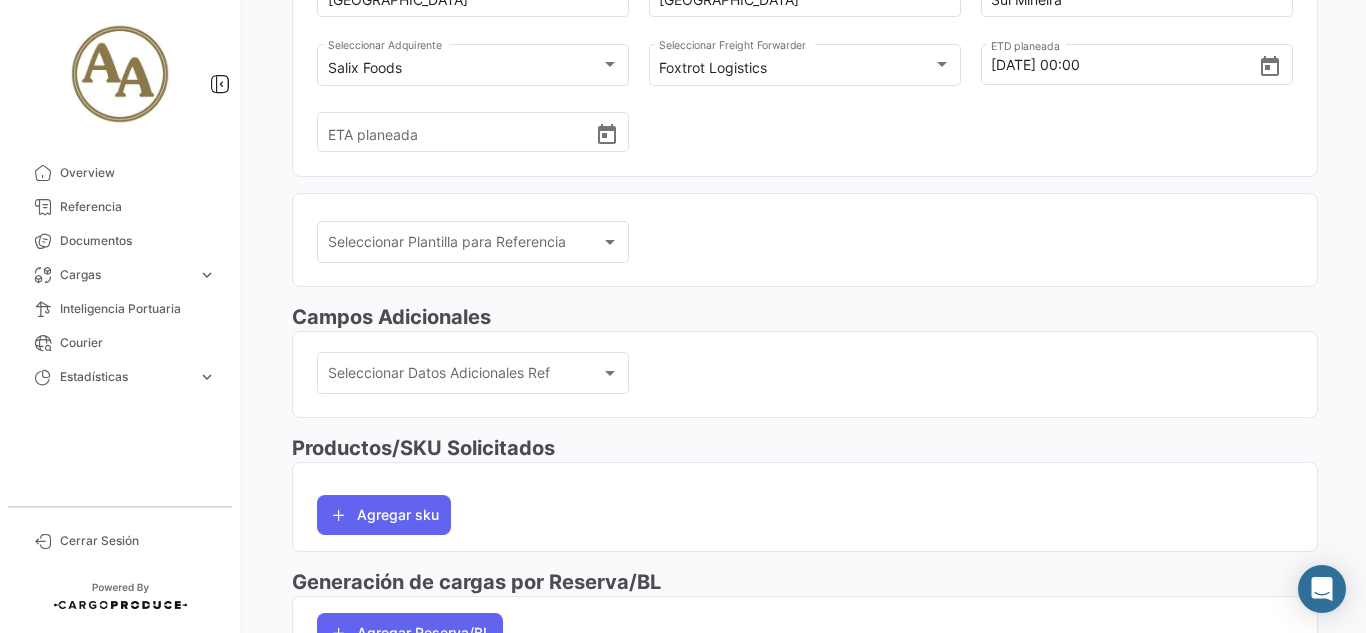 scroll, scrollTop: 400, scrollLeft: 0, axis: vertical 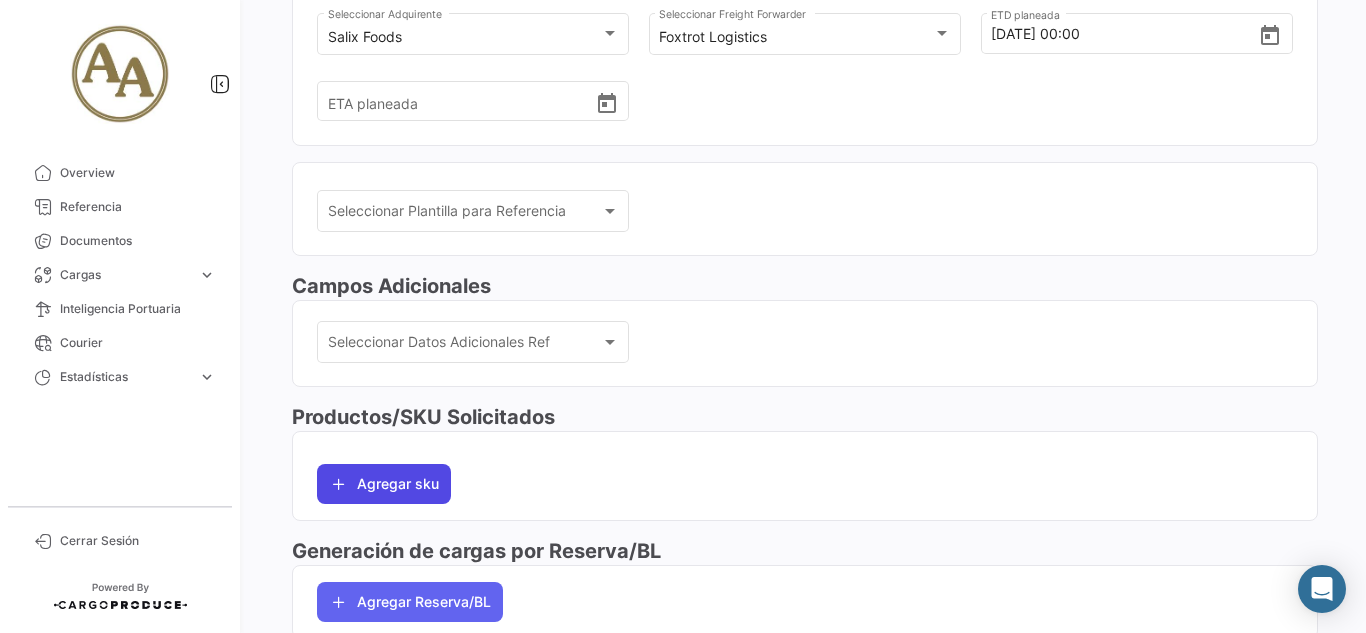 click on "Agregar sku" 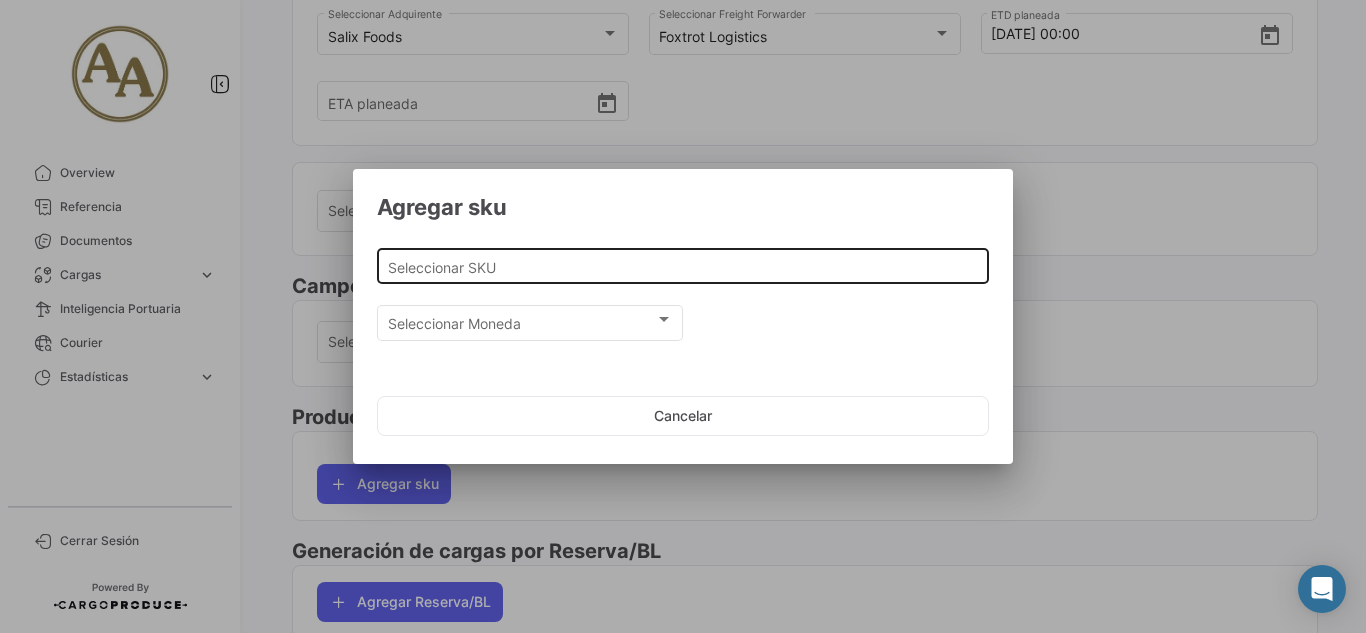 click on "Seleccionar
SKU" at bounding box center (683, 267) 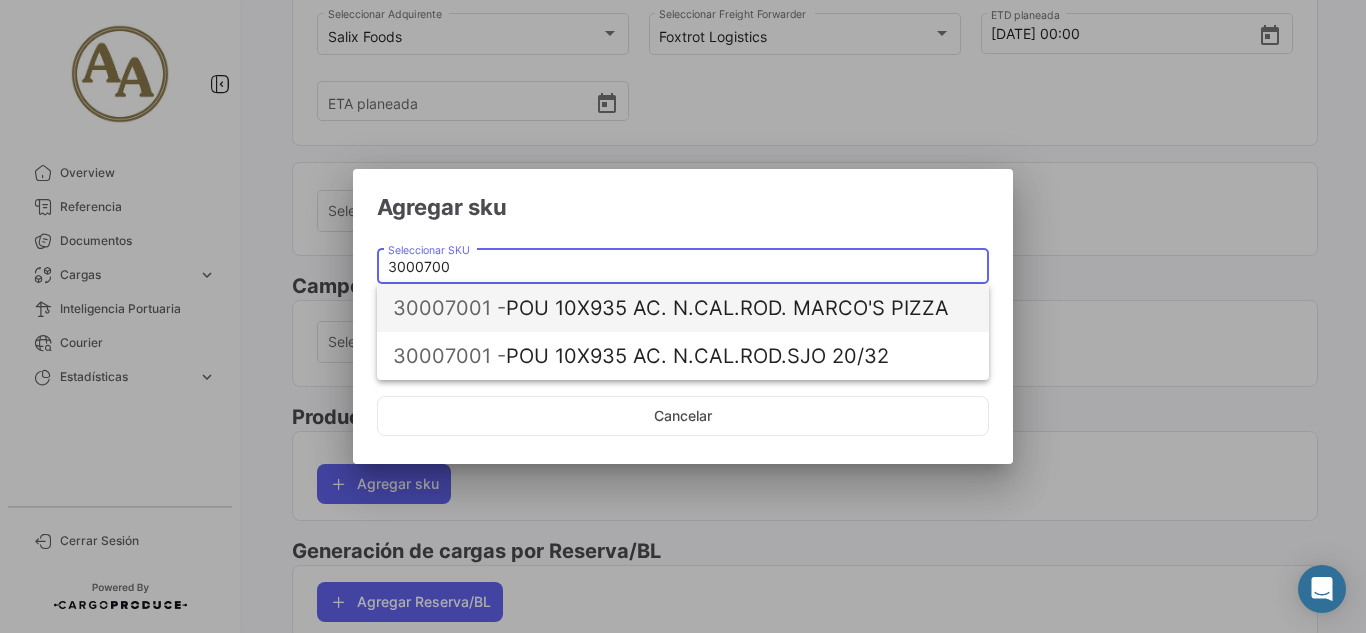 click on "30007001 -    POU 10X935 AC. N.CAL.ROD. MARCO'S PIZZA" at bounding box center (683, 308) 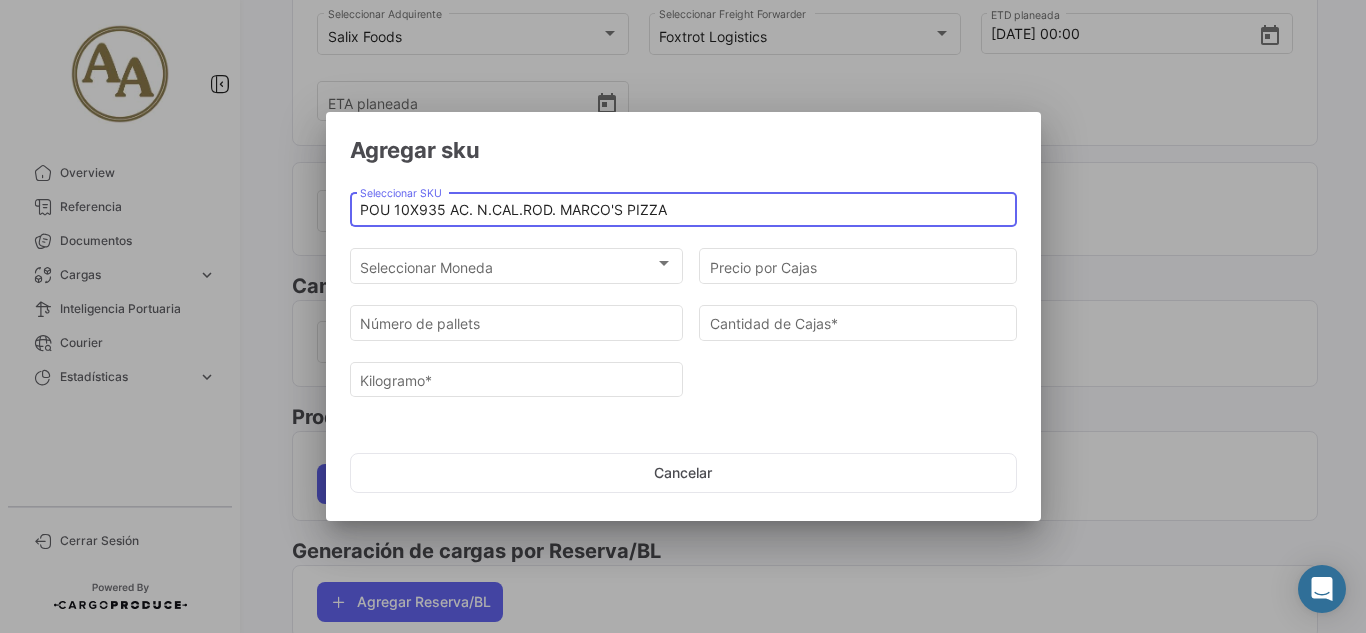 click on "Seleccionar Moneda Seleccionar Moneda" at bounding box center [517, 273] 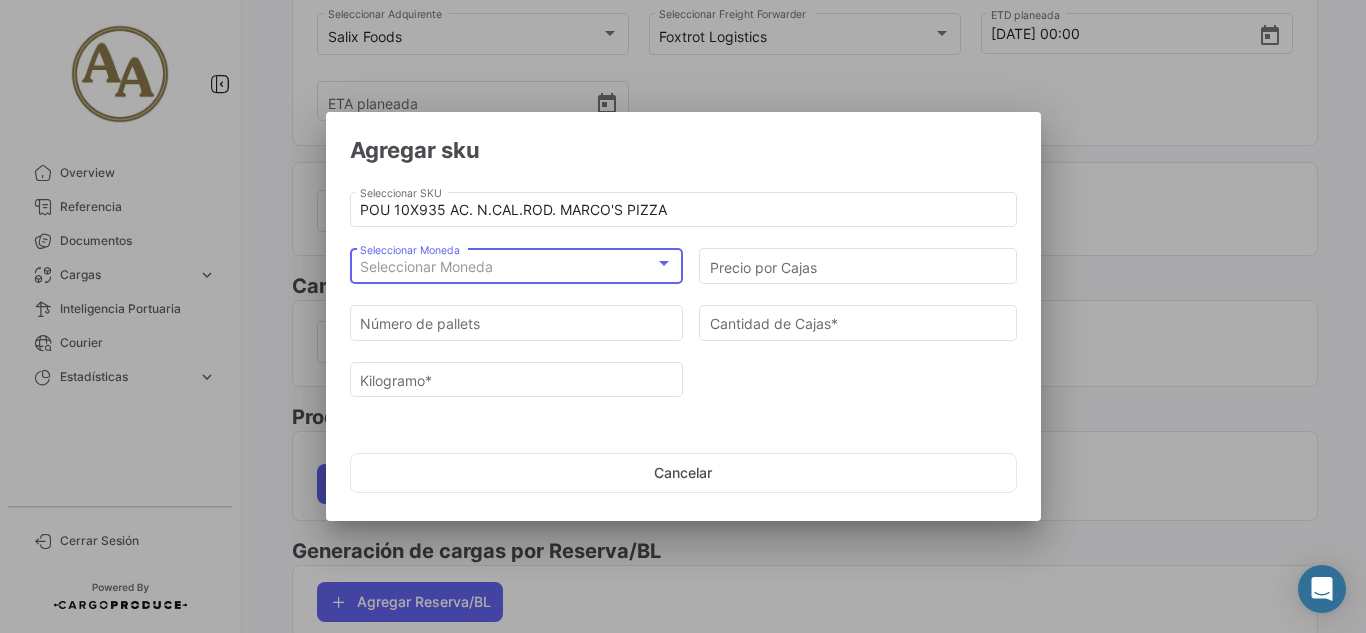 click on "Seleccionar Moneda" at bounding box center [507, 267] 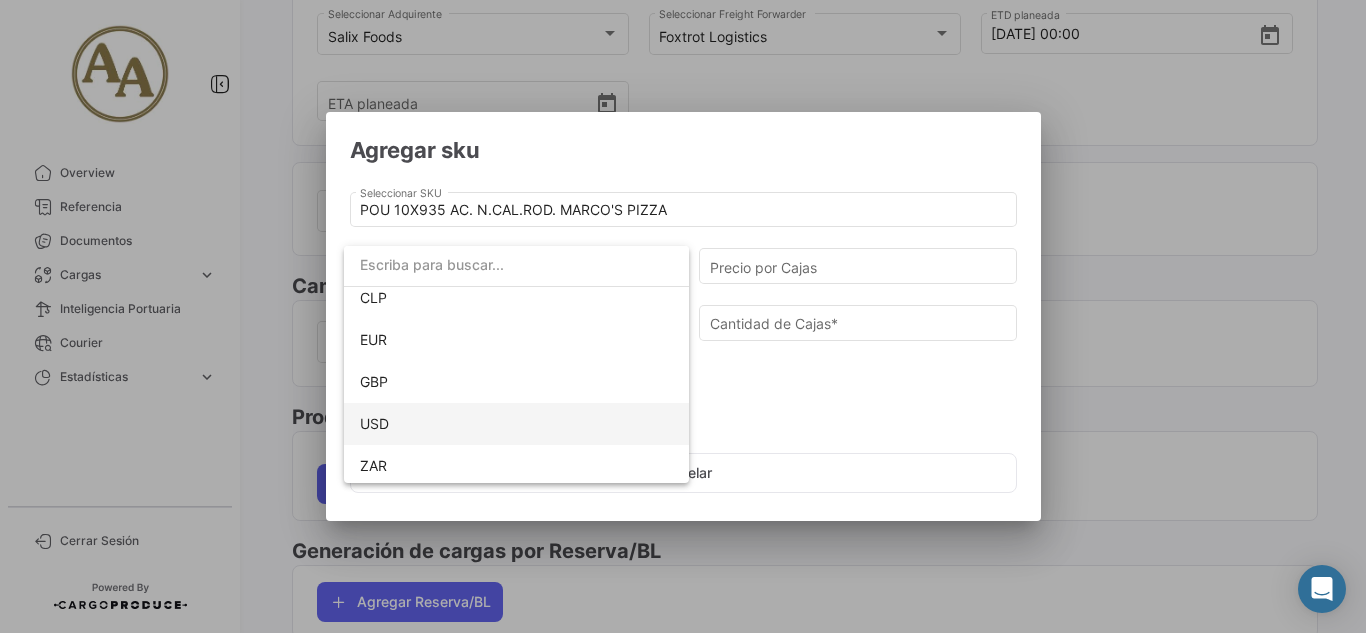 scroll, scrollTop: 141, scrollLeft: 0, axis: vertical 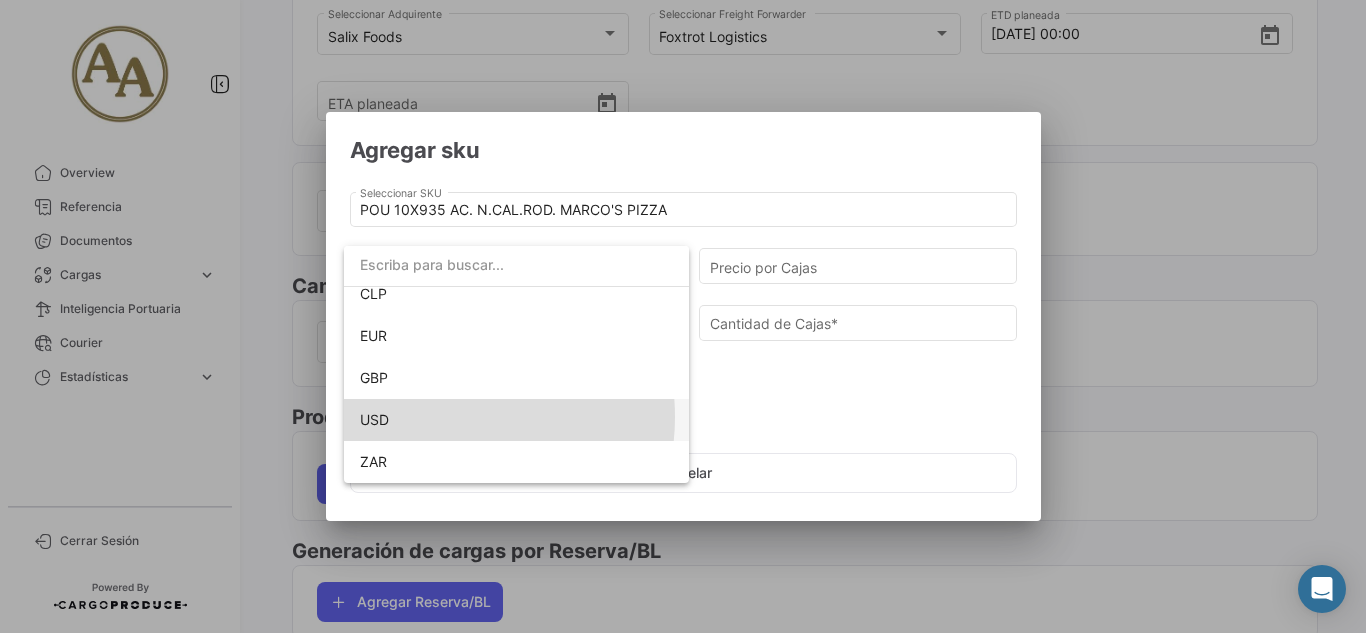 click on "USD" at bounding box center (516, 420) 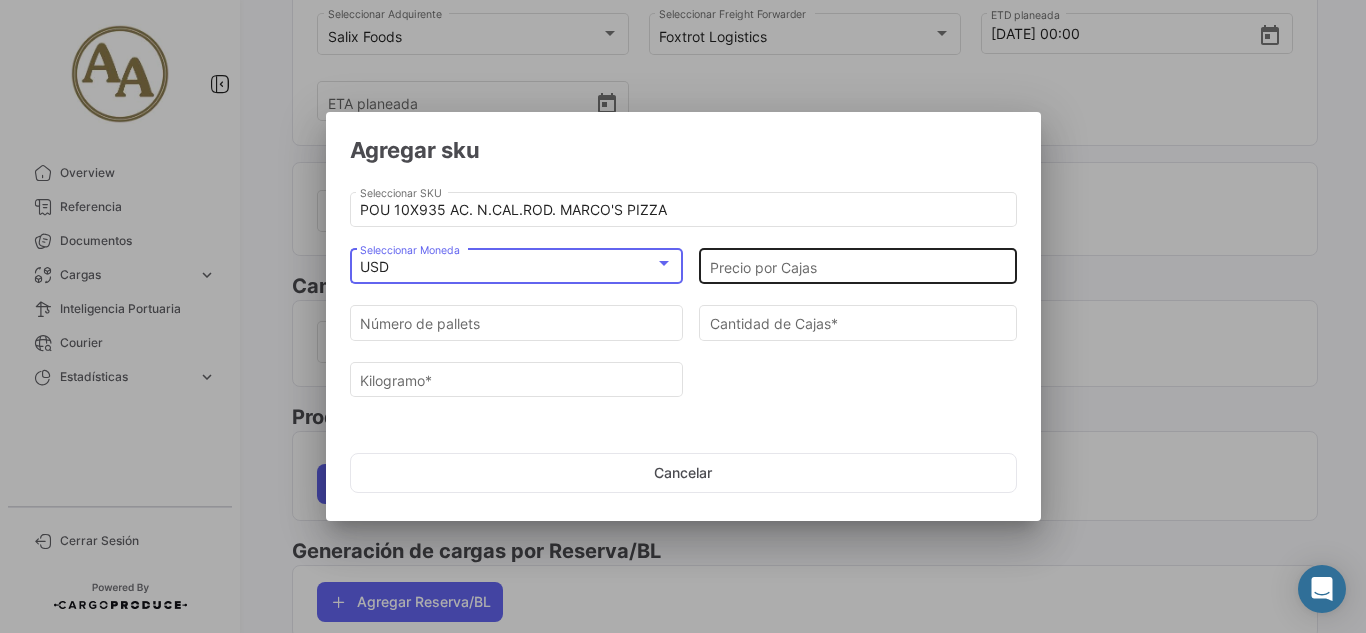 click on "Precio por Cajas" at bounding box center [858, 267] 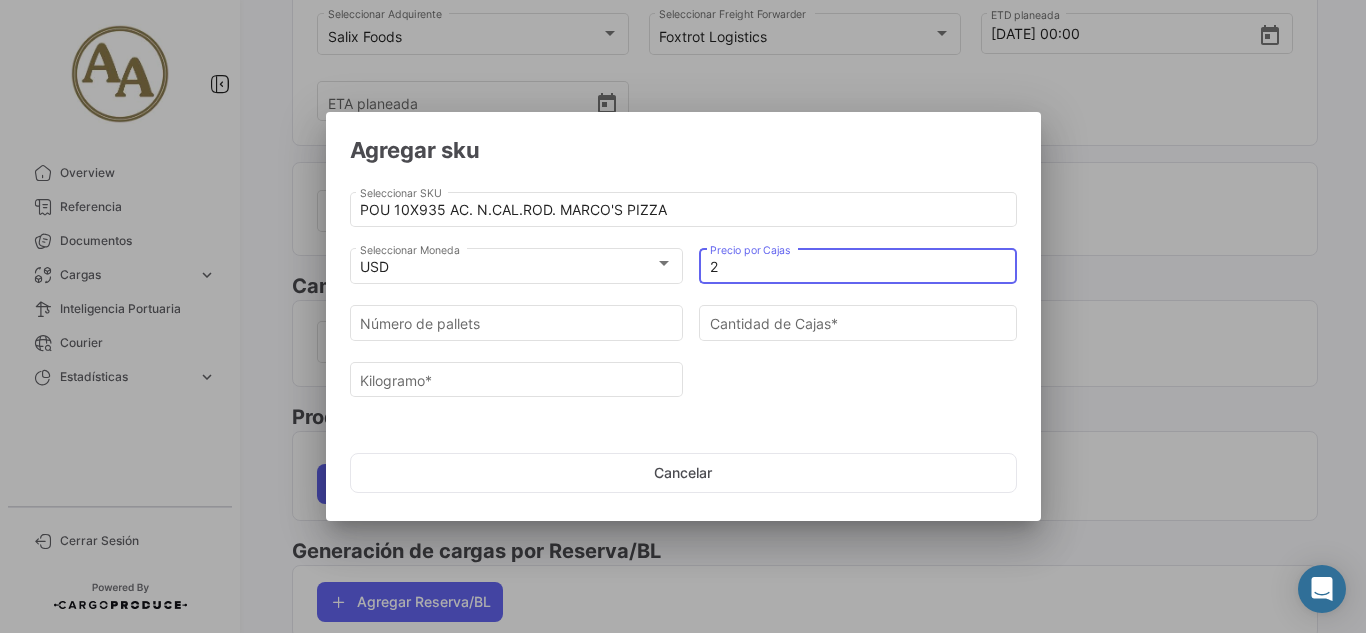 type on "27" 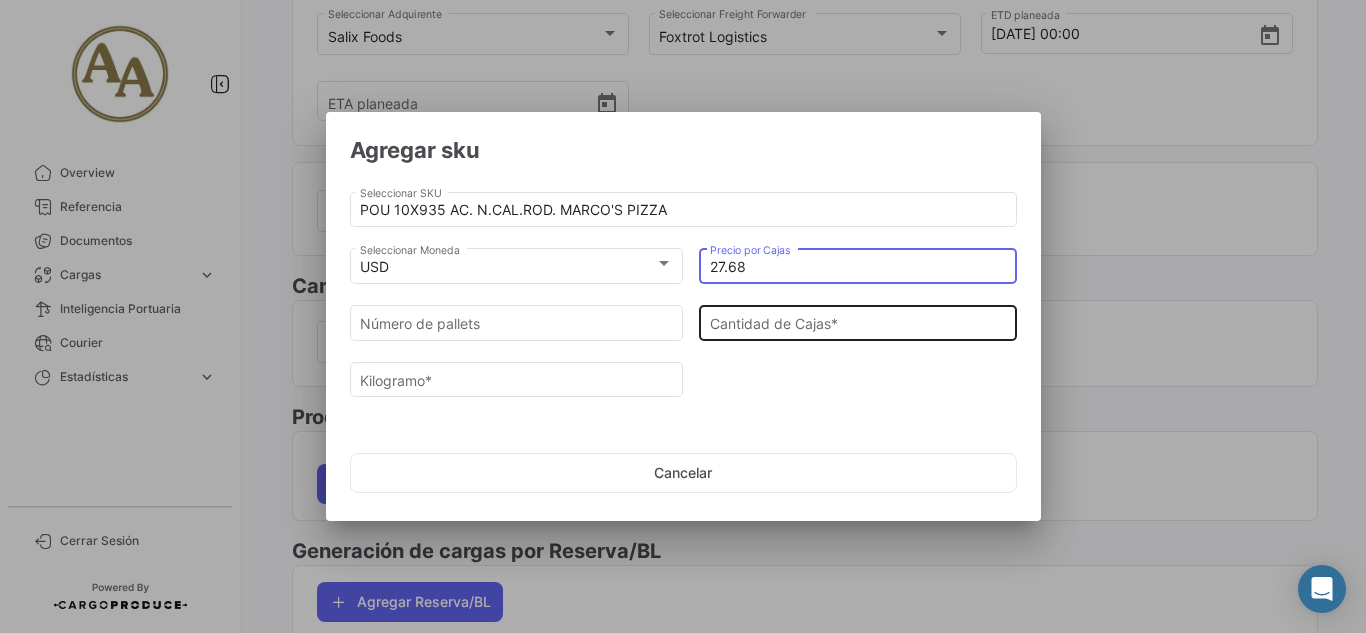type on "27.68" 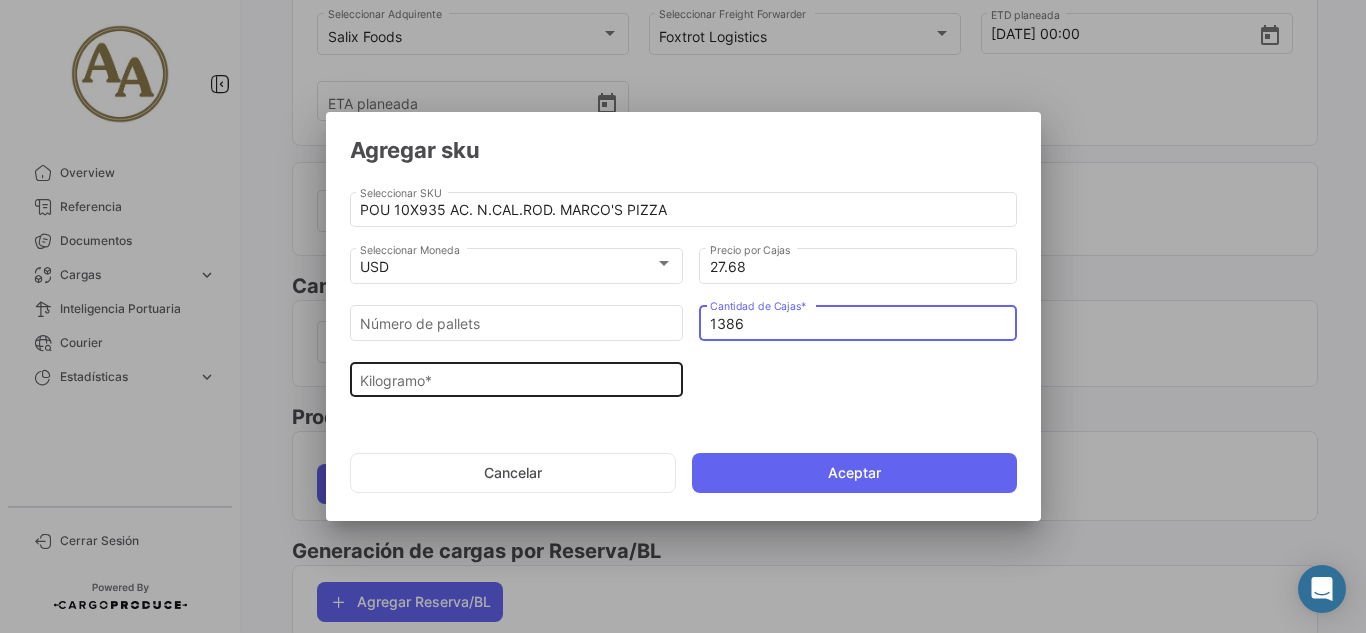 type on "1386" 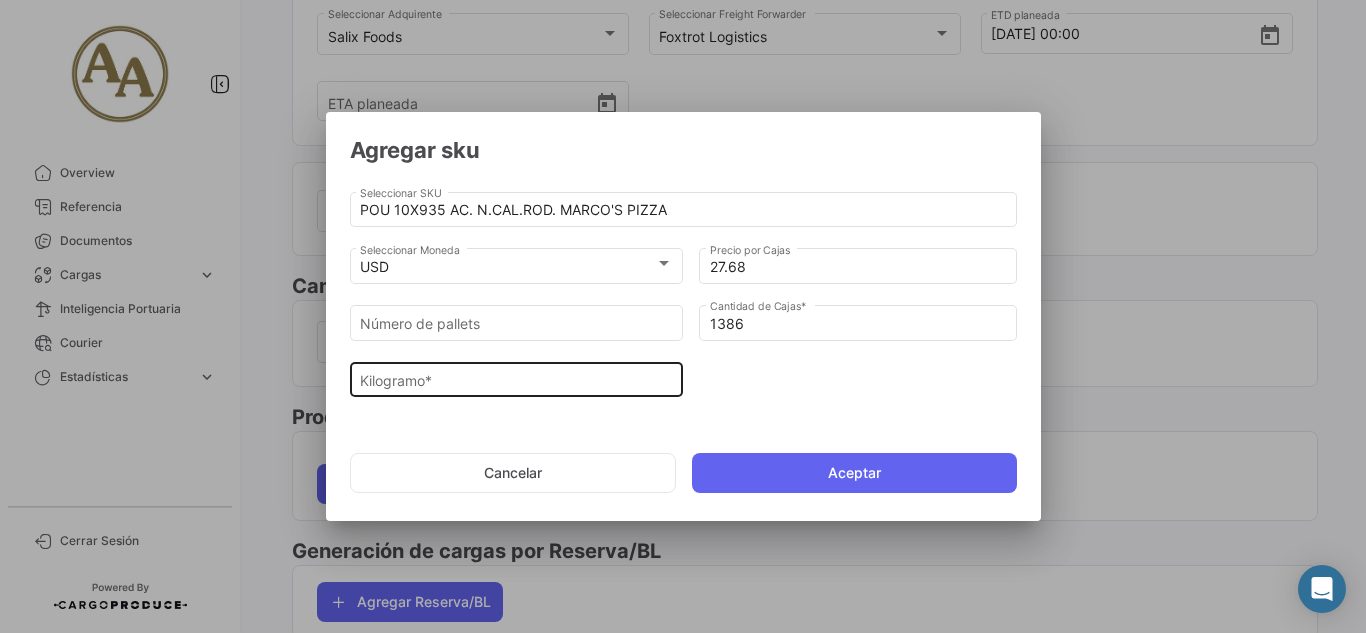 click on "Kilogramo  *" at bounding box center [516, 377] 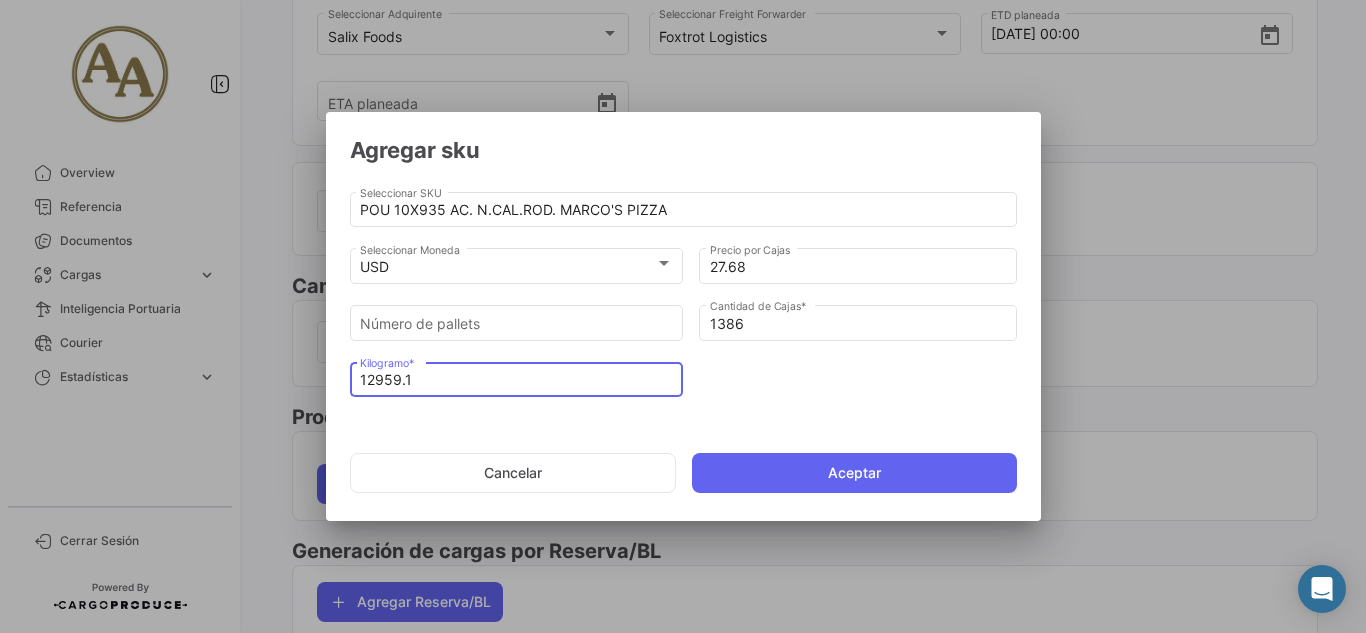 type on "12959.1" 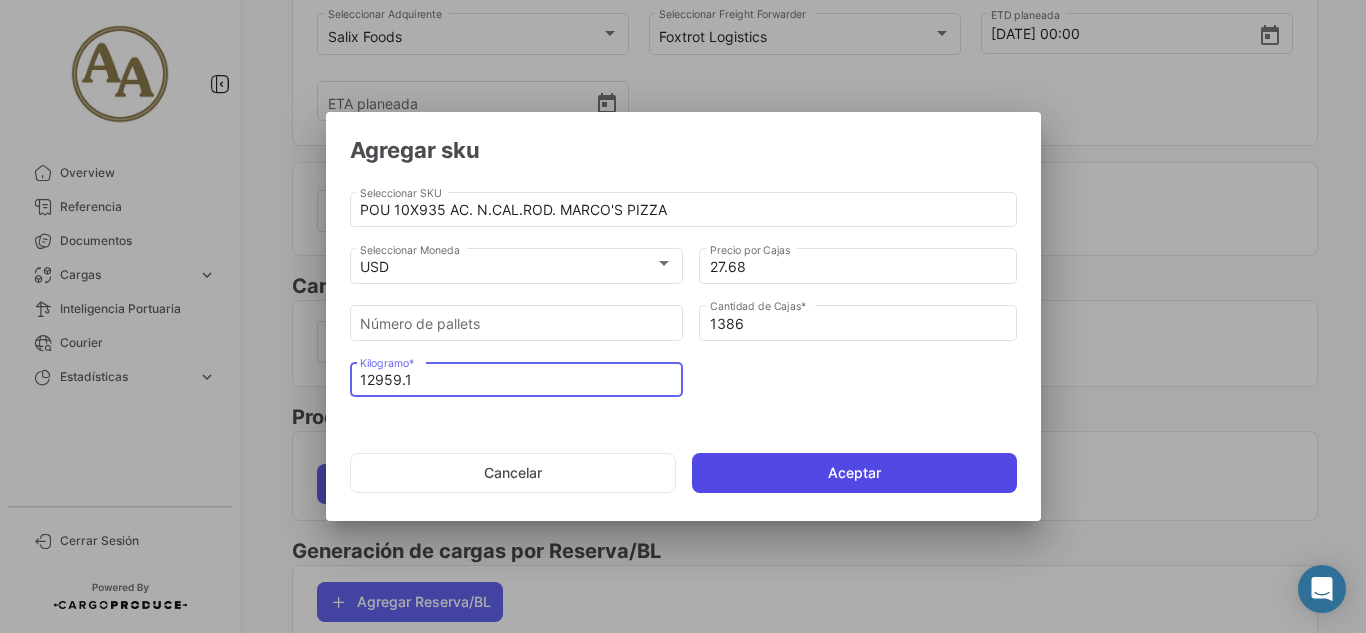 click on "Aceptar" 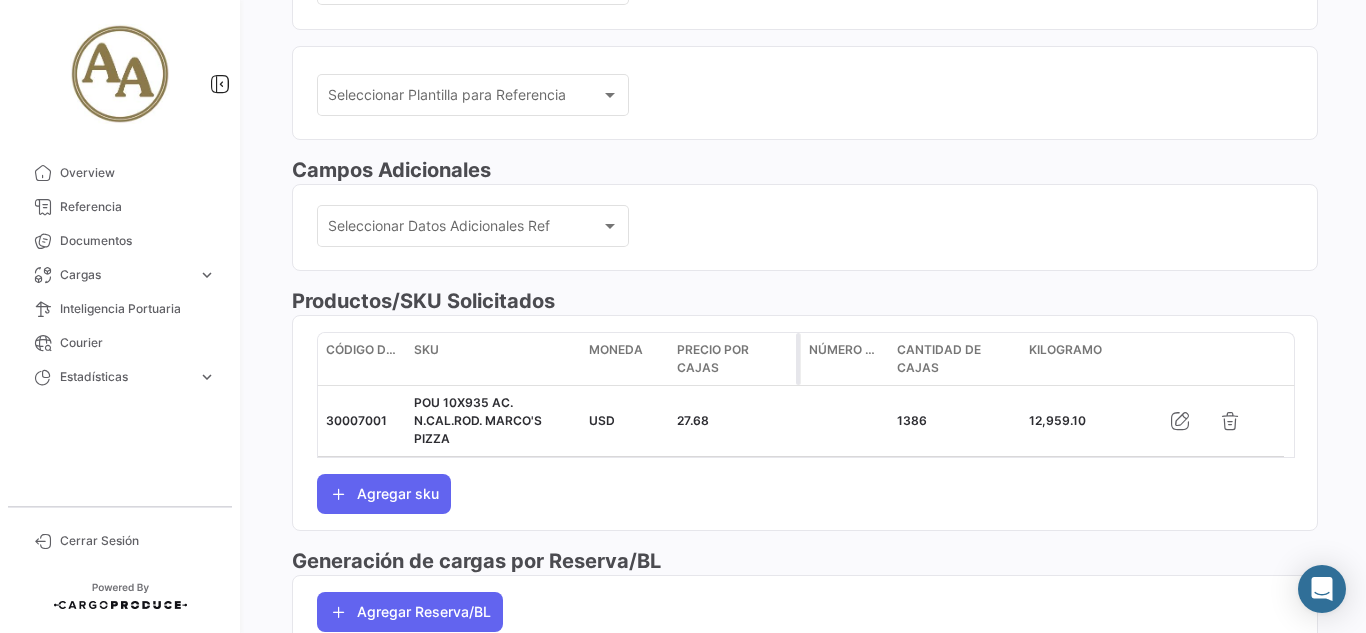 scroll, scrollTop: 700, scrollLeft: 0, axis: vertical 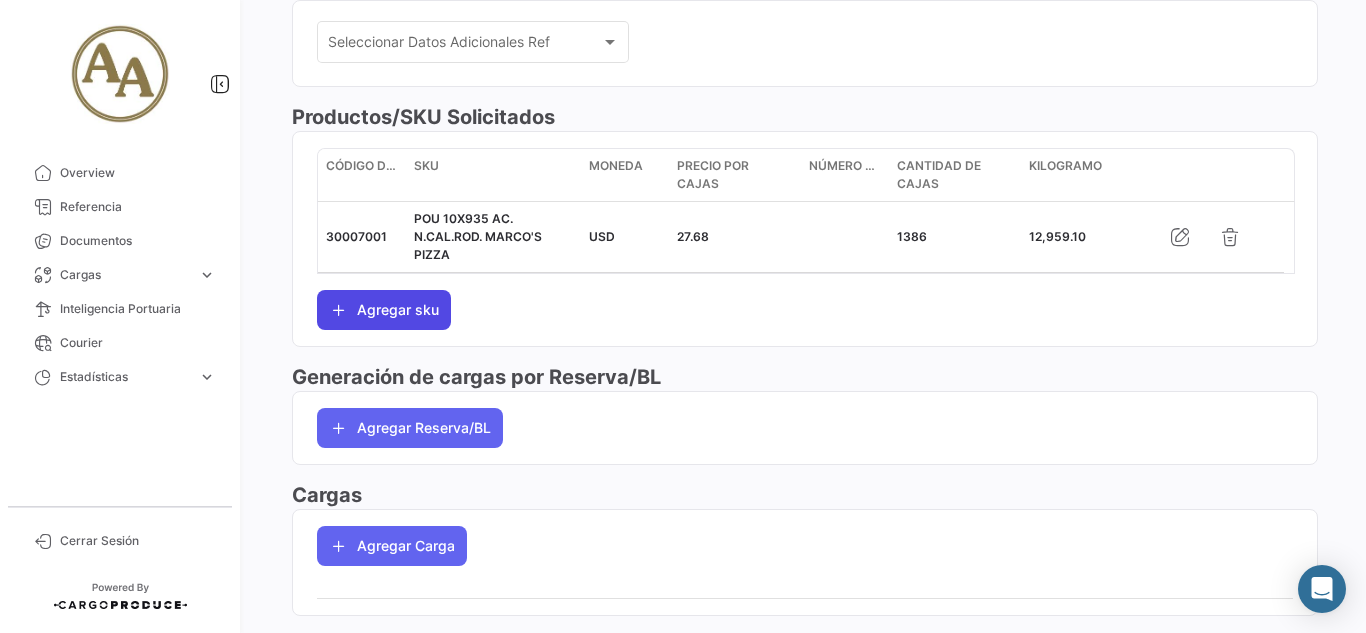 click on "Agregar sku" 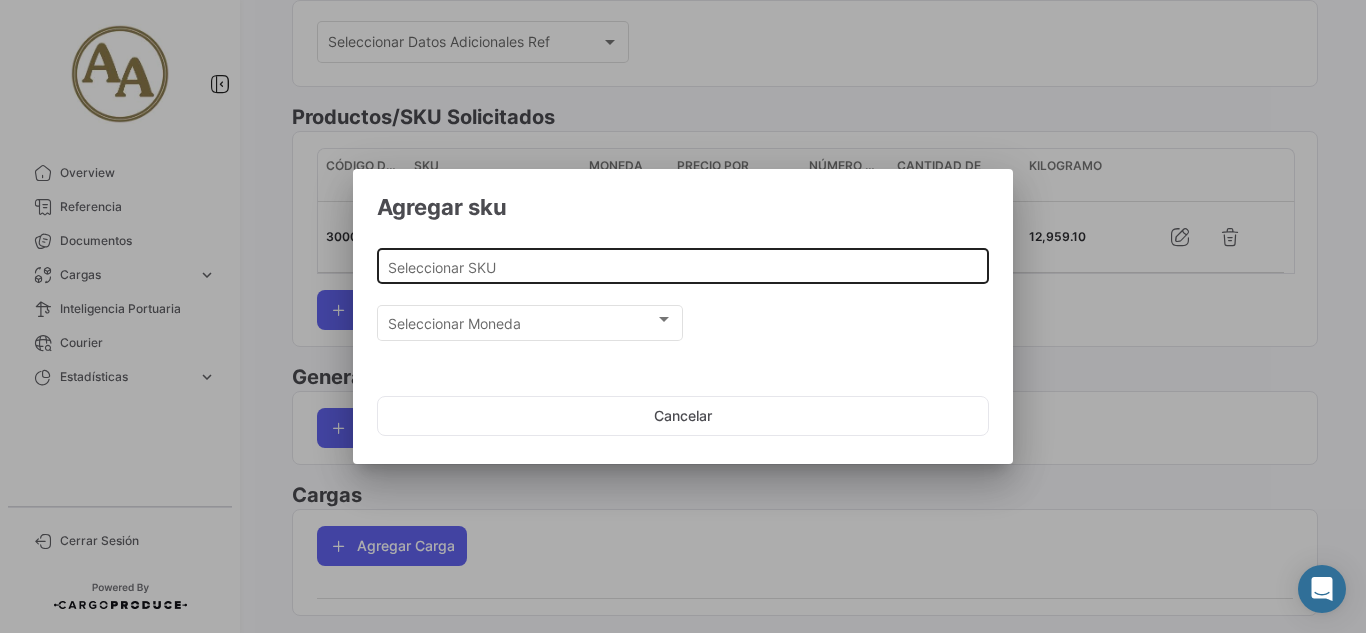 click on "Seleccionar
SKU" at bounding box center [683, 267] 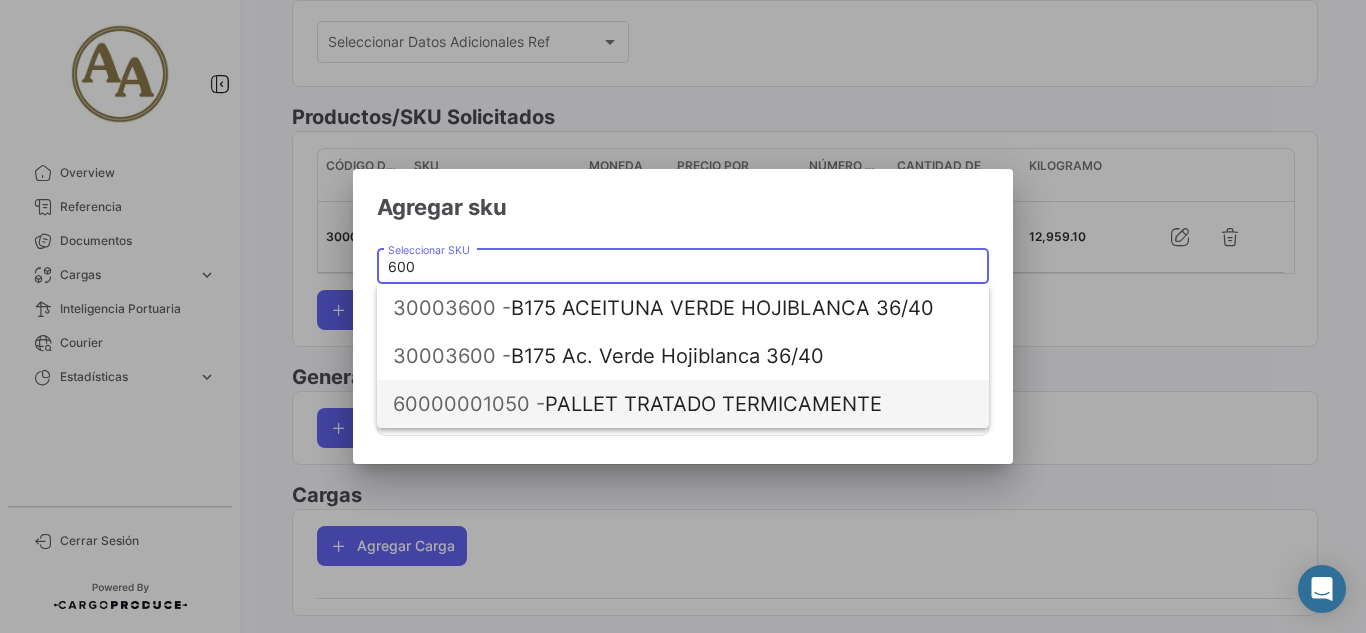 click on "60000001050 -    PALLET TRATADO TERMICAMENTE" at bounding box center (683, 404) 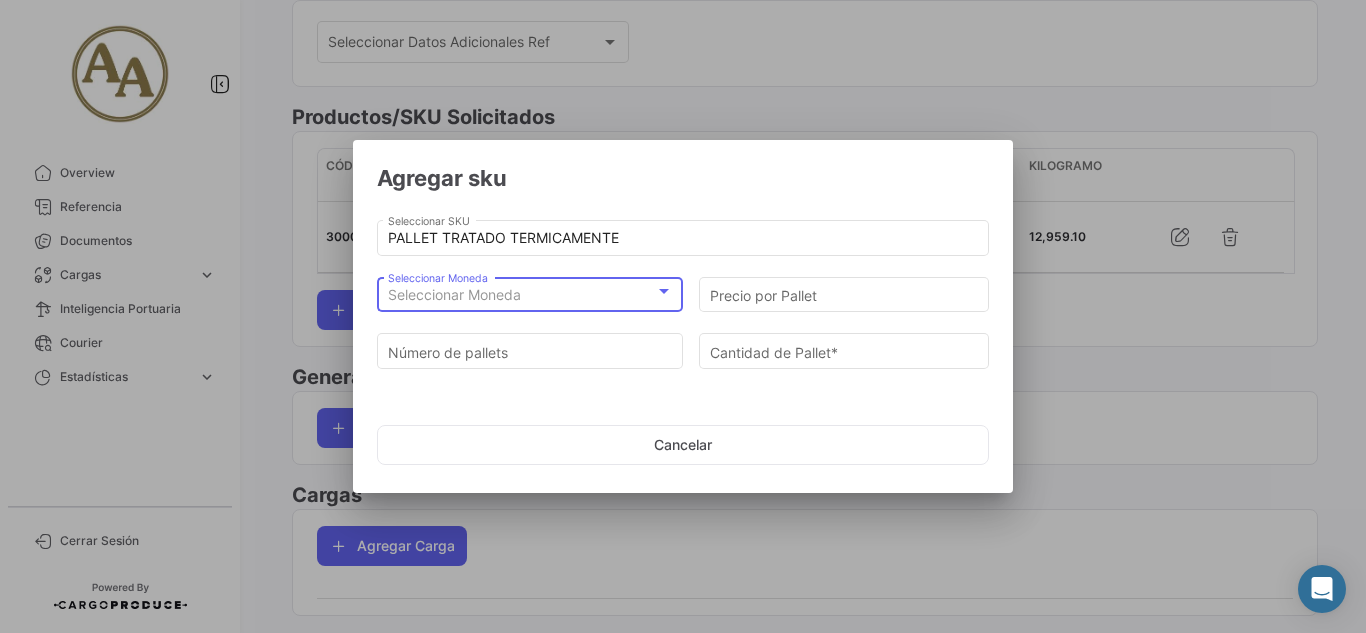 click on "Seleccionar Moneda" at bounding box center [521, 295] 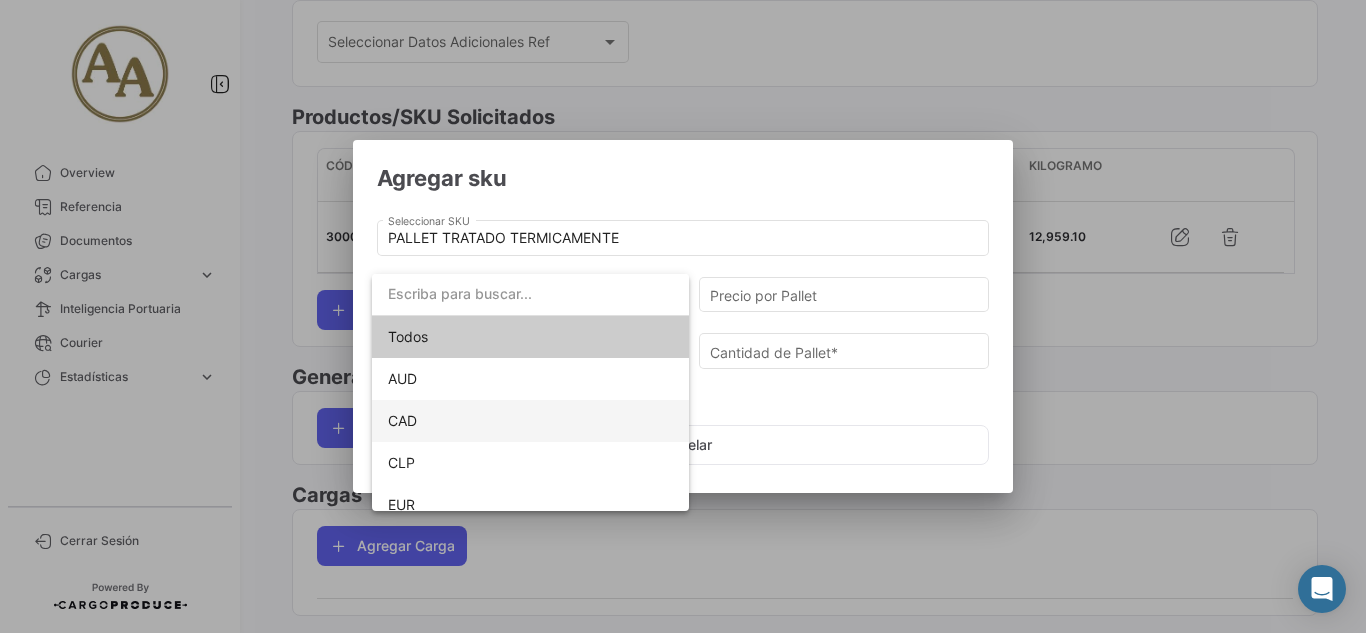 scroll, scrollTop: 100, scrollLeft: 0, axis: vertical 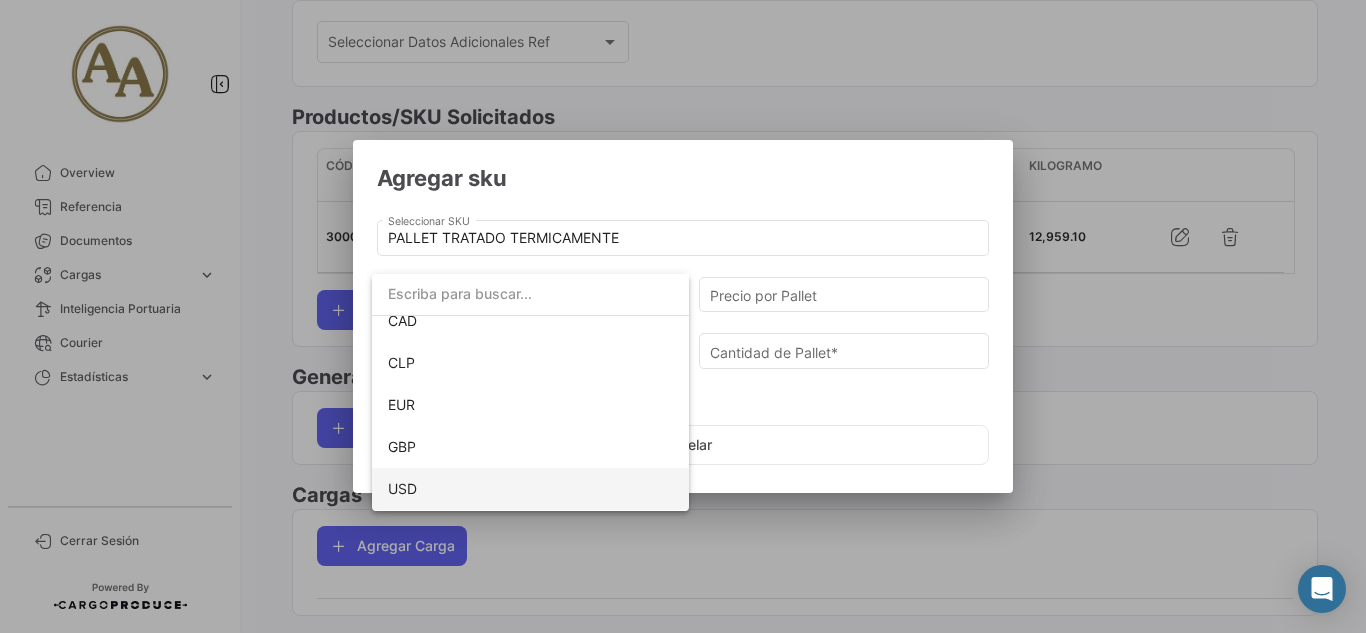 click on "USD" at bounding box center [530, 489] 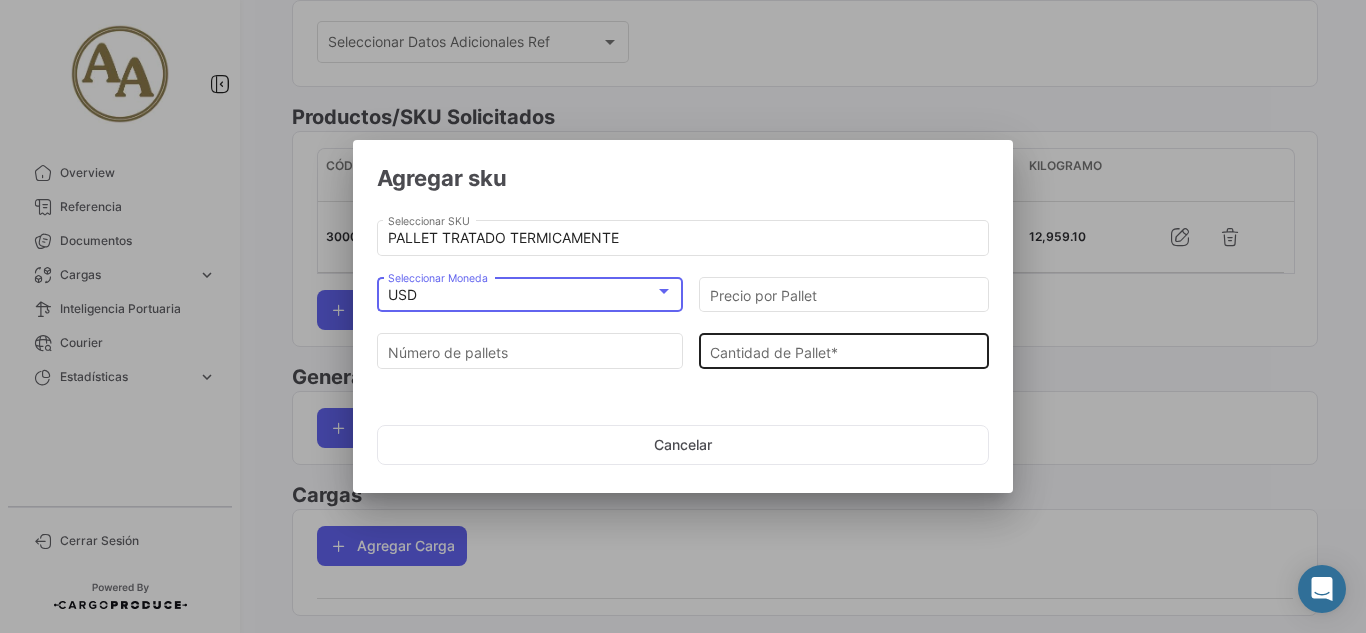 click on "Cantidad de Pallet  *" at bounding box center (844, 352) 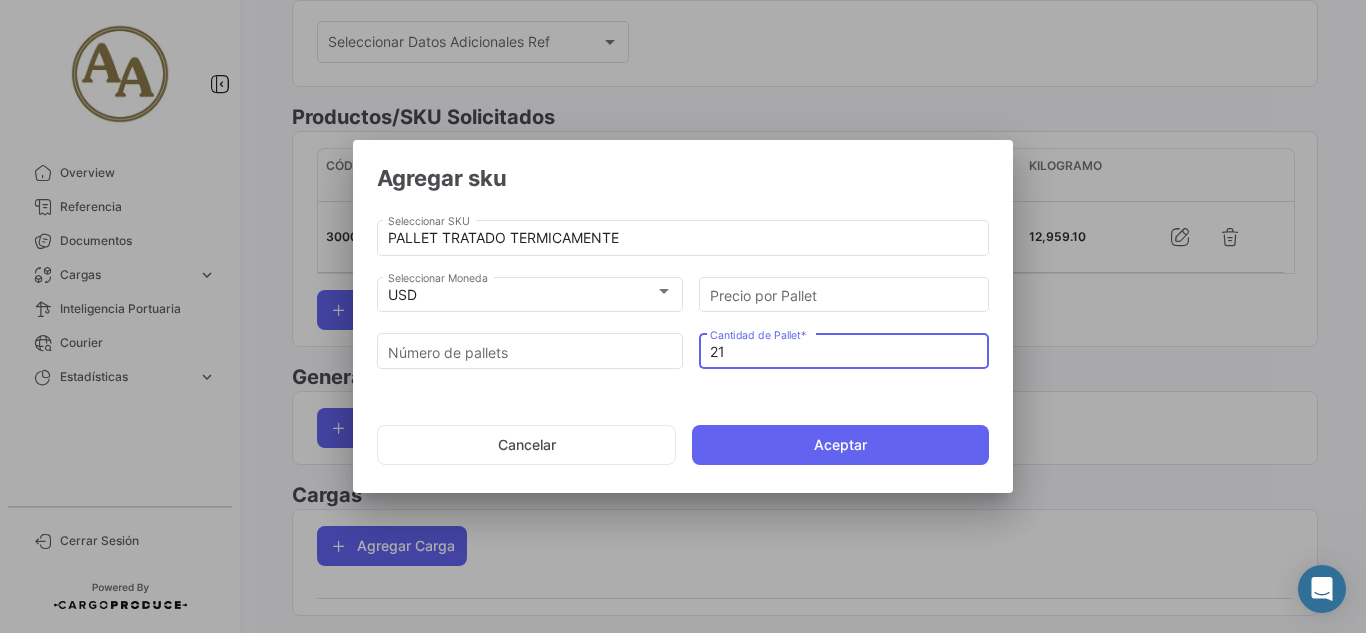type on "21" 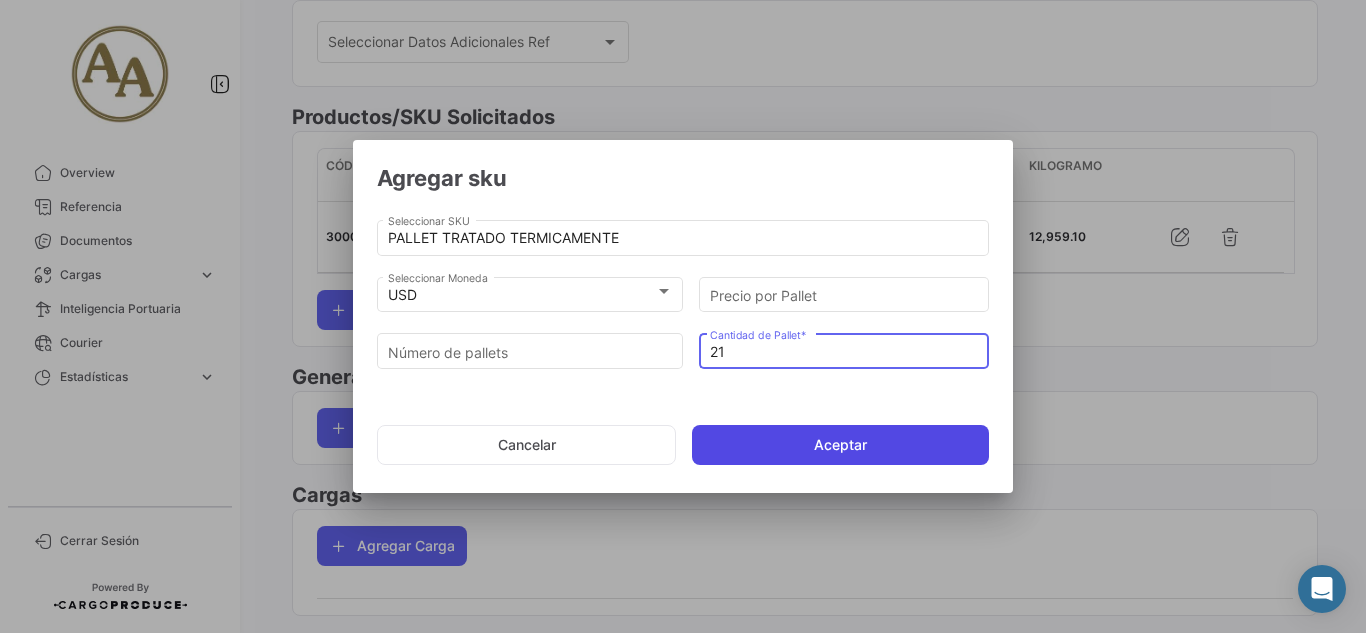 click on "Aceptar" 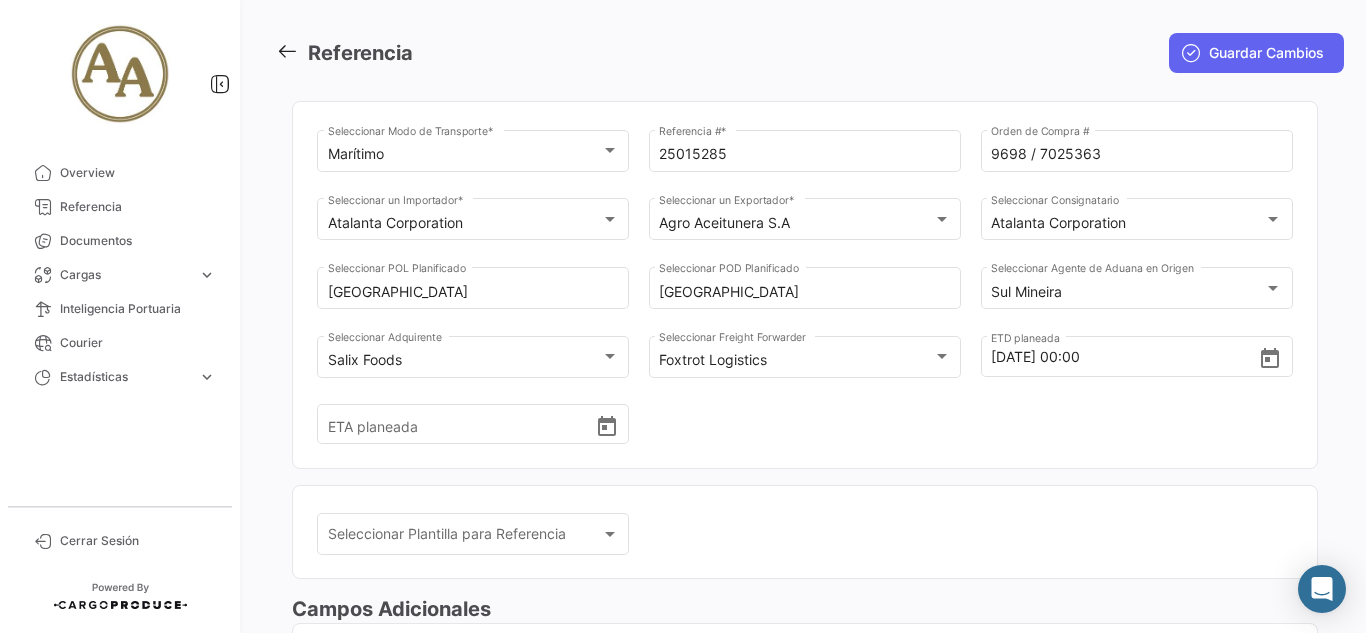 scroll, scrollTop: 4, scrollLeft: 0, axis: vertical 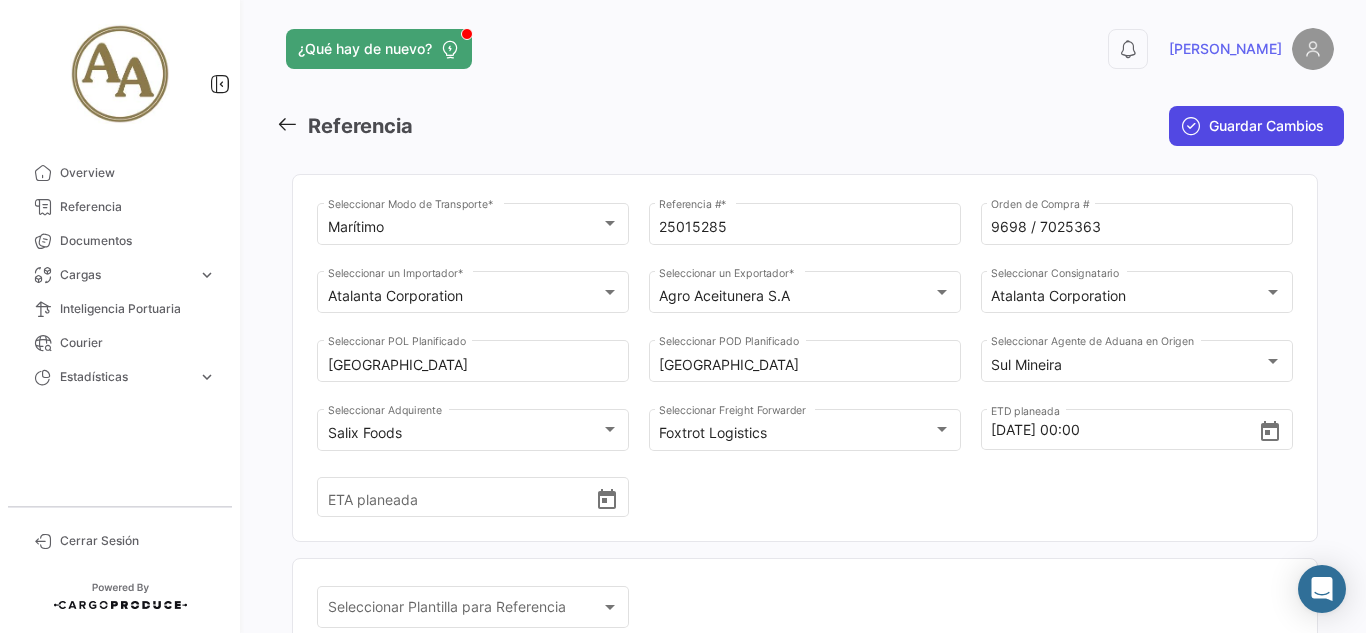 click on "Guardar Cambios" 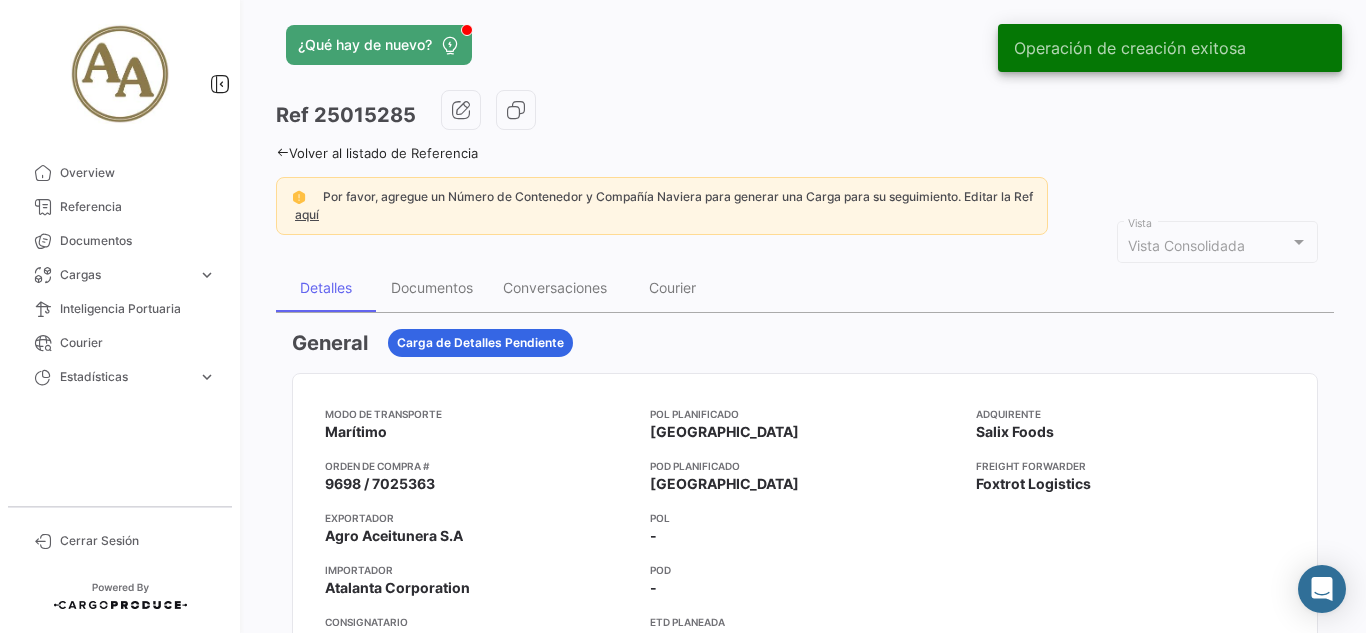 scroll, scrollTop: 0, scrollLeft: 0, axis: both 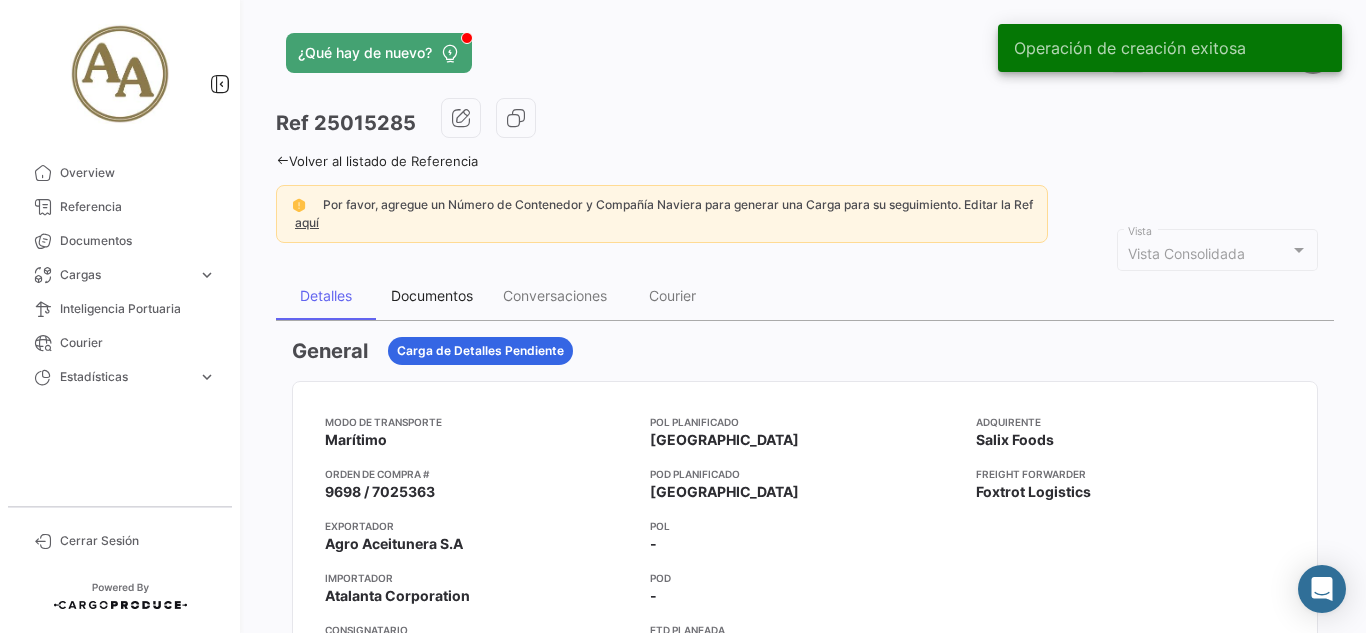 click on "Documentos" at bounding box center (432, 296) 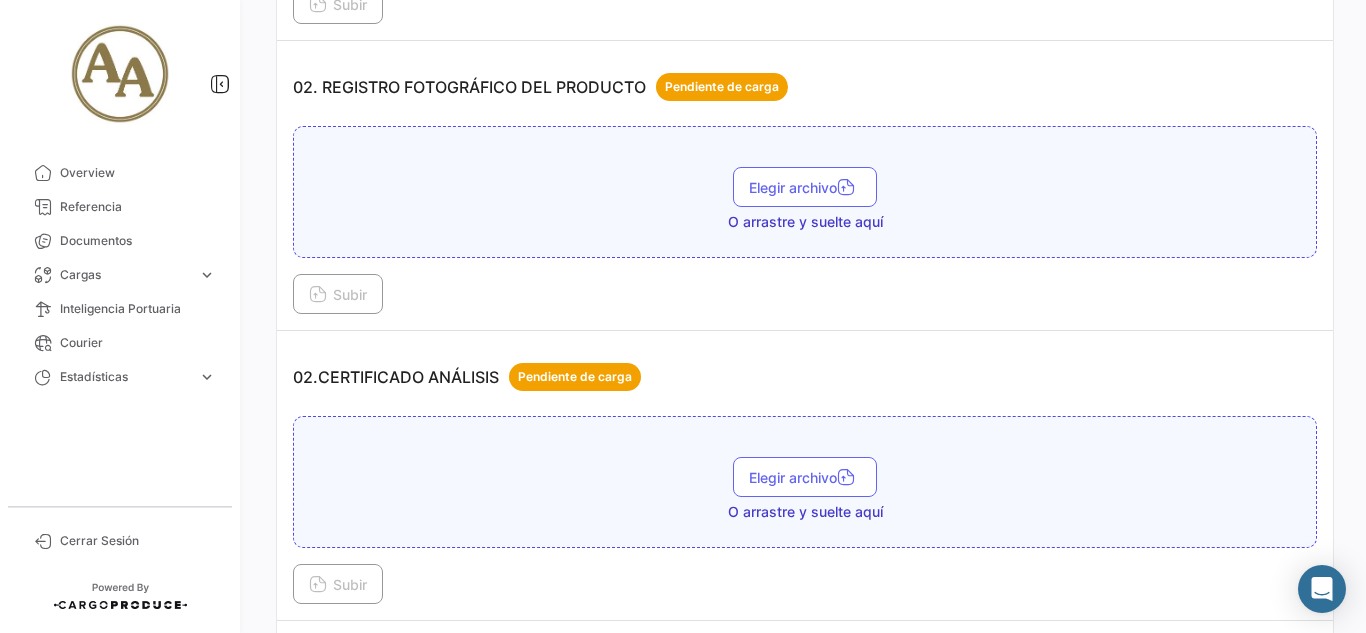 scroll, scrollTop: 800, scrollLeft: 0, axis: vertical 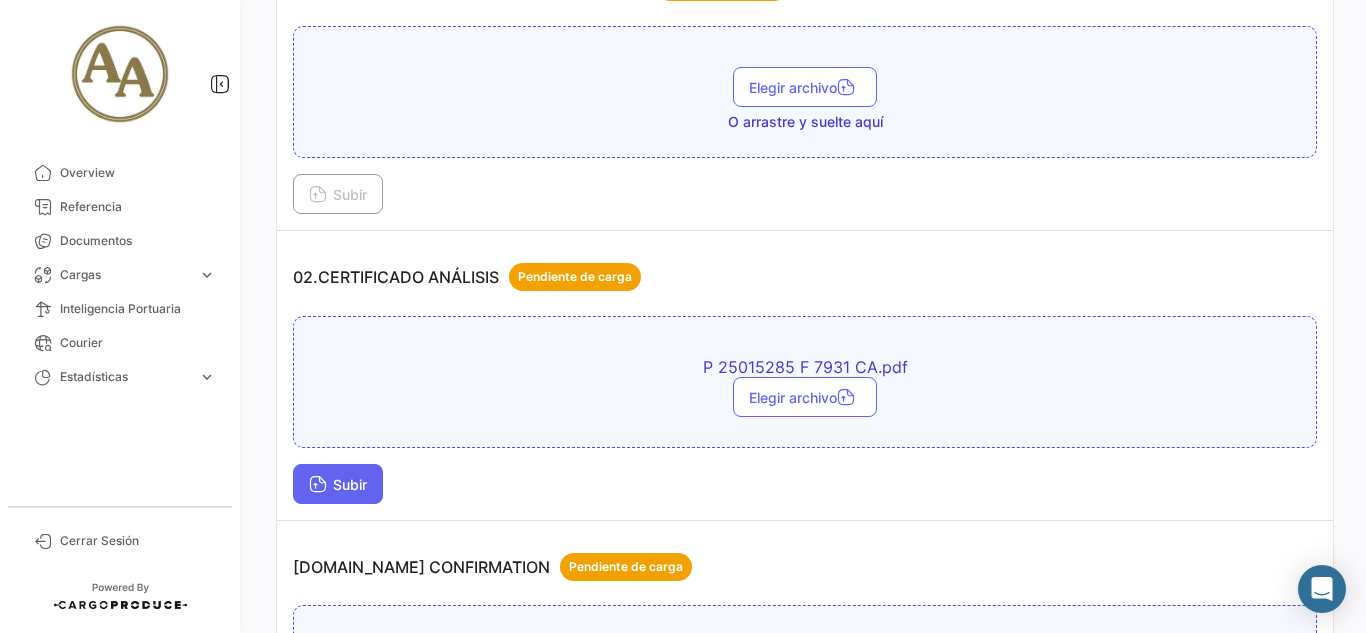 click on "Subir" at bounding box center [338, 484] 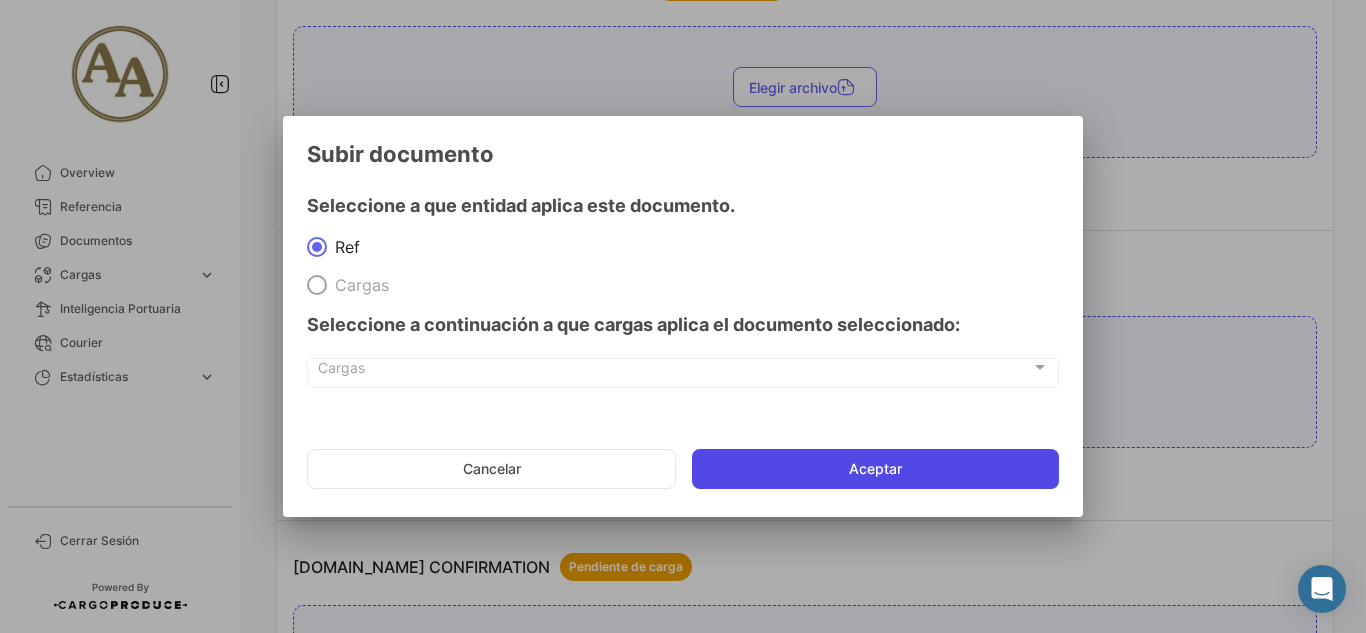 click on "Aceptar" 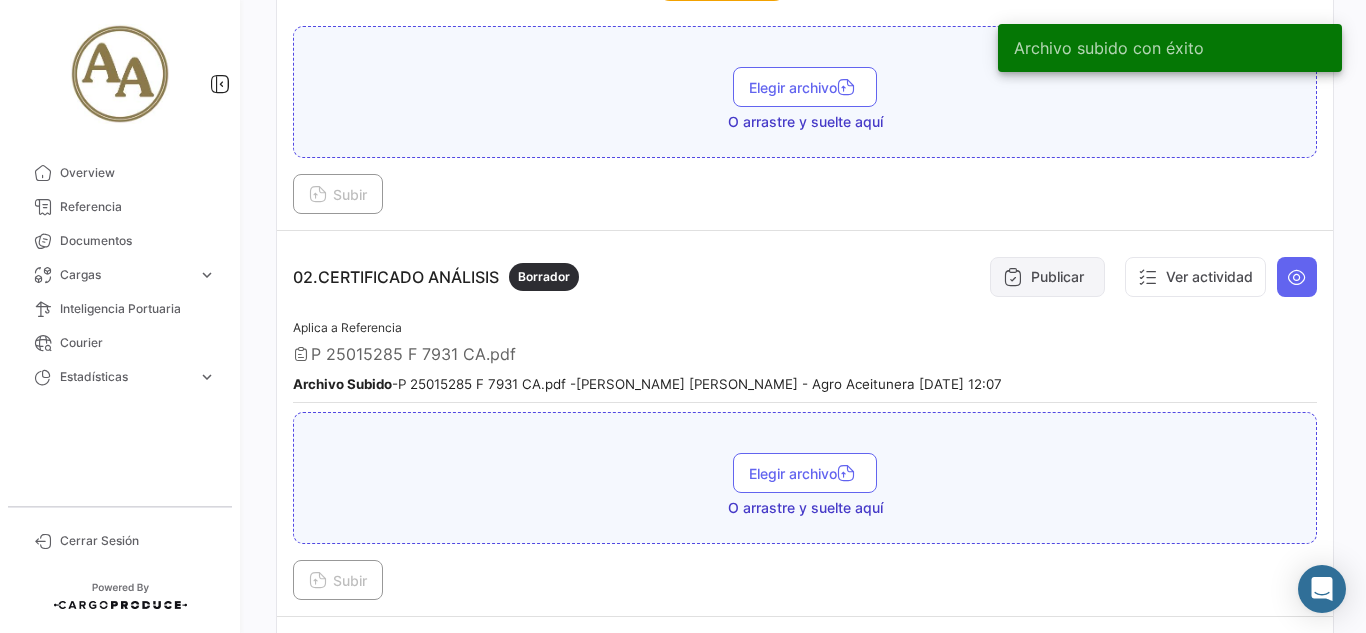 click on "Publicar" at bounding box center (1047, 277) 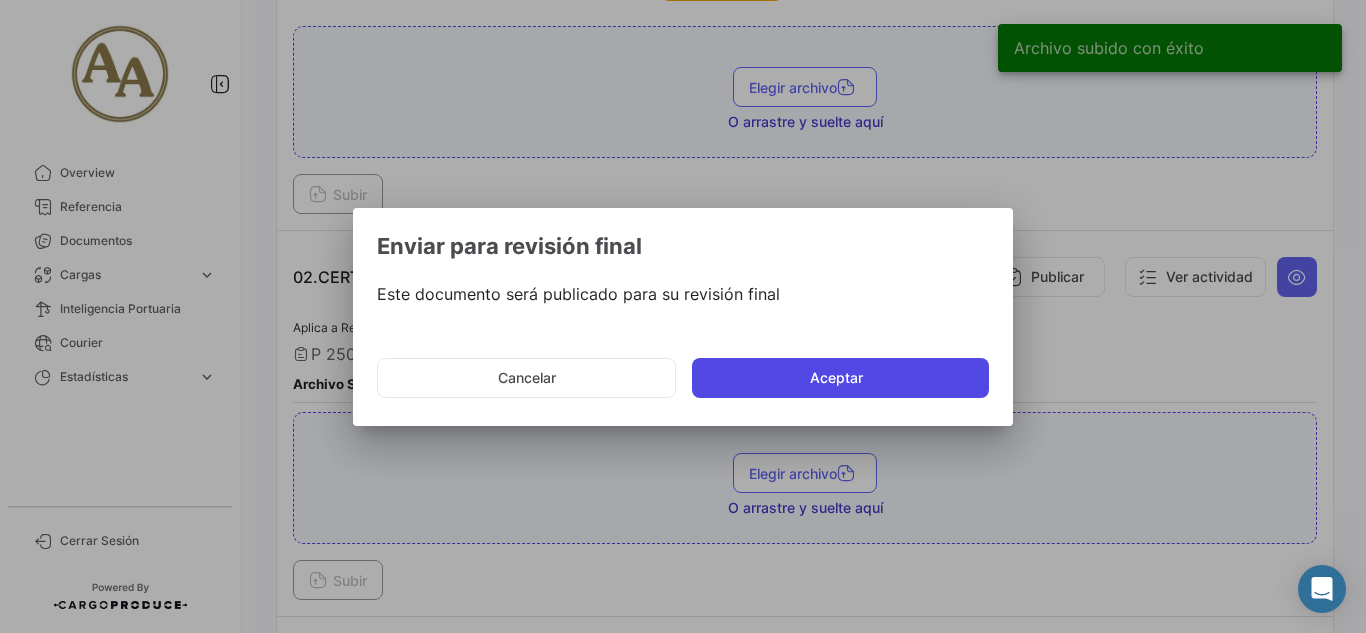 click on "Aceptar" 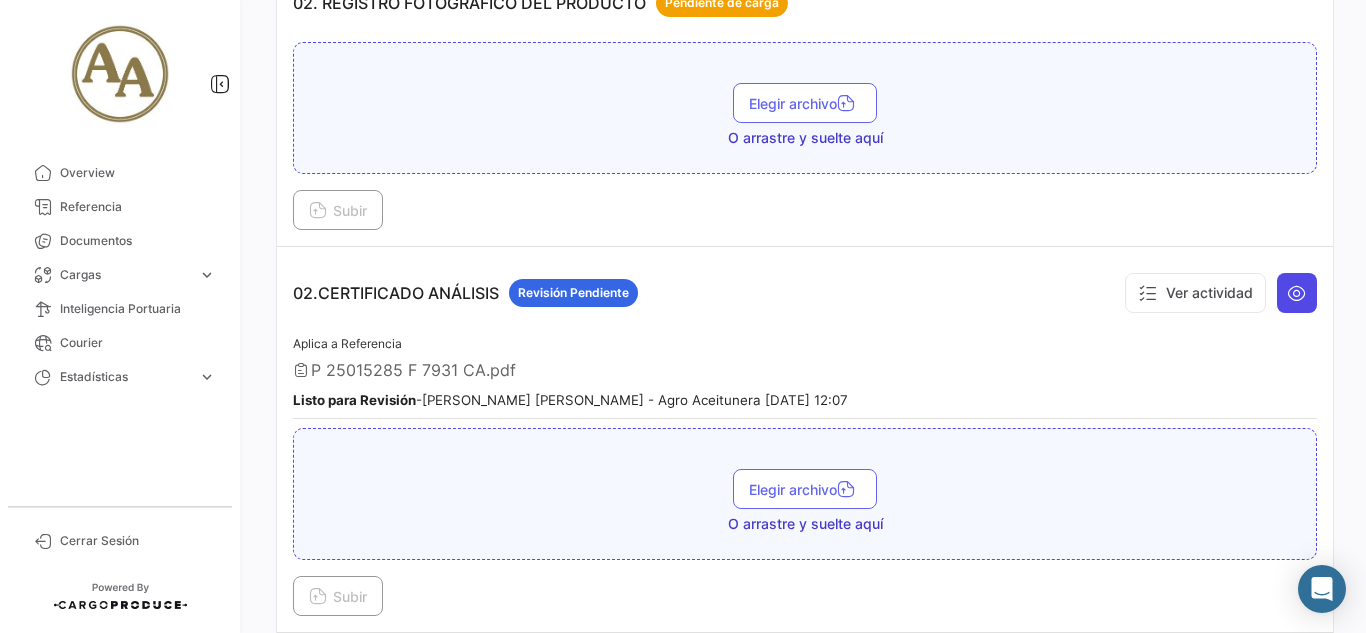 click at bounding box center [1297, 293] 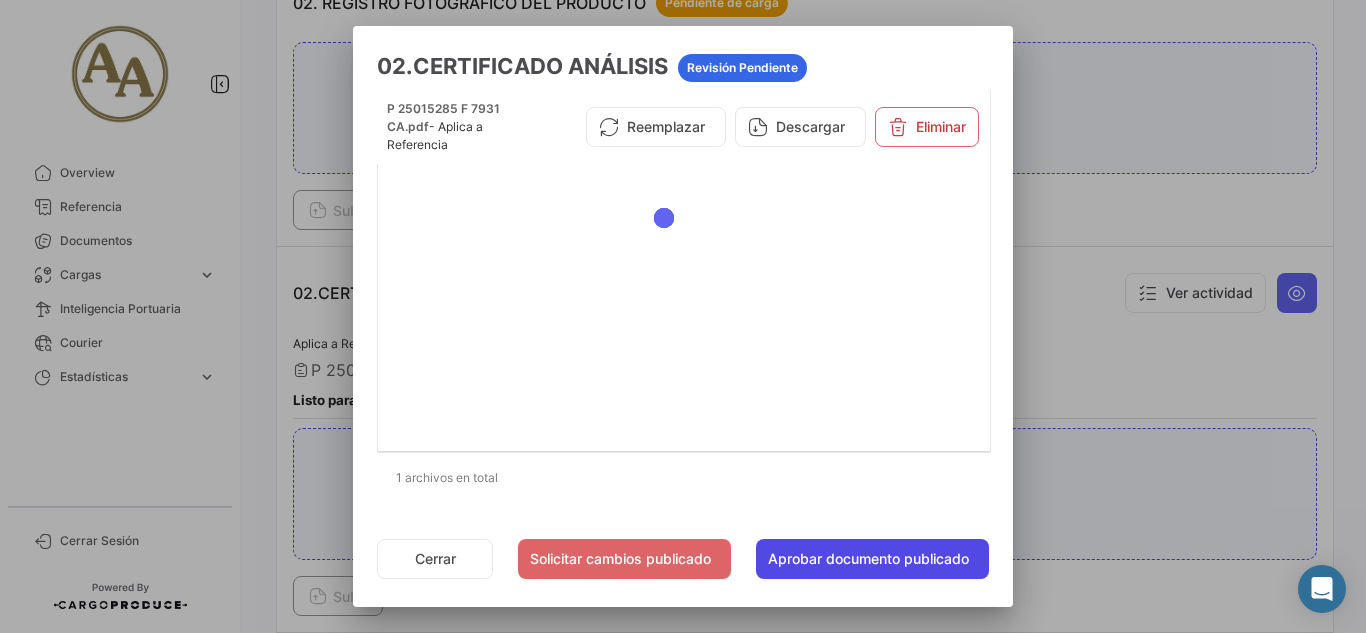 click on "Aprobar documento publicado" 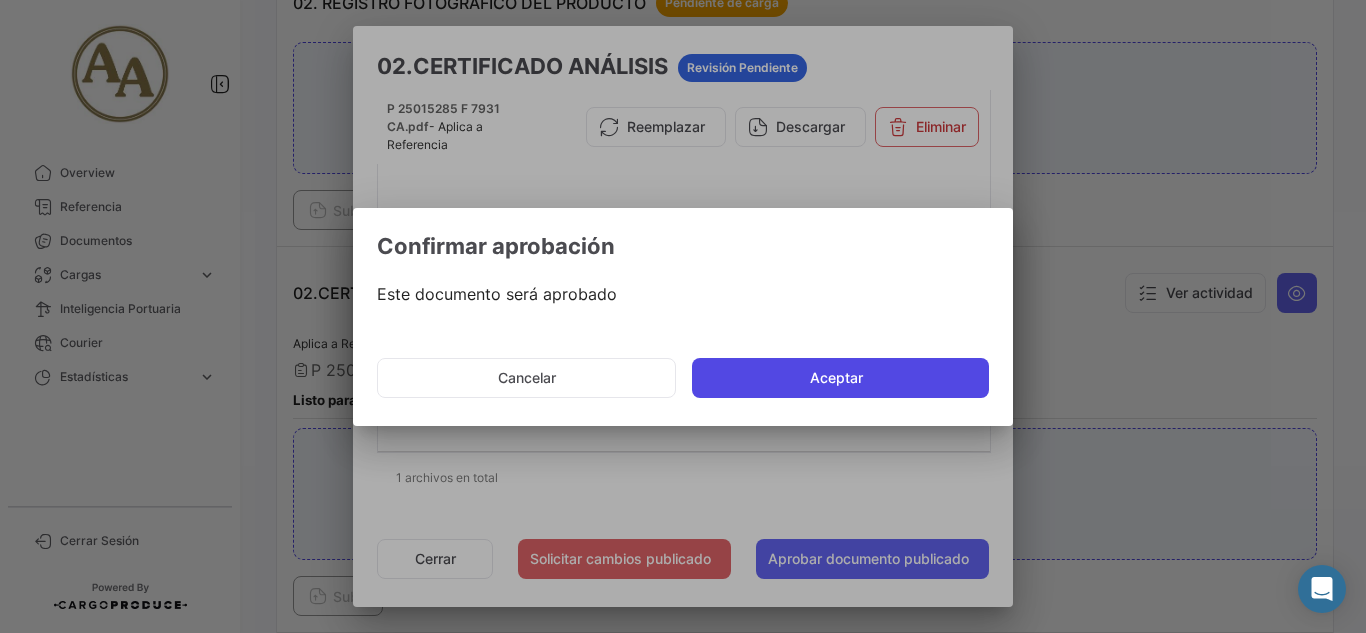 click on "Aceptar" 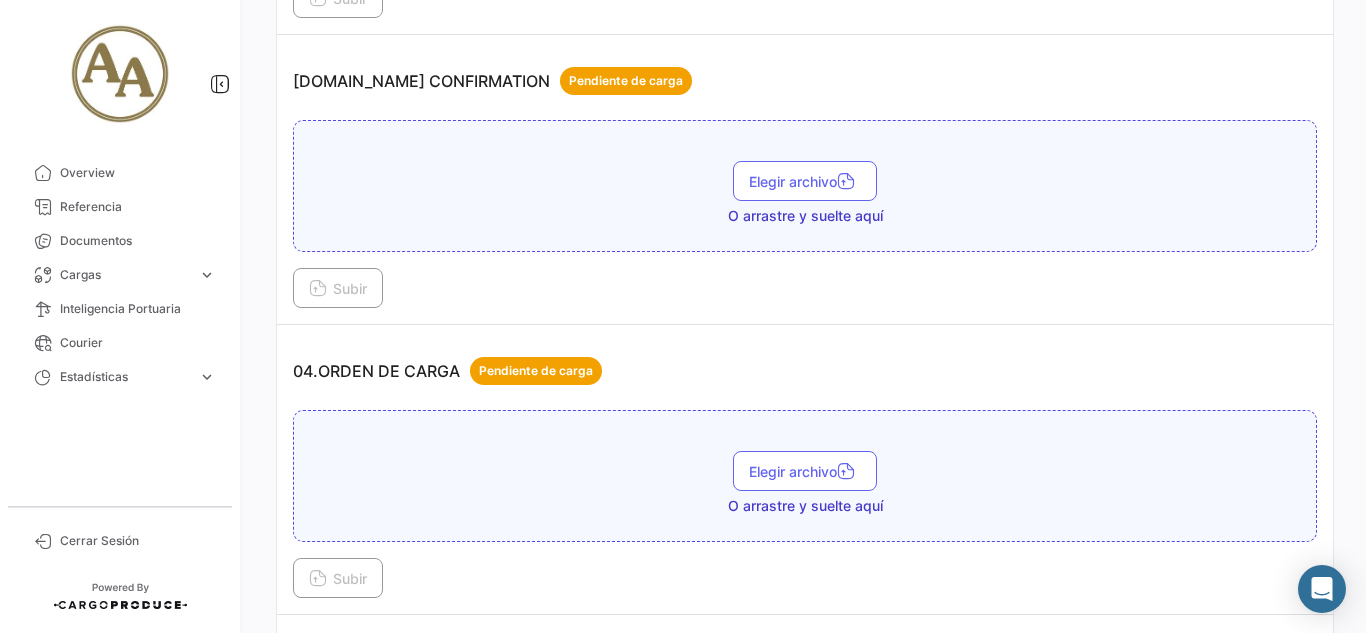 scroll, scrollTop: 1500, scrollLeft: 0, axis: vertical 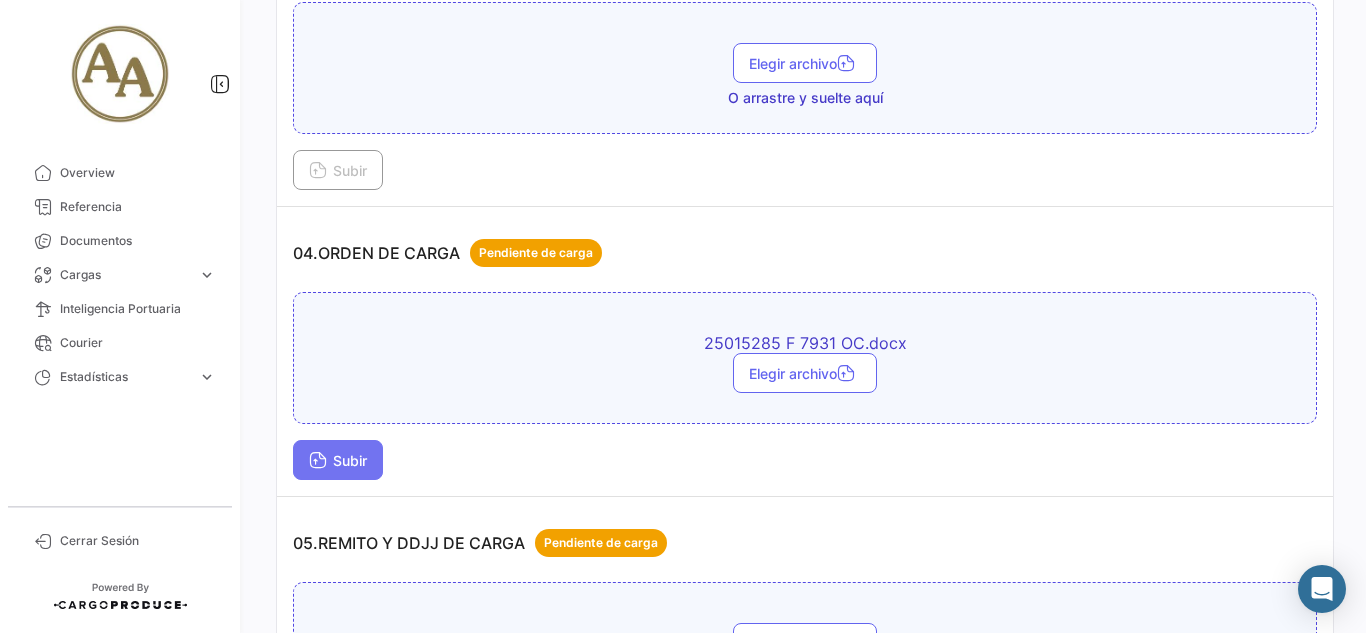 click on "Subir" at bounding box center [338, 460] 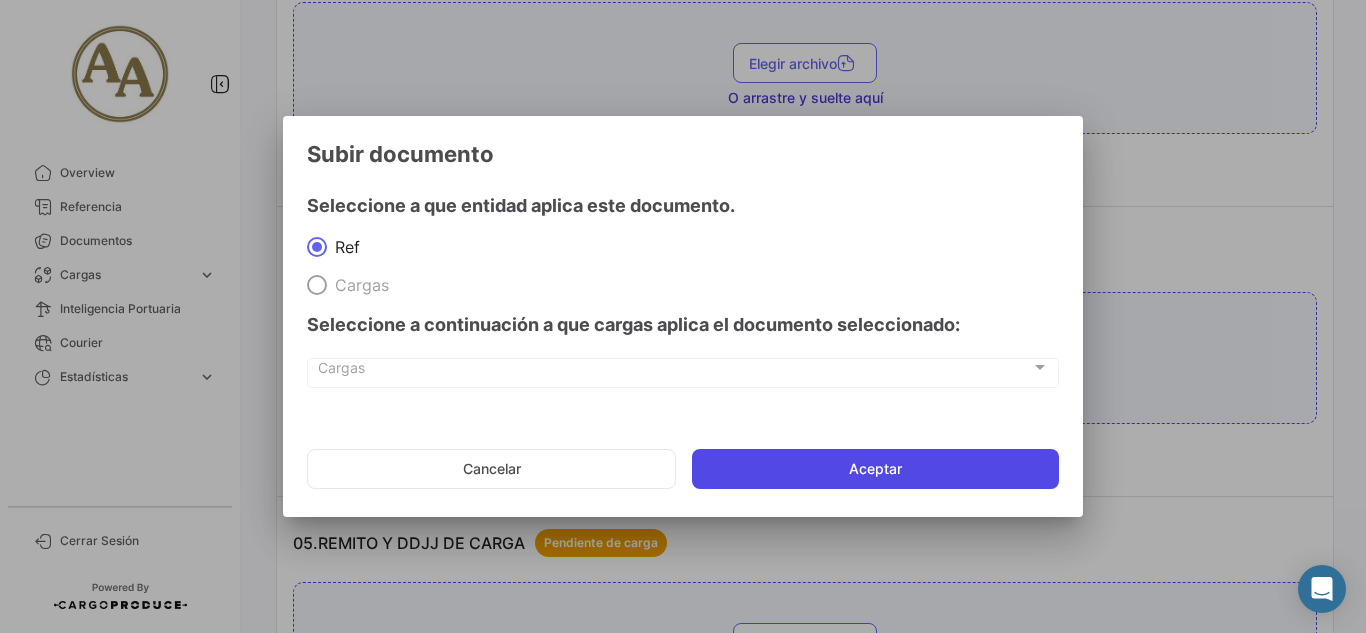 click on "Aceptar" 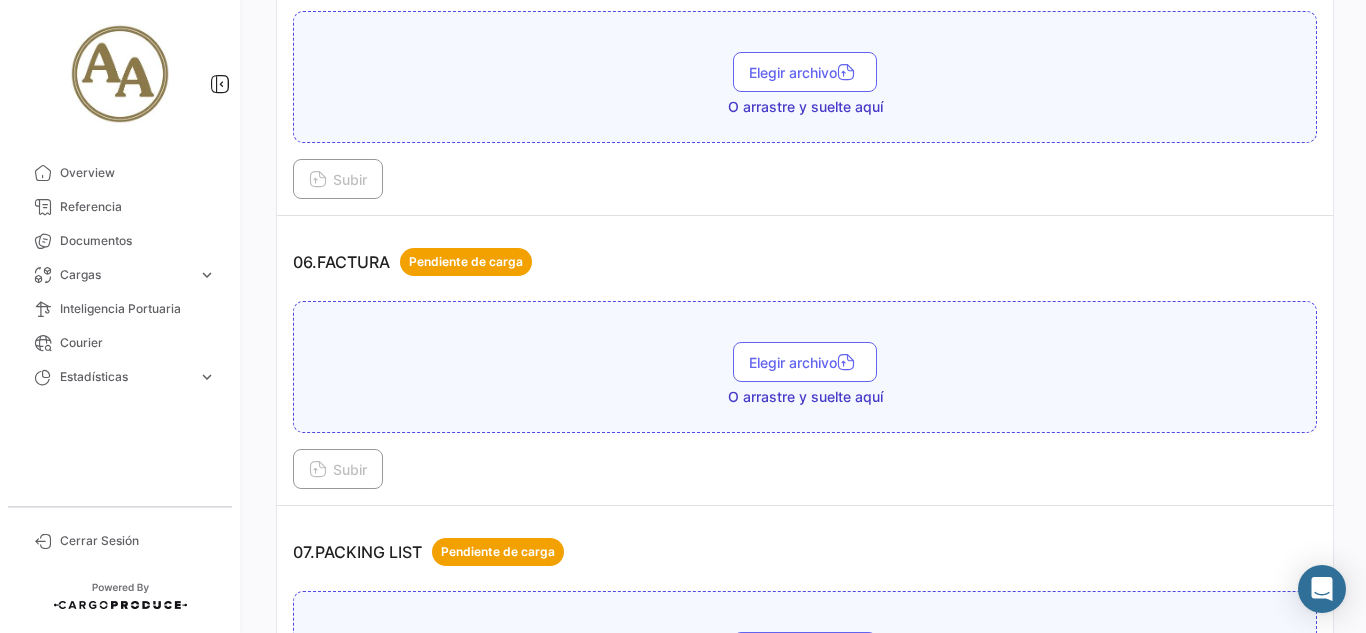 scroll, scrollTop: 2200, scrollLeft: 0, axis: vertical 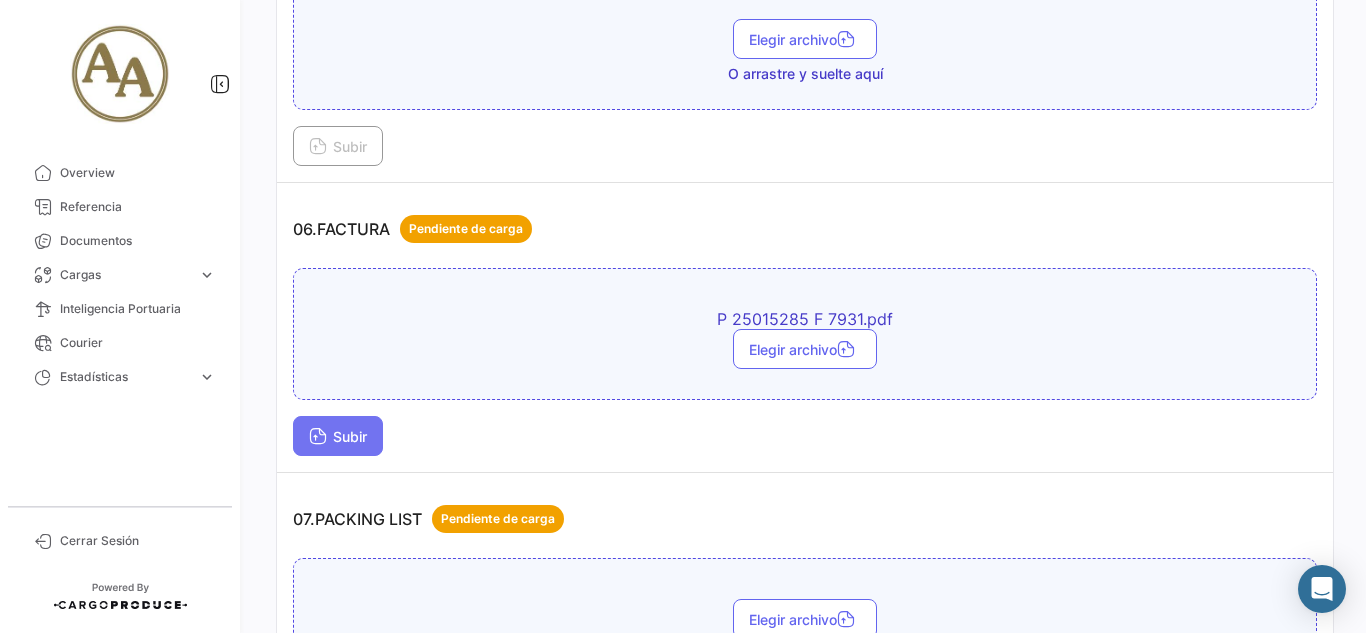 click on "Subir" at bounding box center [338, 436] 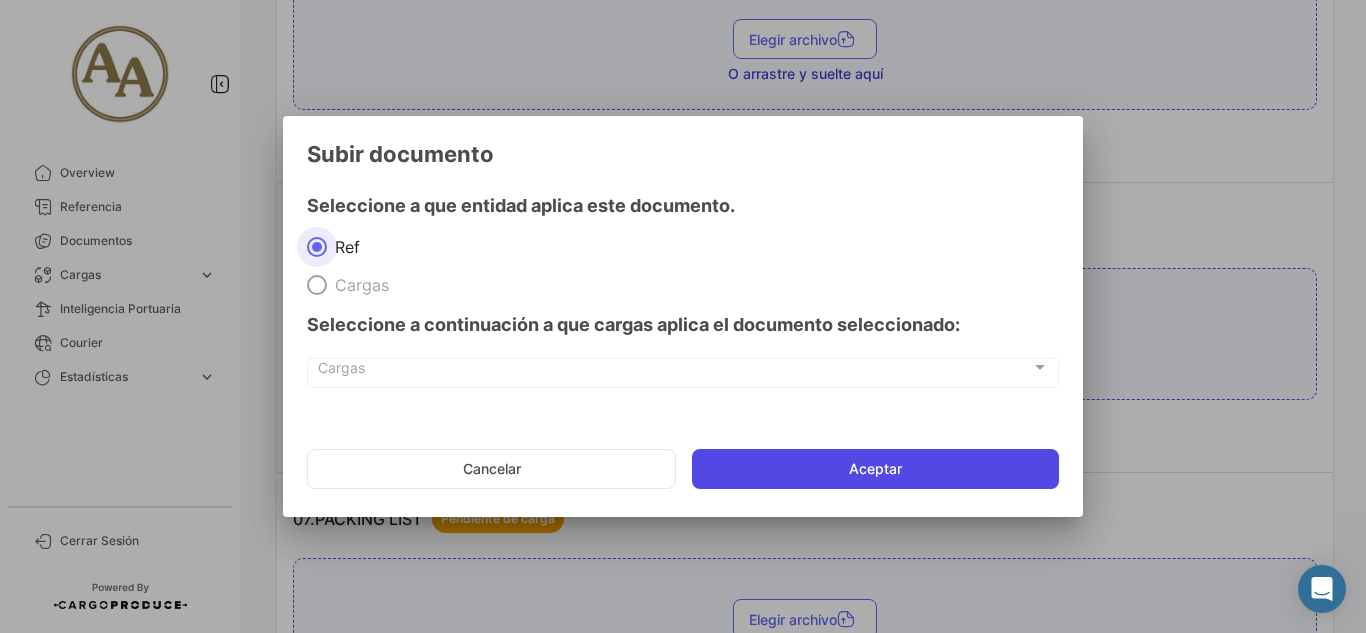 click on "Aceptar" 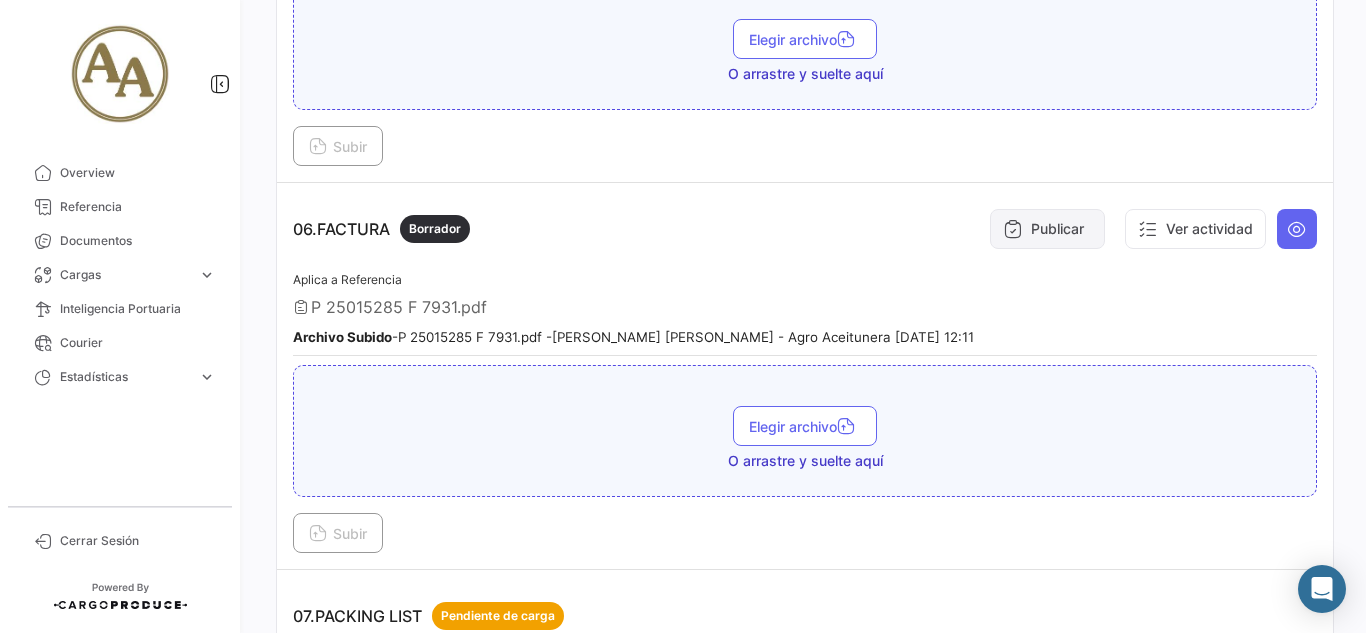 click on "Publicar" at bounding box center [1047, 229] 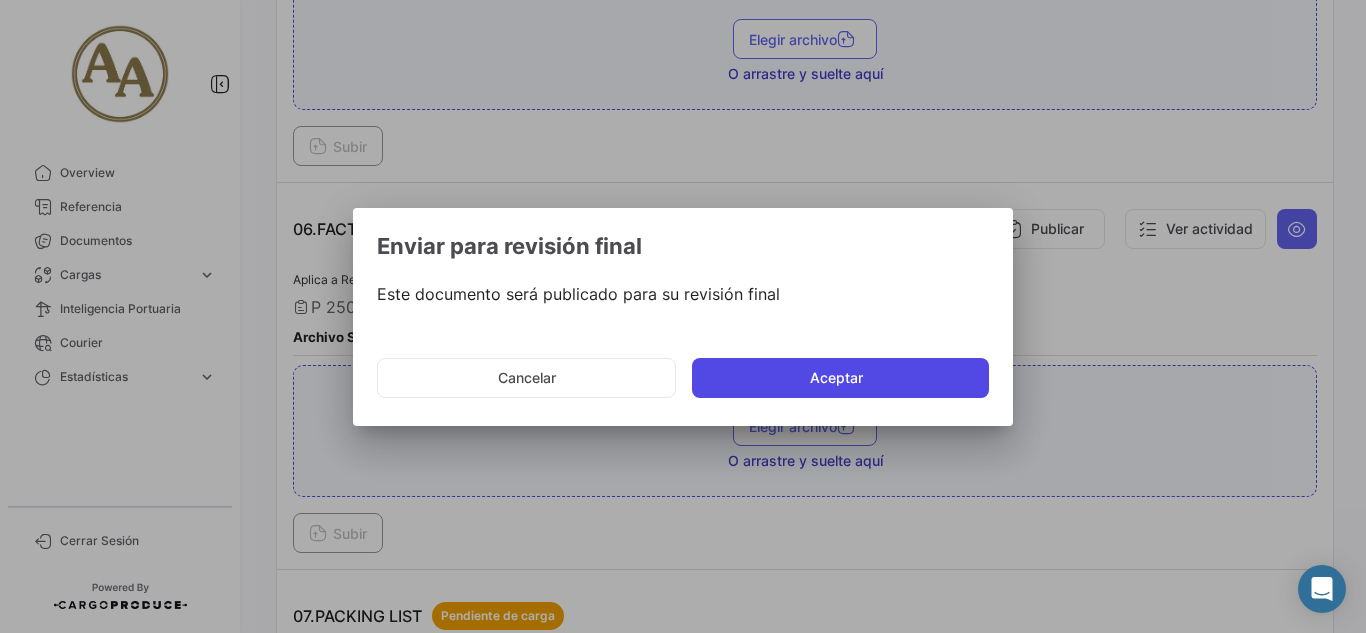 click on "Aceptar" 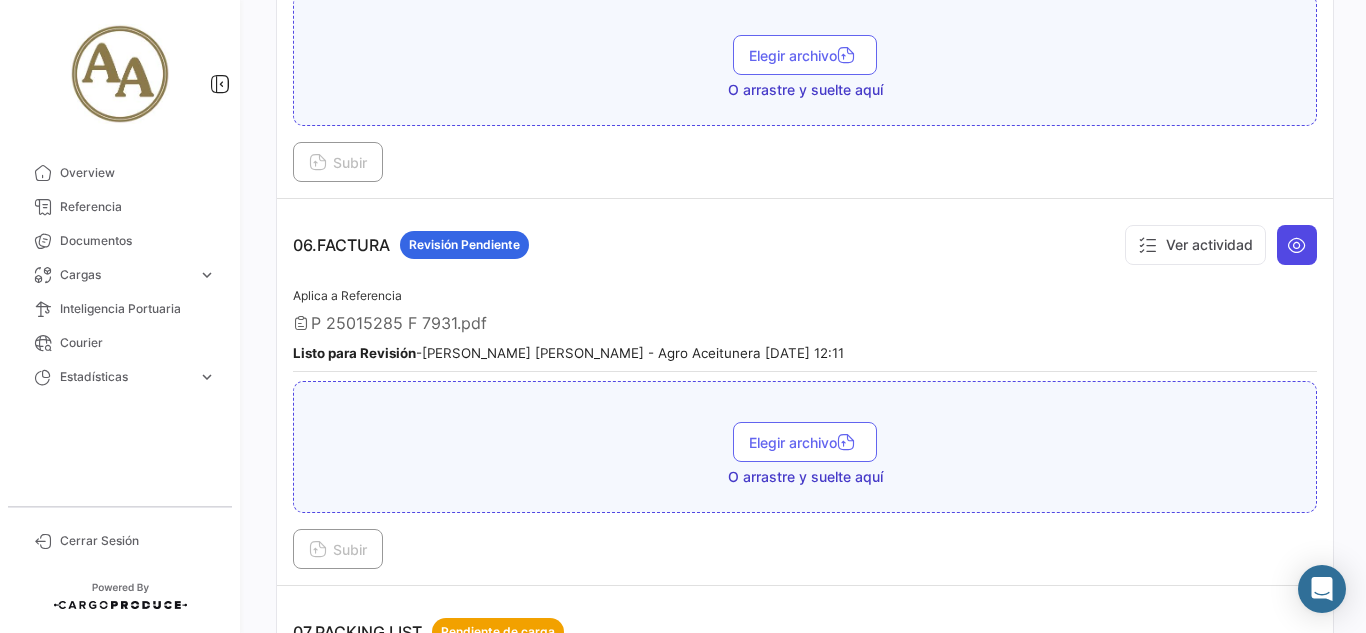 click at bounding box center (1297, 245) 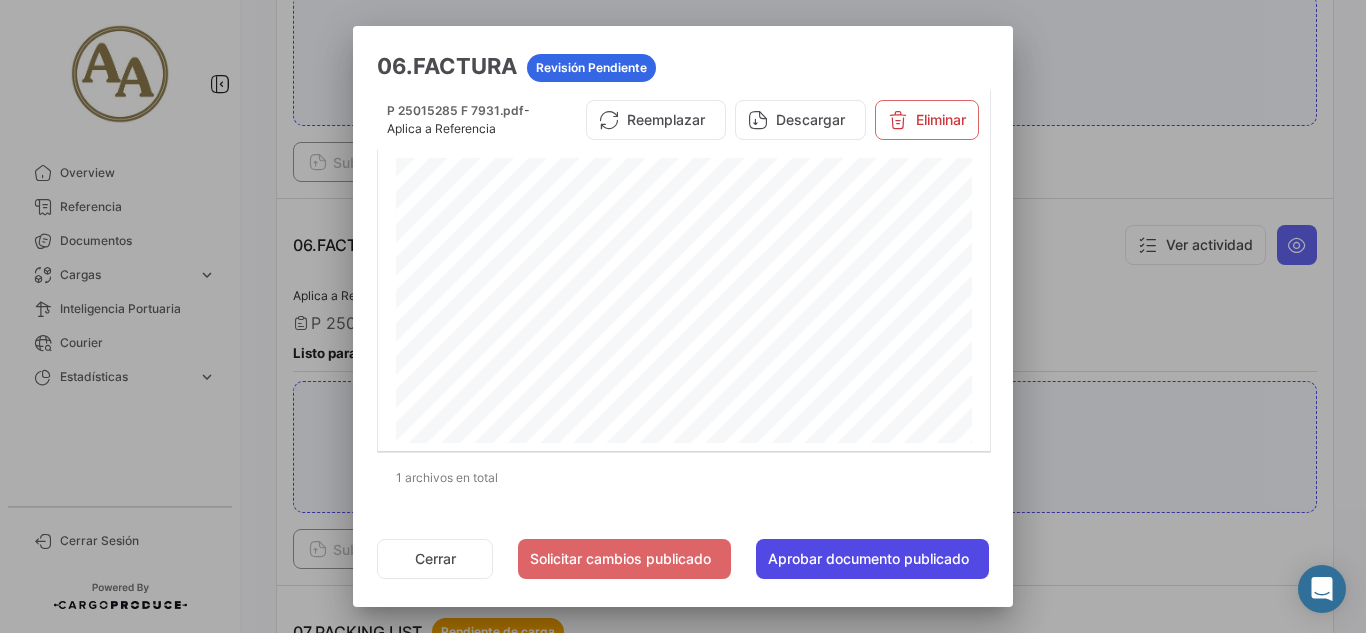 click on "Aprobar documento publicado" 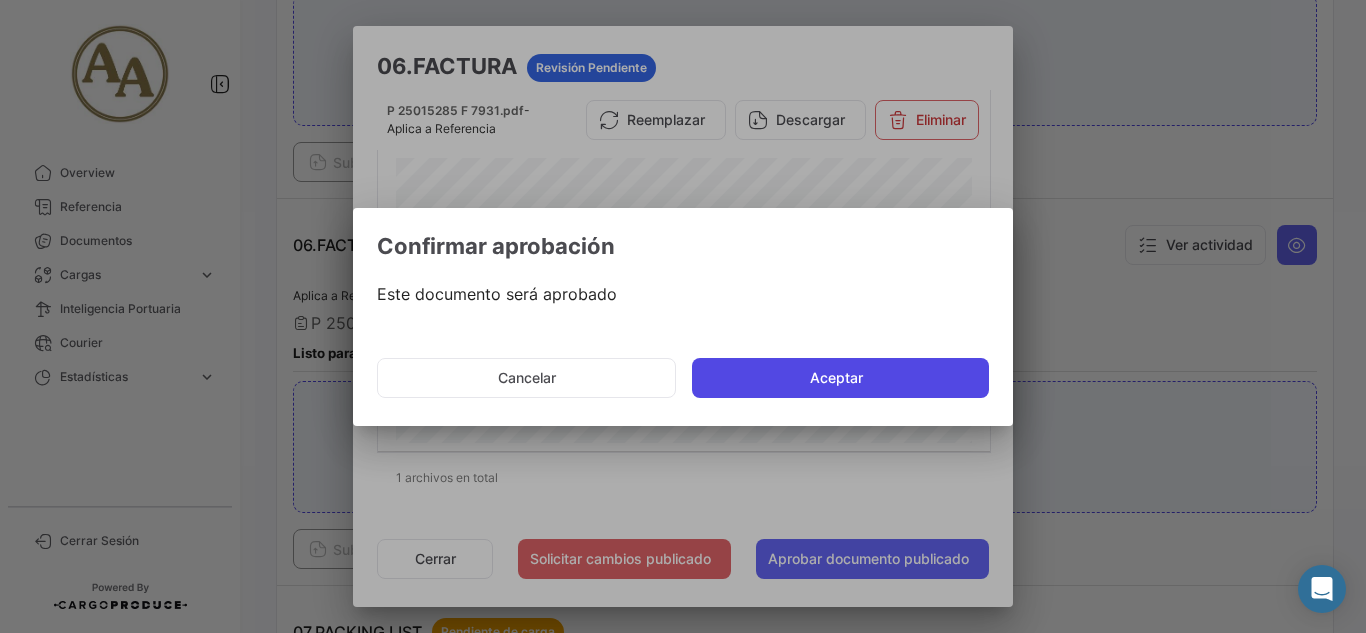 click on "Aceptar" 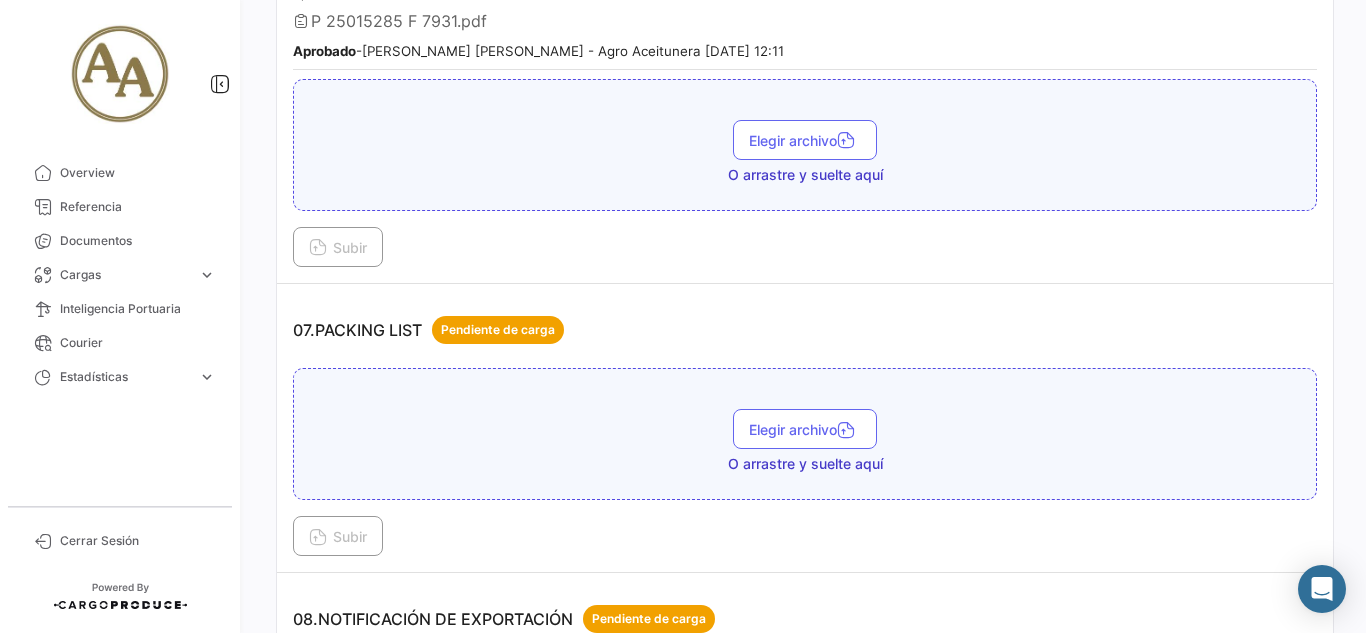 scroll, scrollTop: 2600, scrollLeft: 0, axis: vertical 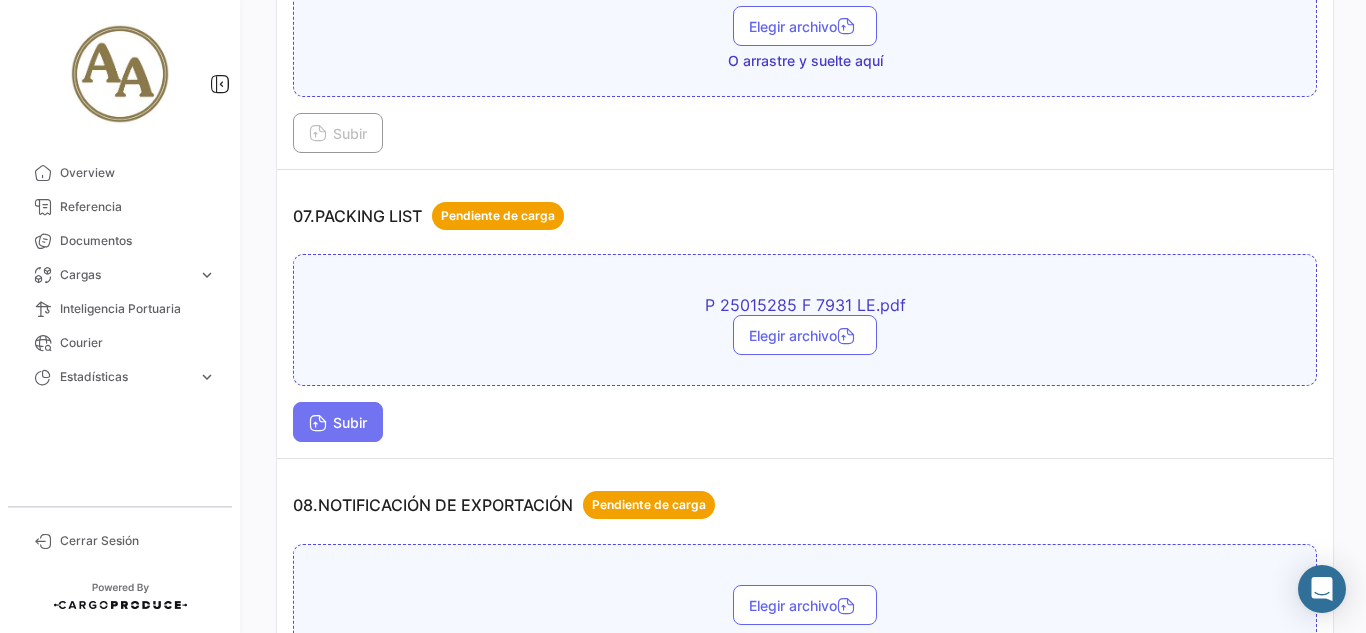 click on "Subir" at bounding box center [338, 422] 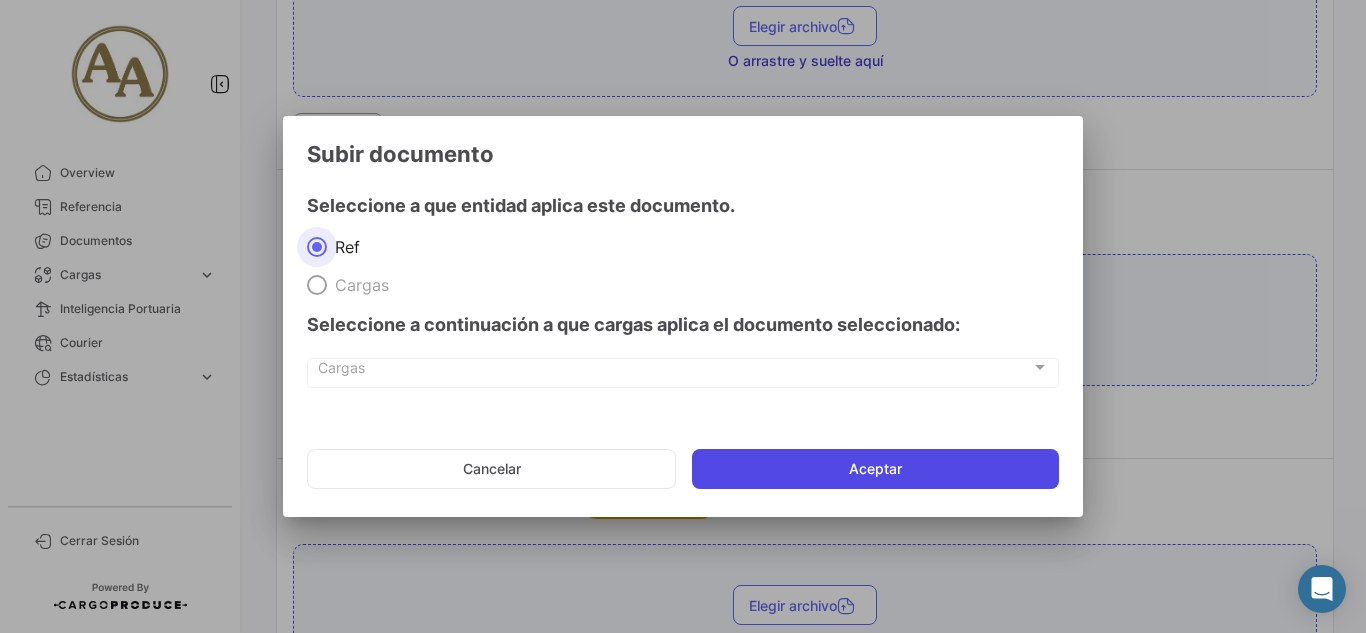 click on "Aceptar" 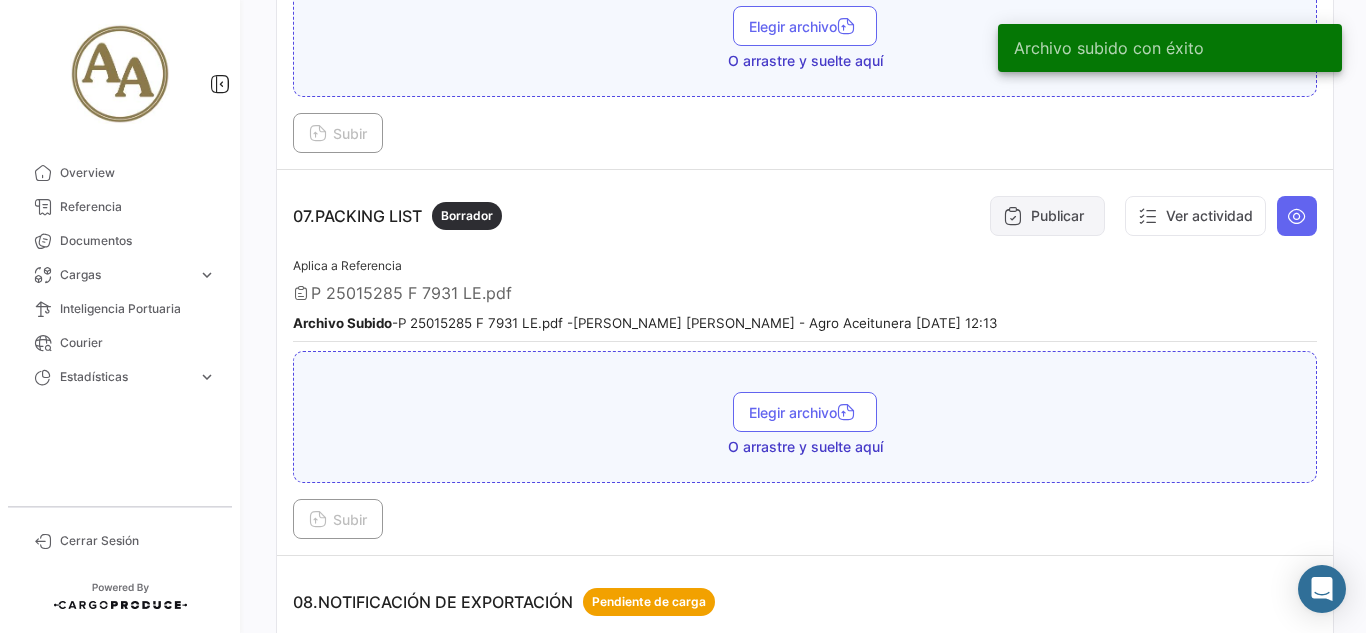 click on "Publicar" at bounding box center [1047, 216] 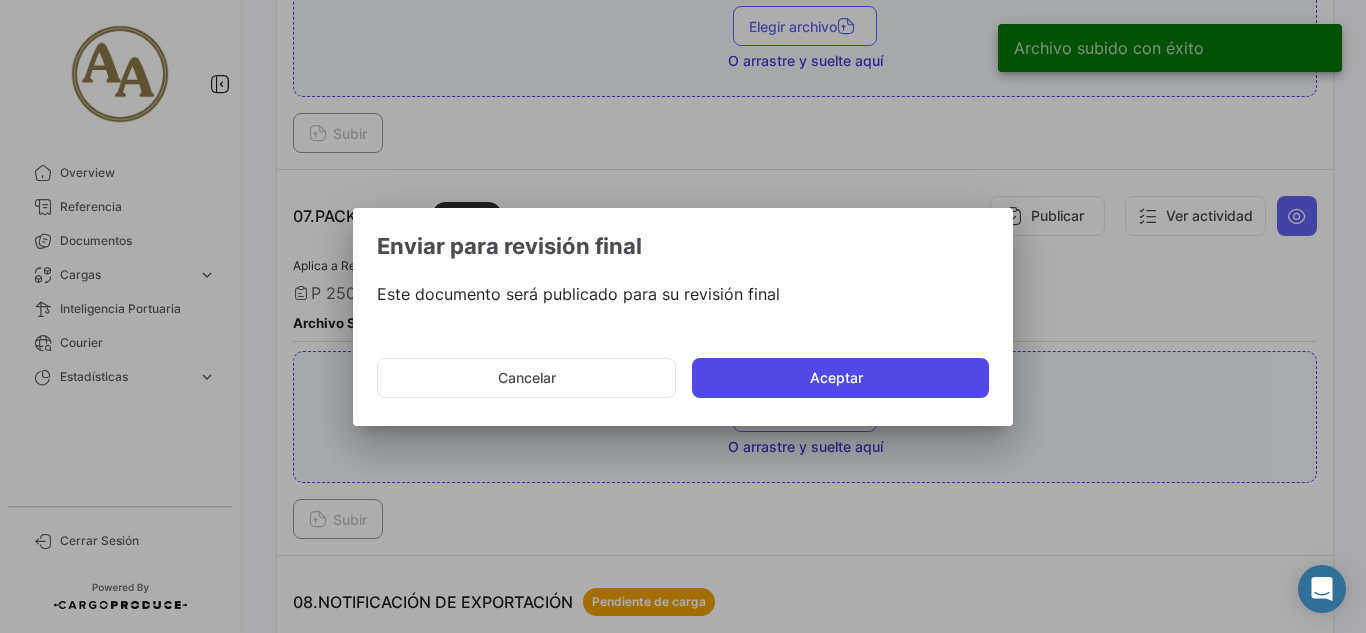 click on "Aceptar" 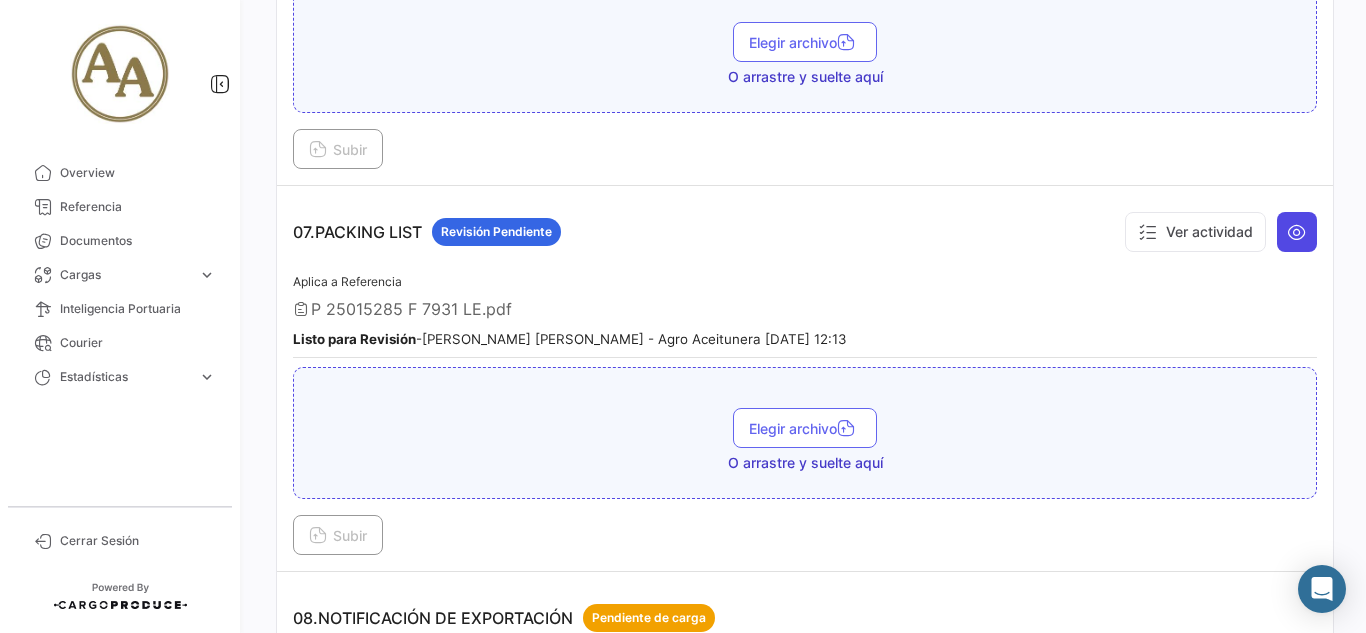 click at bounding box center [1297, 232] 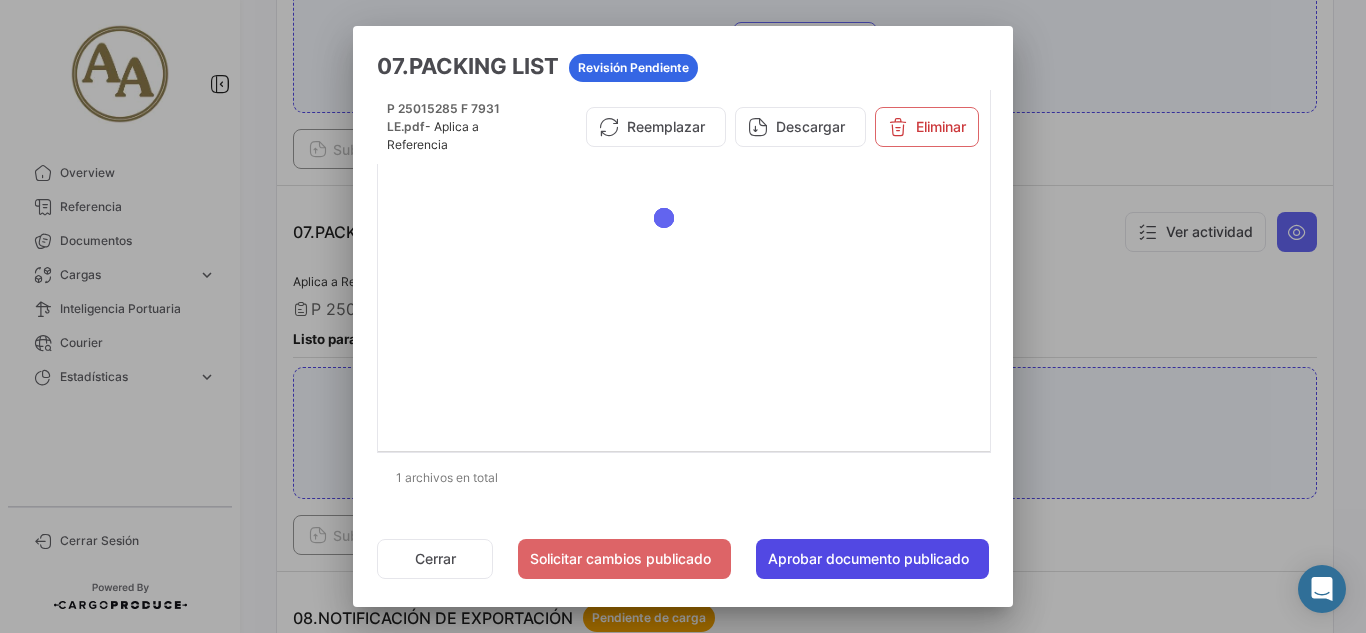 click on "Aprobar documento publicado" 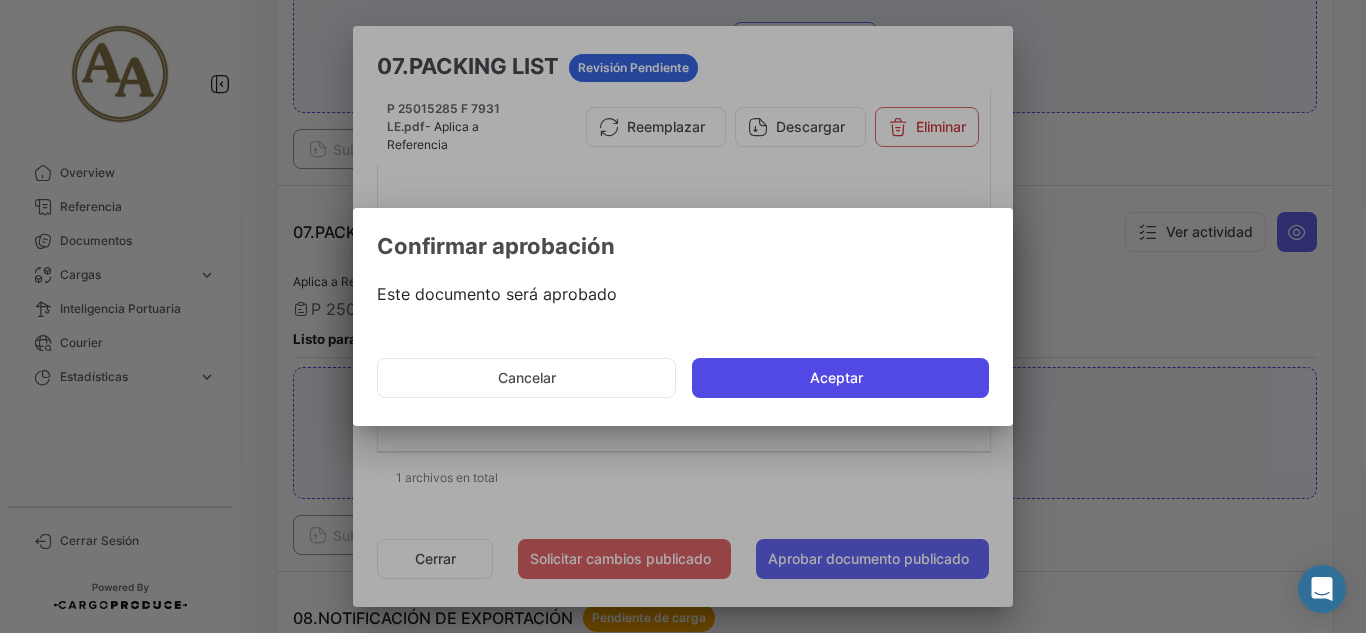 click on "Aceptar" 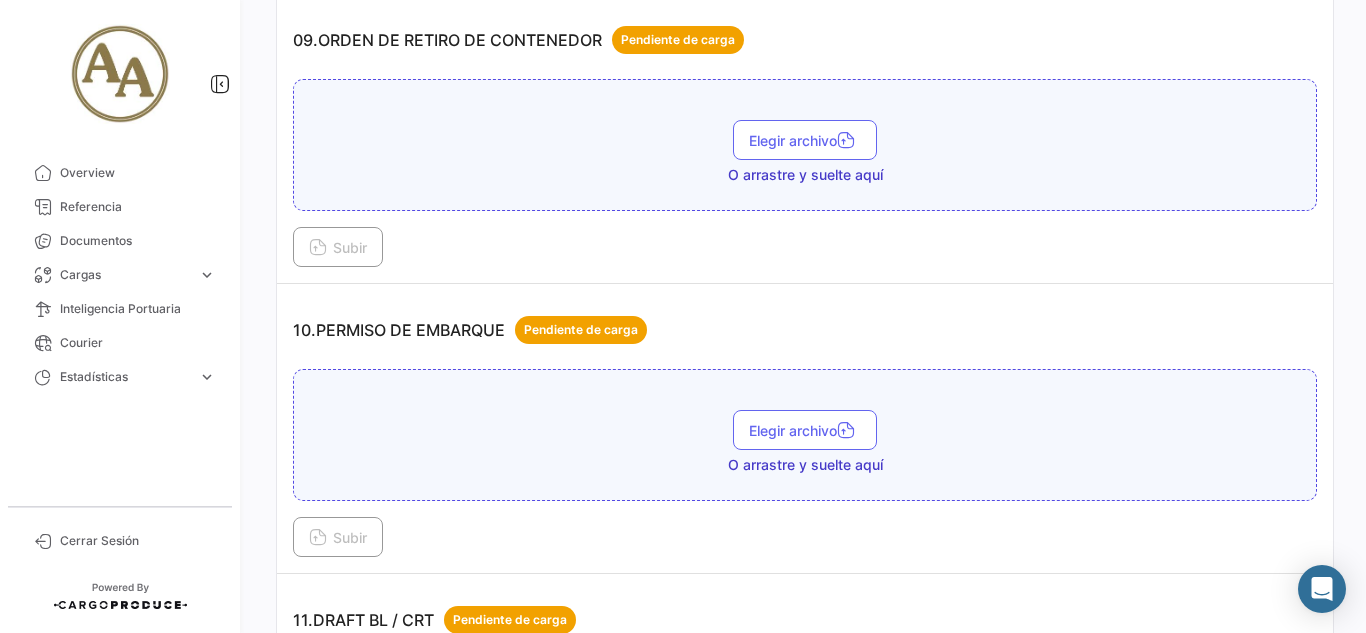 scroll, scrollTop: 3500, scrollLeft: 0, axis: vertical 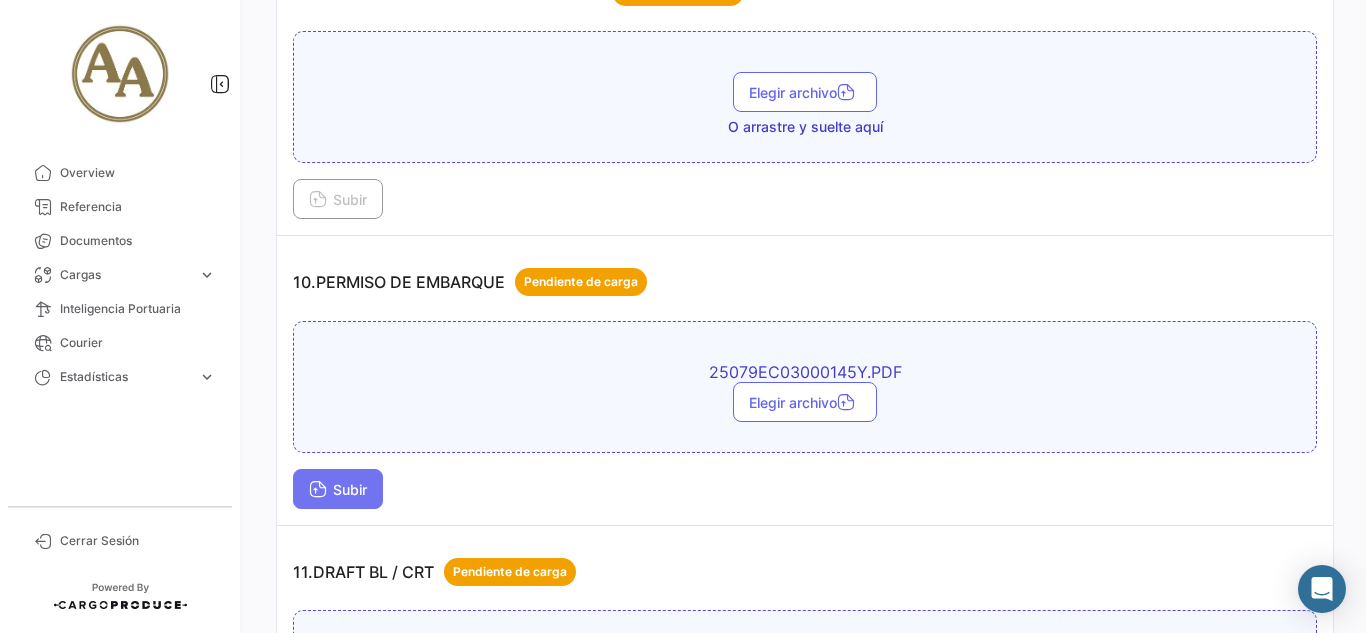 click on "Subir" at bounding box center (338, 489) 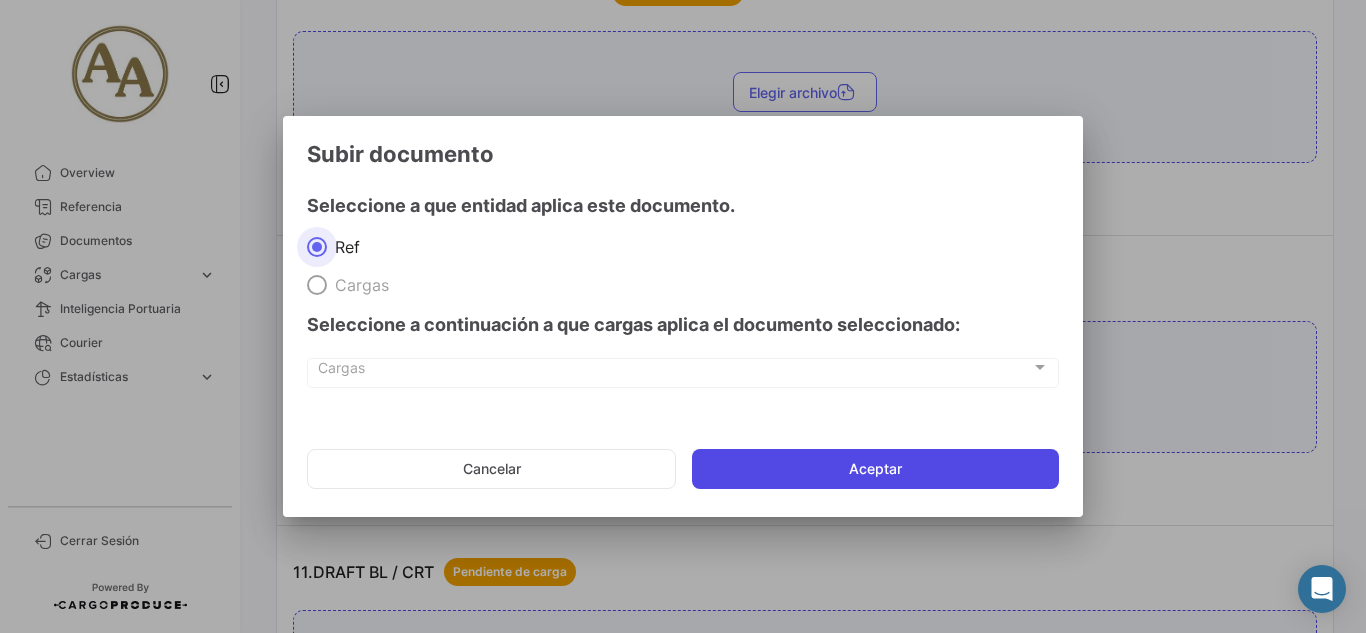 click on "Aceptar" 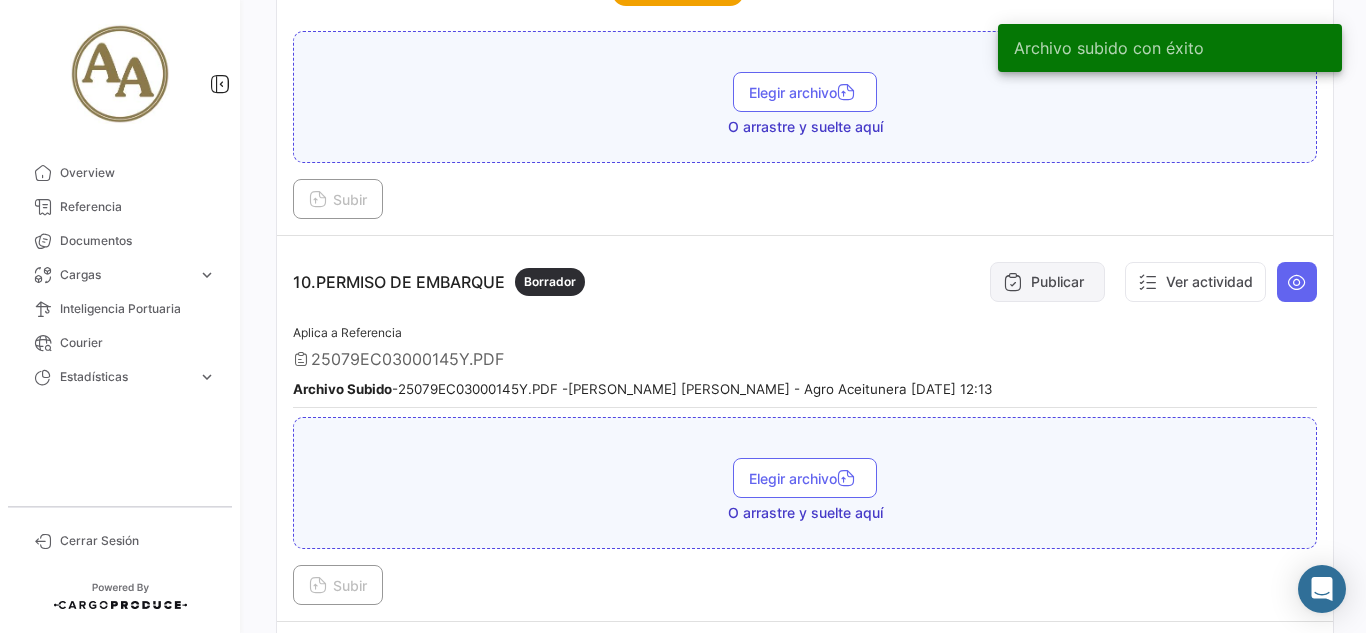 click on "Publicar" at bounding box center [1047, 282] 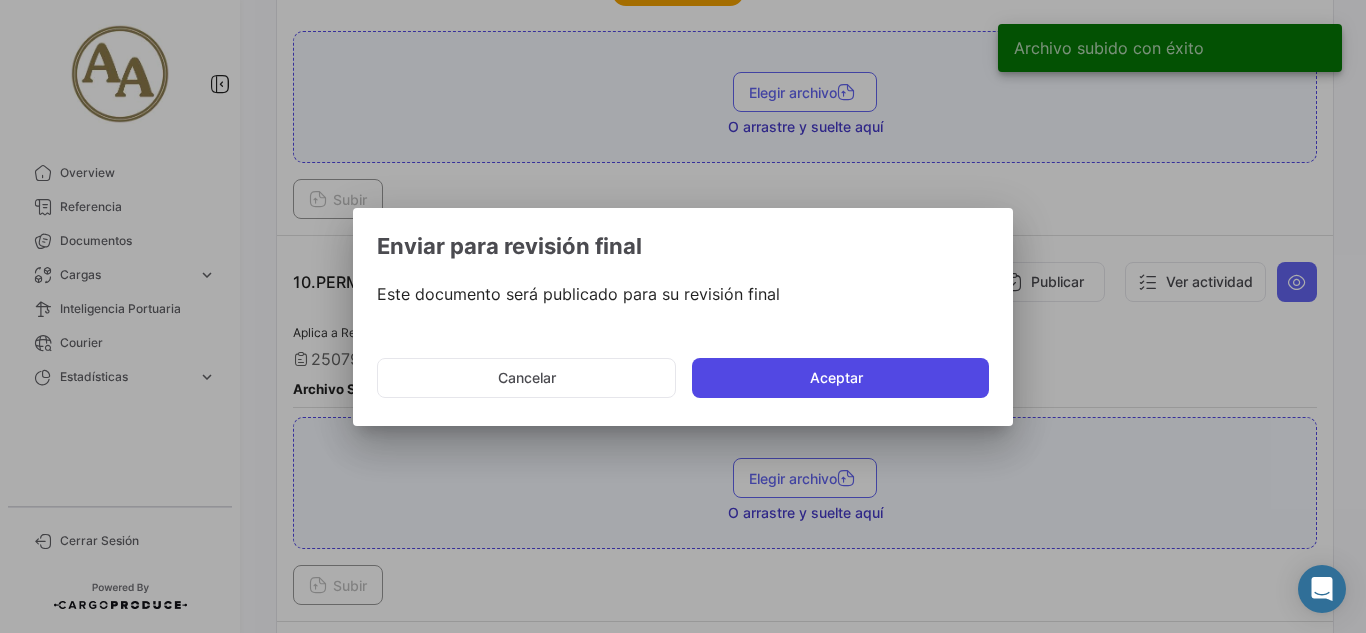 click on "Aceptar" 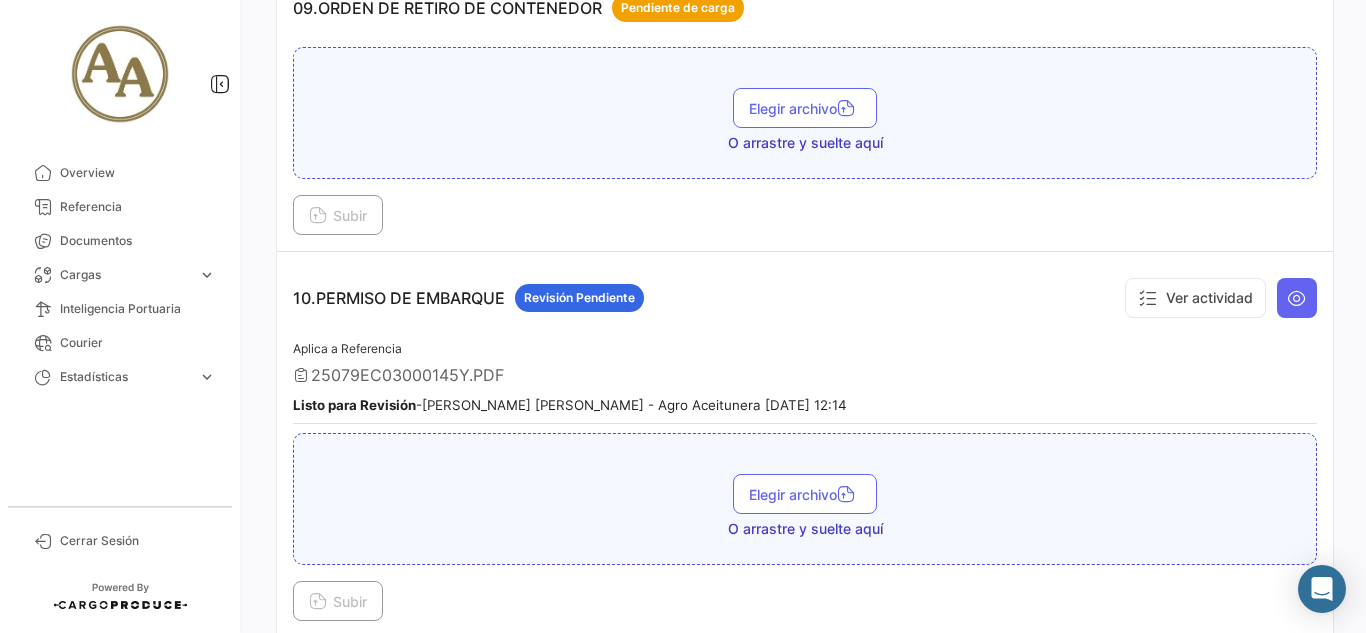 click at bounding box center [1297, 298] 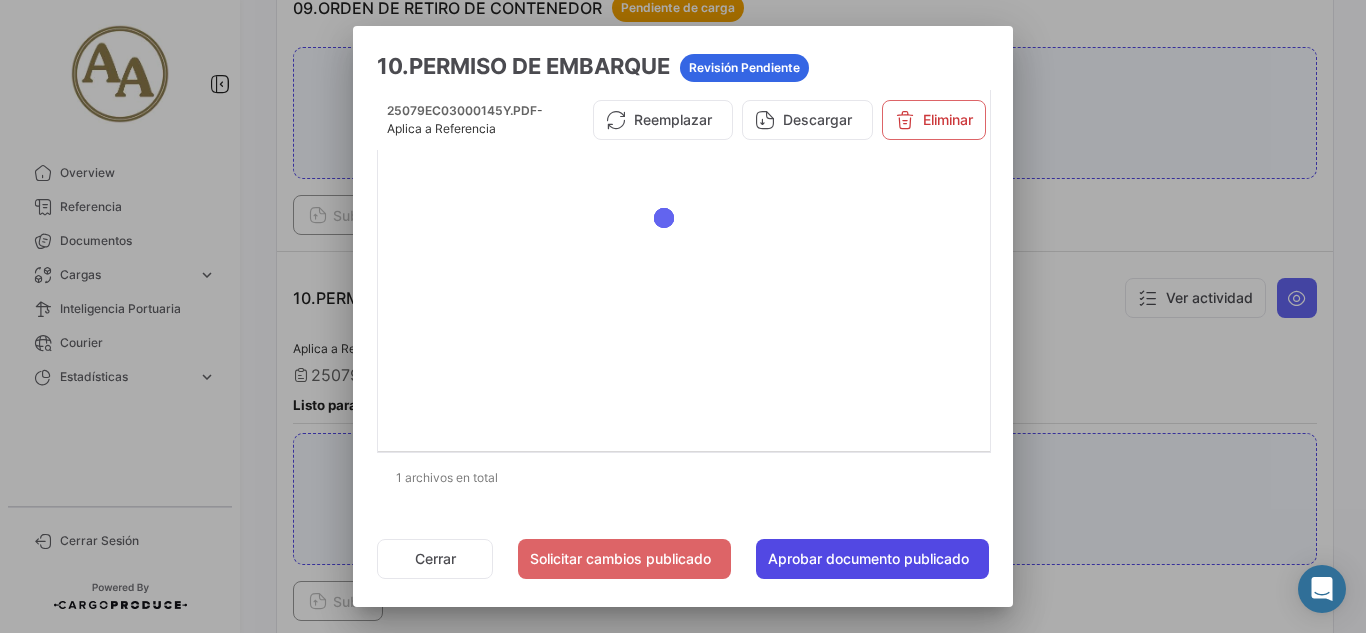 click on "Aprobar documento publicado" 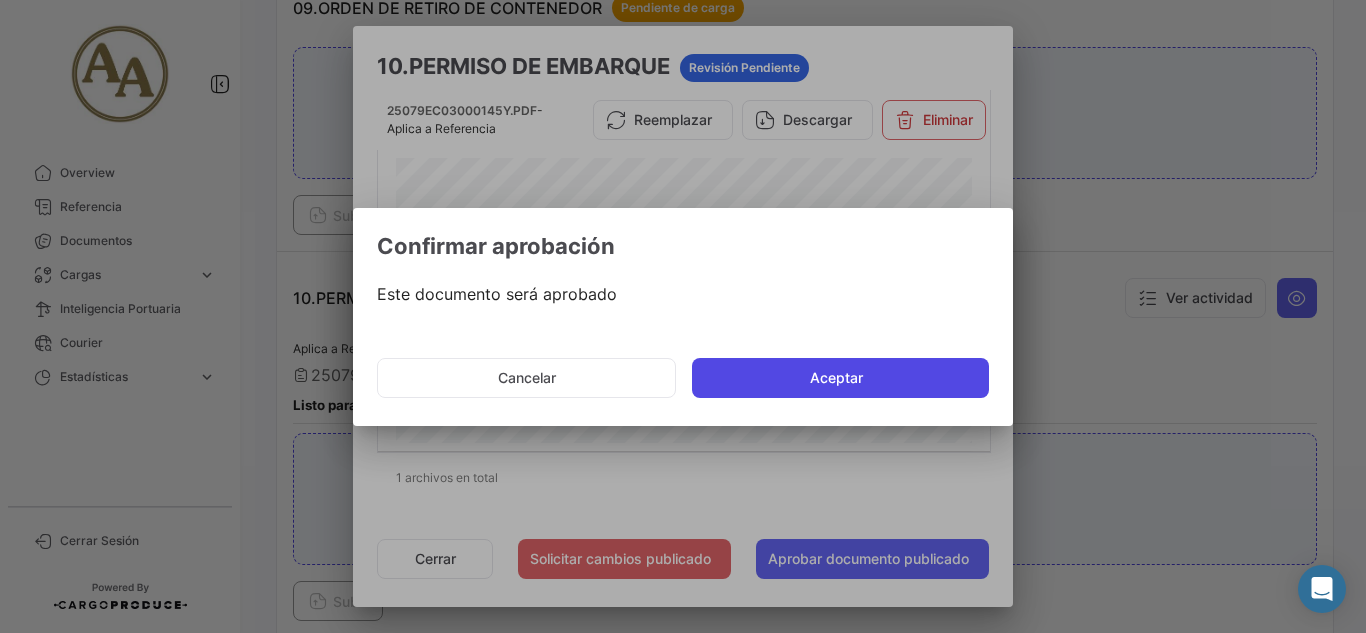click on "Aceptar" 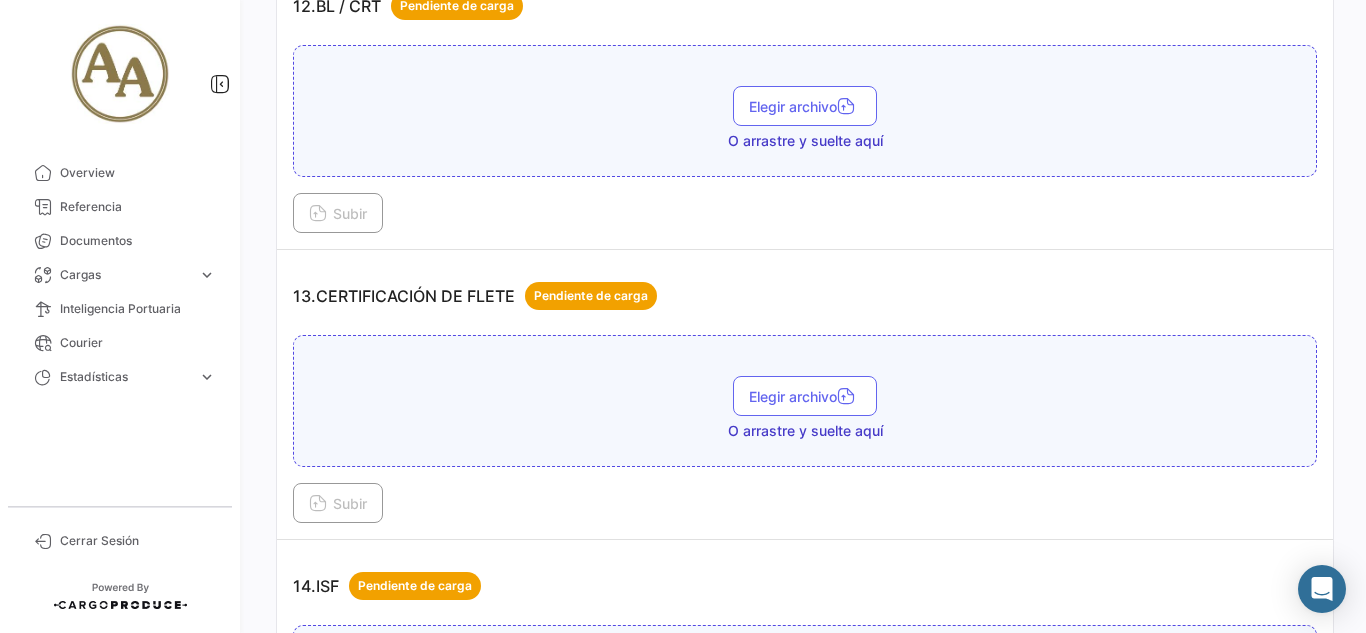 scroll, scrollTop: 4500, scrollLeft: 0, axis: vertical 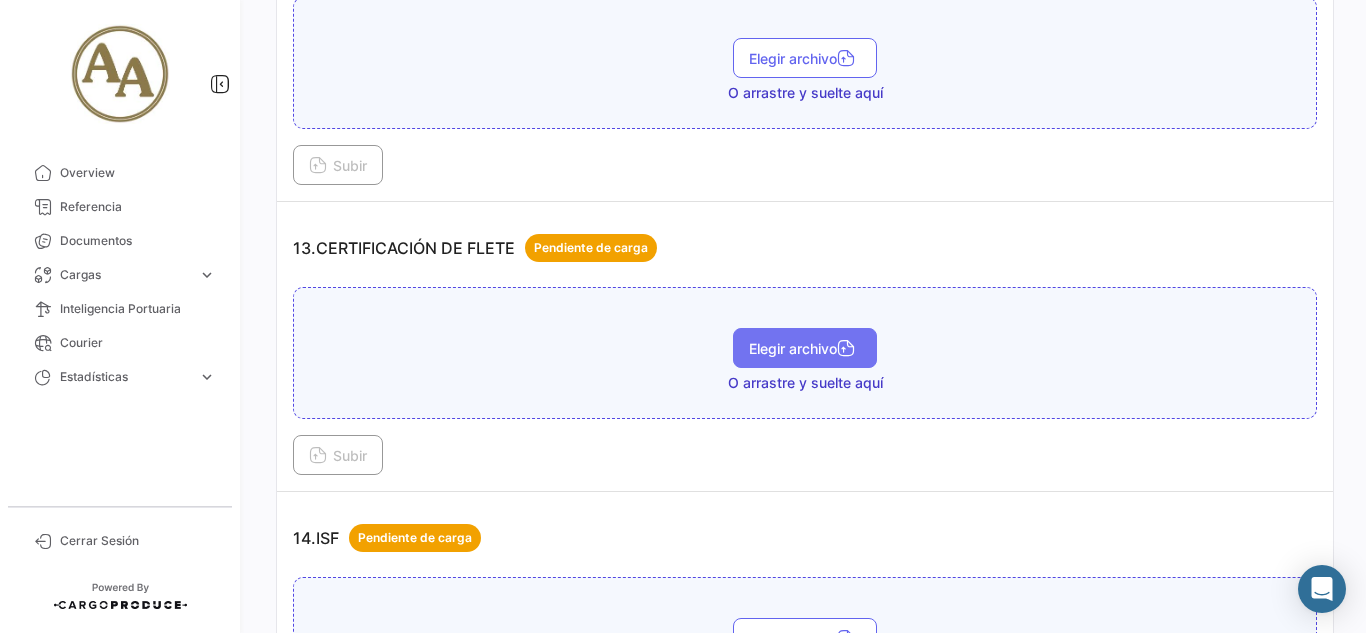 click on "Elegir archivo" at bounding box center (805, 348) 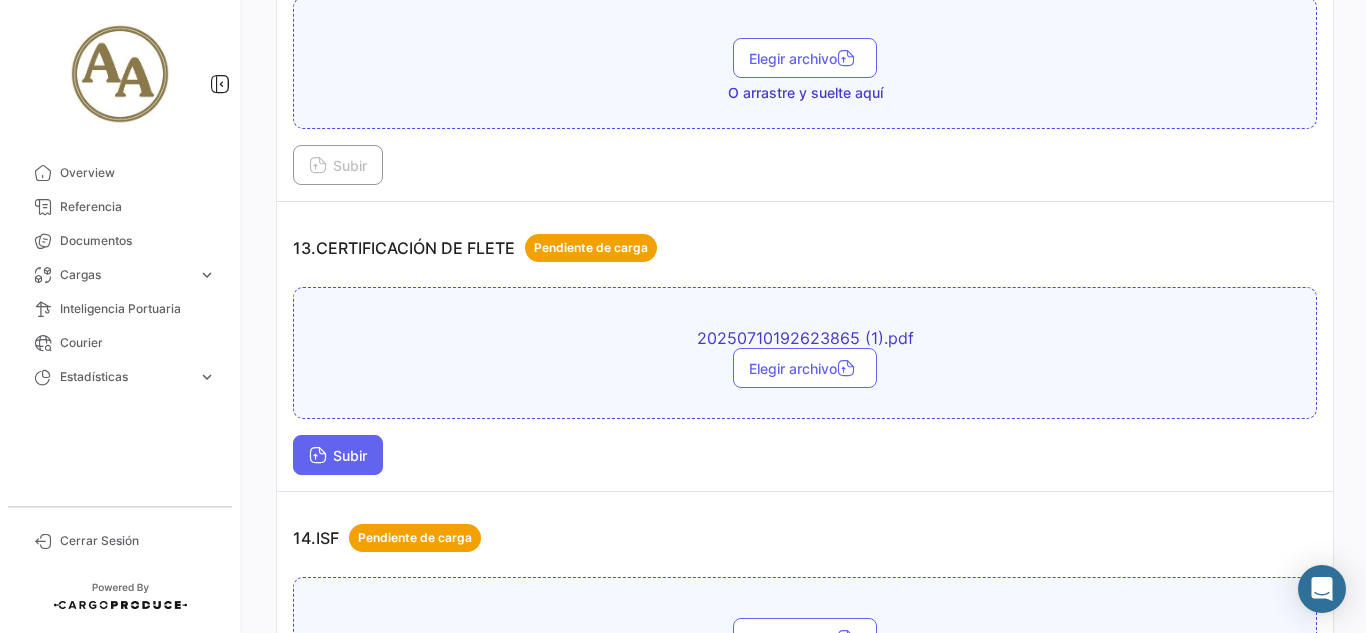click on "Subir" at bounding box center [338, 455] 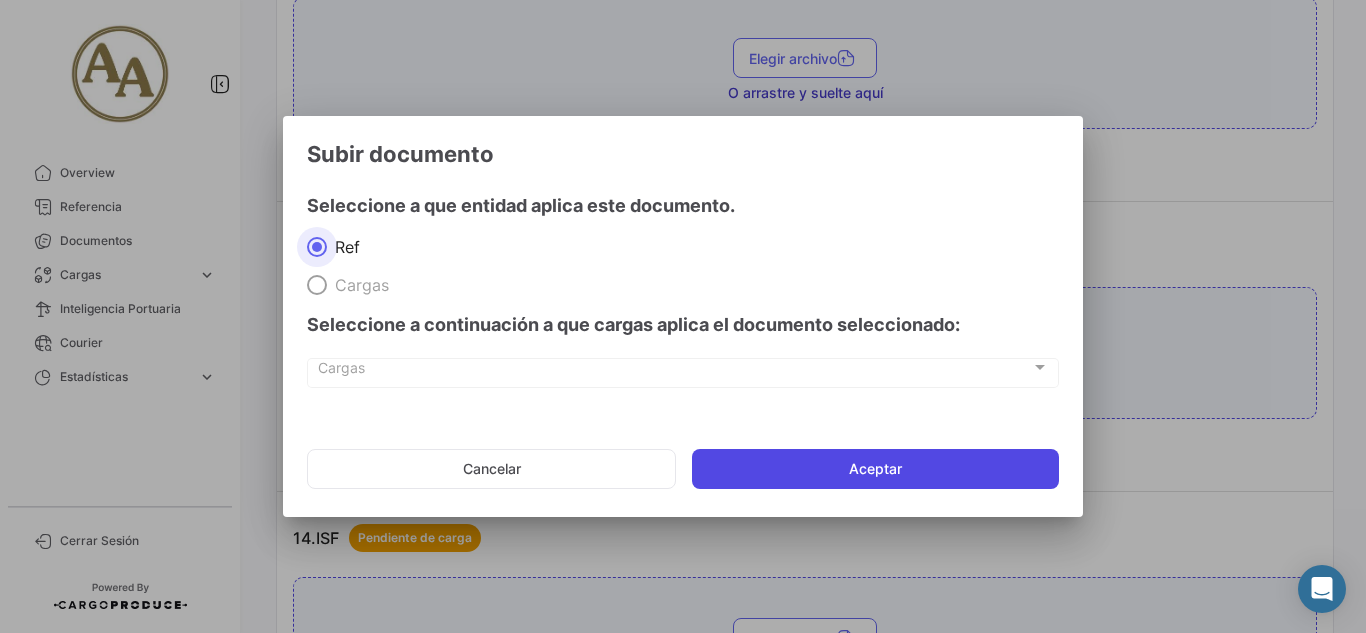 click on "Aceptar" 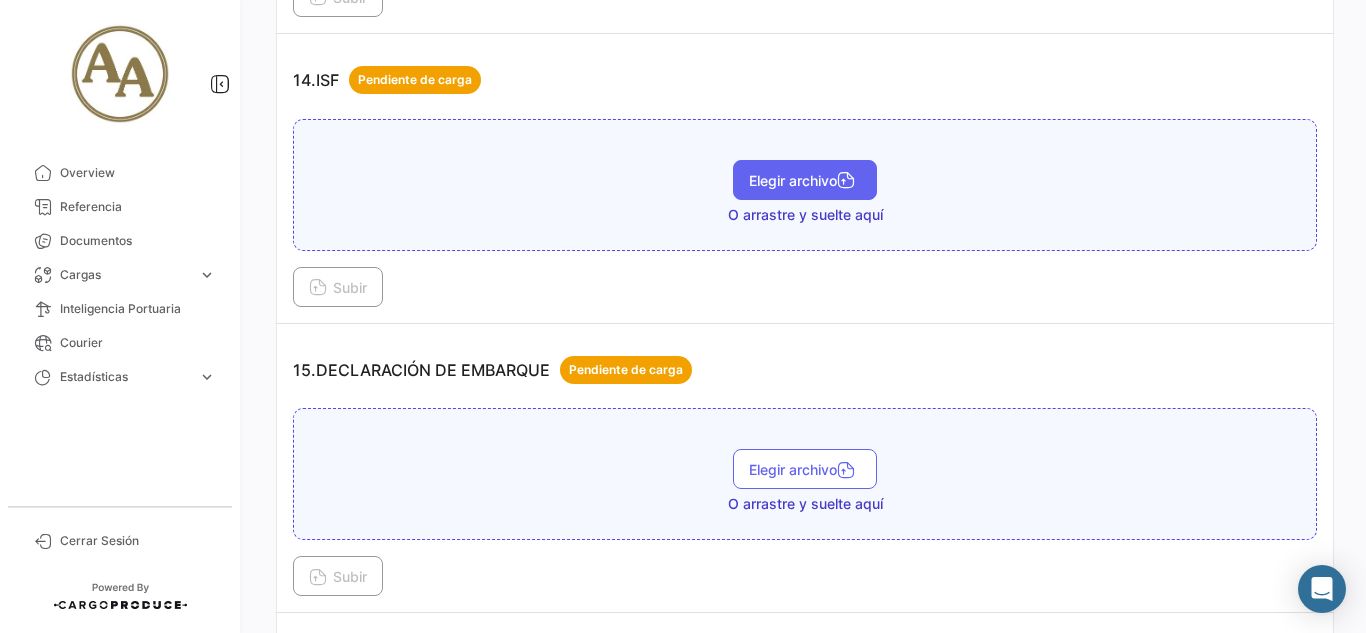 scroll, scrollTop: 5000, scrollLeft: 0, axis: vertical 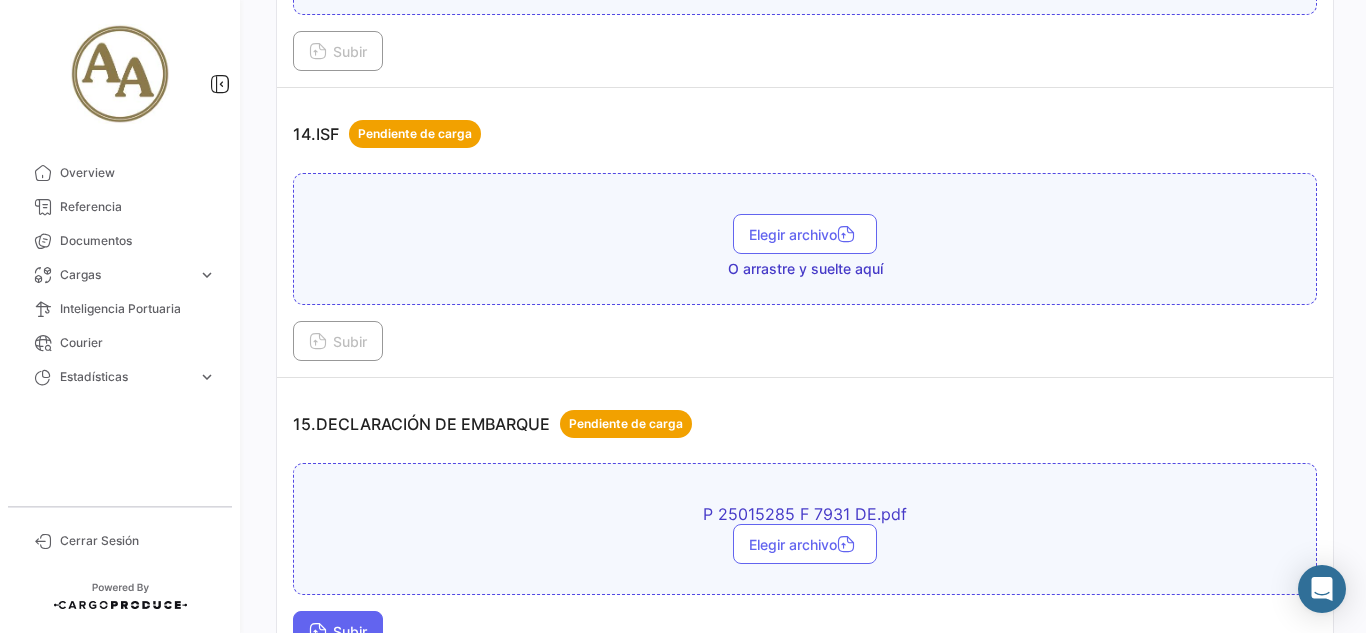 click on "Subir" at bounding box center [338, 631] 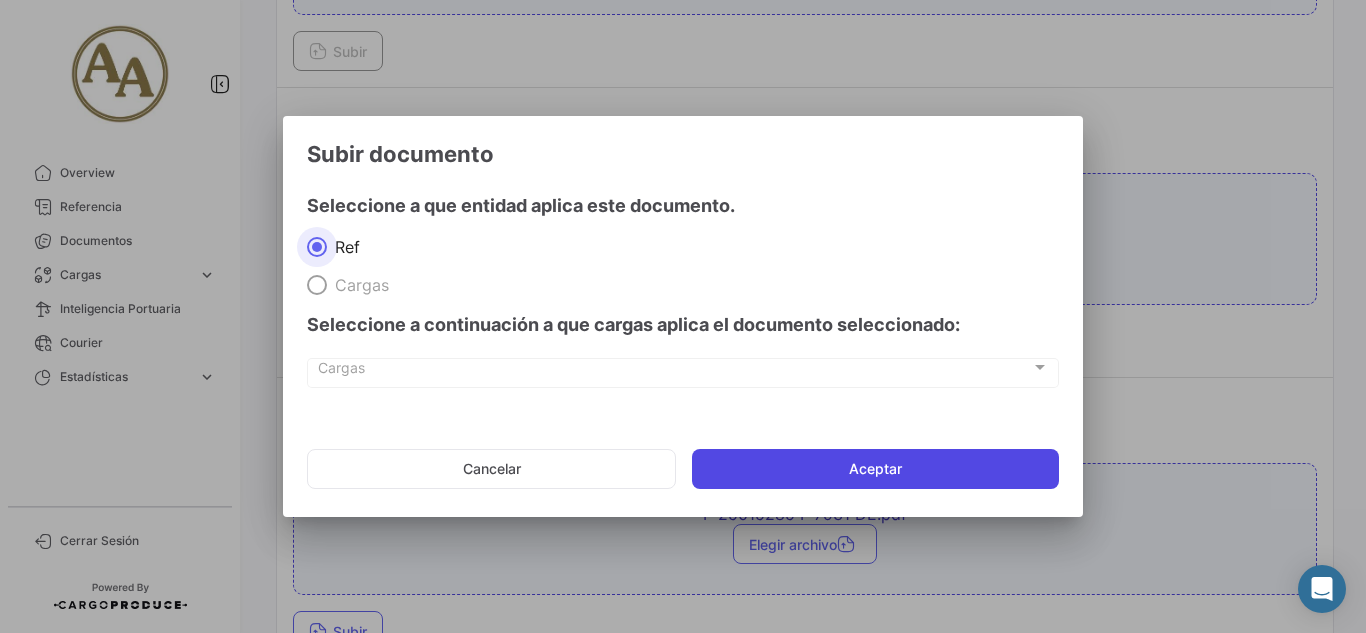 click on "Aceptar" 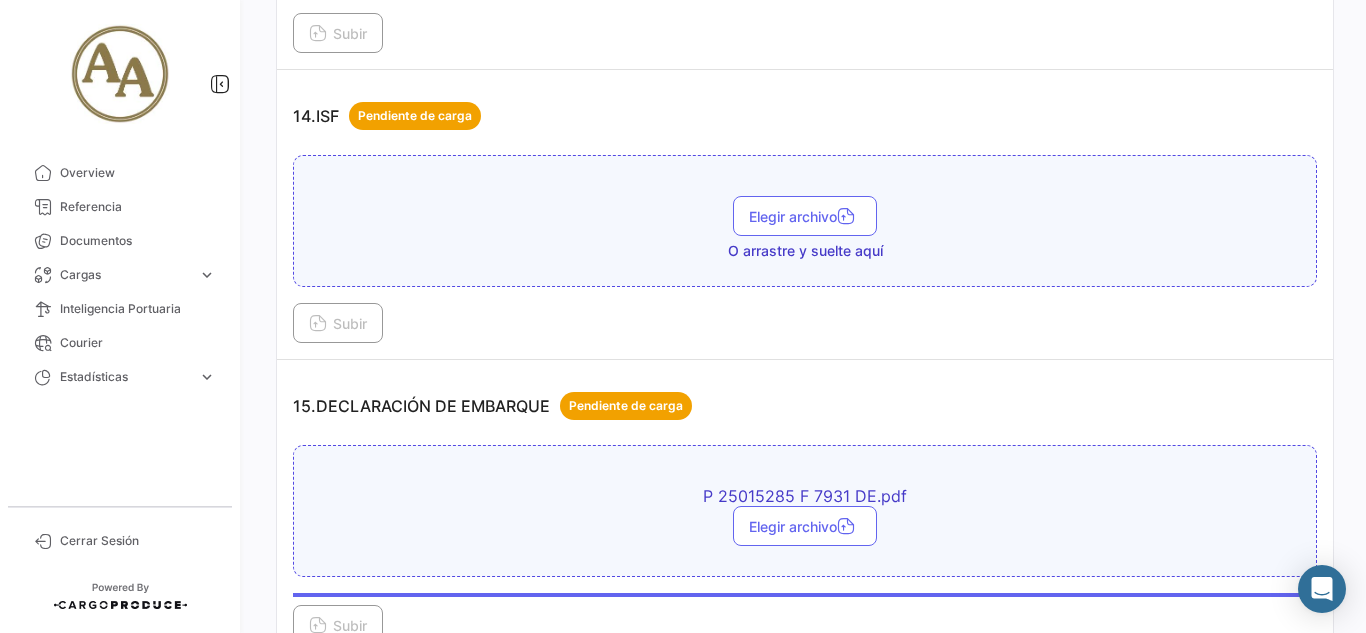 scroll, scrollTop: 5118, scrollLeft: 0, axis: vertical 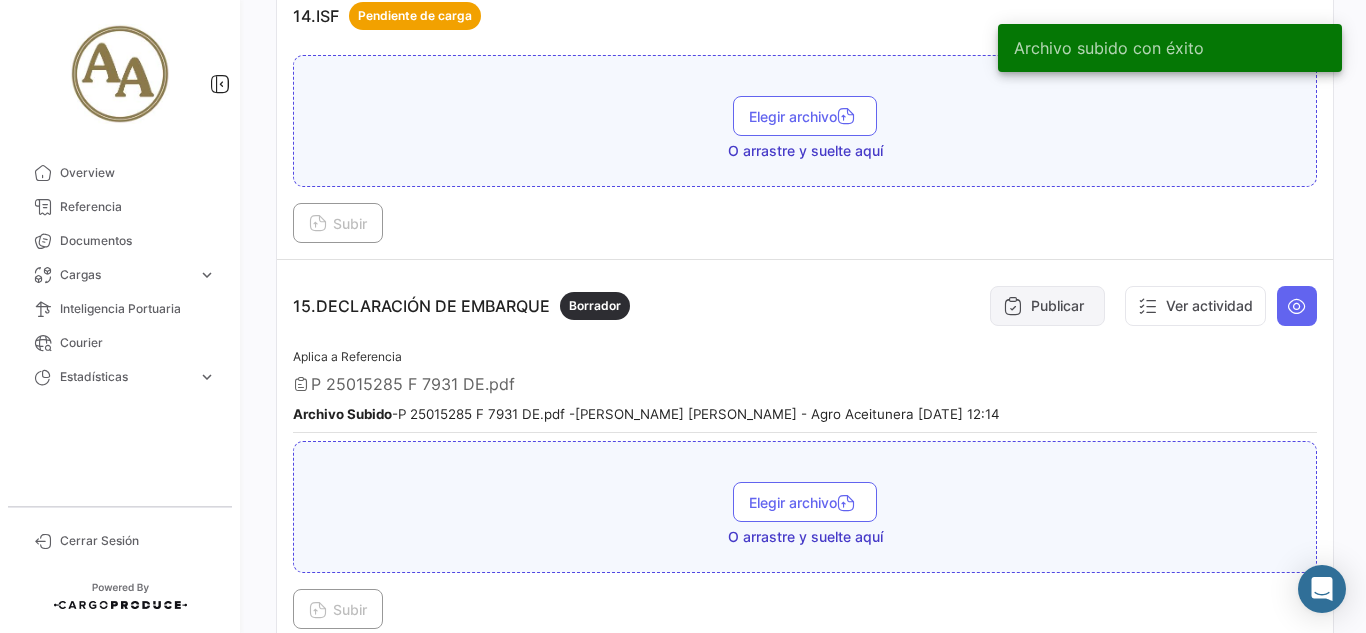 click on "Publicar" at bounding box center (1047, 306) 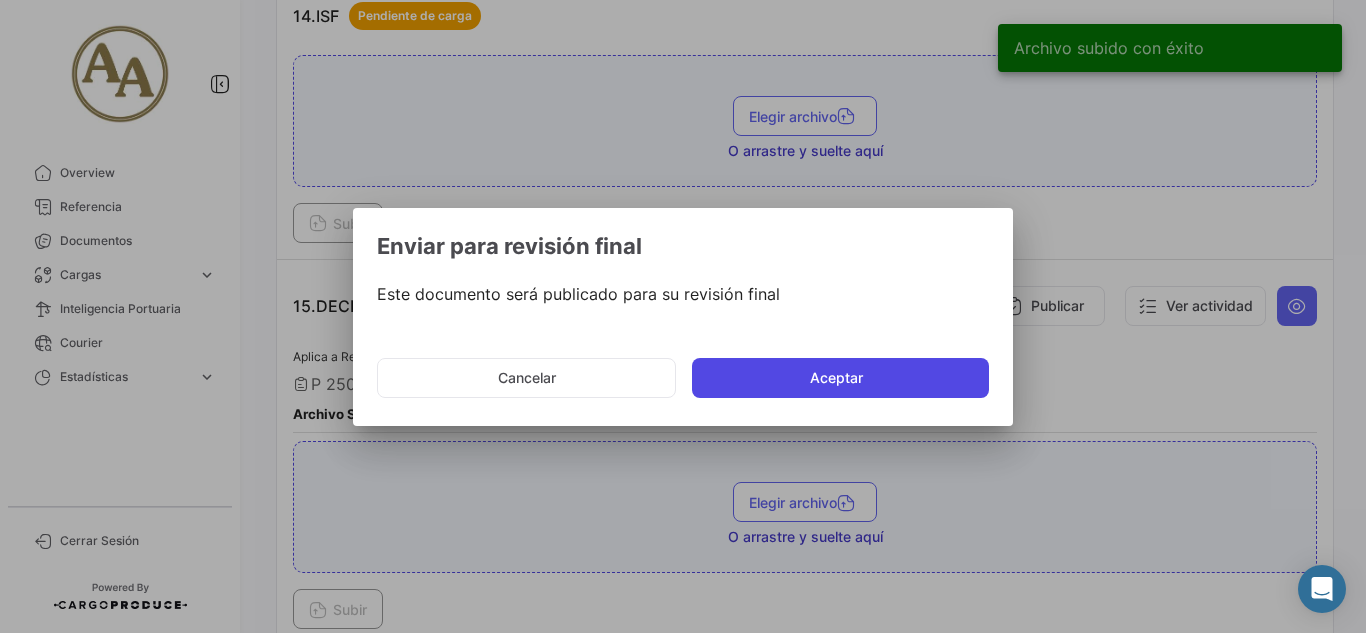 click on "Aceptar" 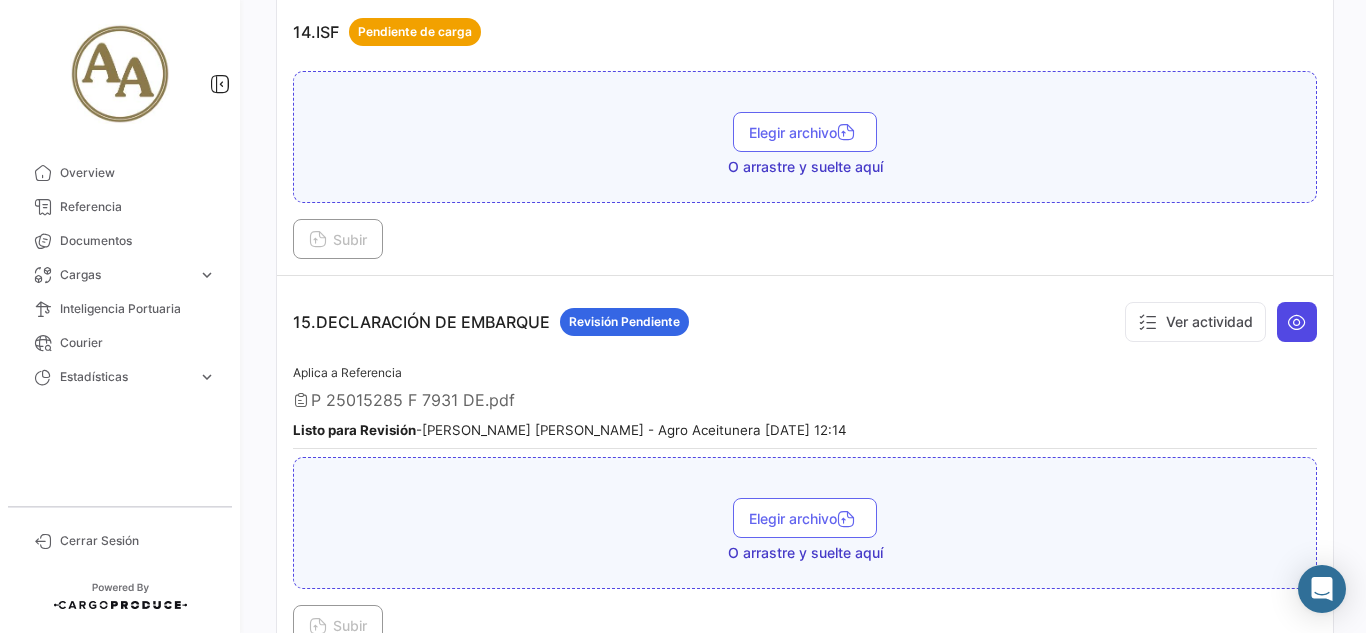 click at bounding box center [1297, 322] 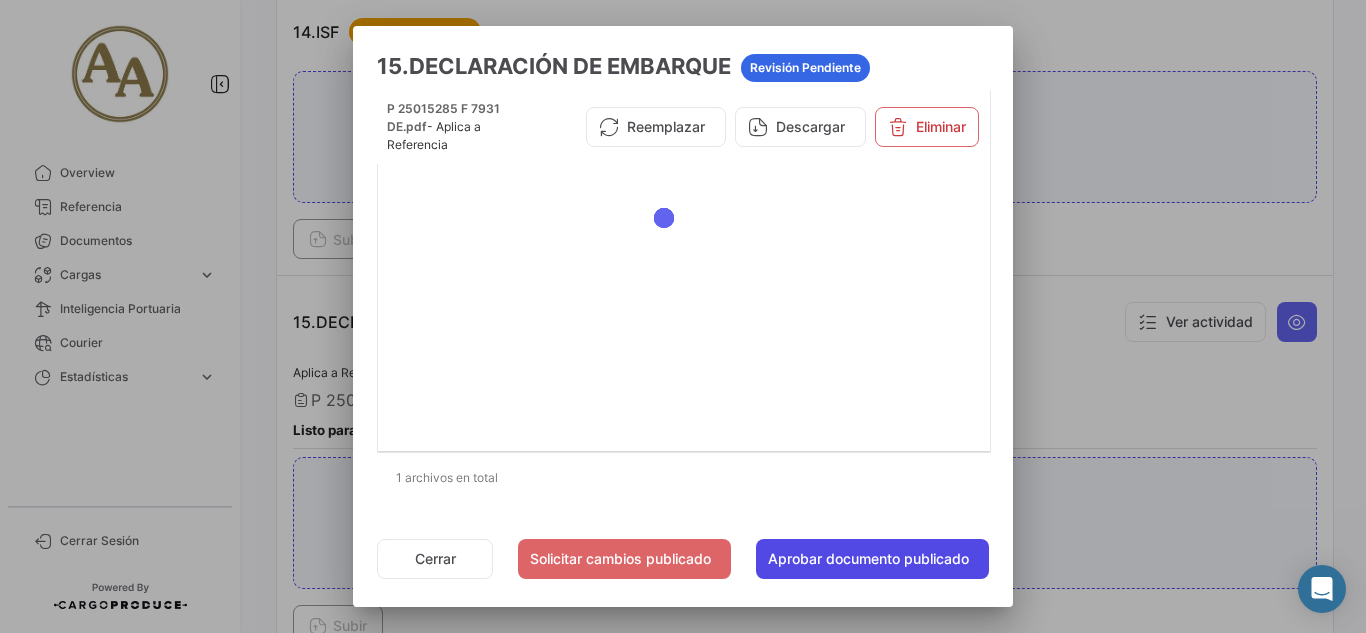 click on "Aprobar documento publicado" 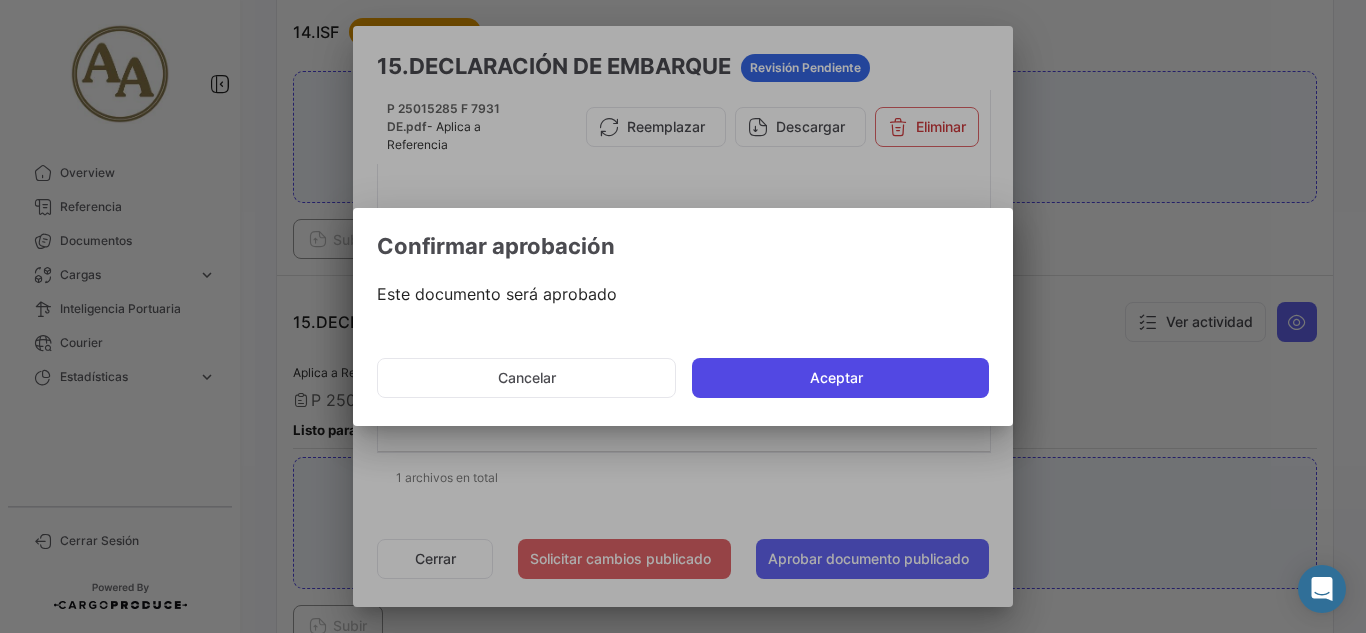 click on "Aceptar" 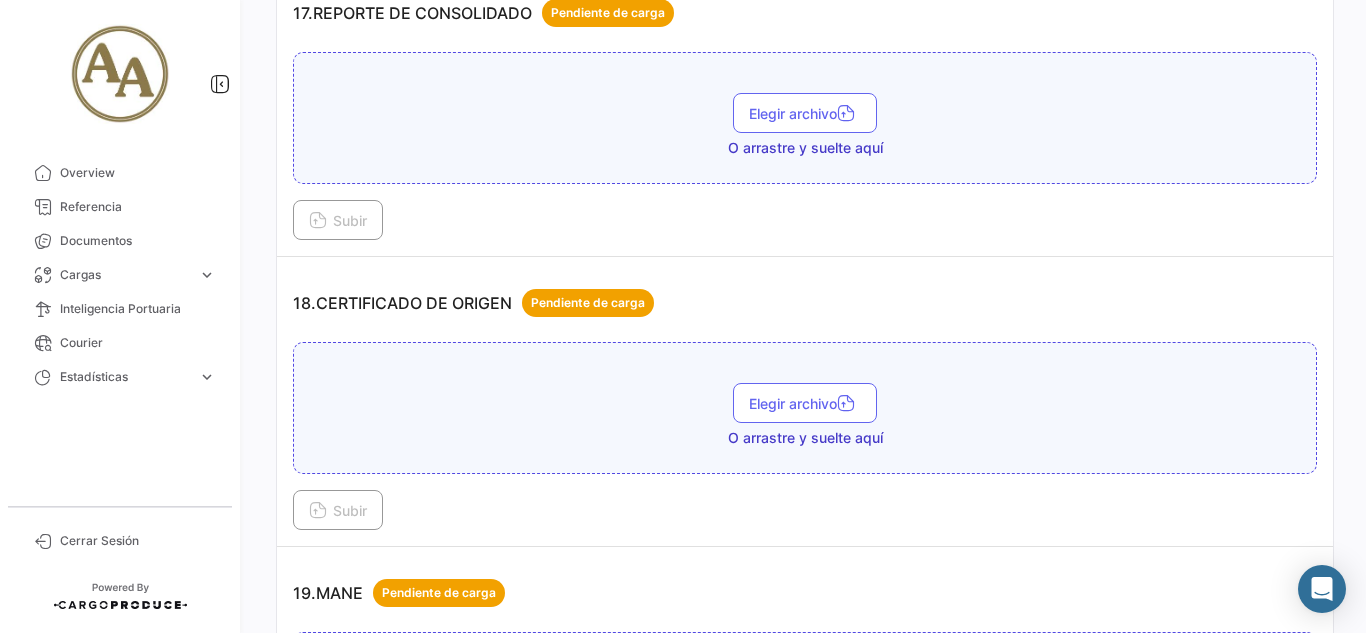 scroll, scrollTop: 6218, scrollLeft: 0, axis: vertical 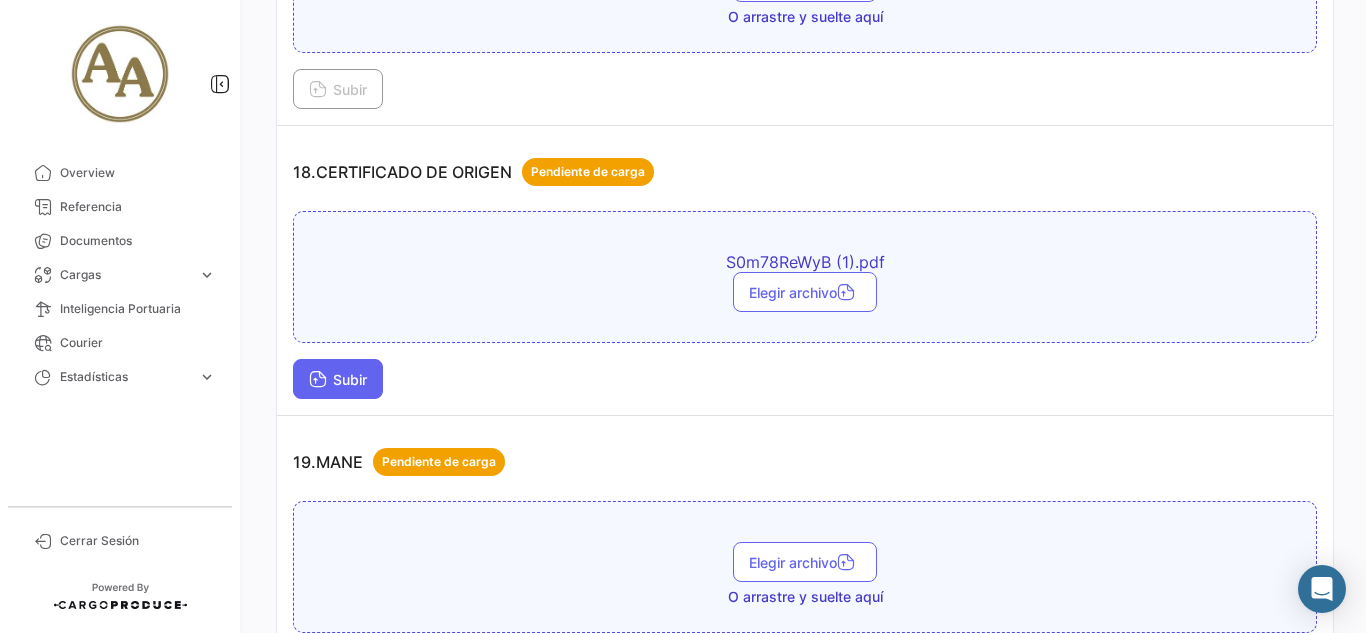 click at bounding box center [318, 381] 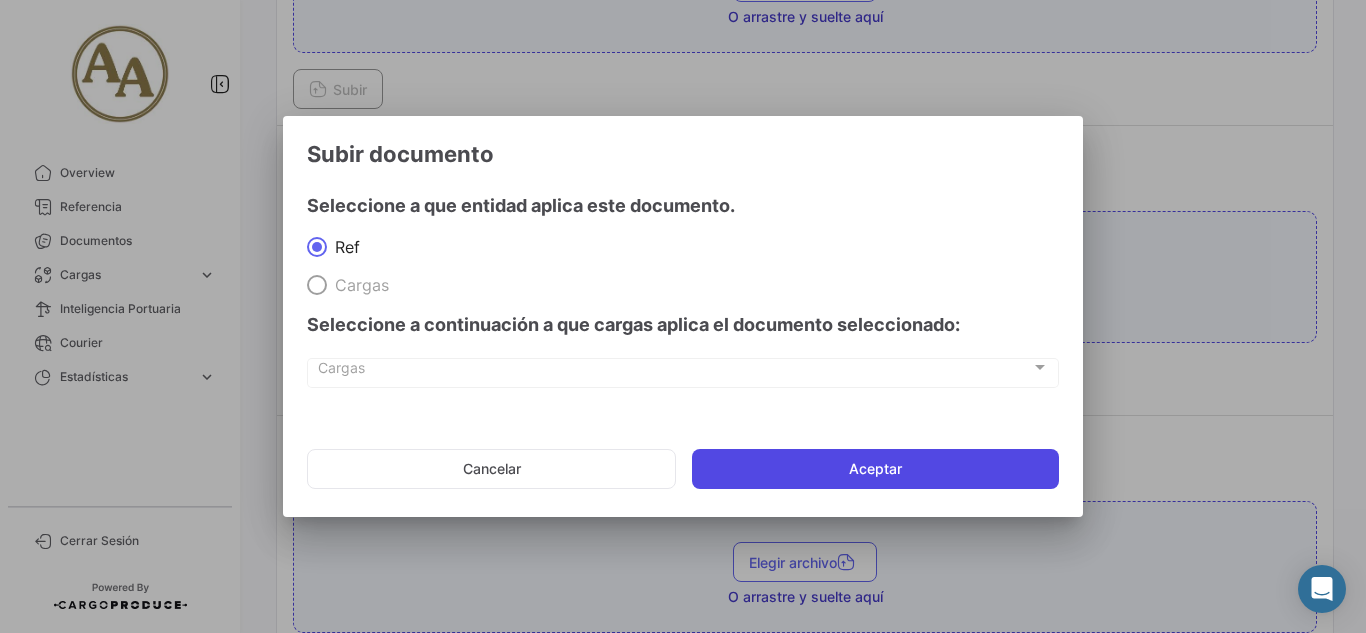 click on "Aceptar" 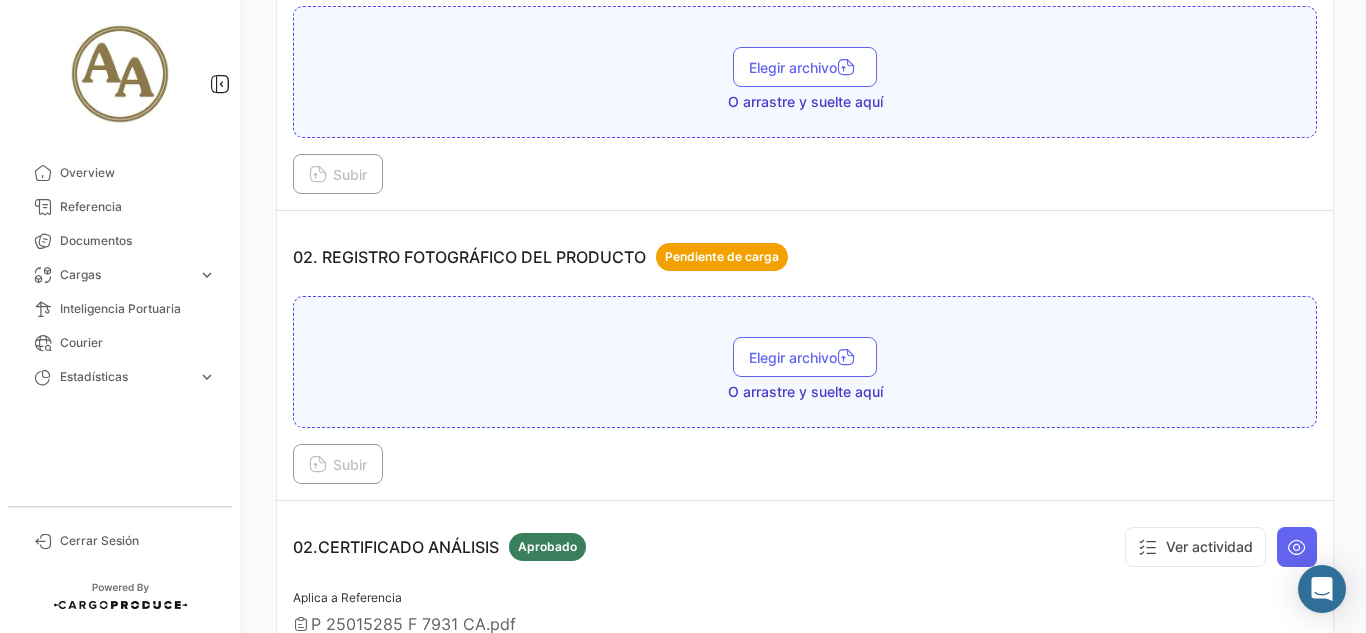 scroll, scrollTop: 418, scrollLeft: 0, axis: vertical 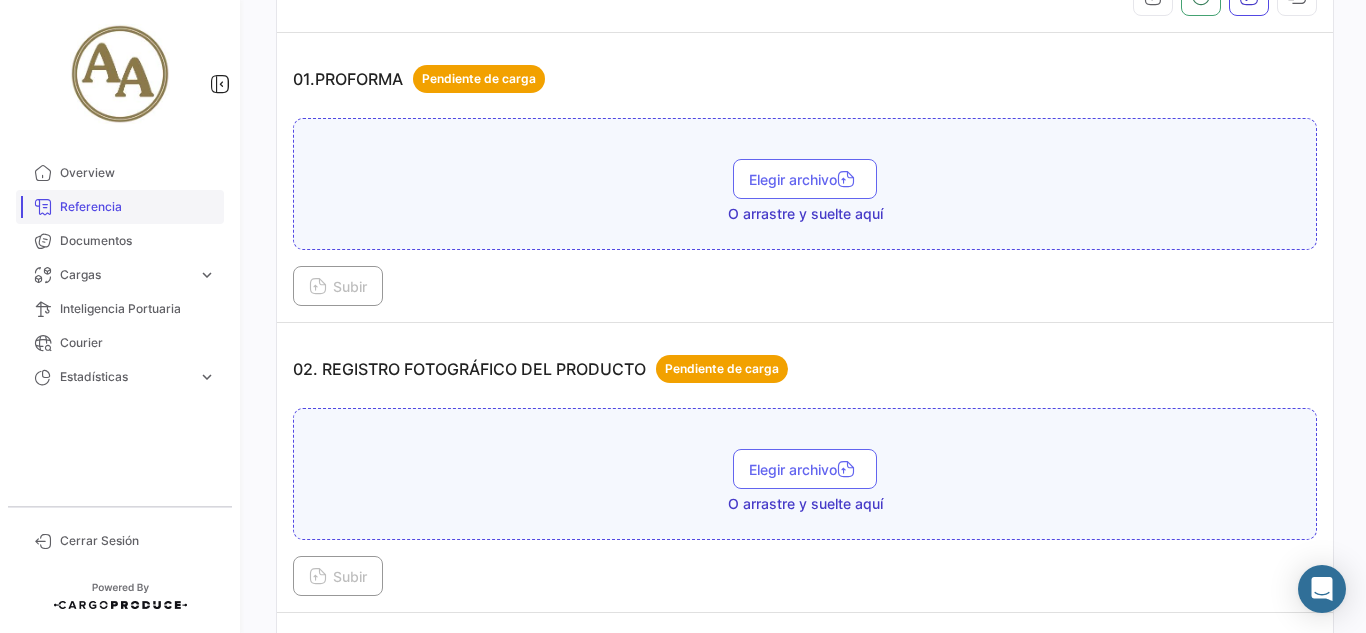 click on "Referencia" at bounding box center (120, 207) 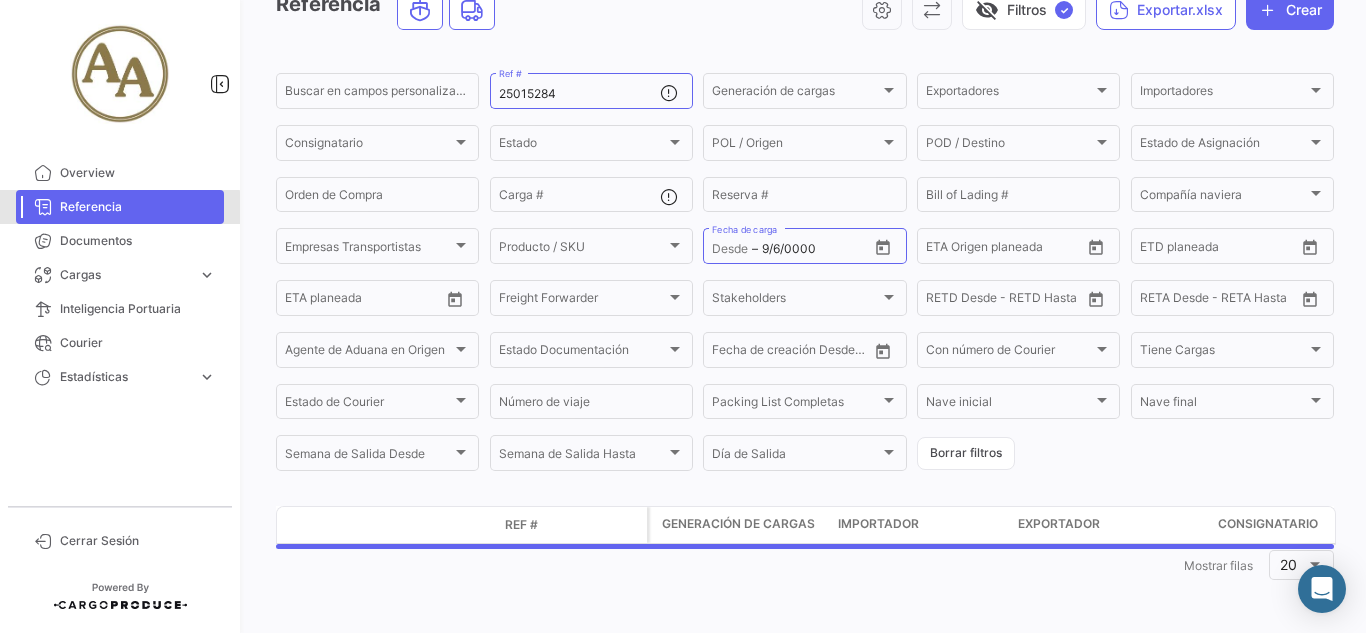 scroll, scrollTop: 0, scrollLeft: 0, axis: both 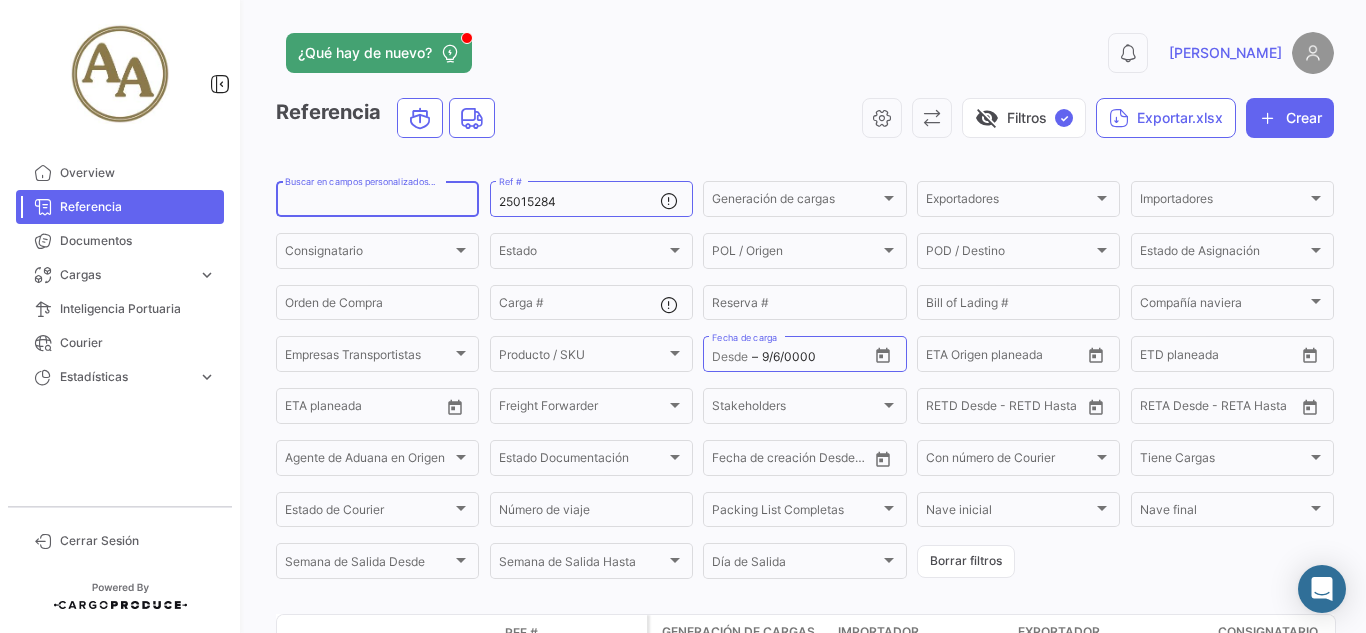 click on "Buscar en campos personalizados..." at bounding box center (377, 202) 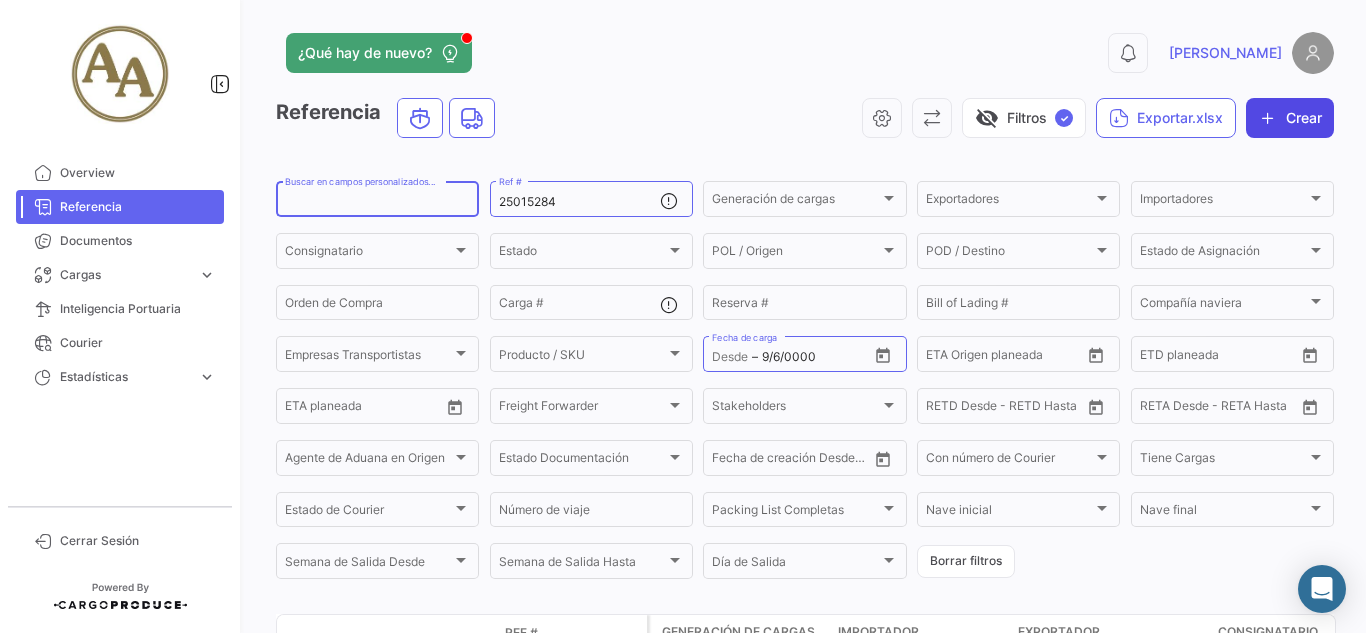 click on "Crear" 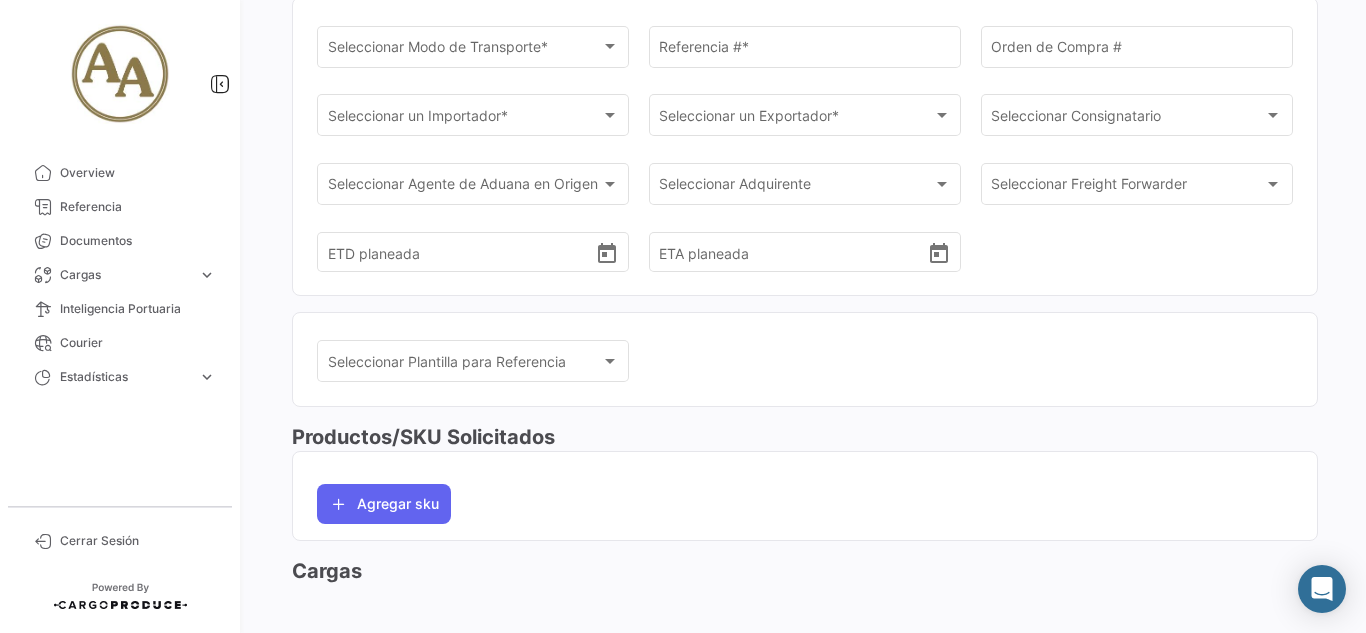 scroll, scrollTop: 0, scrollLeft: 0, axis: both 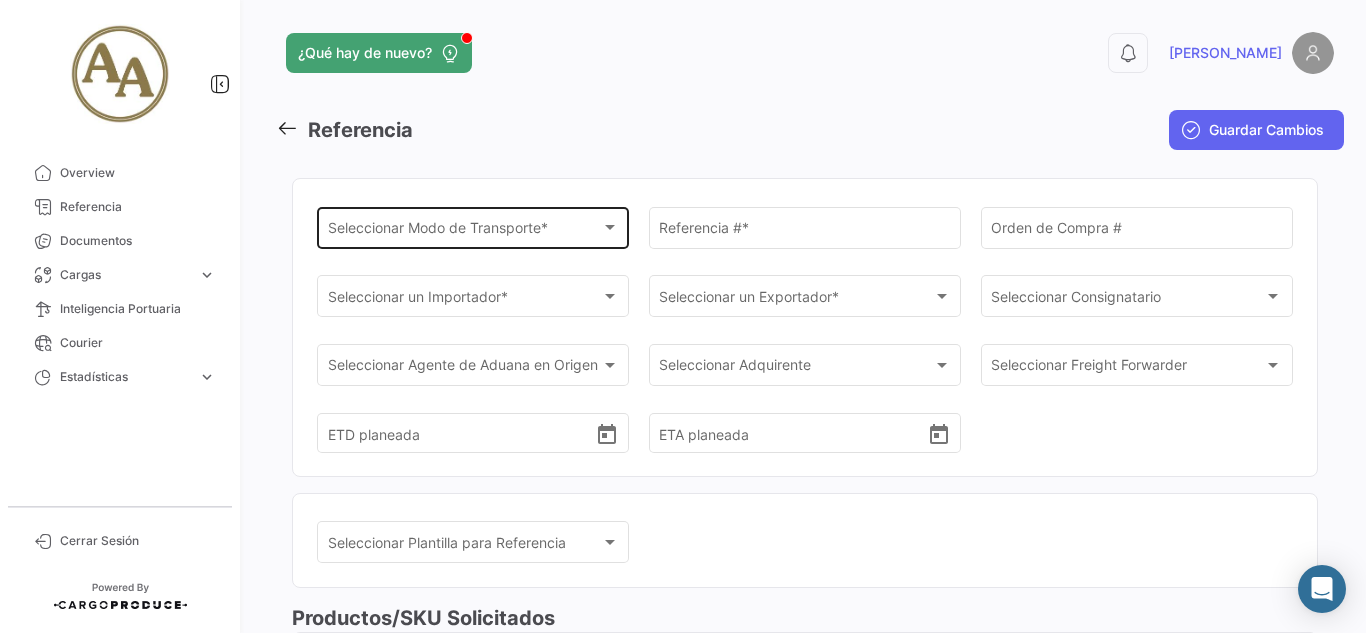 click on "Seleccionar
Modo de Transporte * Seleccionar
Modo de Transporte  *" 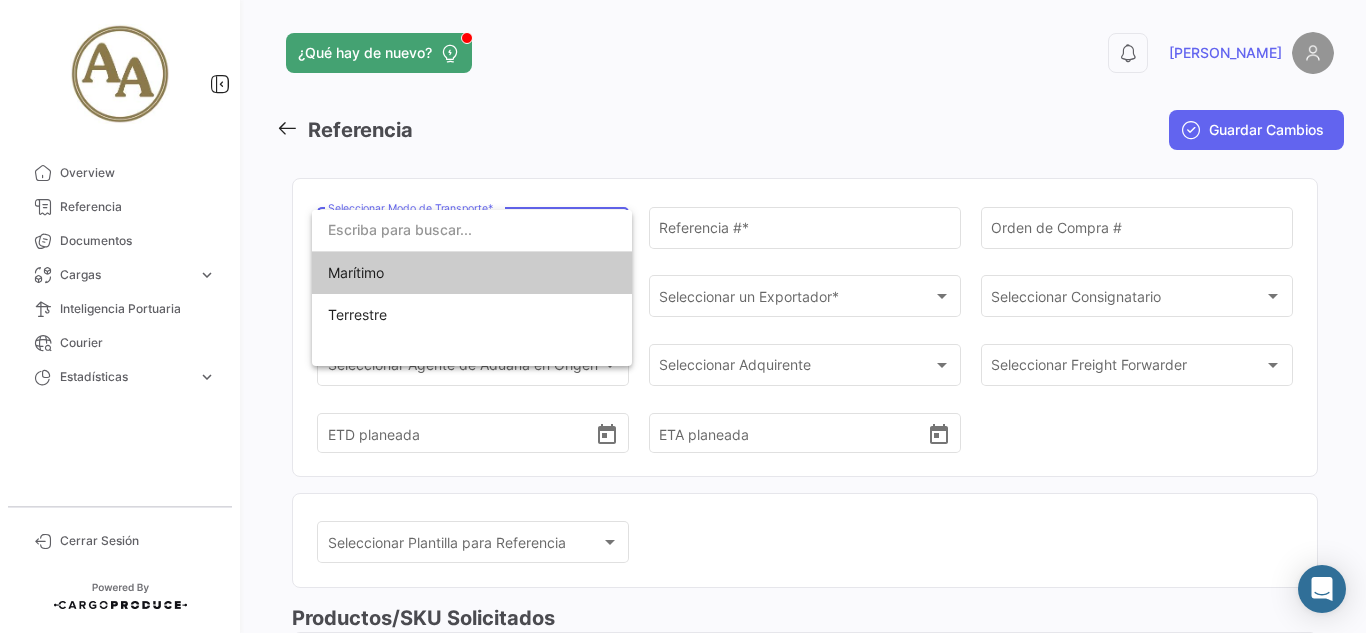 click on "Marítimo" at bounding box center [472, 273] 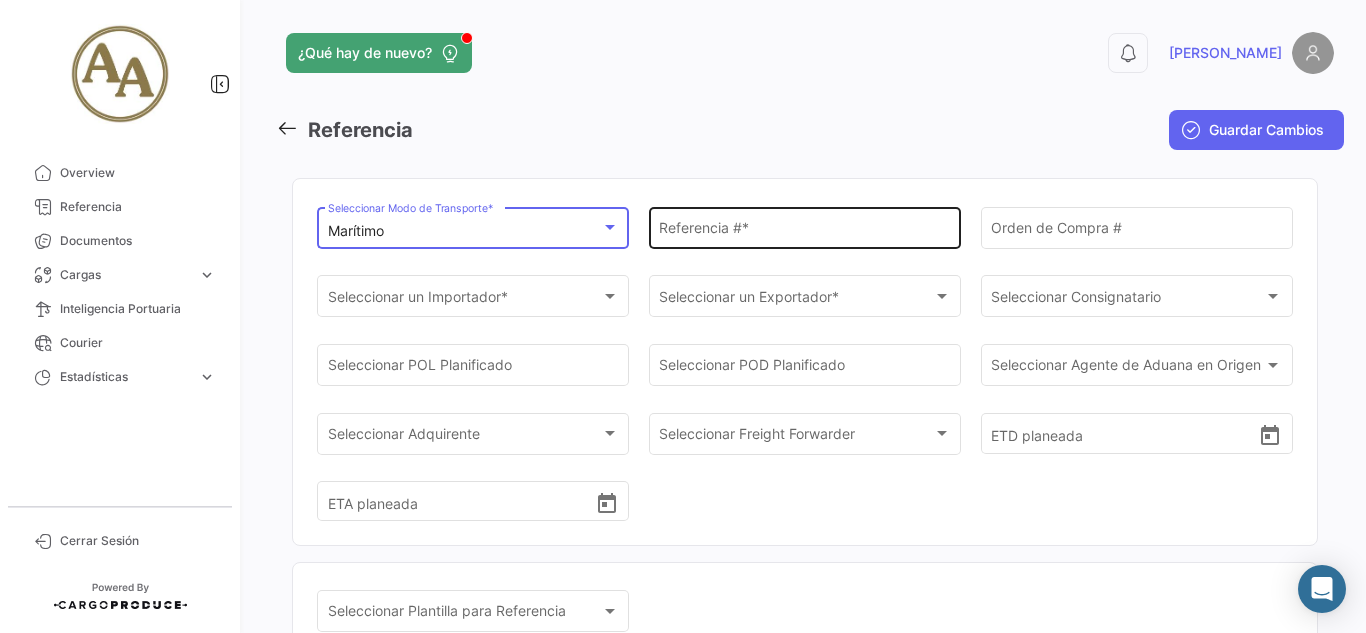 click on "Referencia #  *" at bounding box center (804, 231) 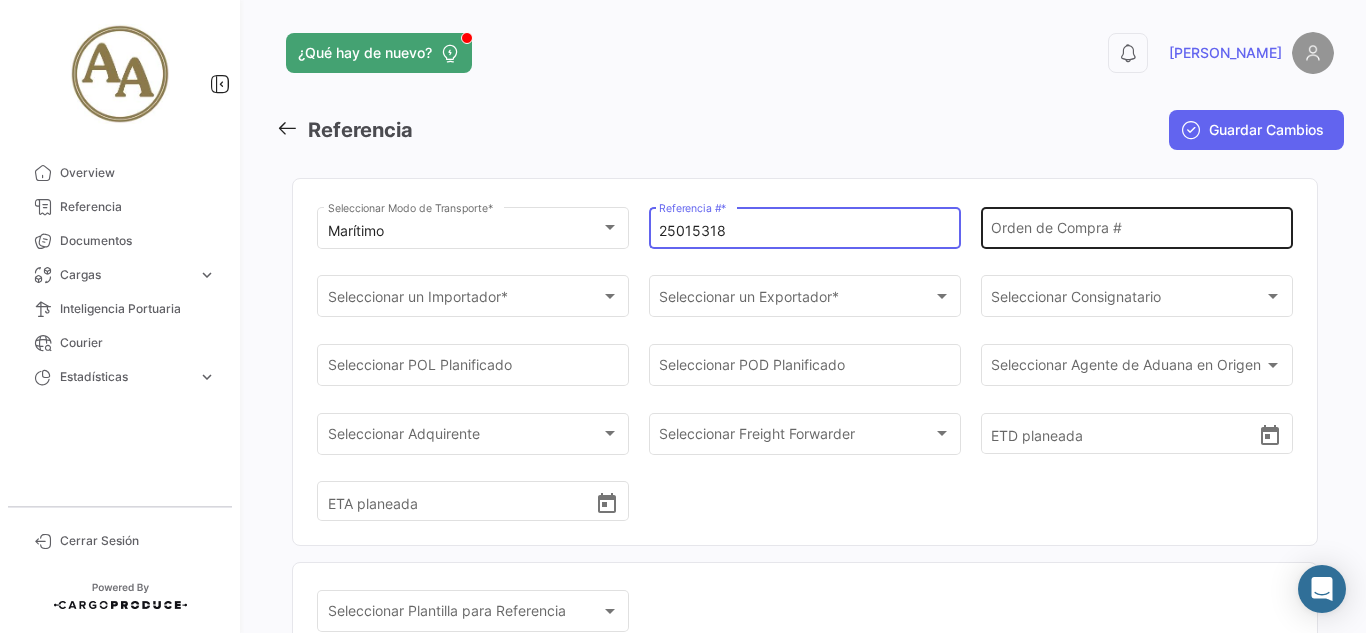 type on "25015318" 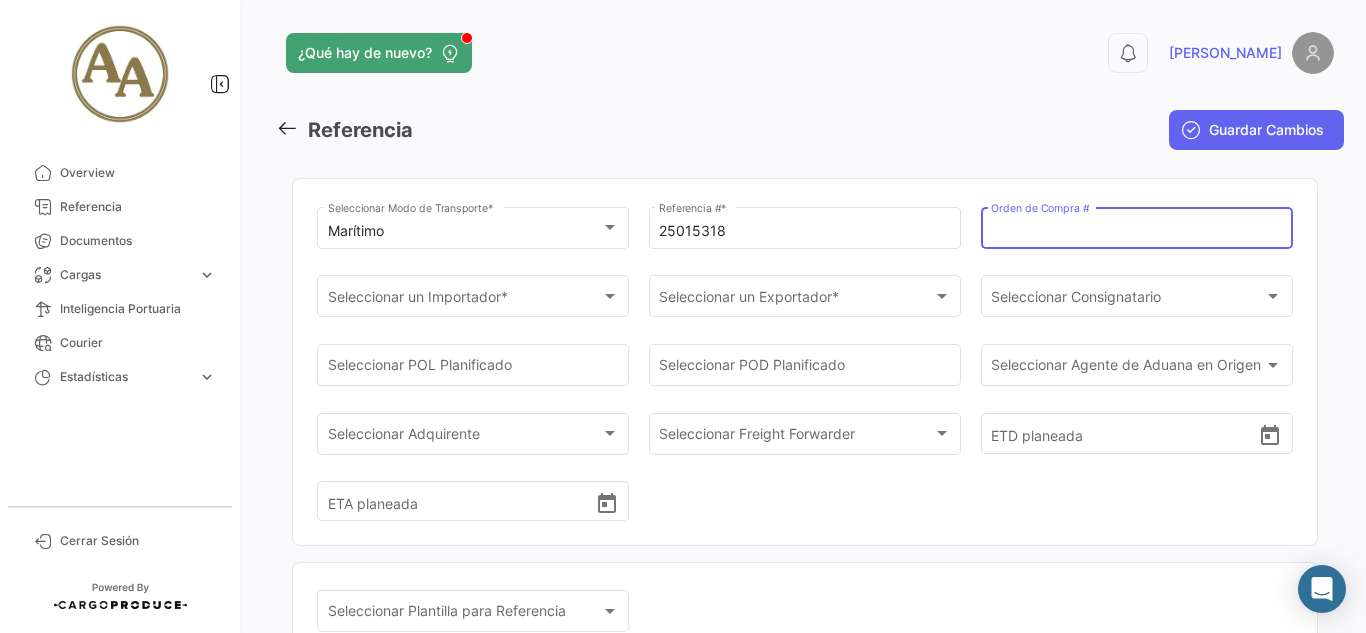 click on "Orden de Compra #" at bounding box center [1136, 231] 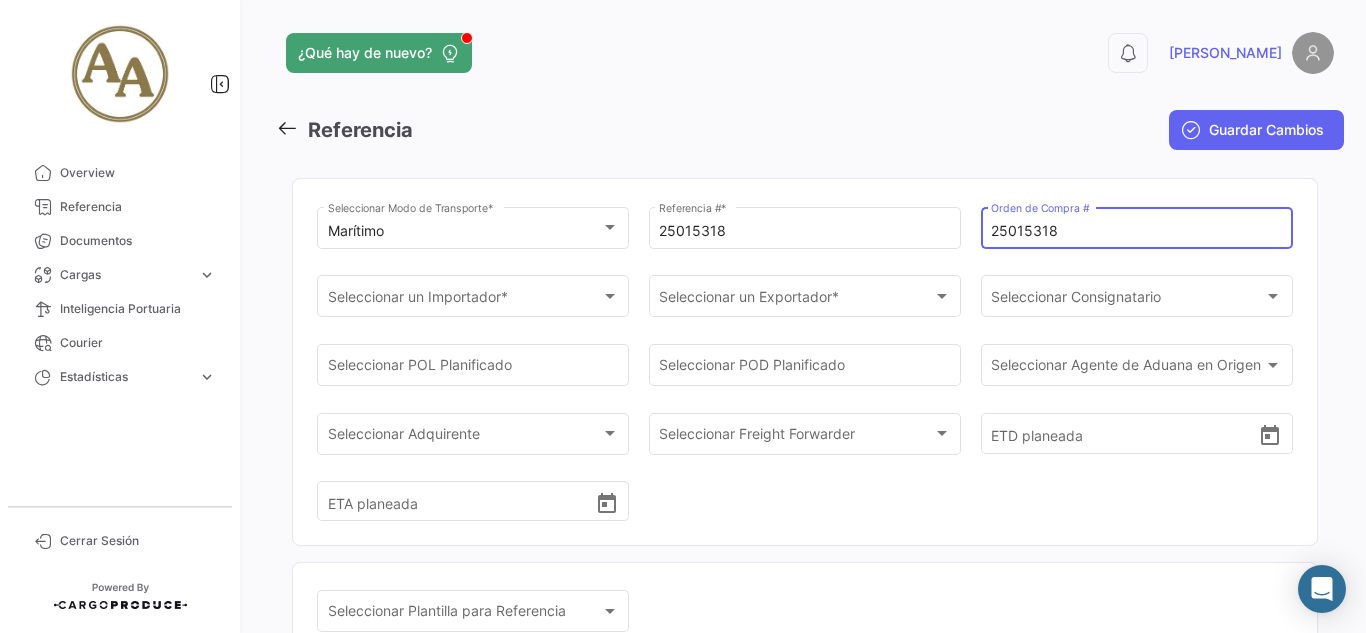 type on "25015318" 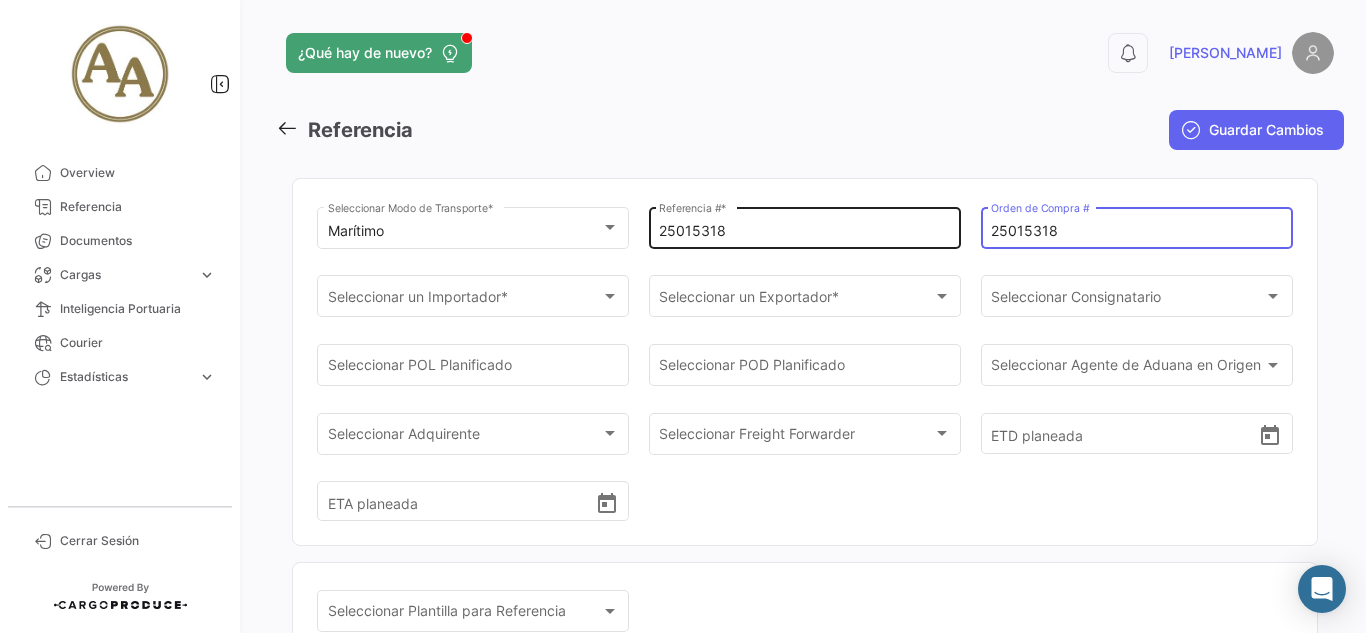 drag, startPoint x: 1065, startPoint y: 224, endPoint x: 931, endPoint y: 227, distance: 134.03358 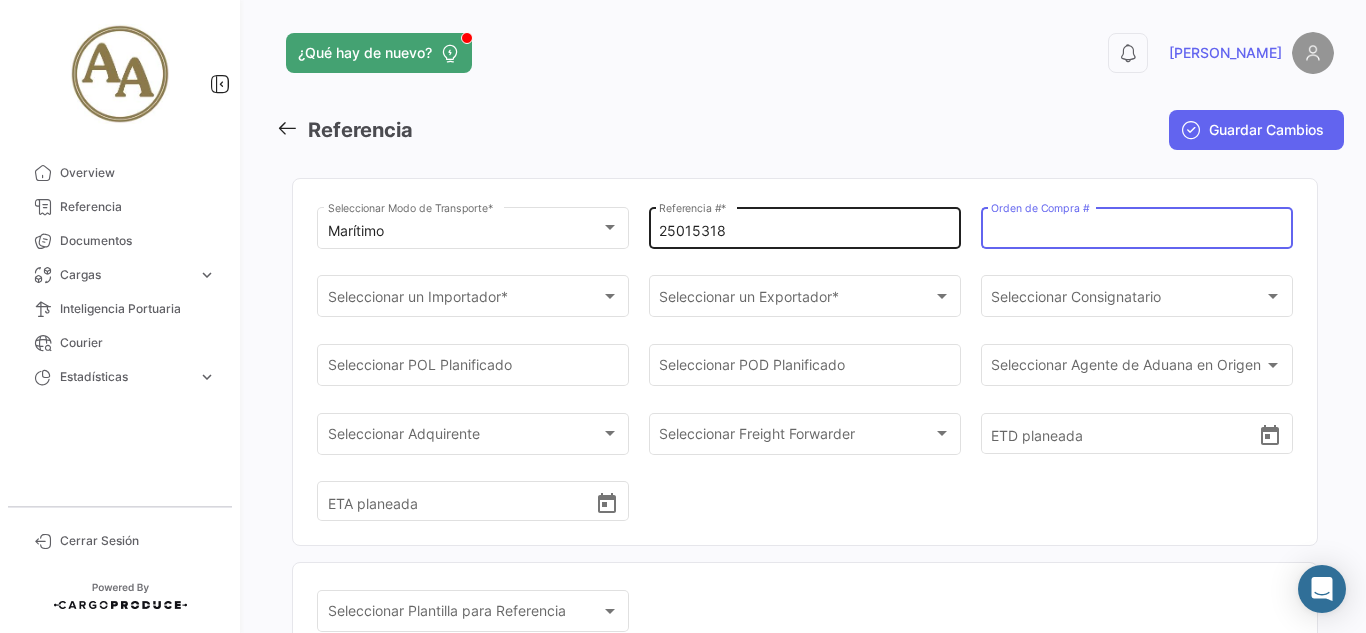 paste on "9721 / 4001575" 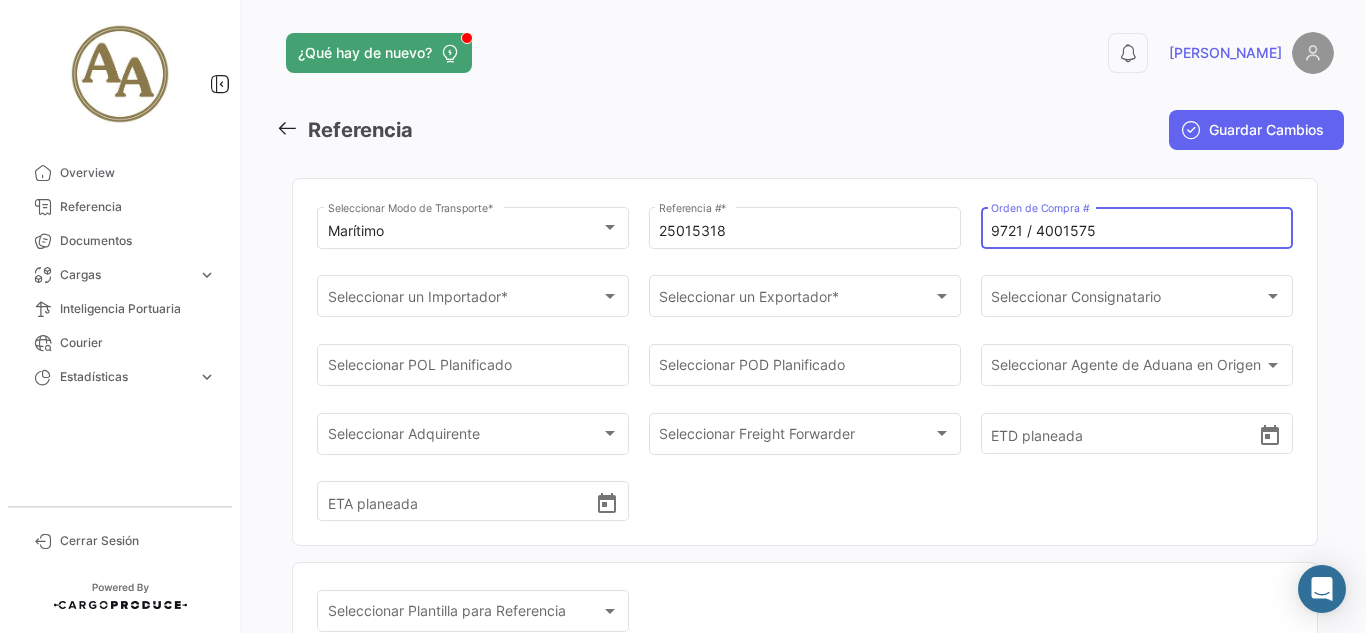type on "9721 / 4001575" 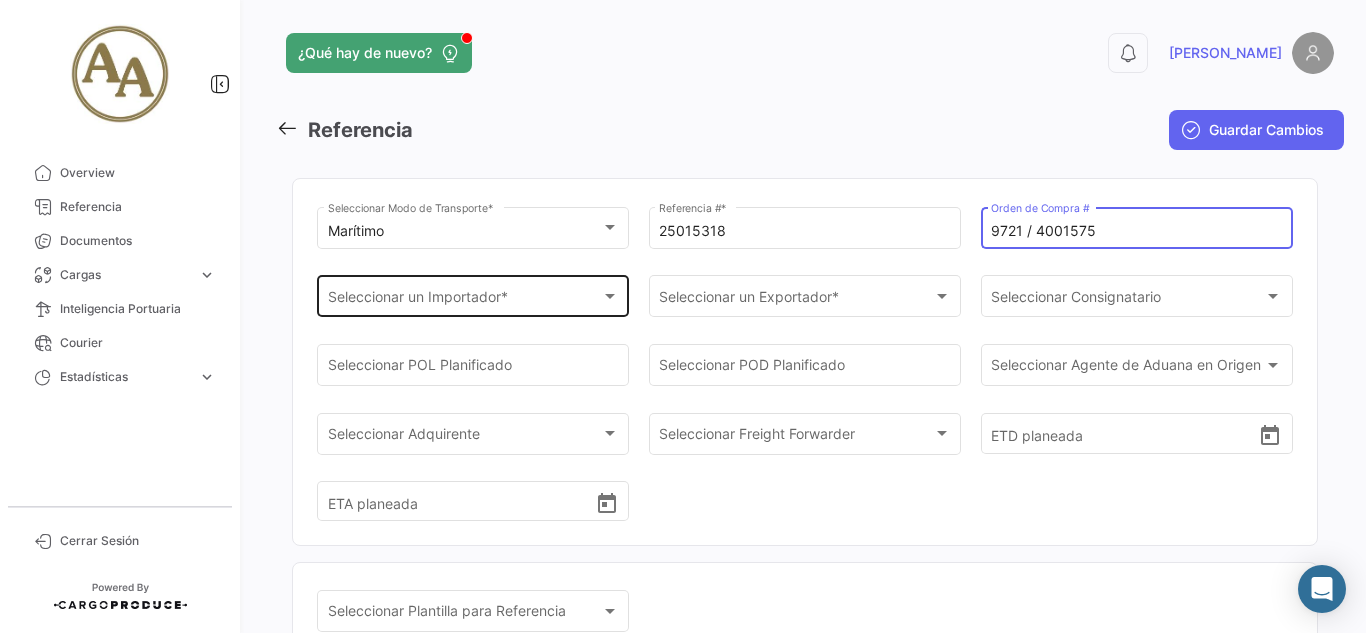 click on "Seleccionar un Importador *" at bounding box center [464, 300] 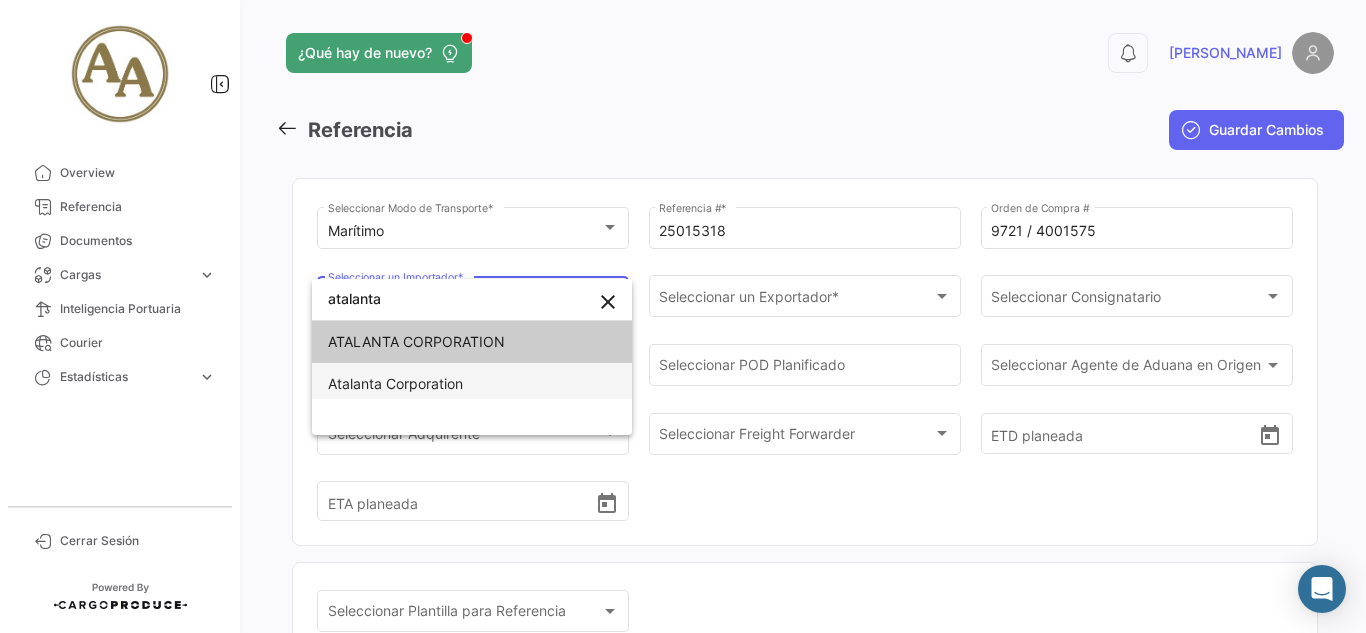 type on "atalanta" 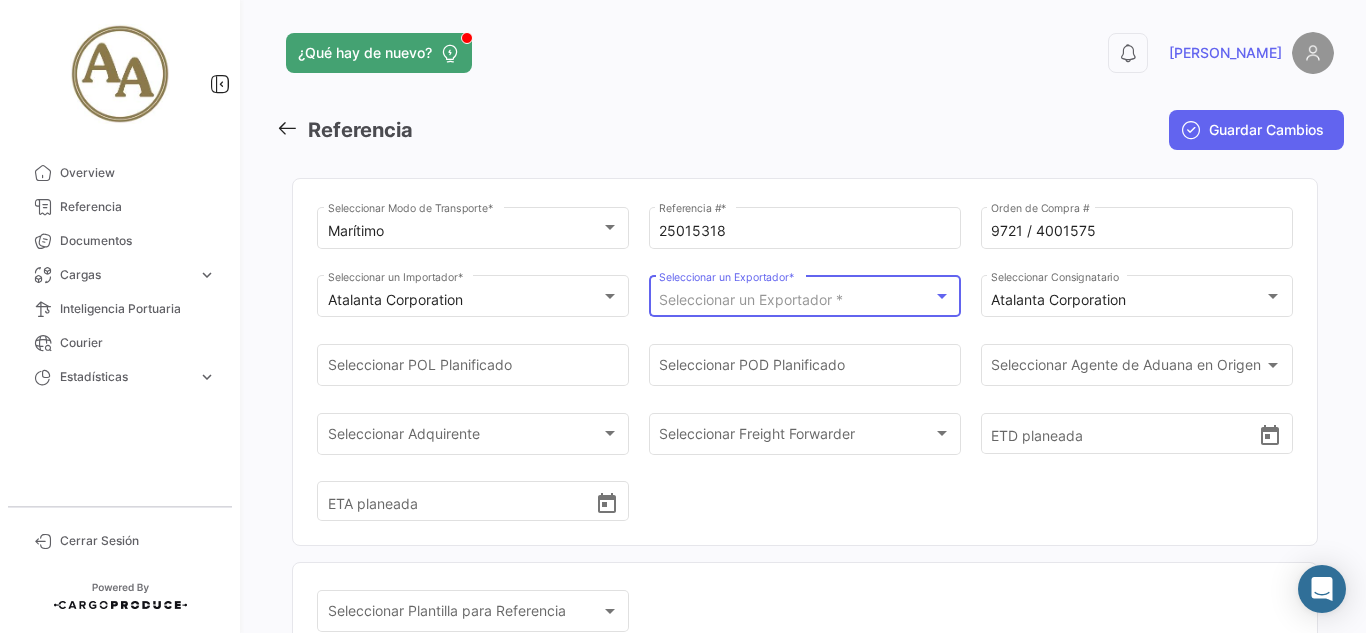 click on "Seleccionar un Exportador *" at bounding box center (751, 299) 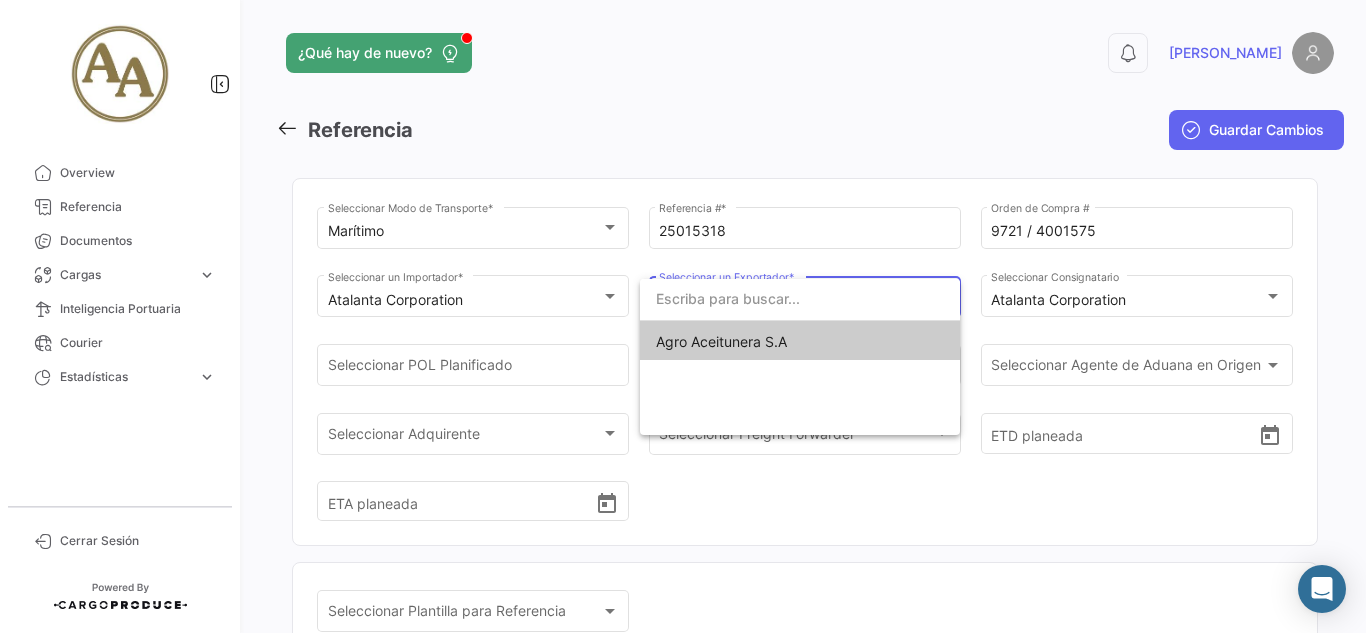 click on "Agro Aceitunera S.A" at bounding box center (721, 341) 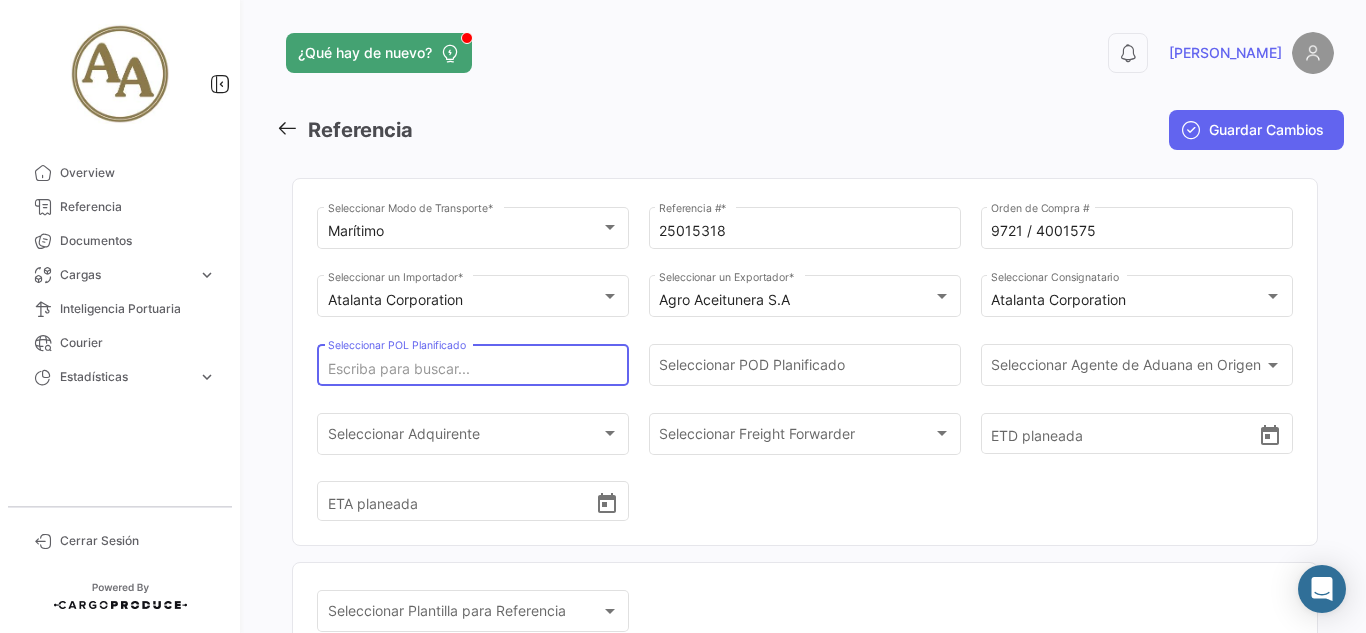 click on "Seleccionar
POL Planificado" at bounding box center [473, 369] 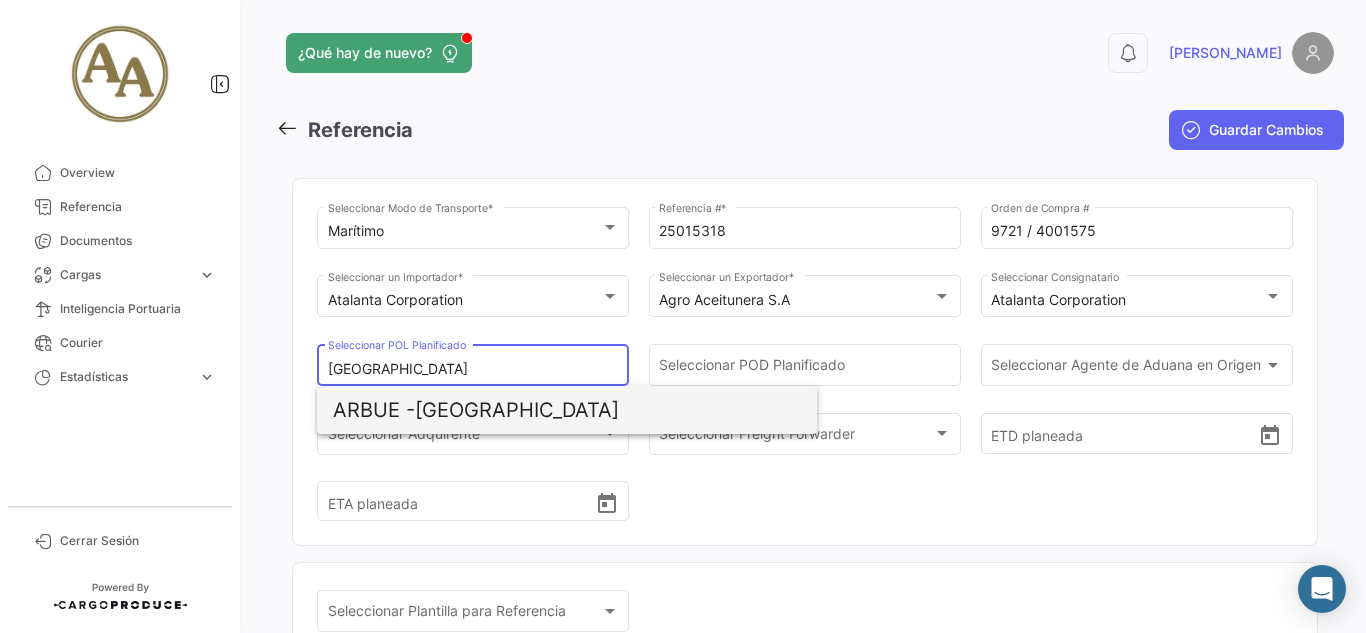 type on "[GEOGRAPHIC_DATA]" 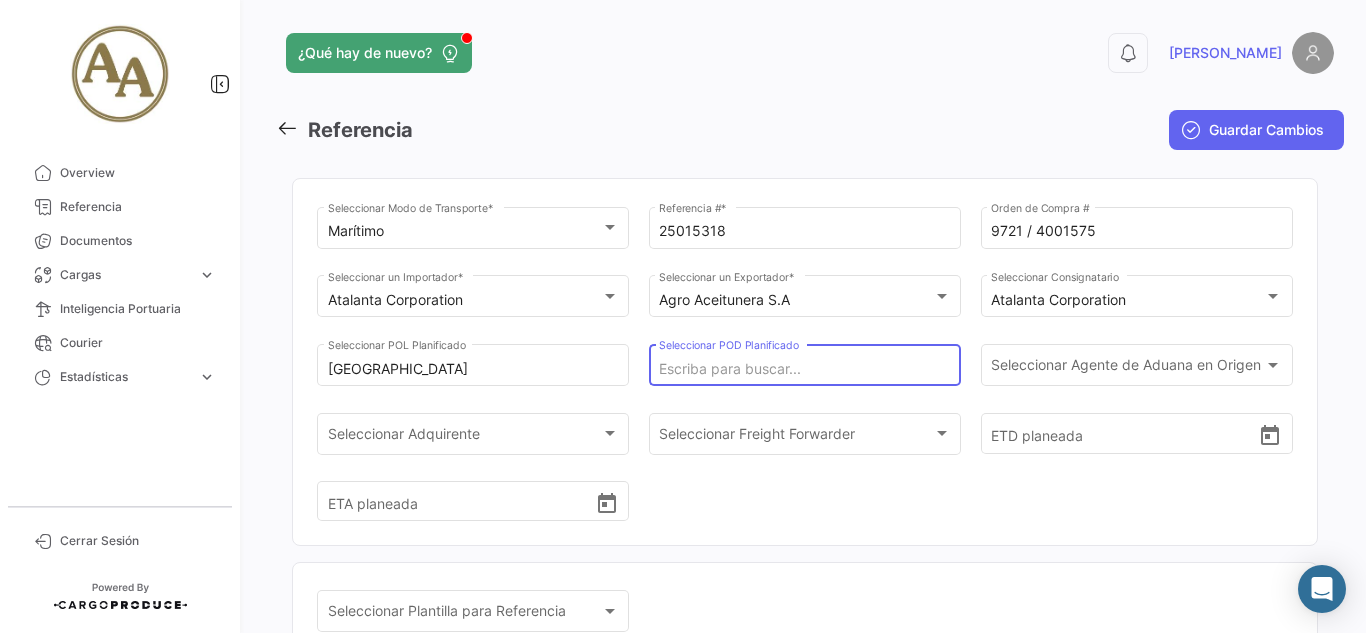 click on "Seleccionar
POD Planificado" at bounding box center [804, 369] 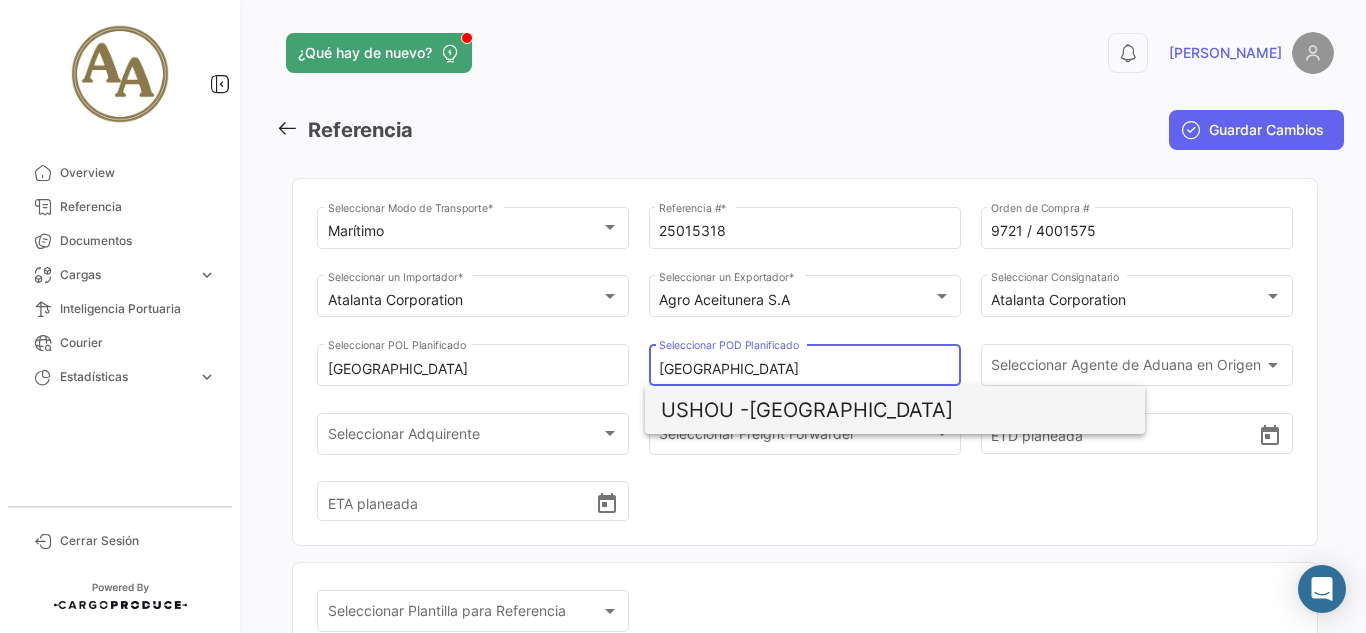 type on "[GEOGRAPHIC_DATA]" 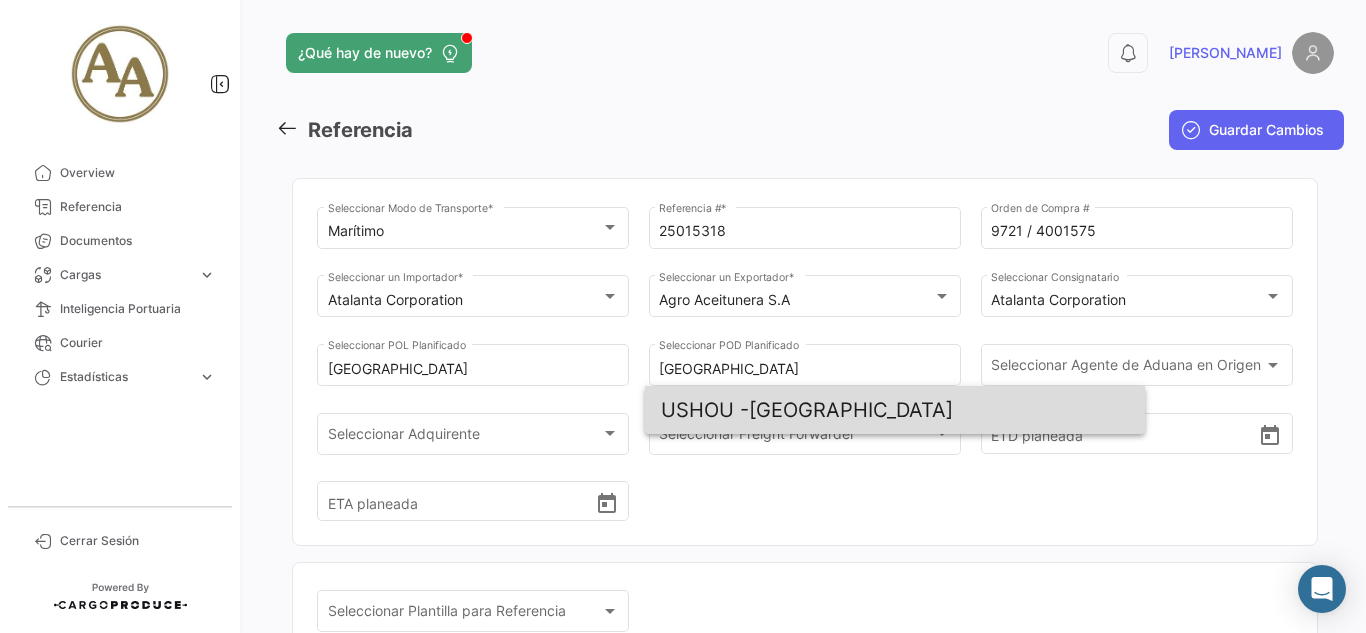 click on "USHOU -    [GEOGRAPHIC_DATA]" at bounding box center (895, 410) 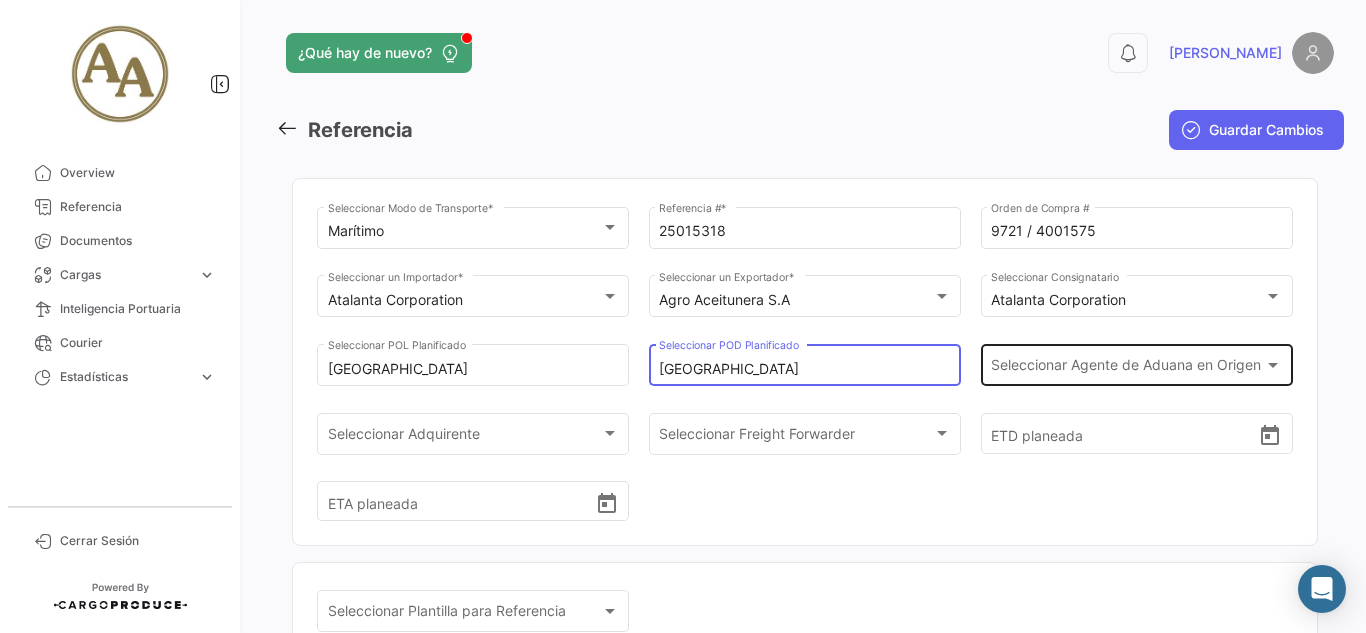click on "Seleccionar
Agente de Aduana en Origen Seleccionar
Agente de Aduana en Origen" 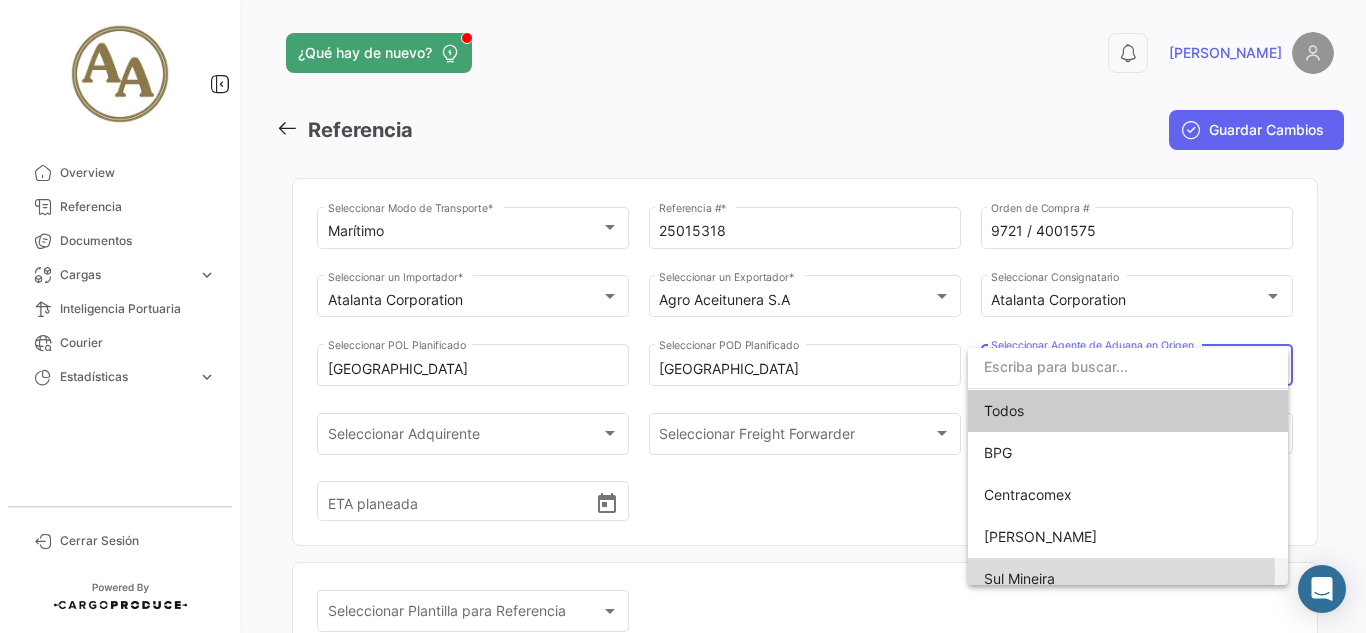 click on "Sul Mineira" at bounding box center [1128, 579] 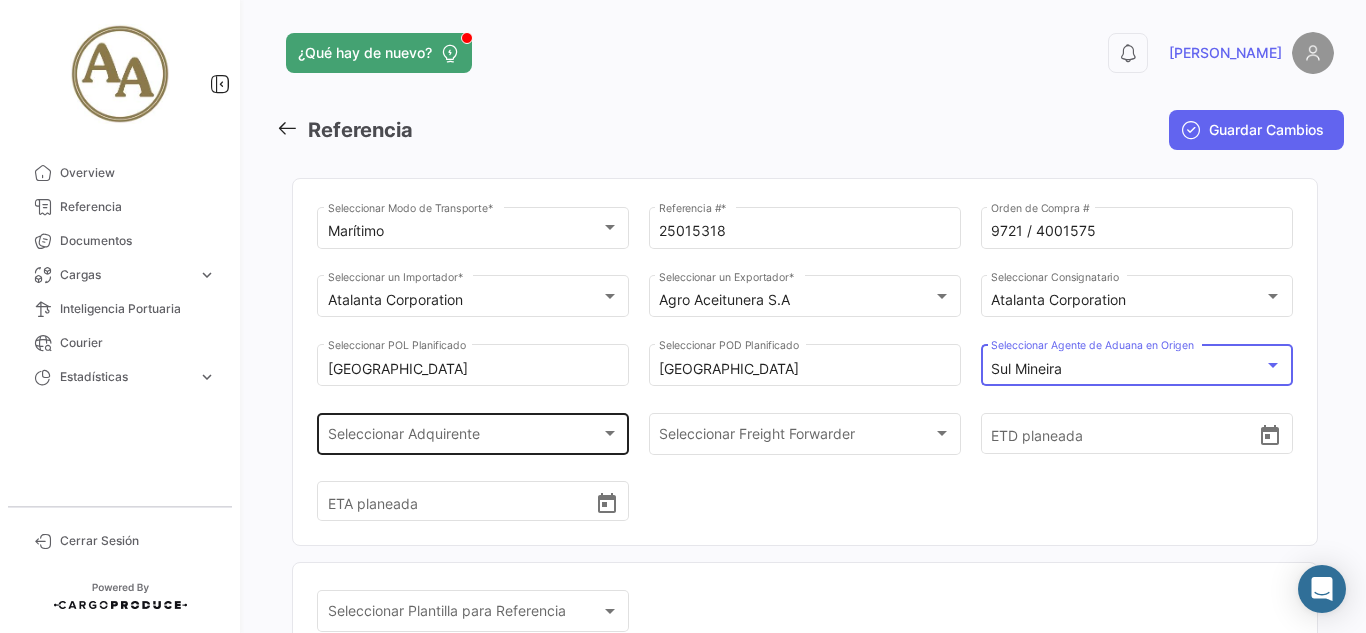 click on "Seleccionar Adquirente" at bounding box center (464, 437) 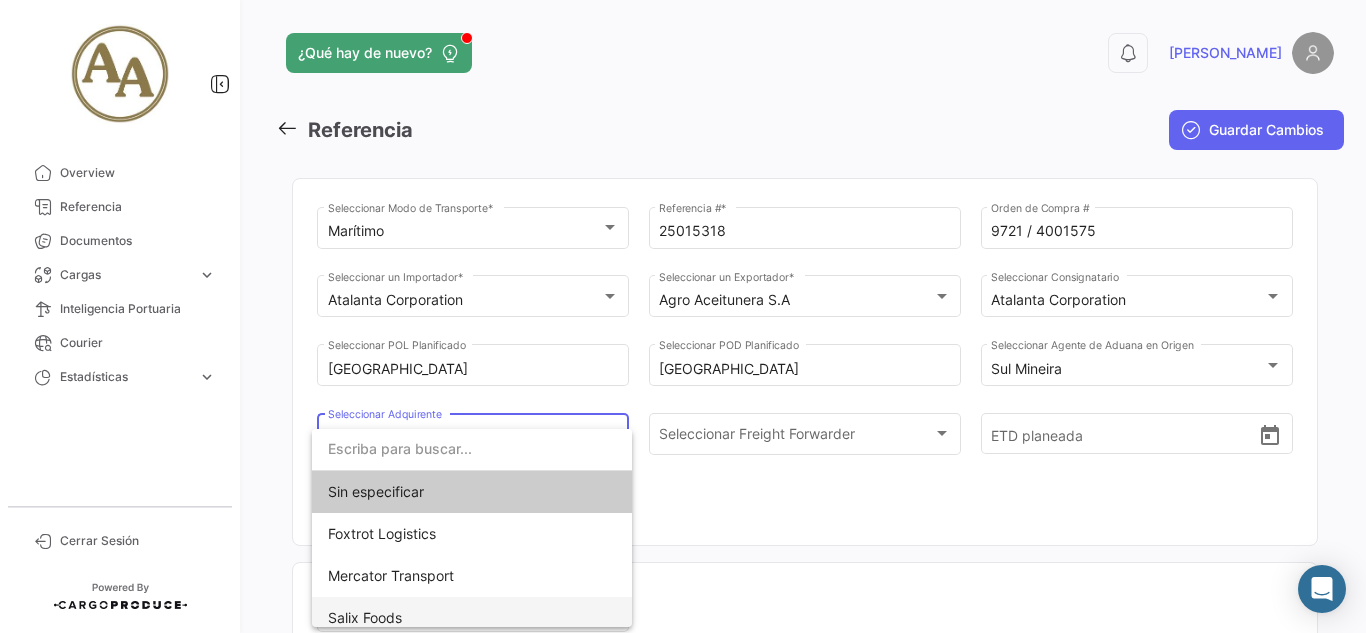 click on "Salix Foods" at bounding box center (472, 618) 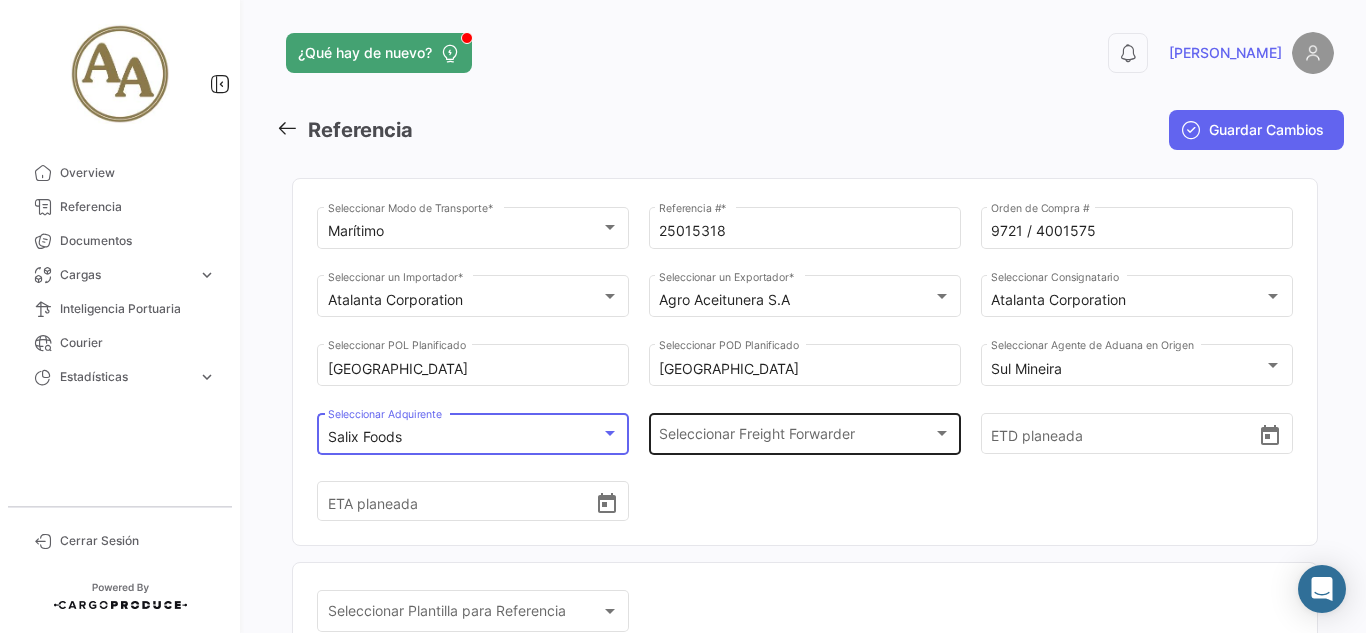 click on "Seleccionar Freight Forwarder" at bounding box center (795, 437) 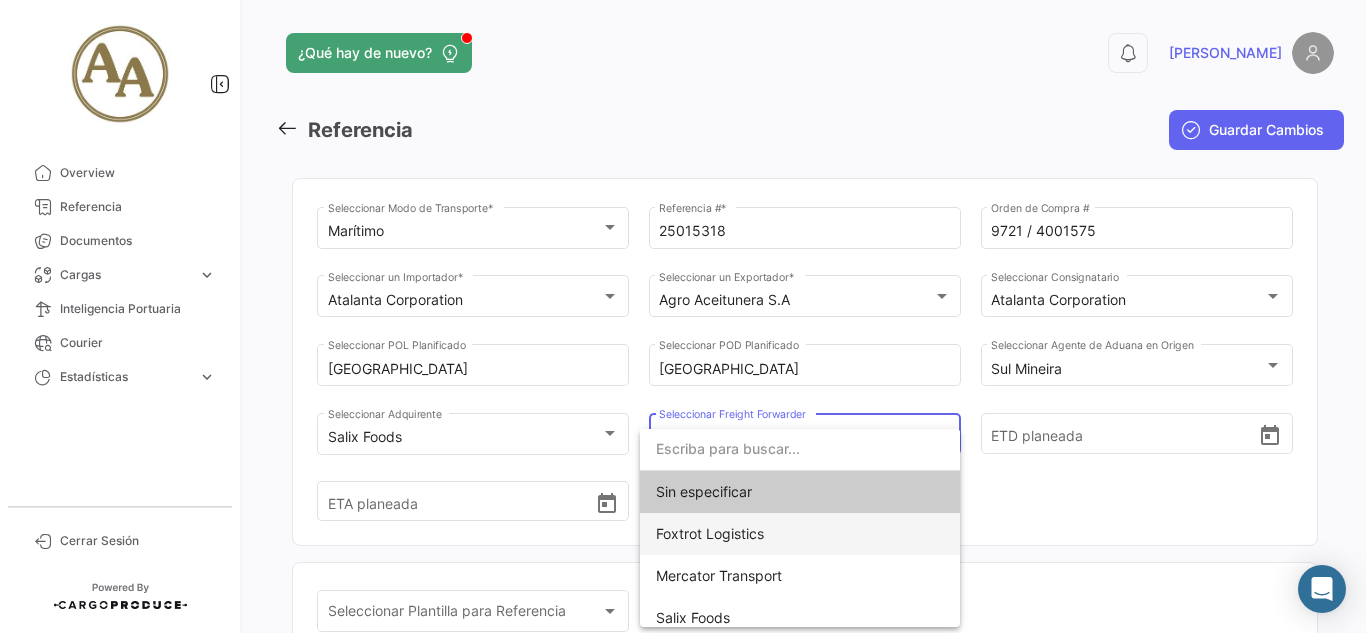 click on "Foxtrot Logistics" at bounding box center (710, 533) 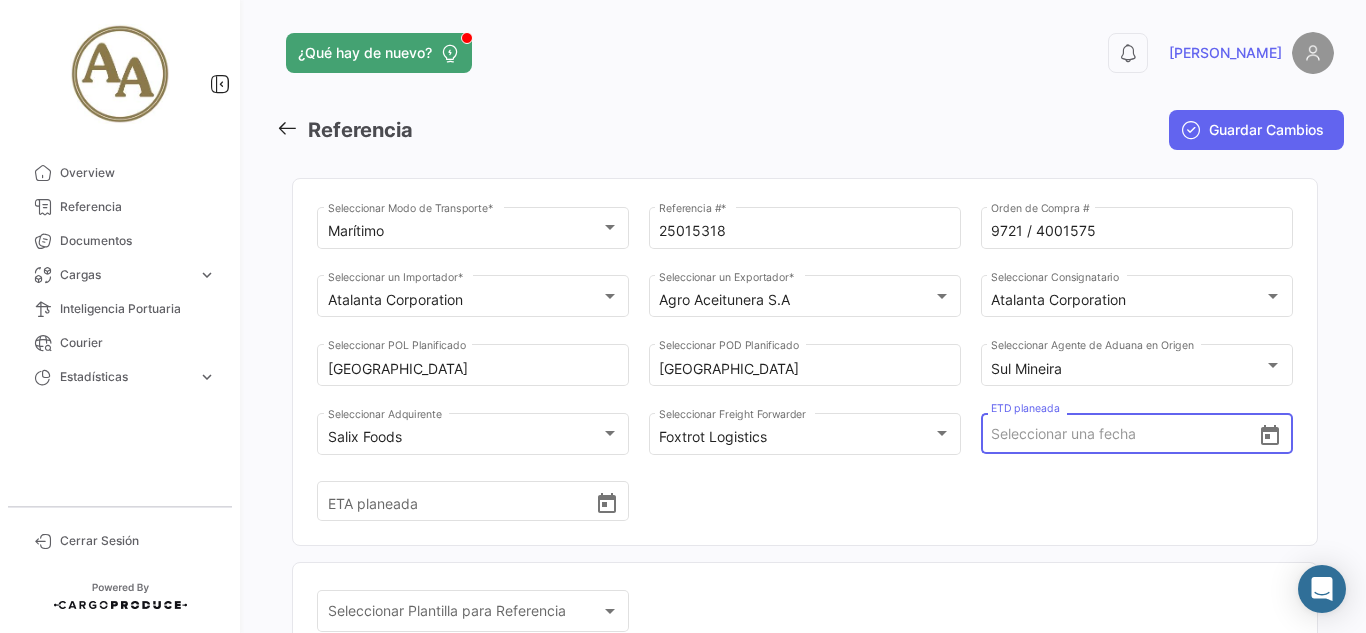 click on "ETD planeada" at bounding box center [1124, 434] 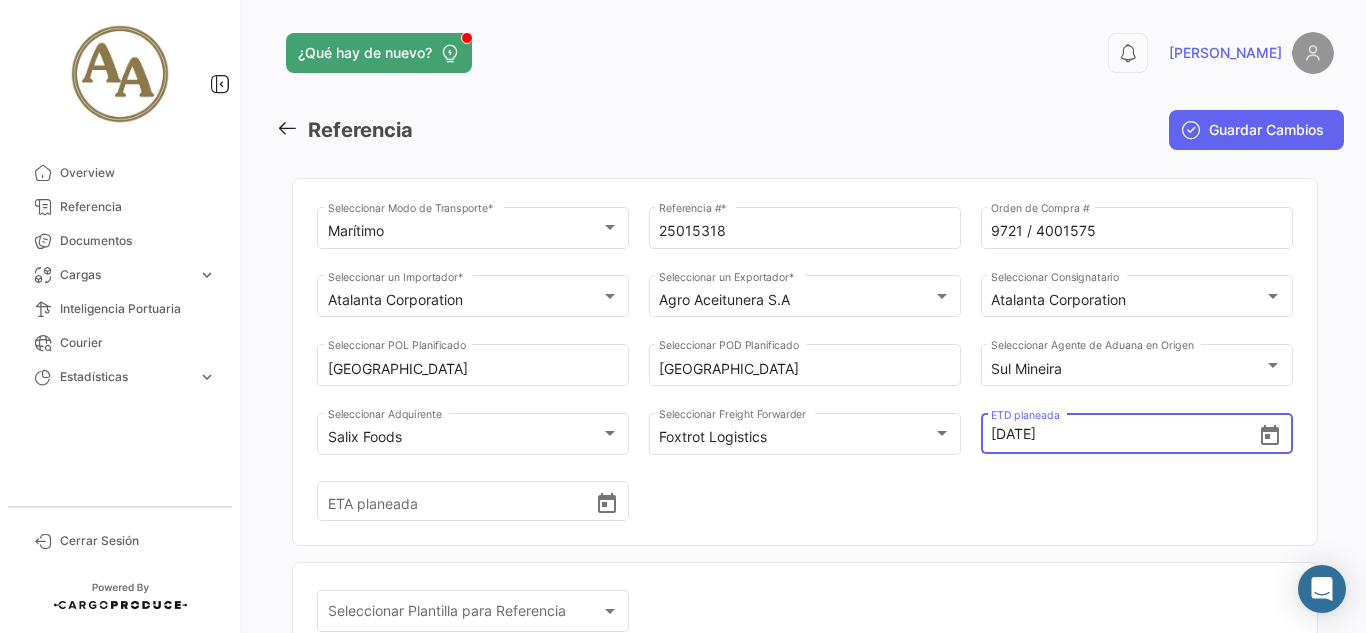 type on "[DATE] 00:00" 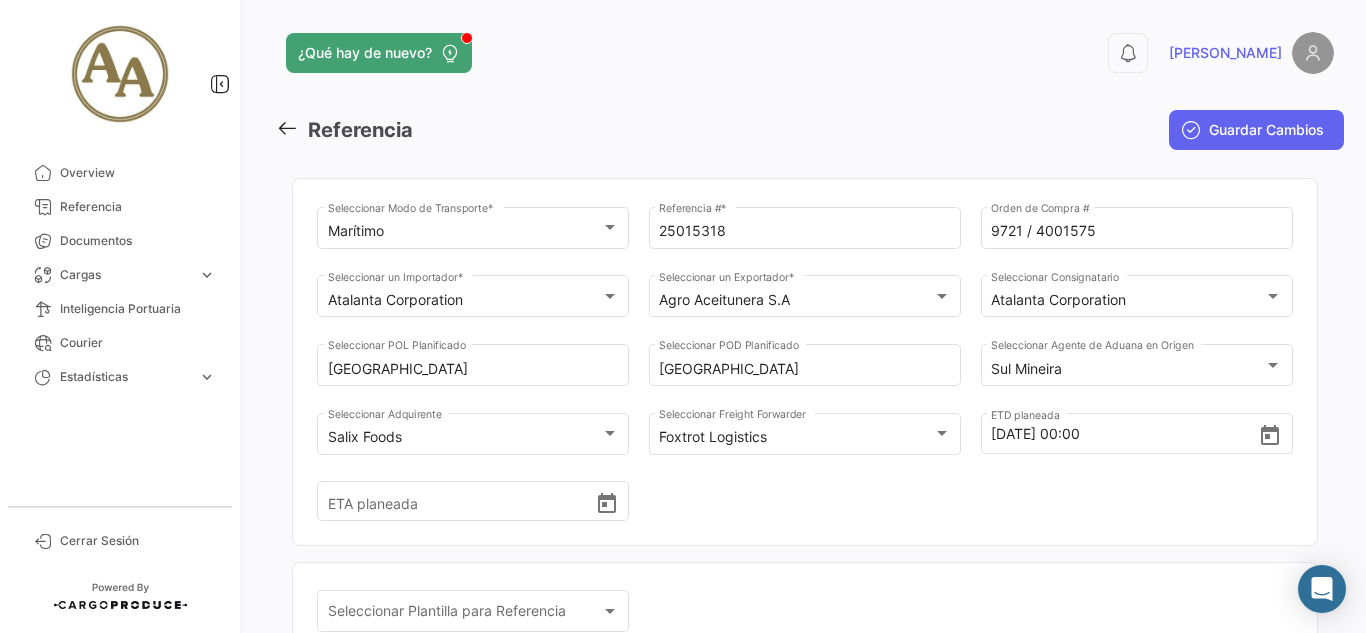 click on "Marítimo Seleccionar
Modo de Transporte  *   25015318 Referencia #  *   9721 / 4001575 Orden de Compra # Atalanta Corporation Seleccionar un Importador  * Agro Aceitunera S.A Seleccionar un Exportador  * Atalanta Corporation Seleccionar
Consignatario [GEOGRAPHIC_DATA] Seleccionar
POL Planificado Houston Seleccionar
POD Planificado Sul Mineira Seleccionar
Agente de Aduana en Origen Salix Foods Seleccionar Adquirente Foxtrot Logistics Seleccionar Freight Forwarder   [DATE] 00:00 ETD planeada   ETA planeada" 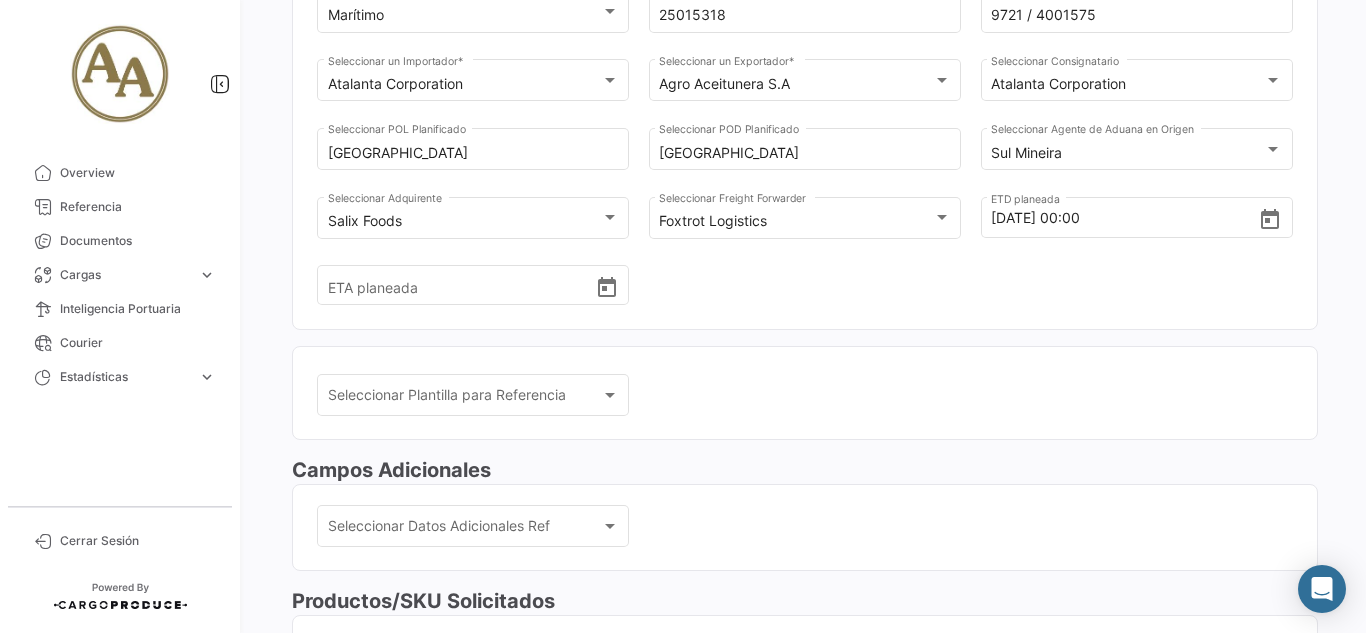 scroll, scrollTop: 300, scrollLeft: 0, axis: vertical 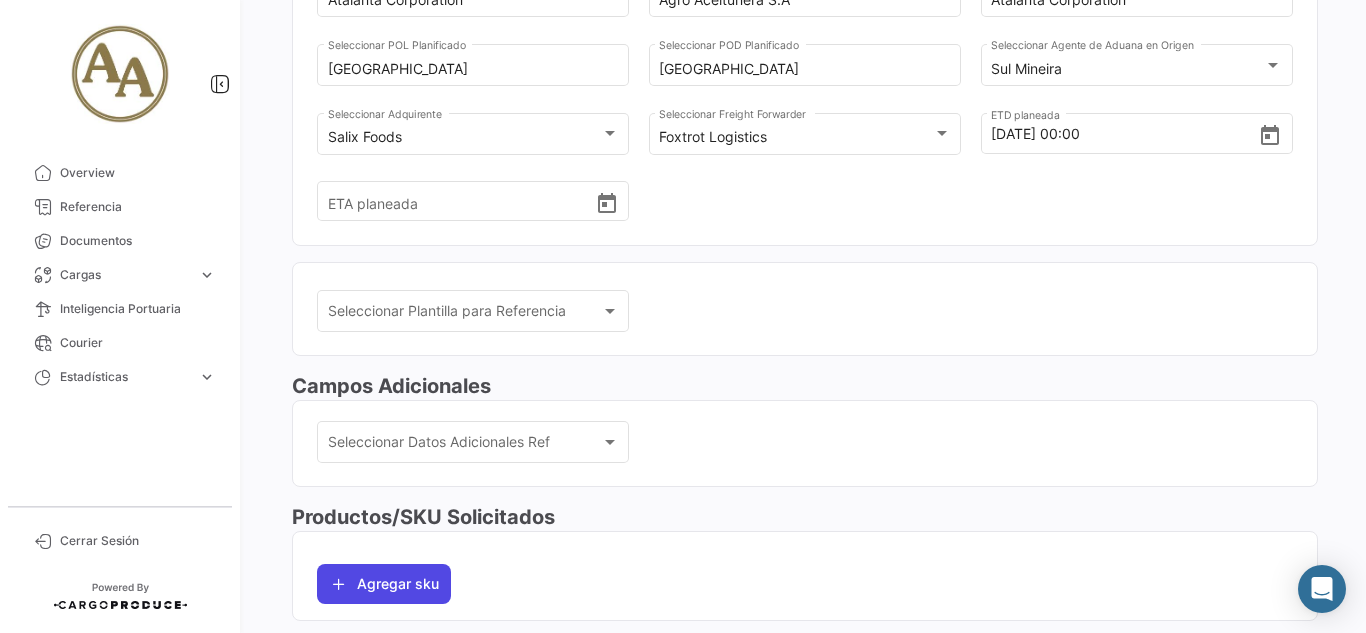 click on "Agregar sku" 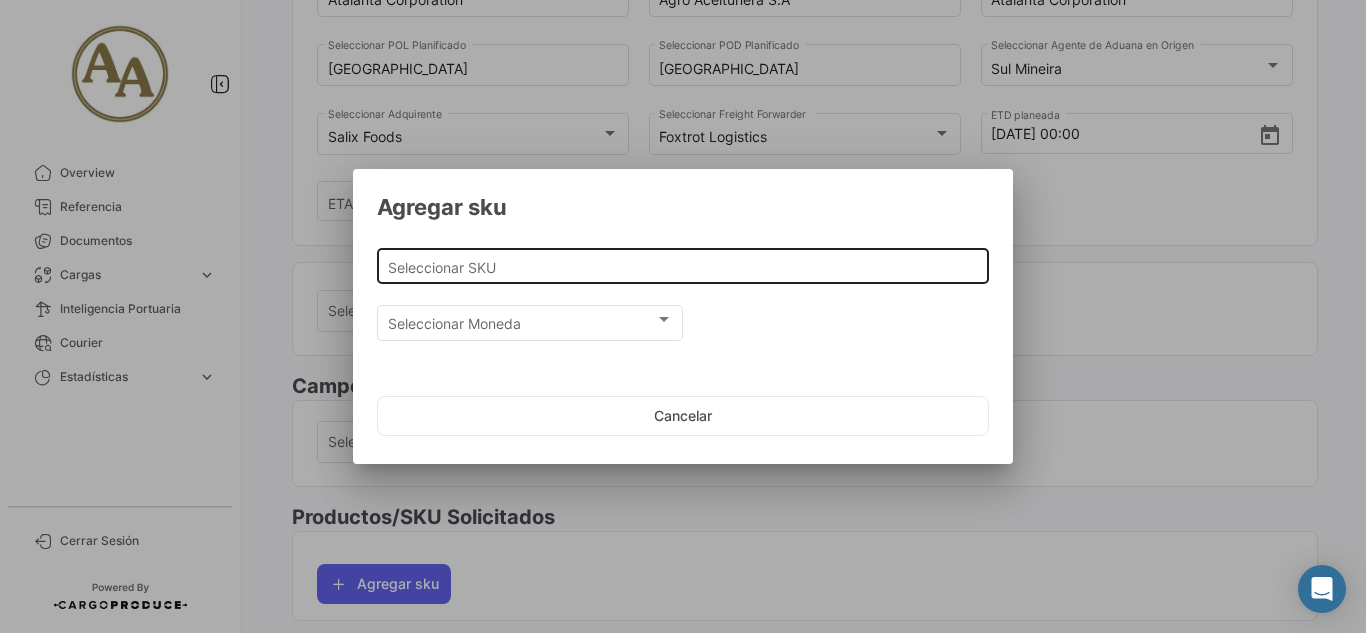 click on "Seleccionar
SKU" at bounding box center (683, 264) 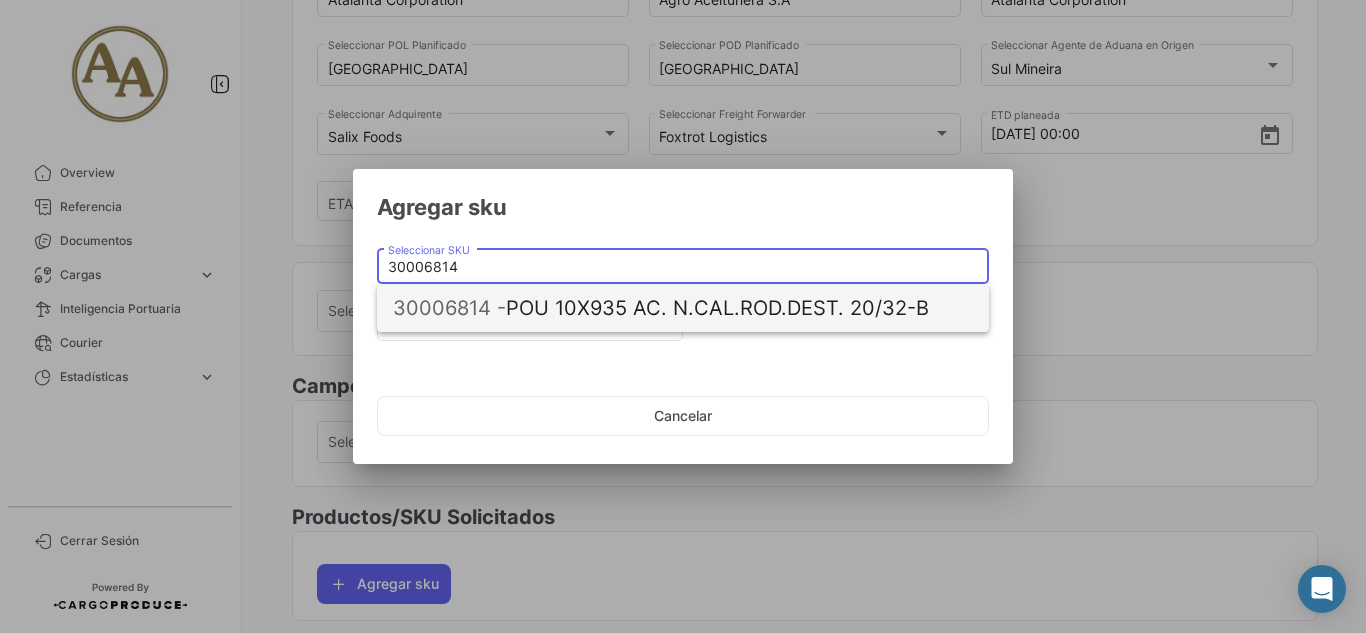click on "30006814 -    POU 10X935 AC. N.CAL.ROD.DEST. 20/32-B" at bounding box center [683, 308] 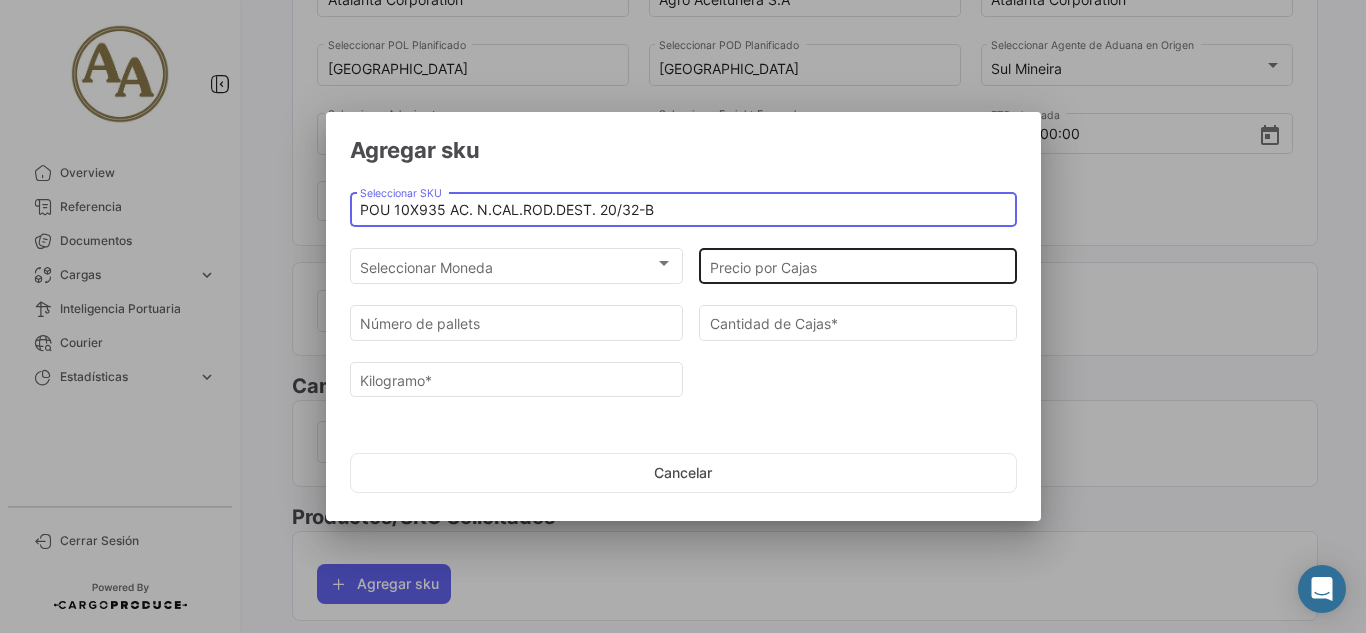 click on "Precio por Cajas" at bounding box center (858, 267) 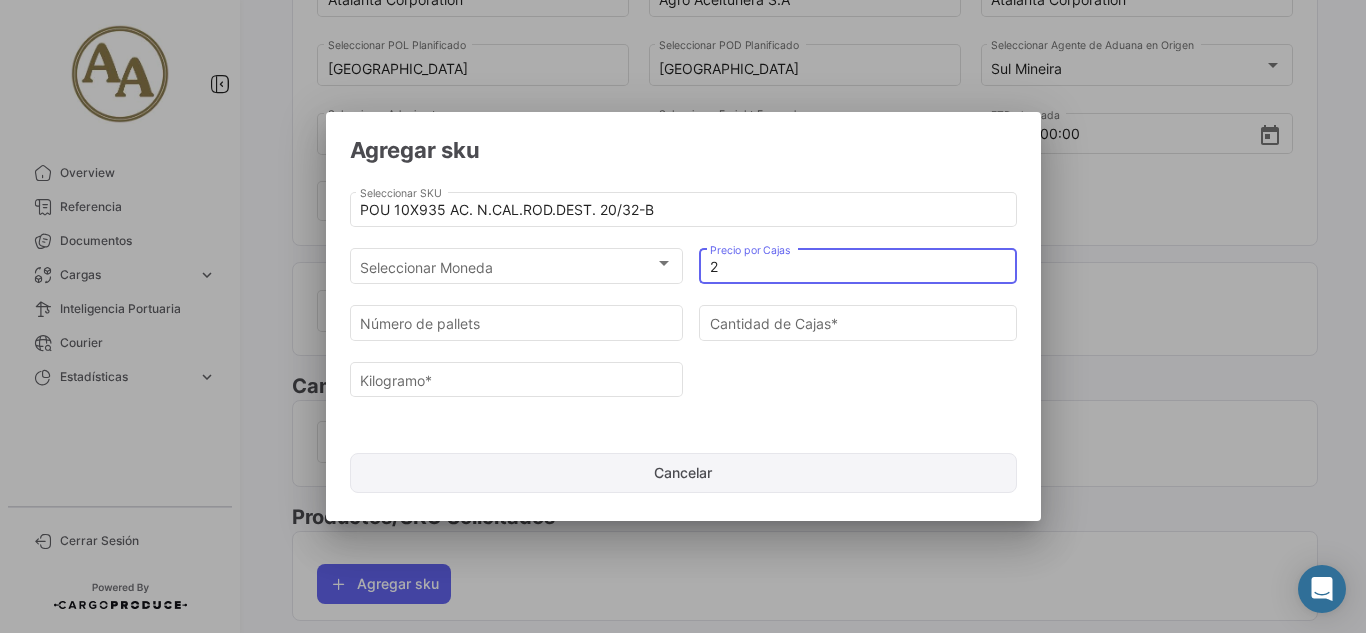 type on "27" 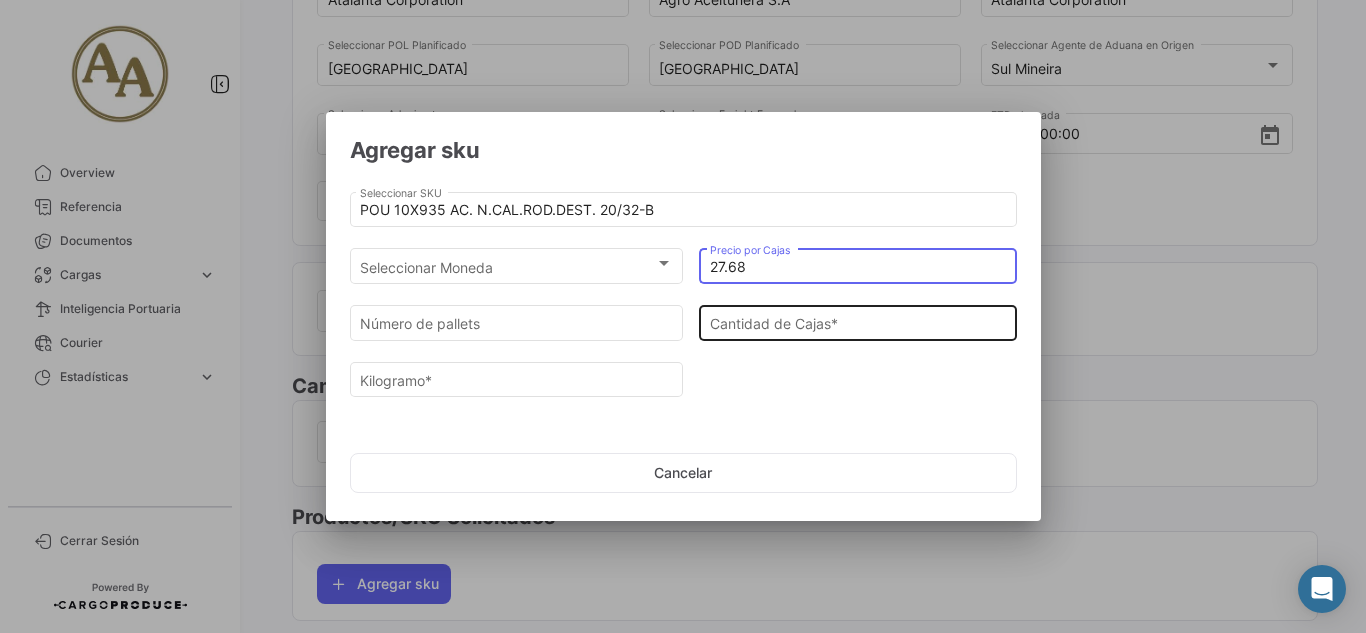 type on "27.68" 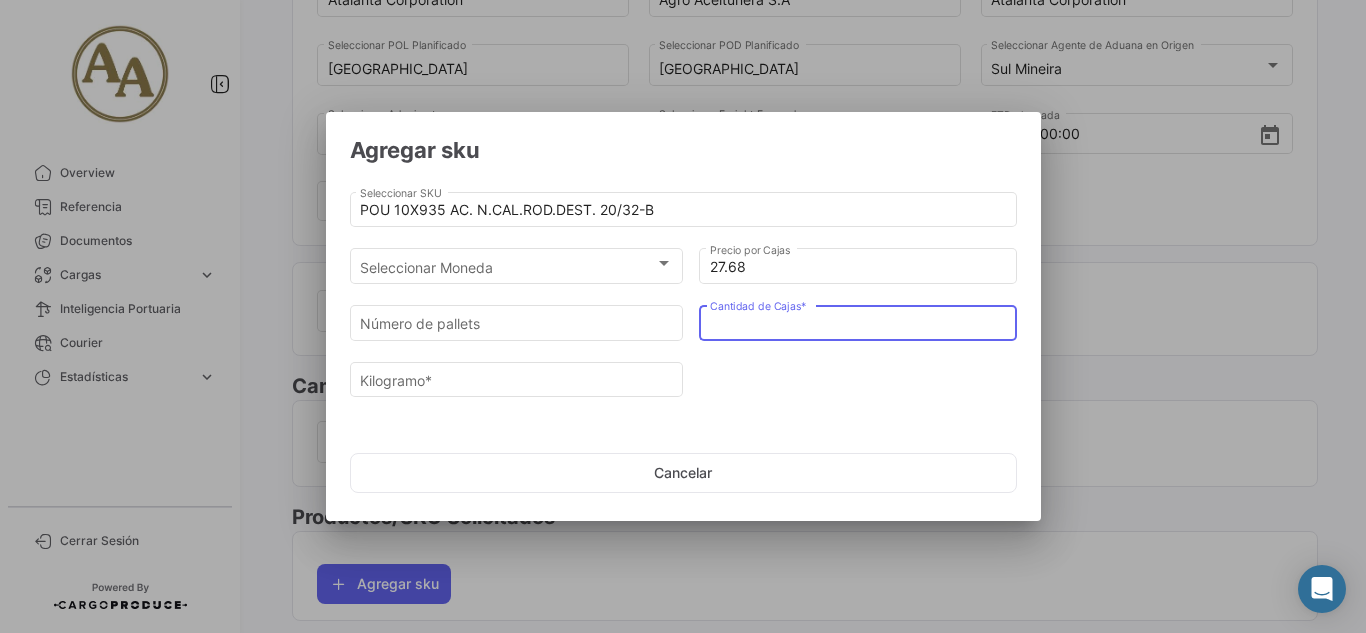 click on "Cantidad de Cajas  *" at bounding box center (858, 324) 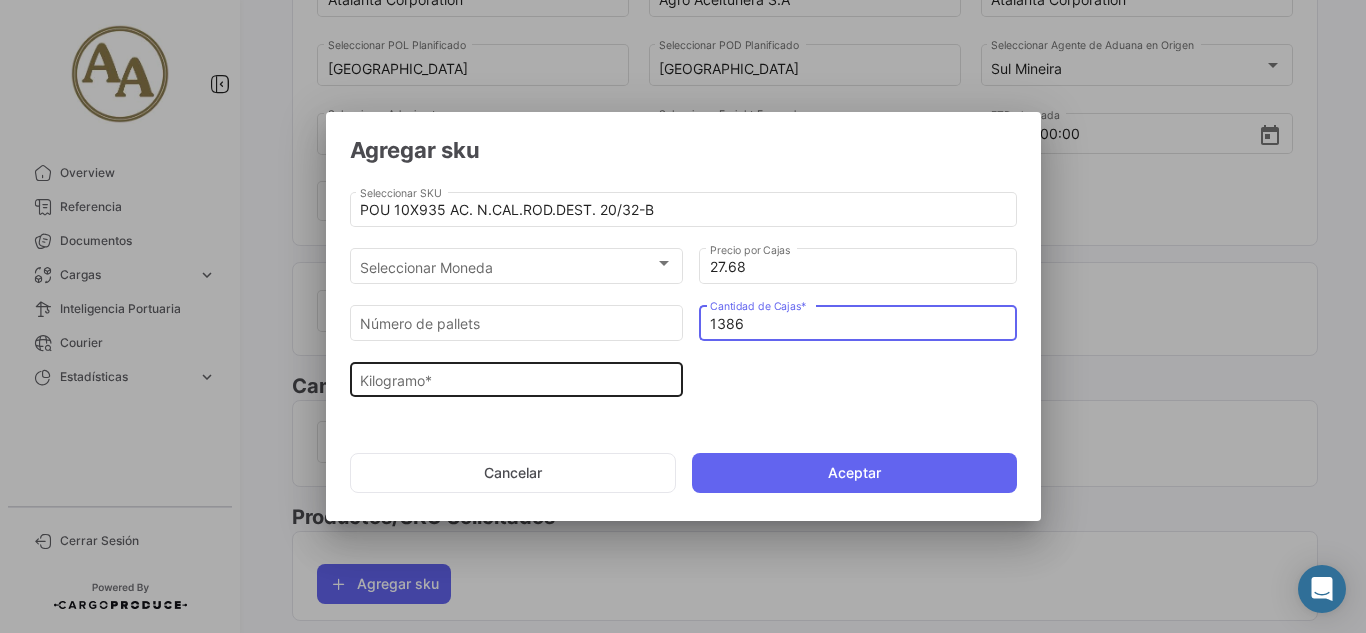 type on "1386" 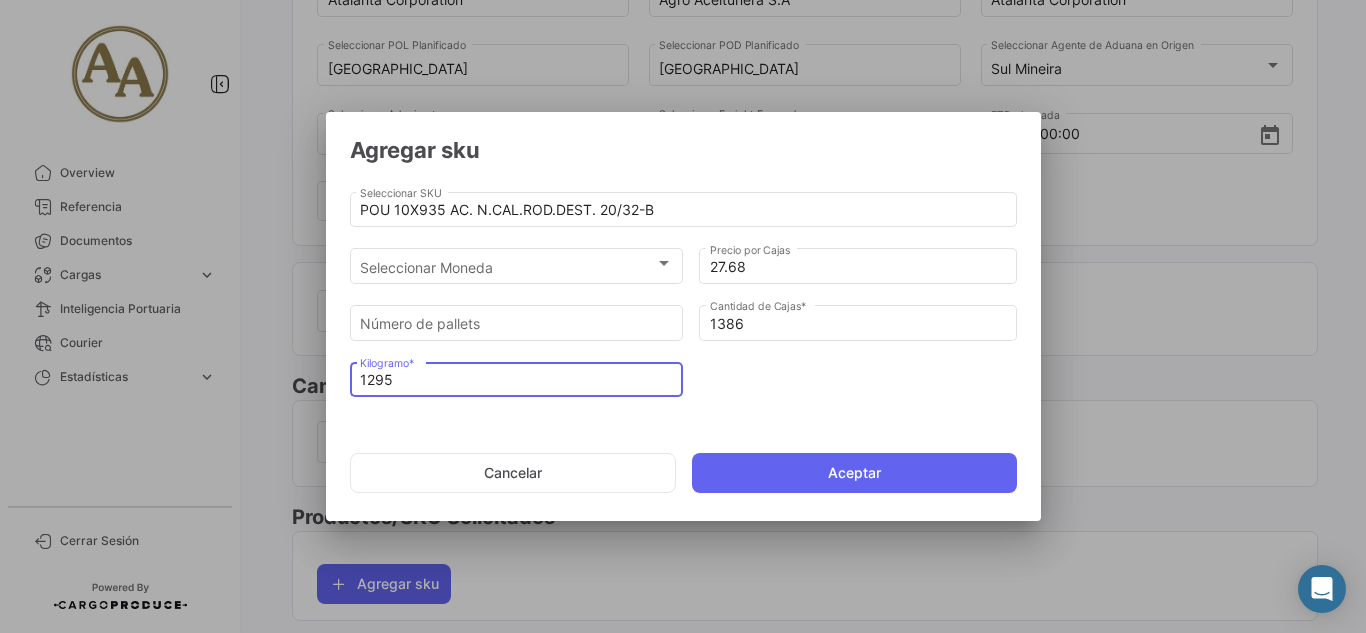 type on "12959" 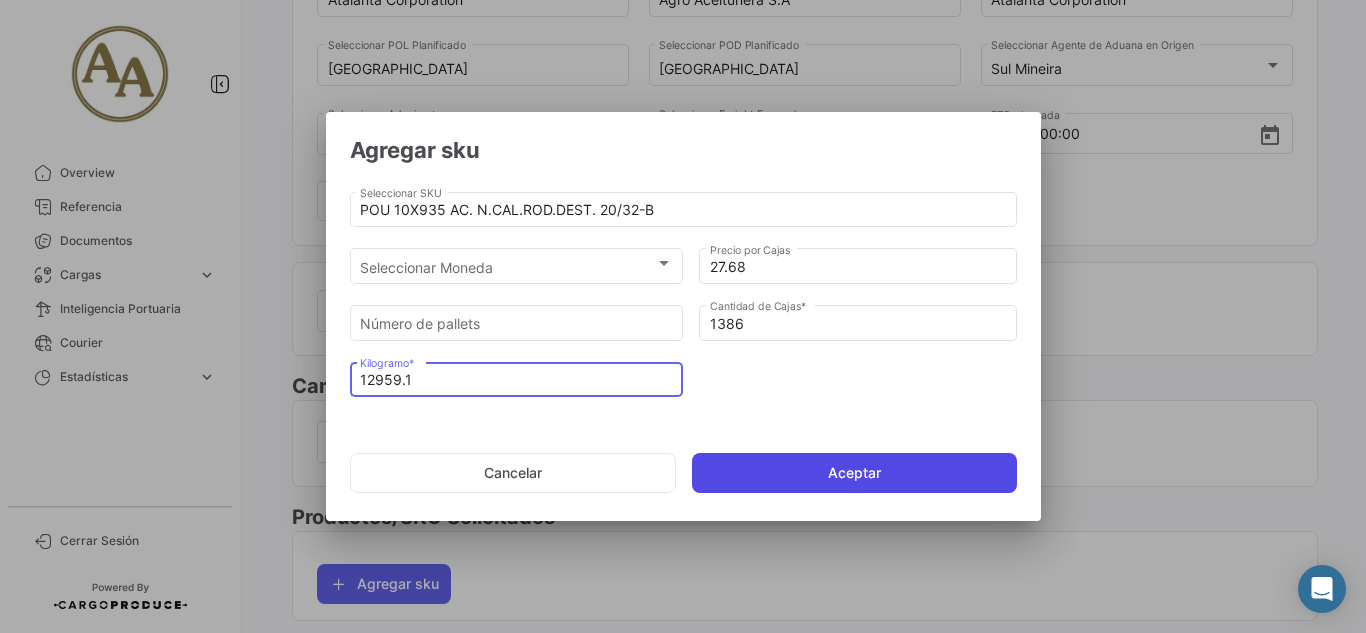 type on "12959.1" 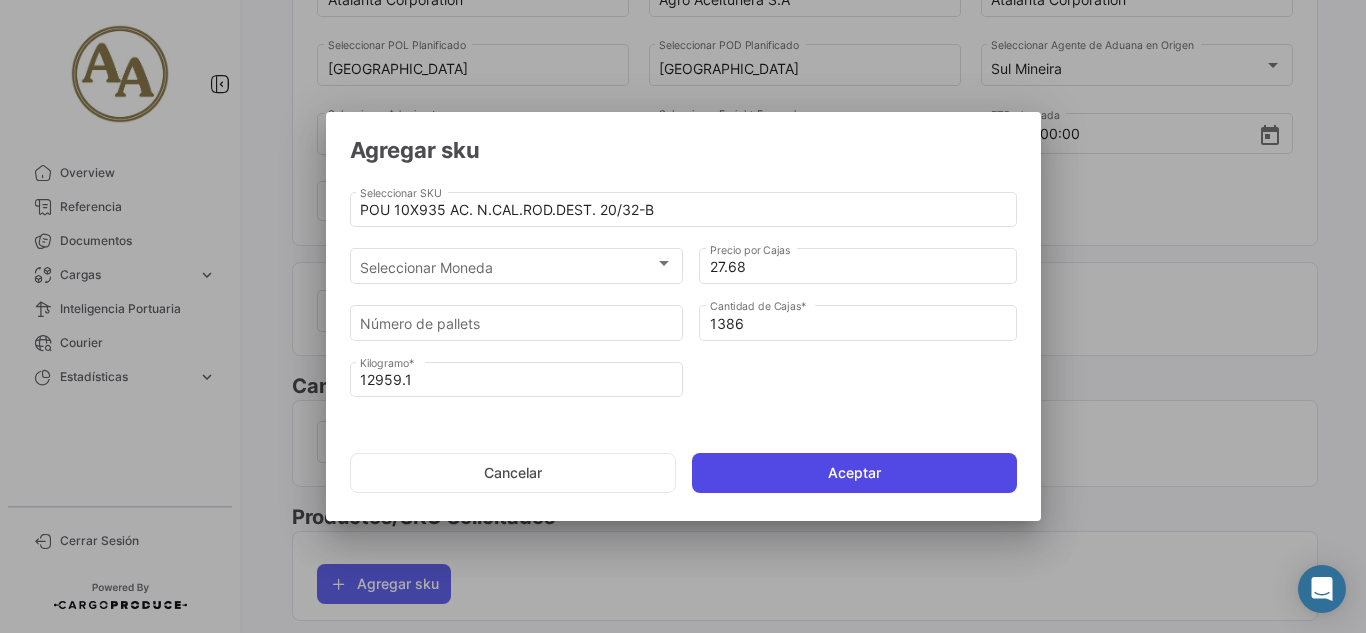 click on "Aceptar" 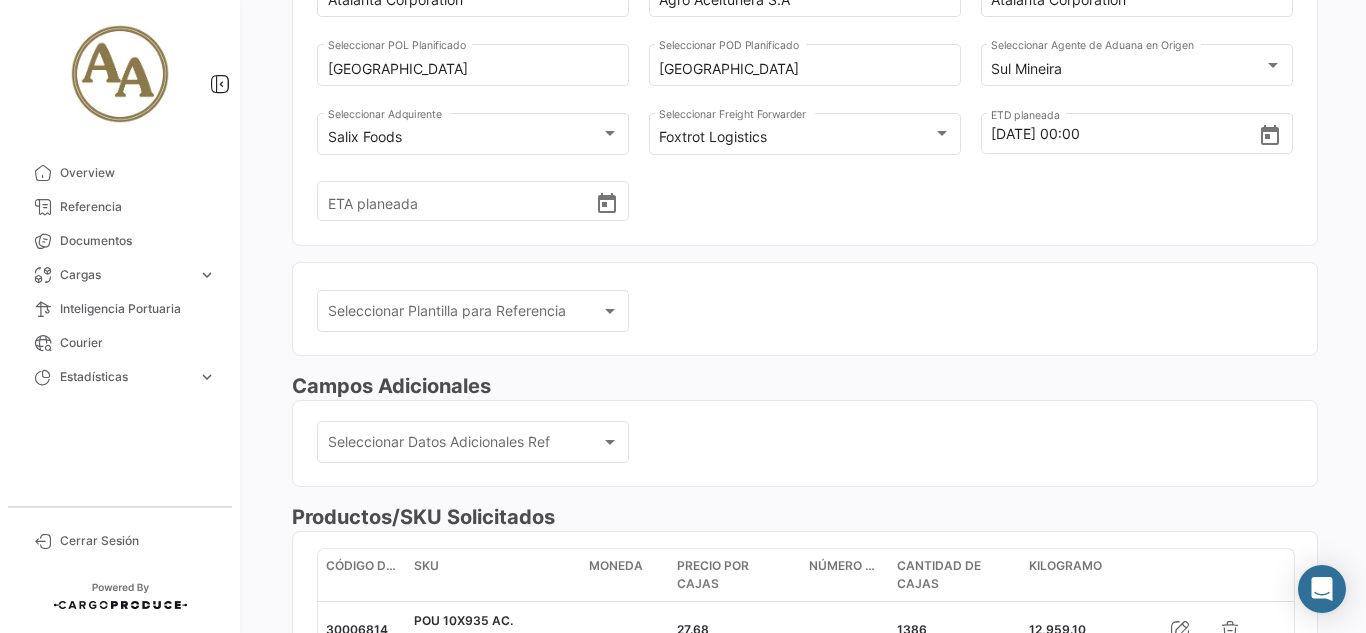 scroll, scrollTop: 679, scrollLeft: 0, axis: vertical 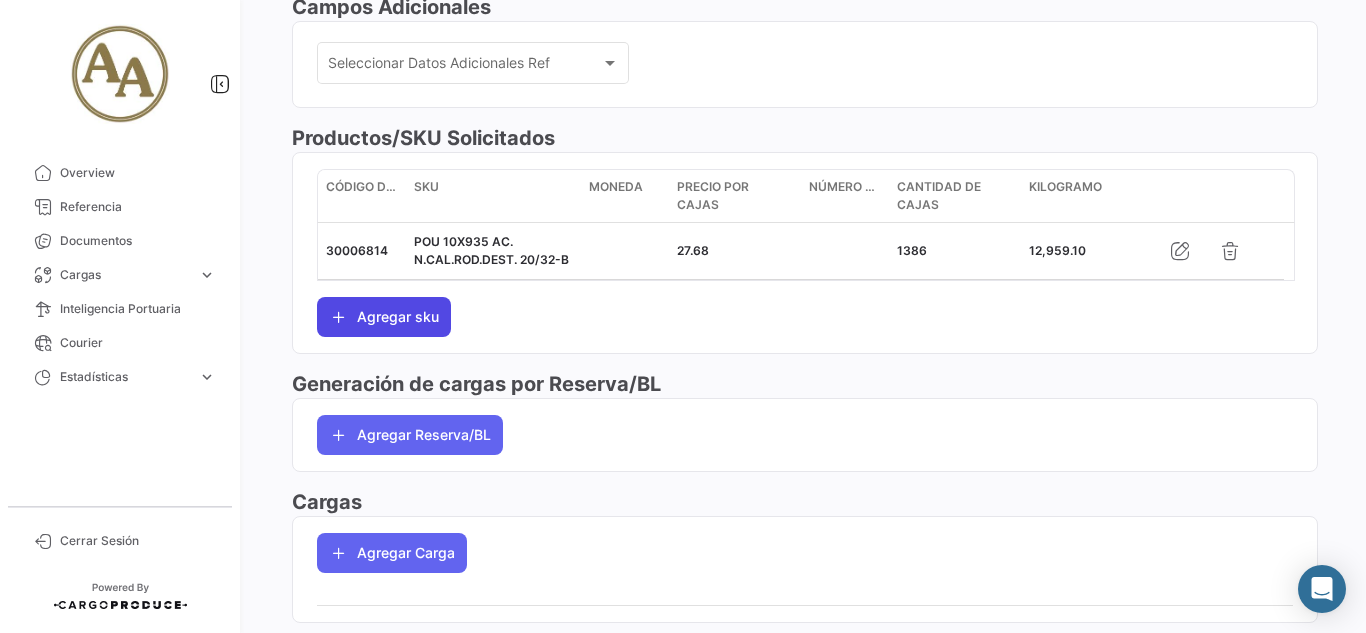 click on "Agregar sku" 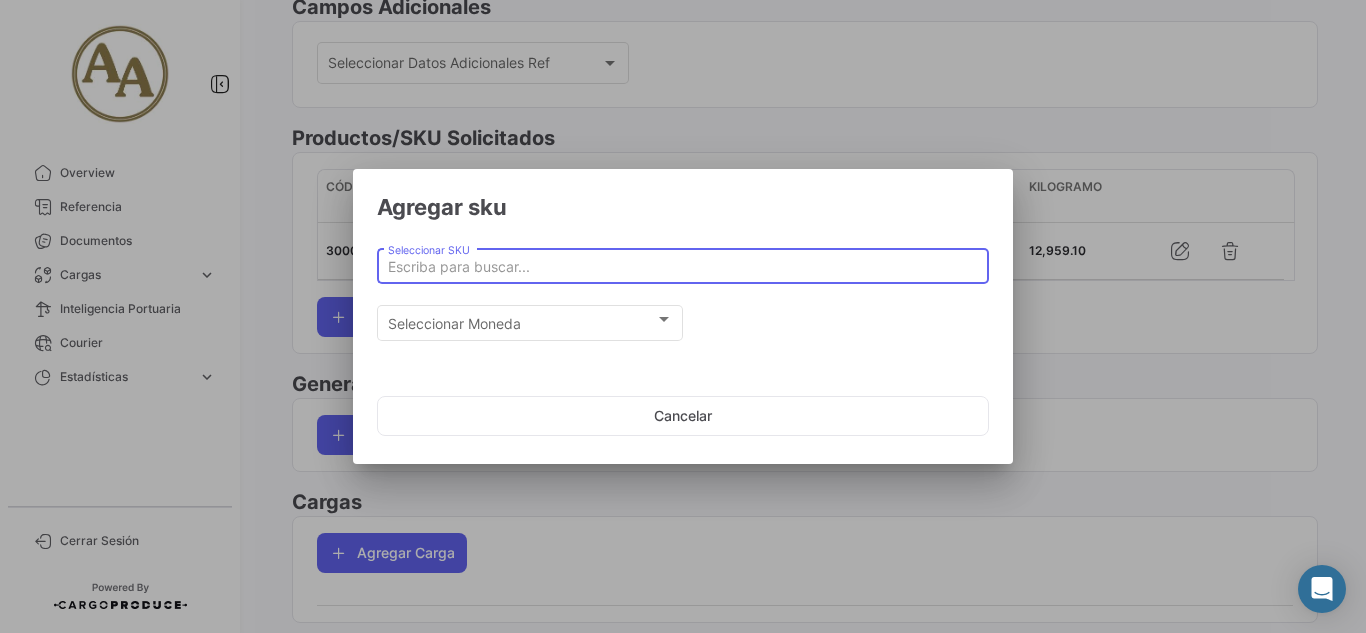 click on "Seleccionar
SKU" at bounding box center [683, 267] 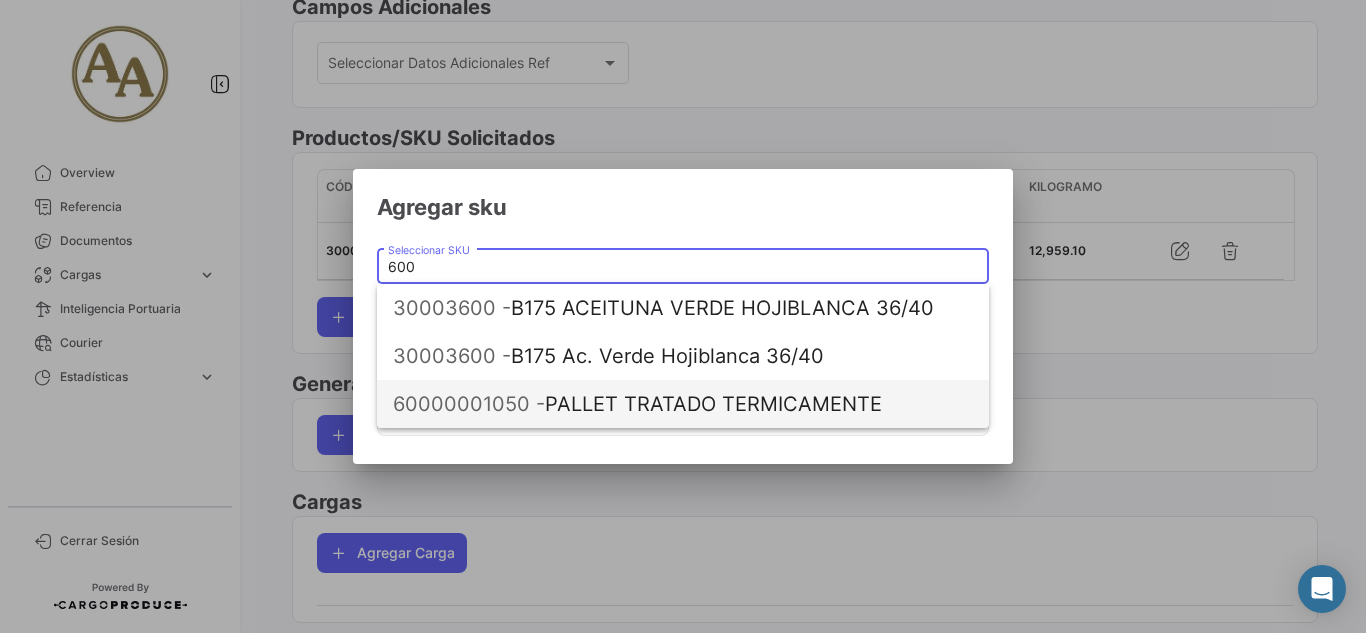 click on "60000001050 -    PALLET TRATADO TERMICAMENTE" at bounding box center [683, 404] 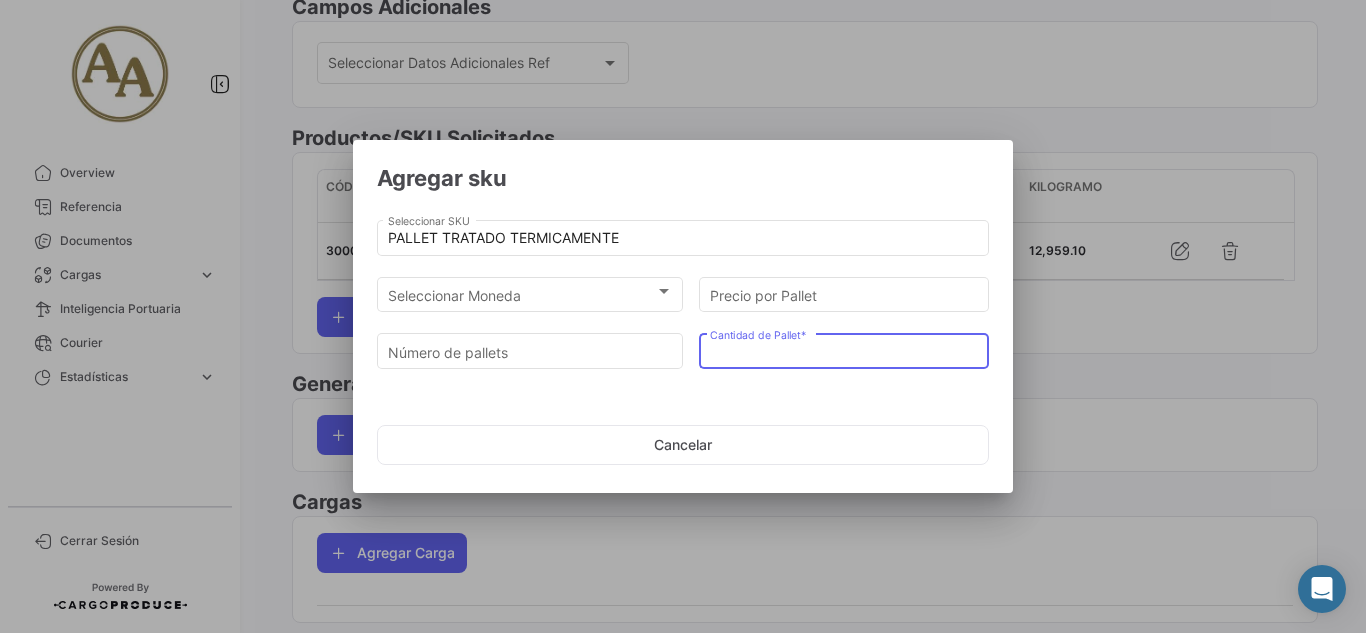 click on "Cantidad de Pallet  *" at bounding box center (844, 352) 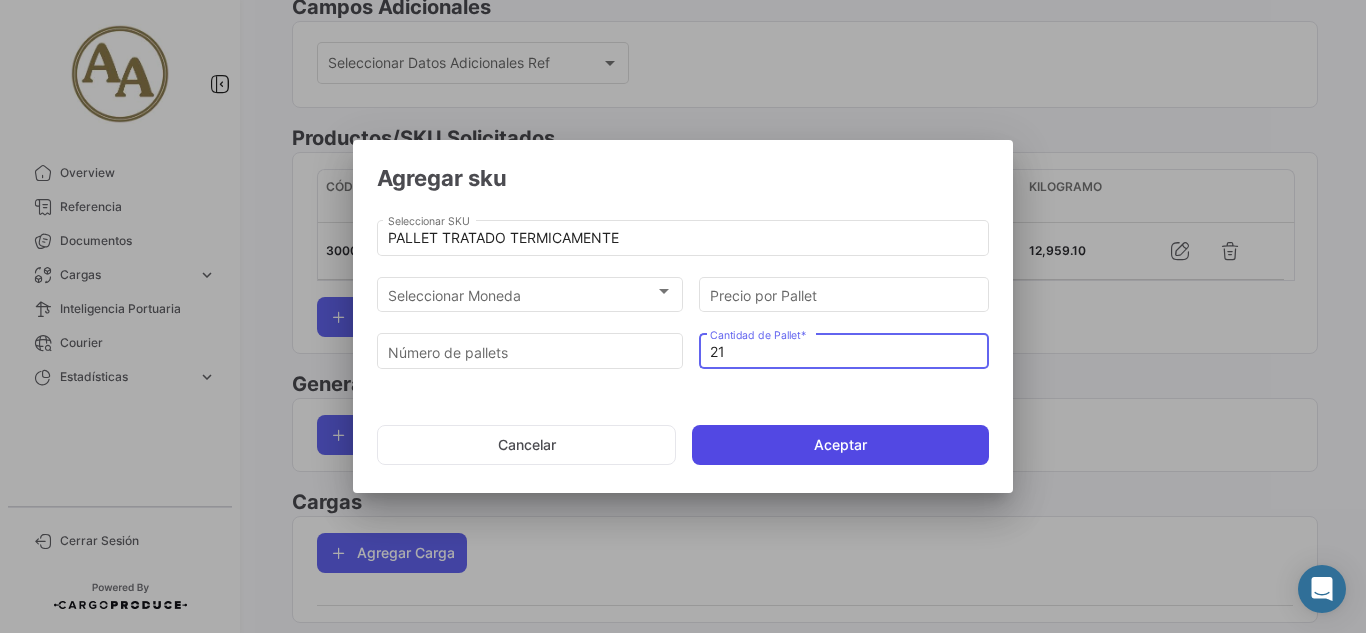 type on "21" 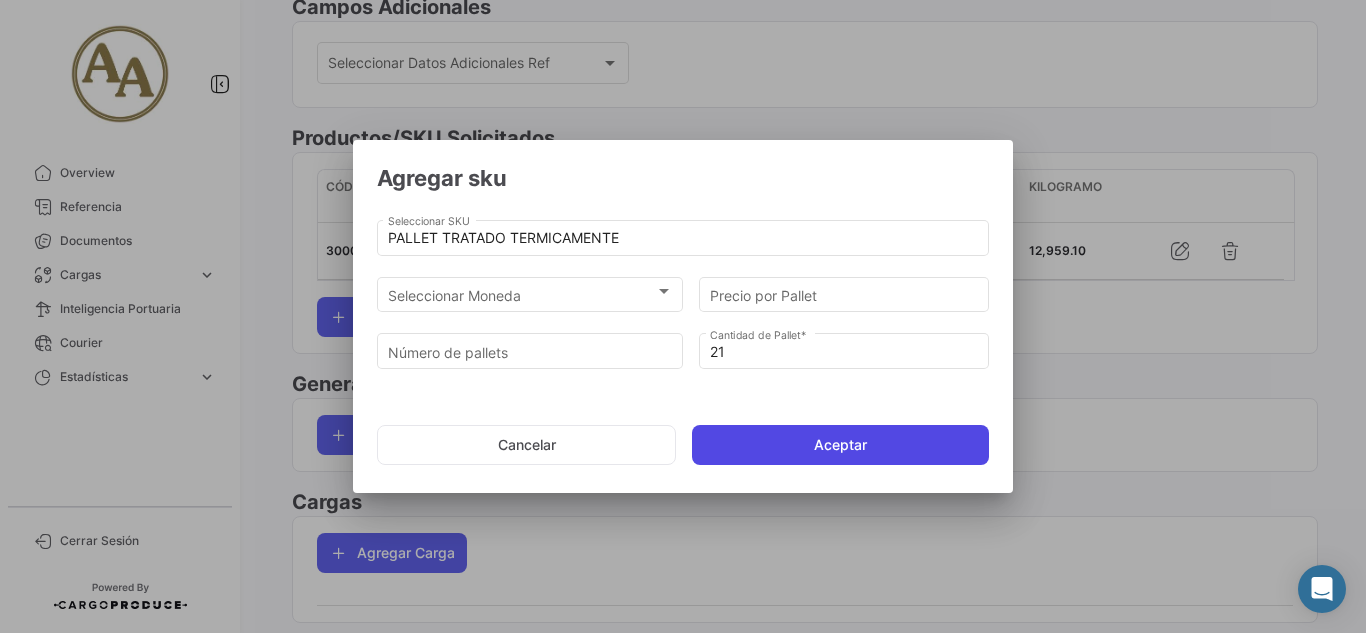 click on "Aceptar" 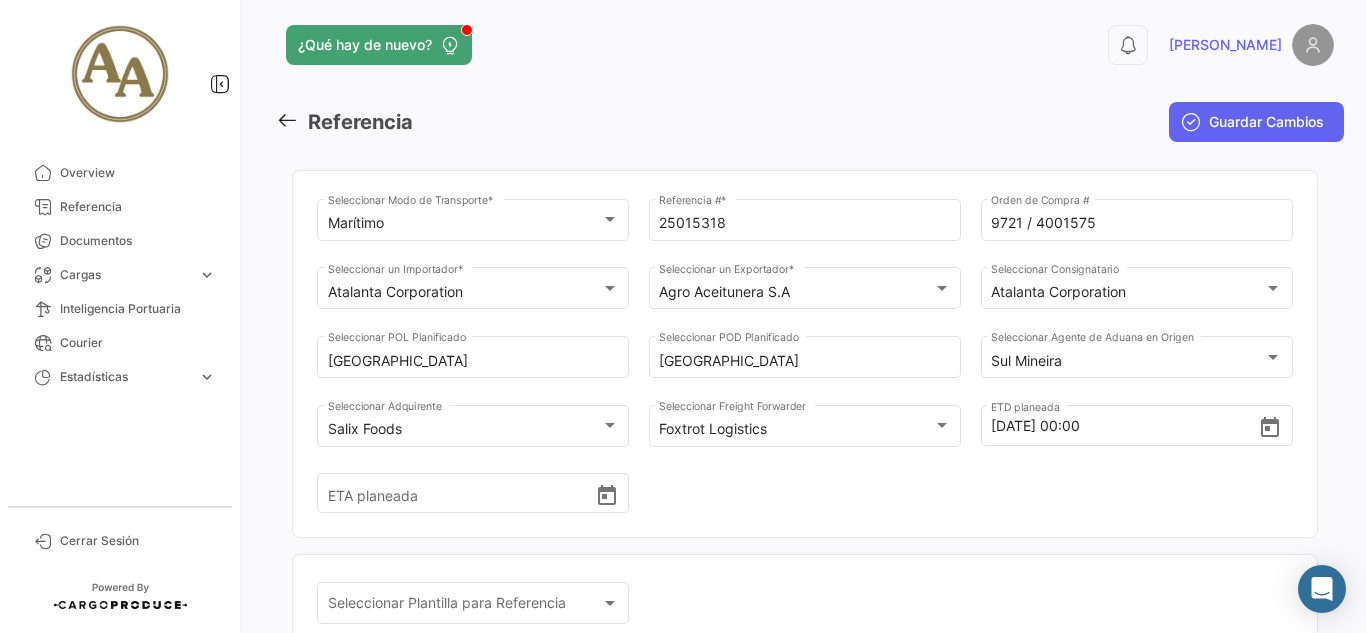 scroll, scrollTop: 0, scrollLeft: 0, axis: both 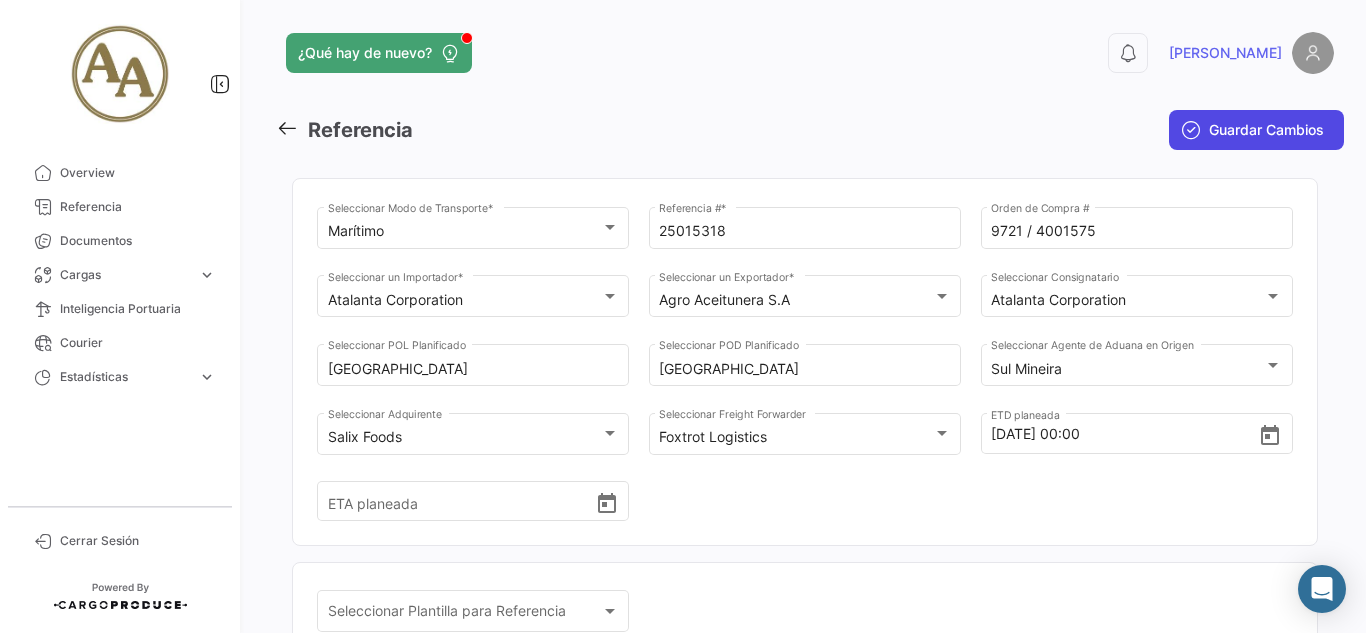 click on "Guardar Cambios" 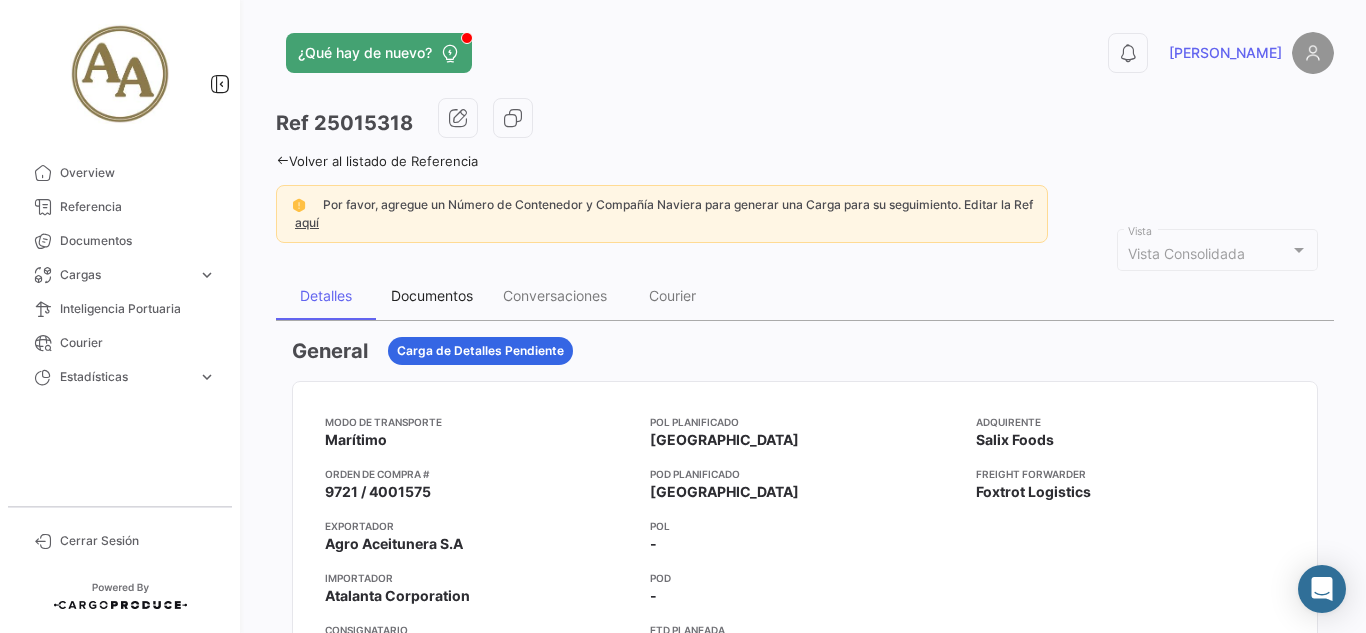 click on "Documentos" at bounding box center (432, 295) 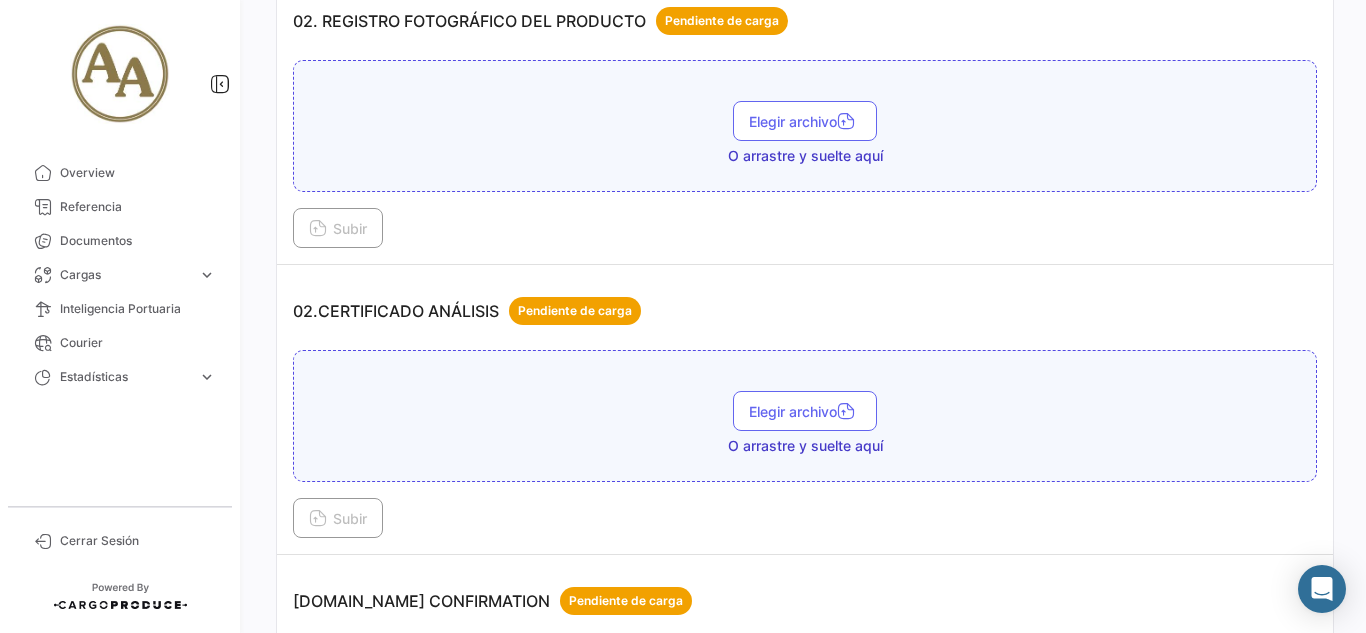 scroll, scrollTop: 800, scrollLeft: 0, axis: vertical 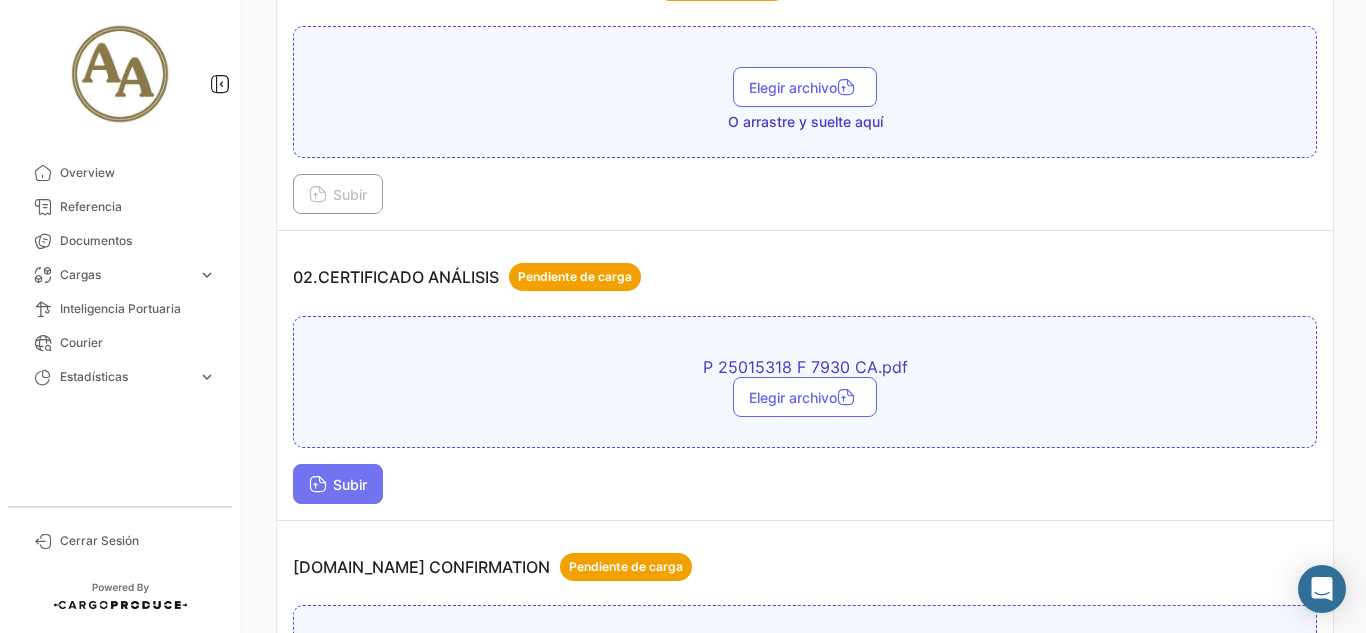 click on "Subir" at bounding box center [338, 484] 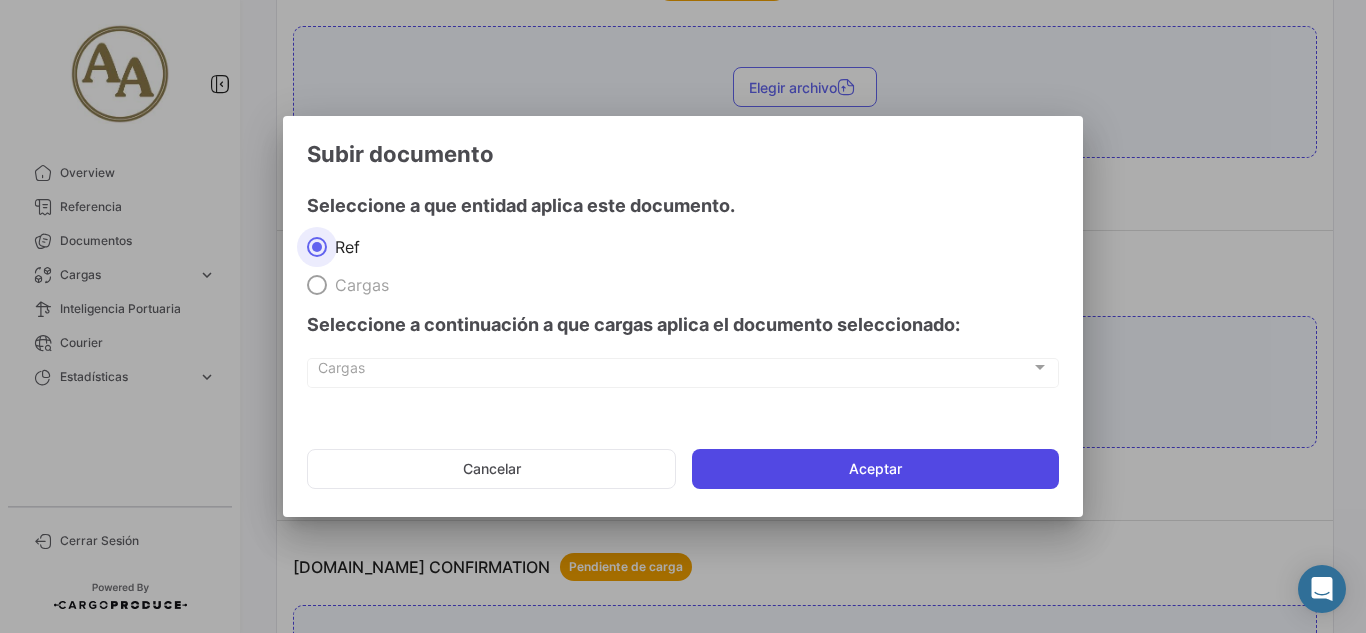 click on "Aceptar" 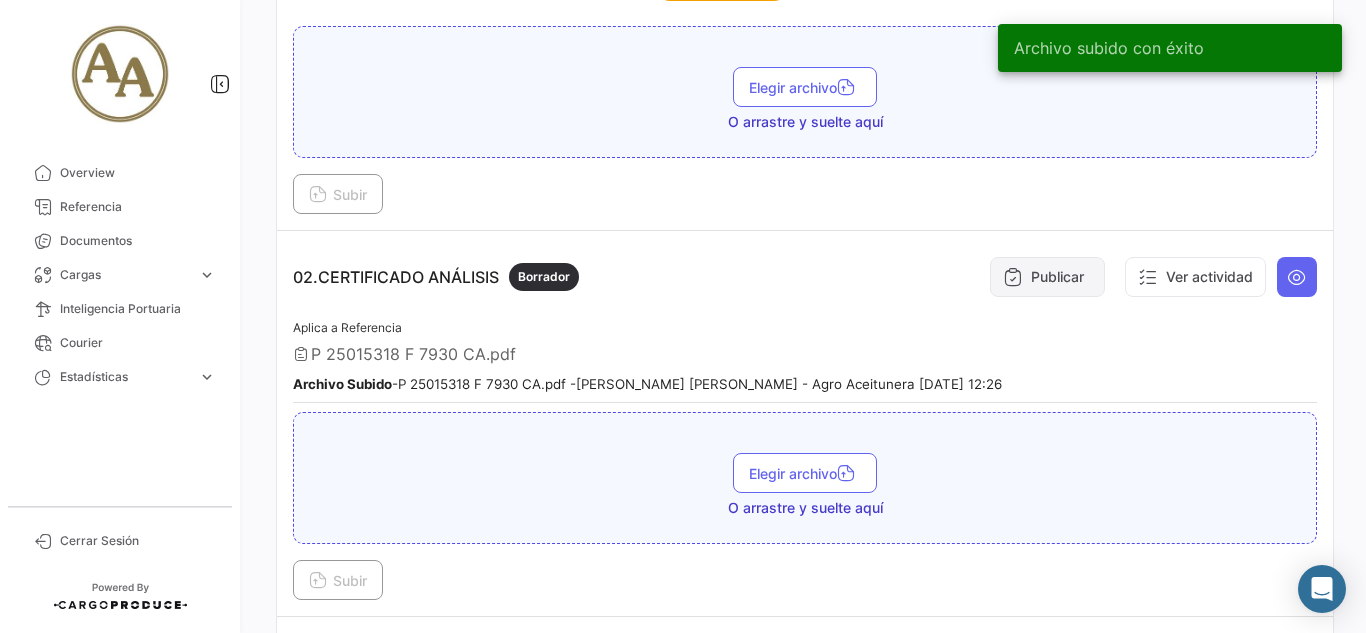 click on "Publicar" at bounding box center (1047, 277) 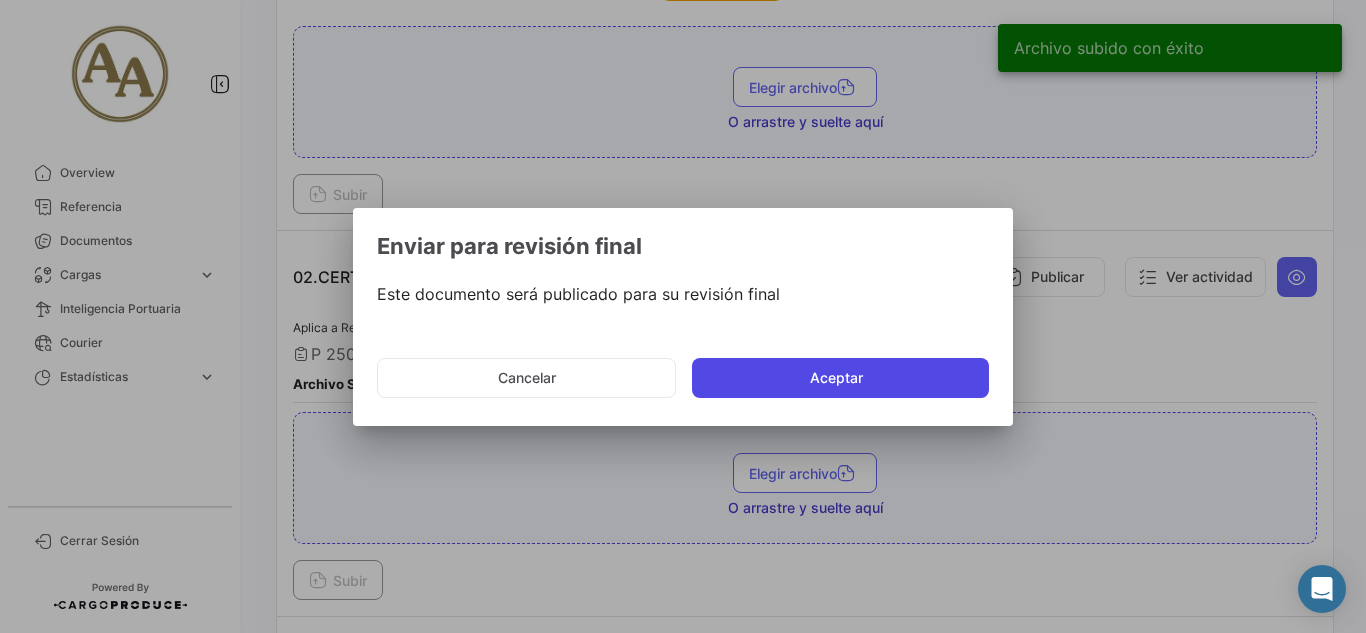 click on "Aceptar" 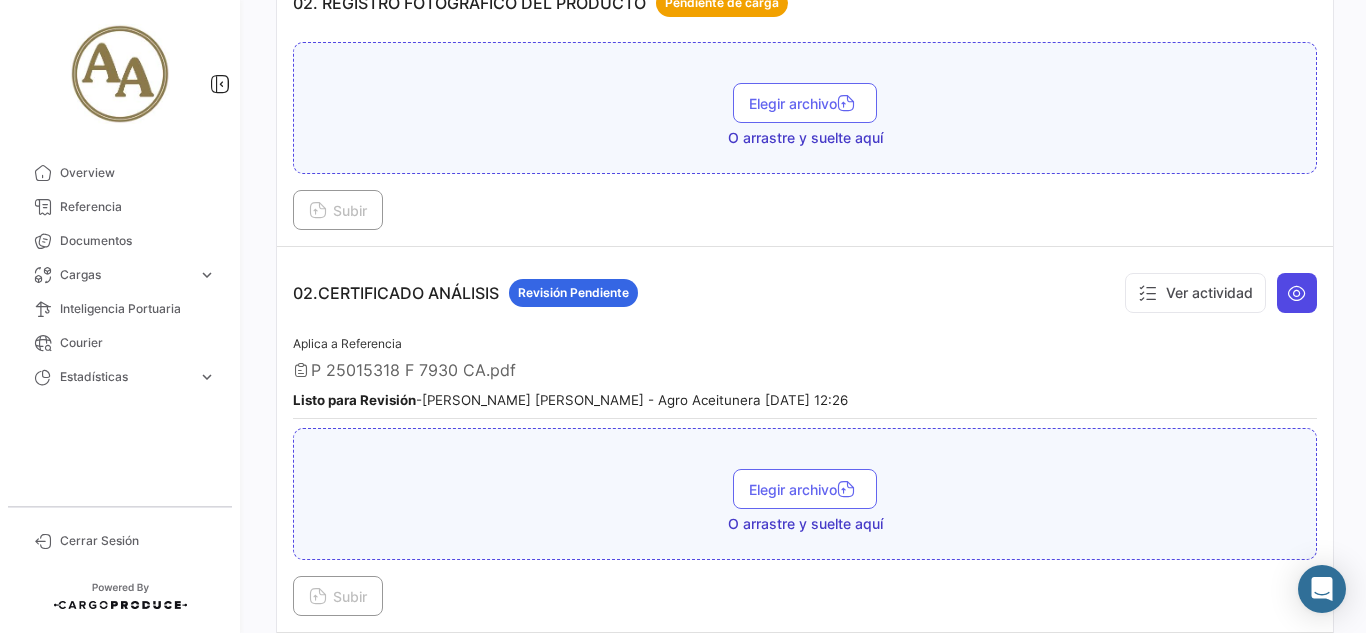 click at bounding box center (1297, 293) 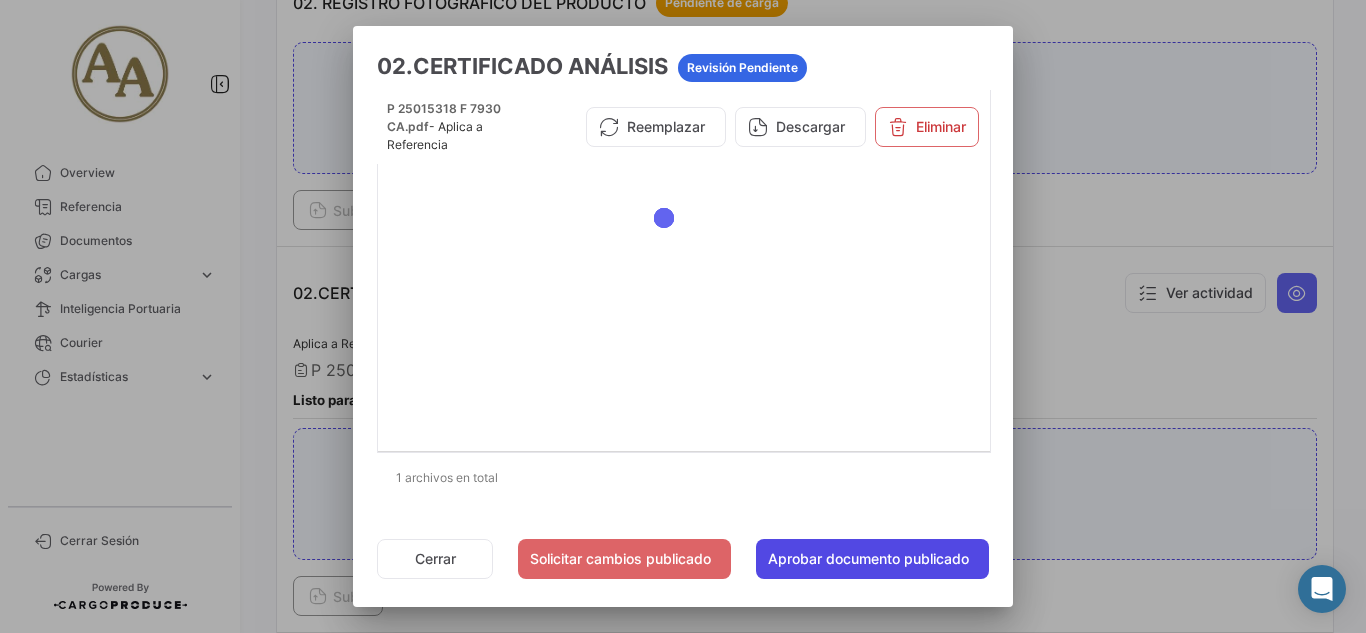 click on "Aprobar documento publicado" 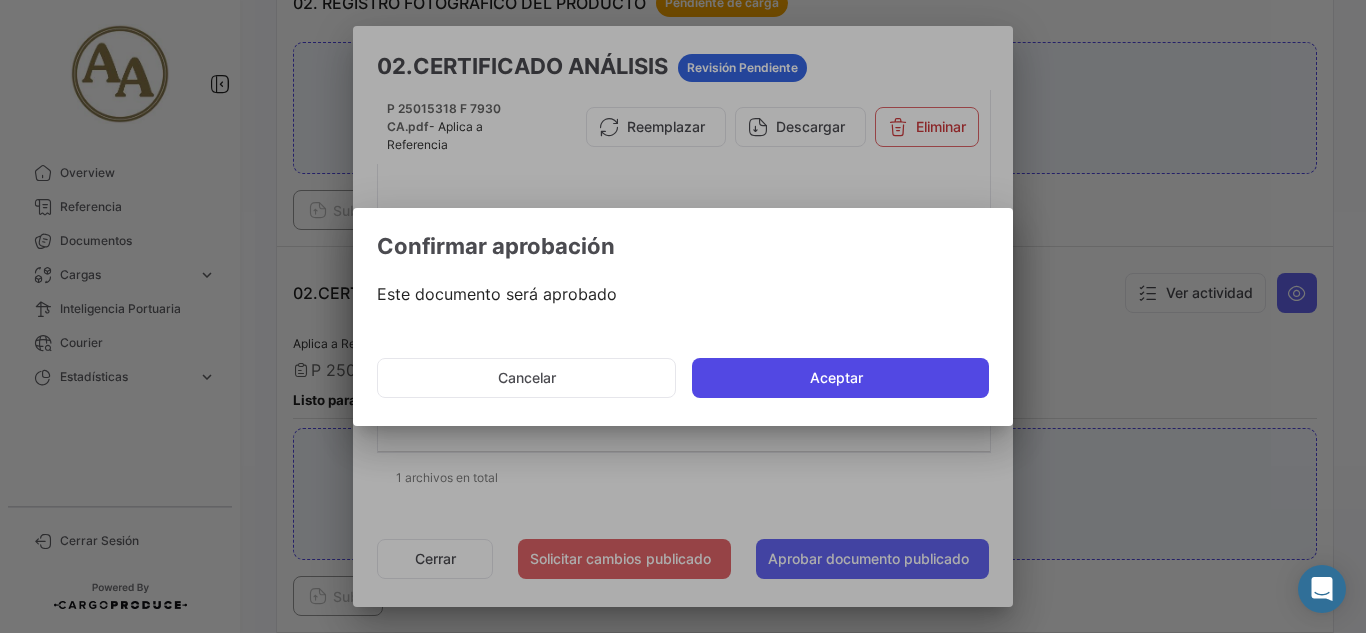 click on "Aceptar" 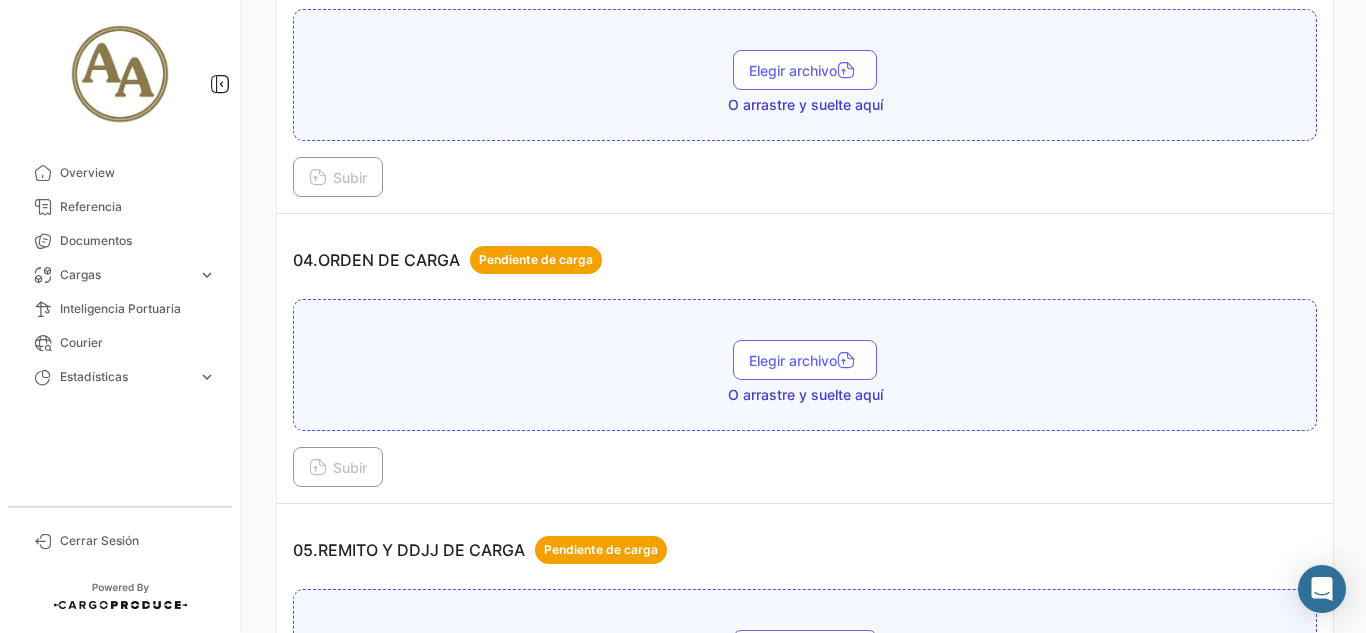 scroll, scrollTop: 1500, scrollLeft: 0, axis: vertical 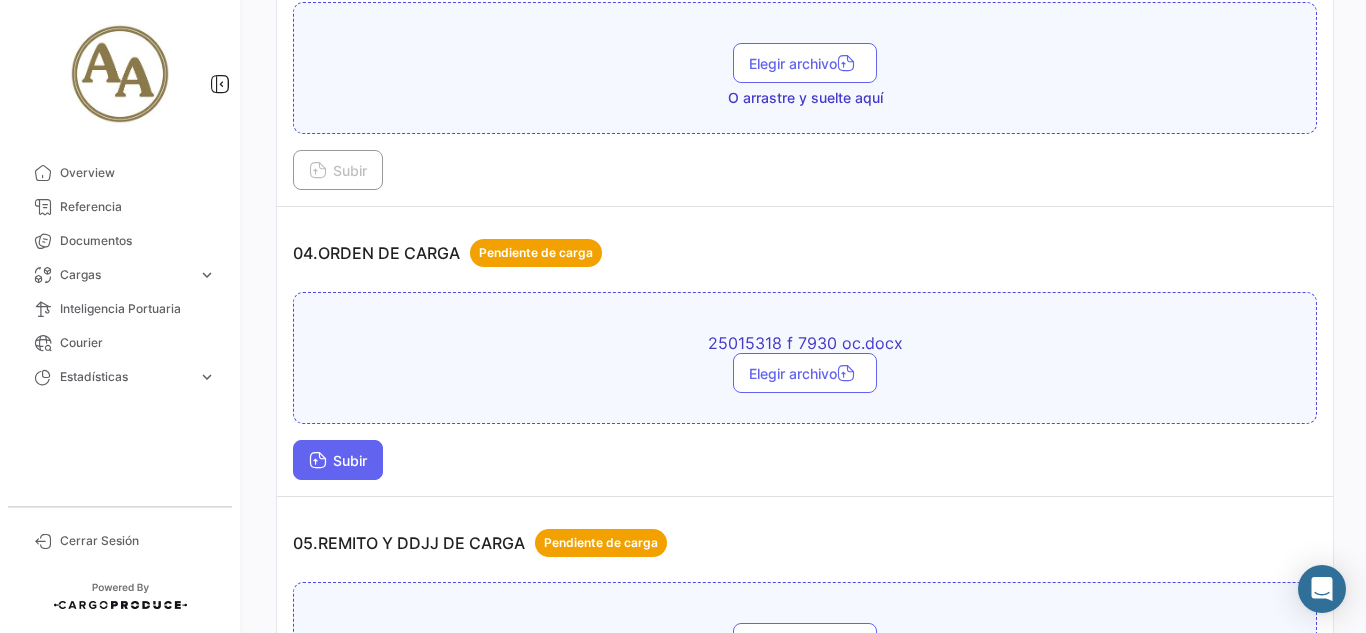 click on "Subir" at bounding box center [338, 460] 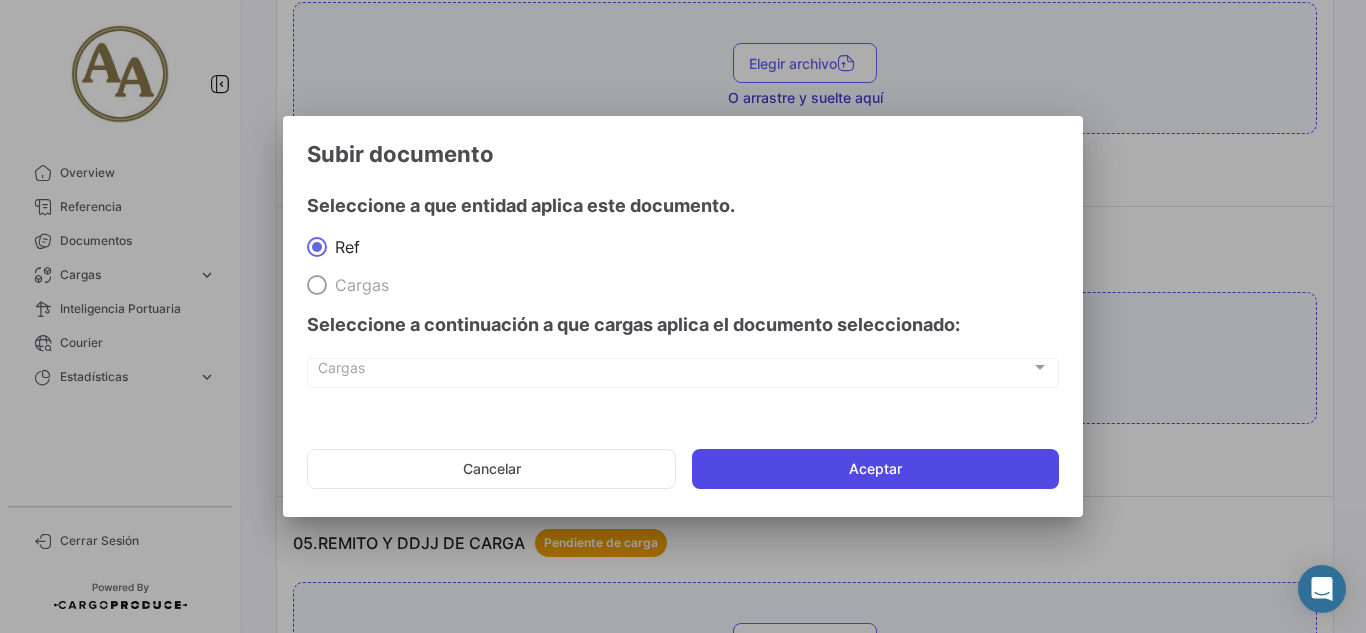 click on "Aceptar" 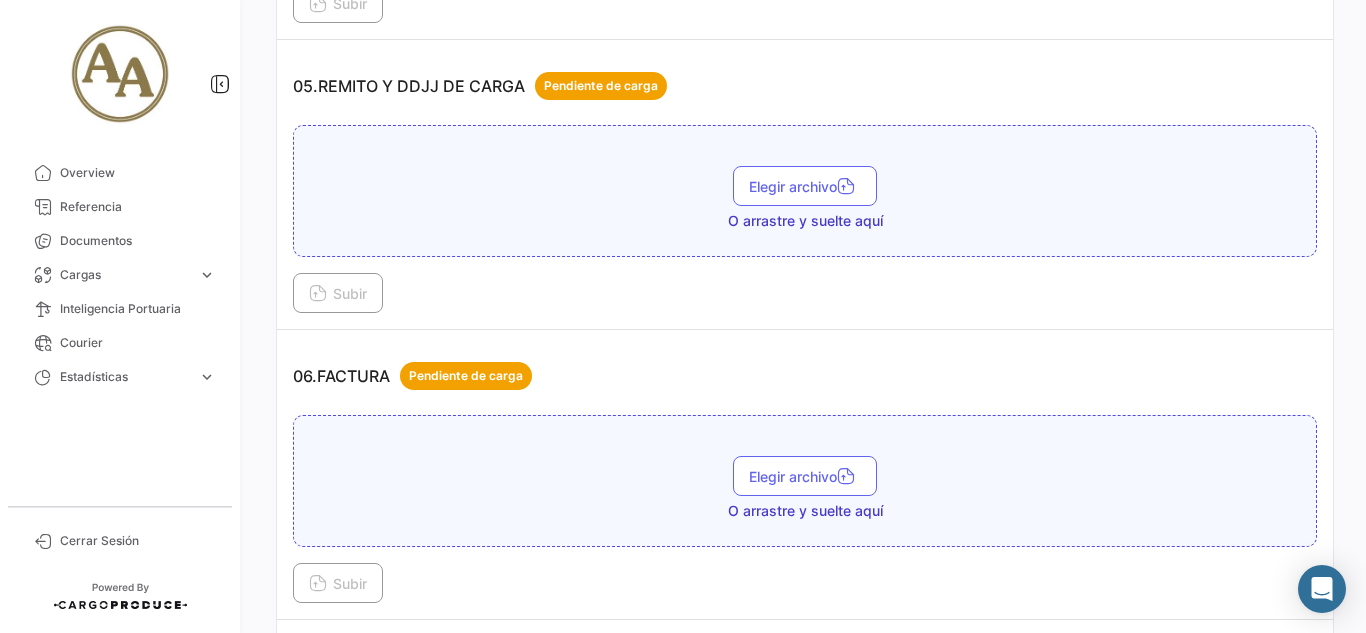 scroll, scrollTop: 2100, scrollLeft: 0, axis: vertical 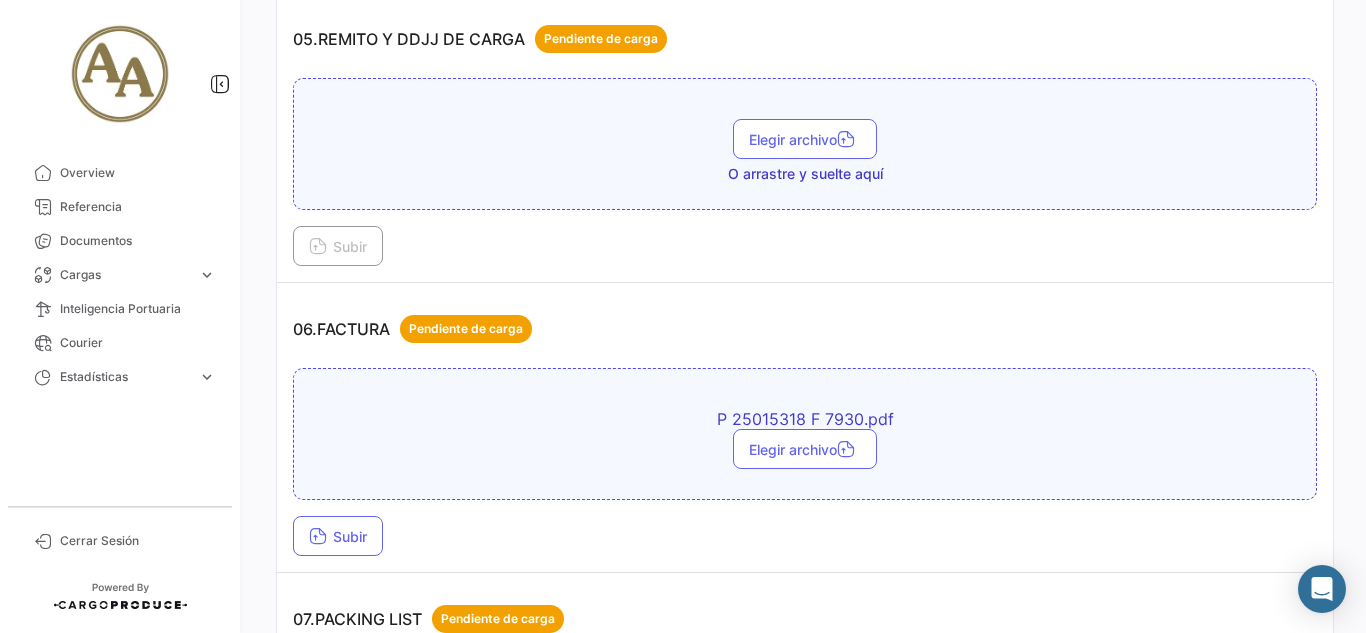 click on "Subir" at bounding box center [805, 536] 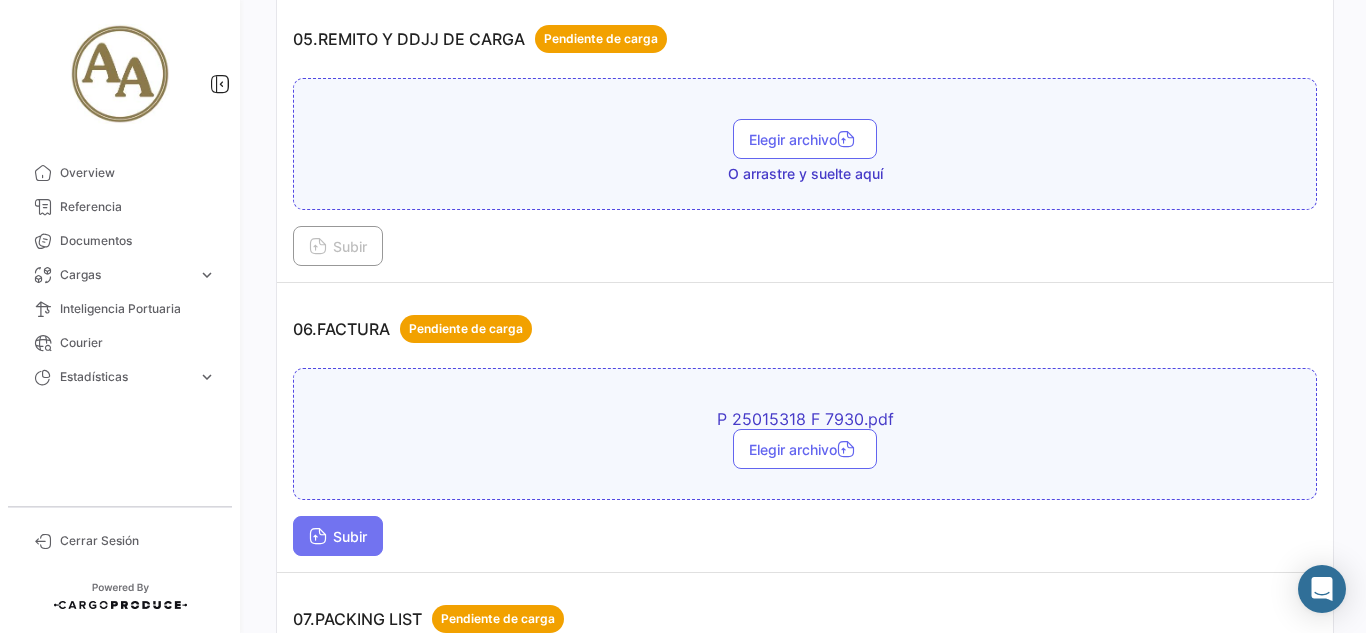 click on "Subir" at bounding box center (338, 536) 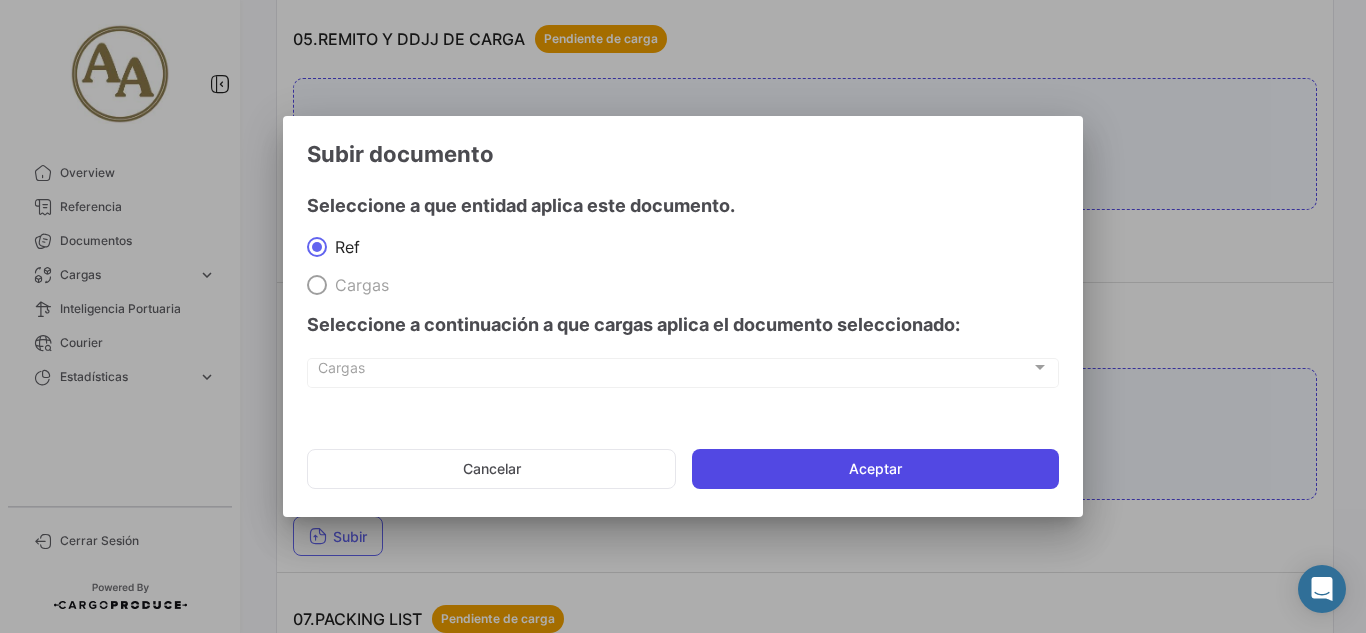 click on "Aceptar" 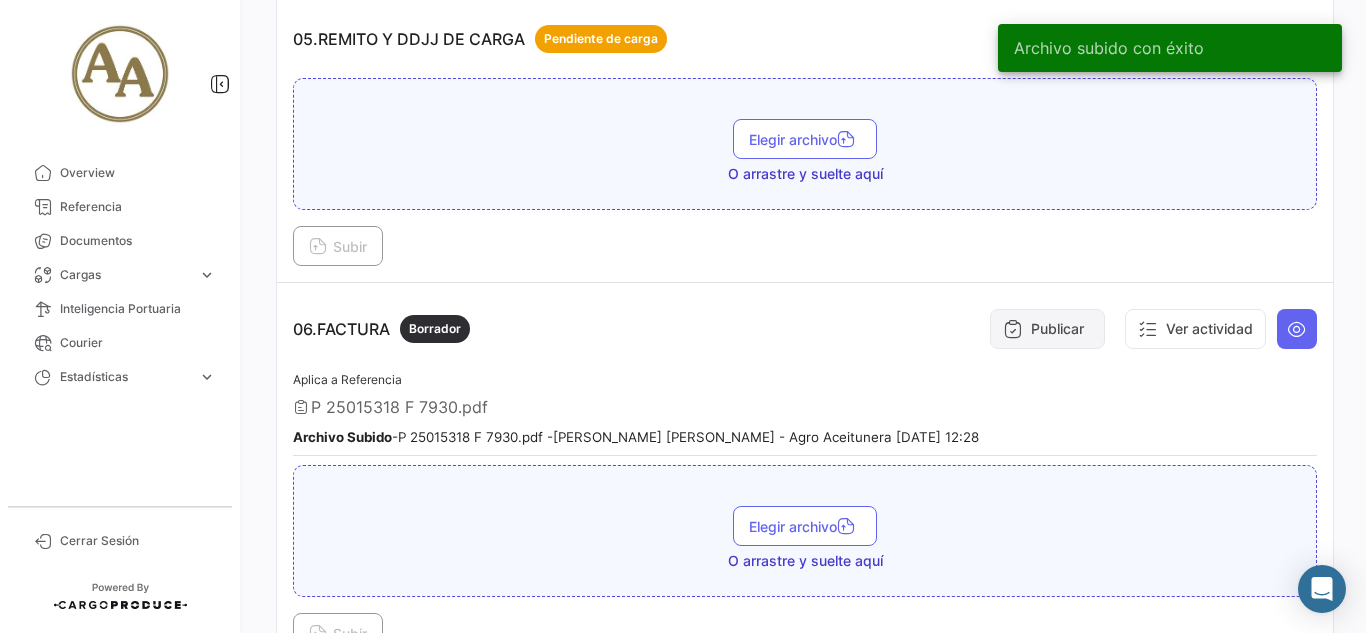 click on "Publicar" at bounding box center [1047, 329] 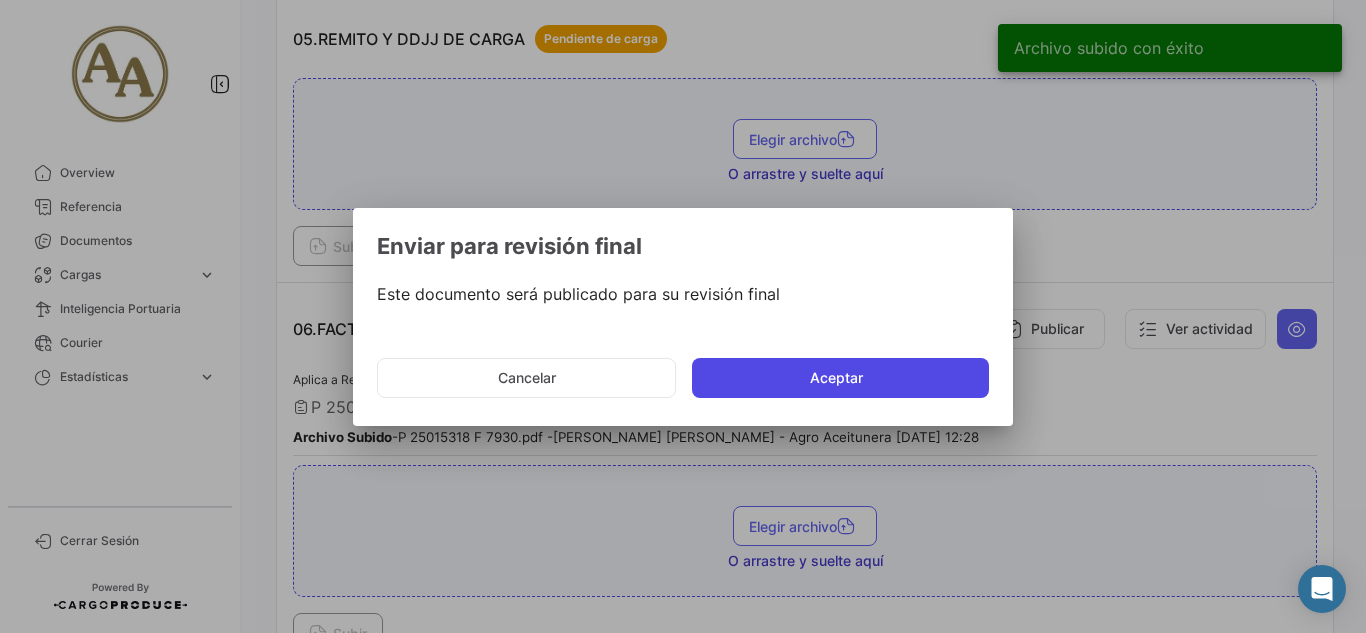 click on "Aceptar" 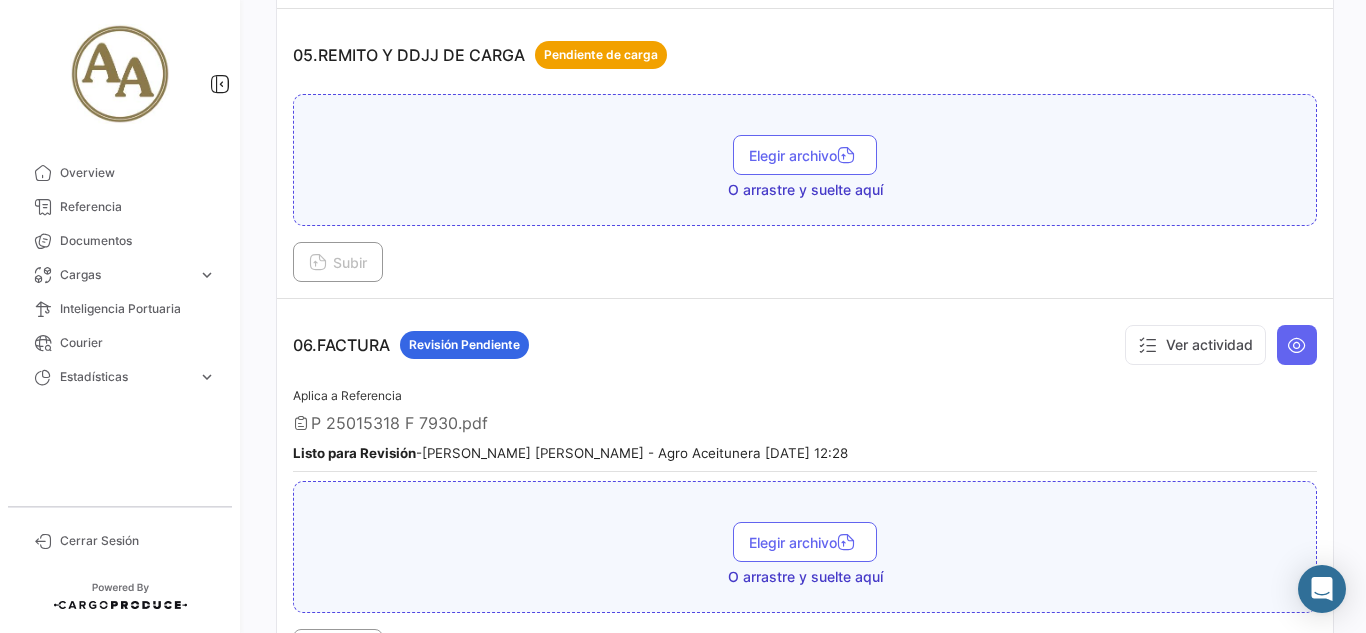 click on "Ver actividad" at bounding box center [1216, 345] 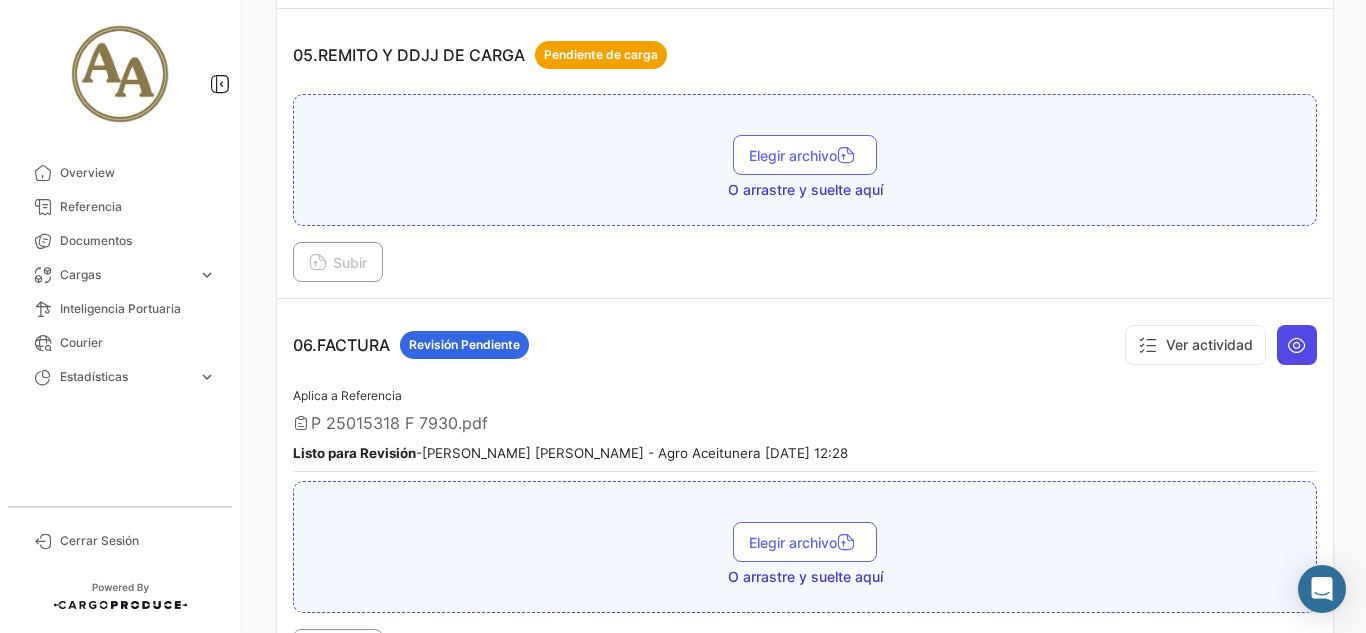 click at bounding box center [1297, 345] 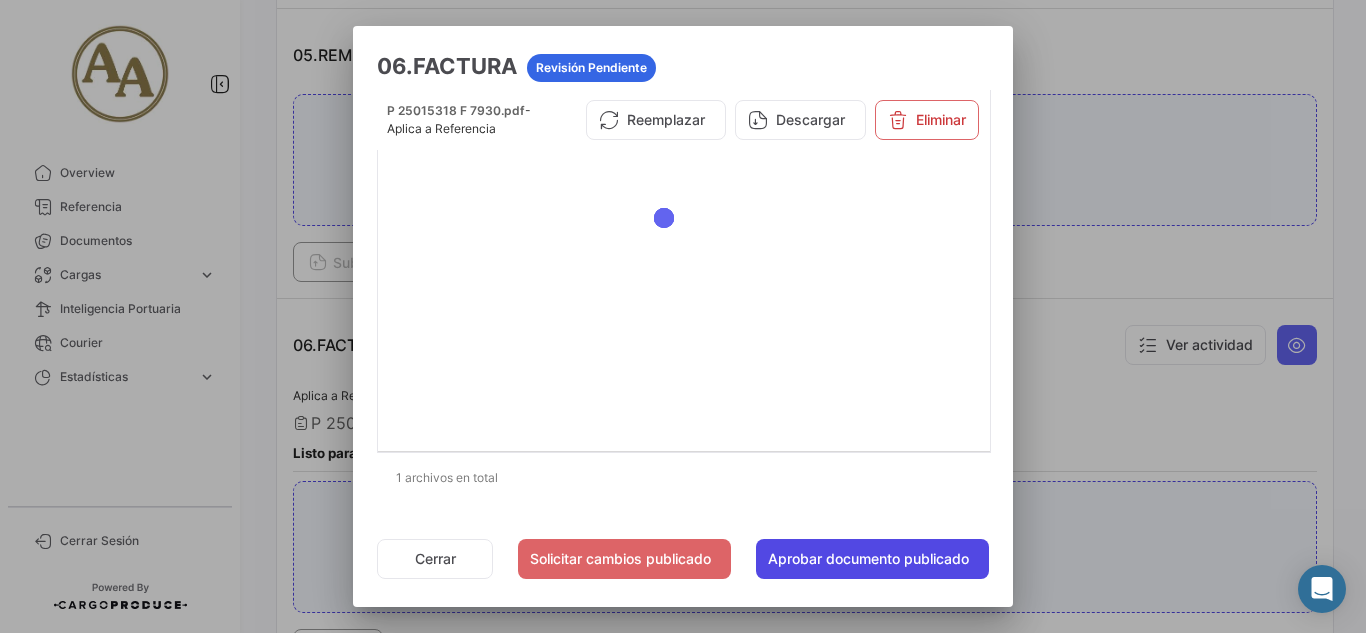 click on "Aprobar documento publicado" 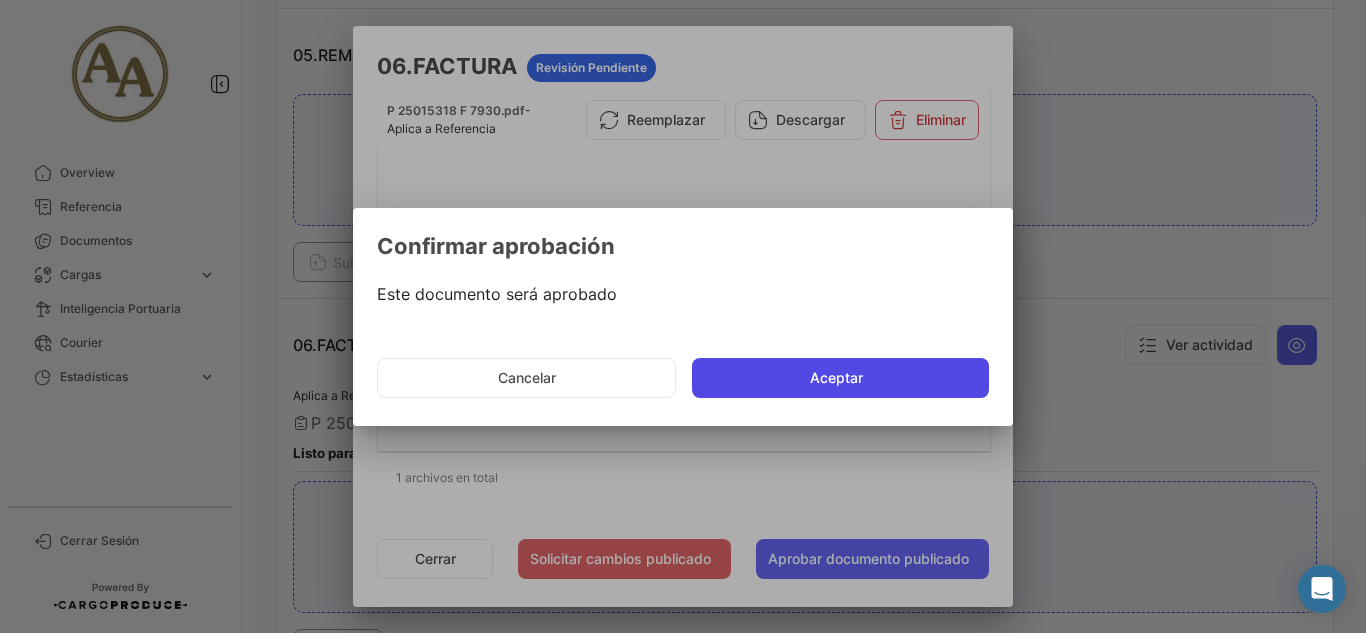 click on "Aceptar" 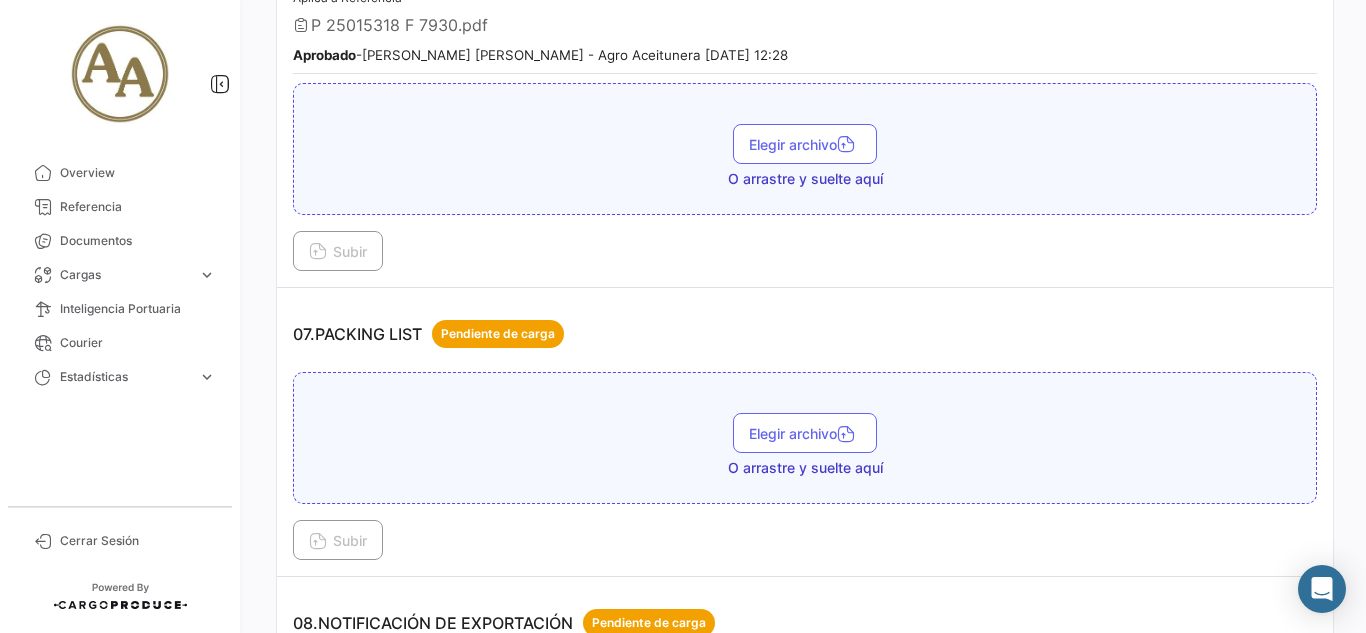 scroll, scrollTop: 2500, scrollLeft: 0, axis: vertical 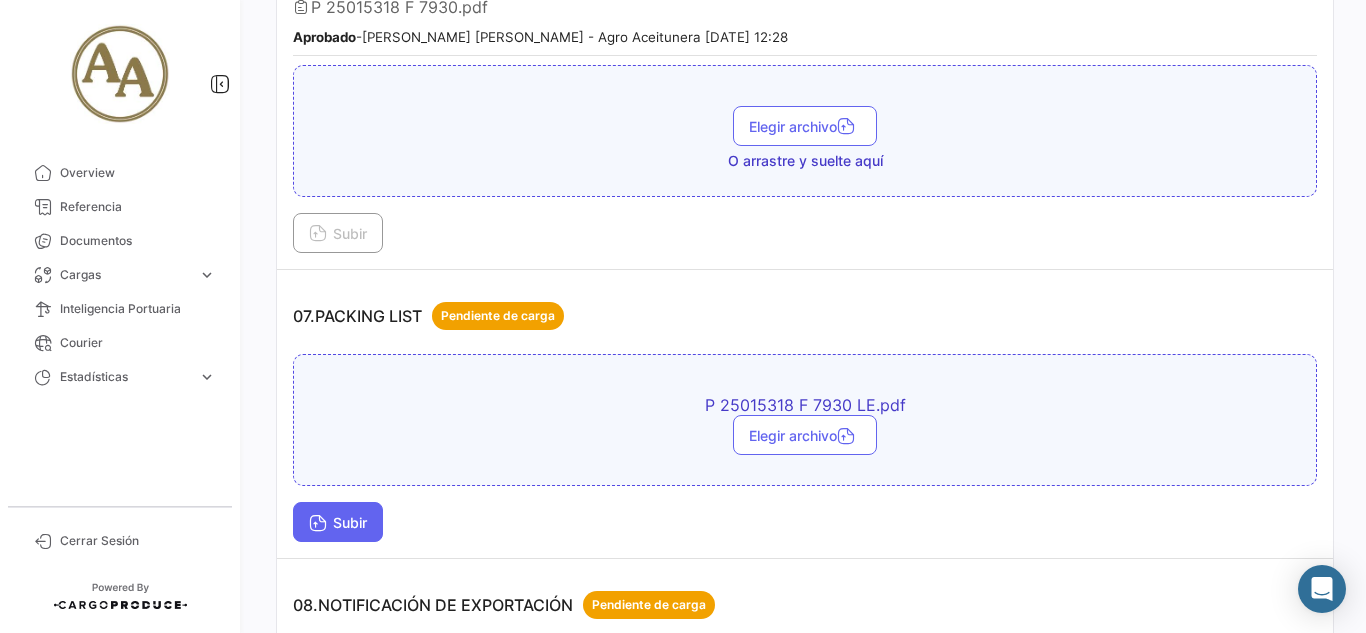click on "Subir" at bounding box center [338, 522] 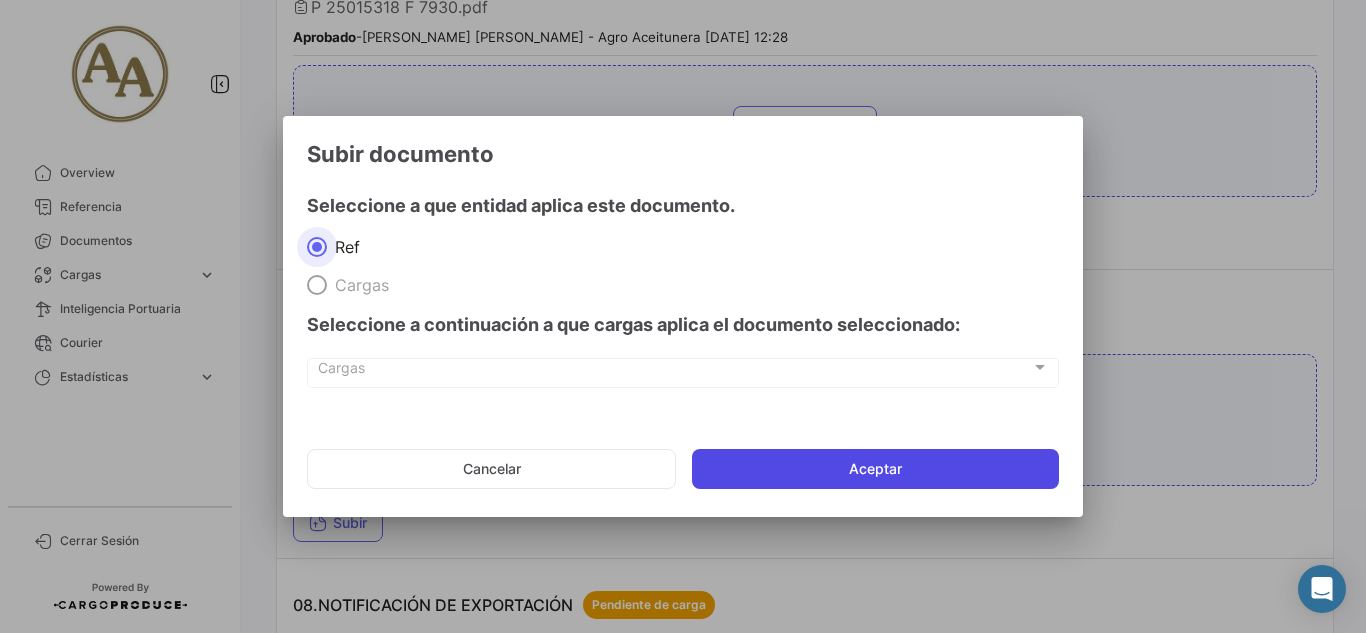 click on "Aceptar" 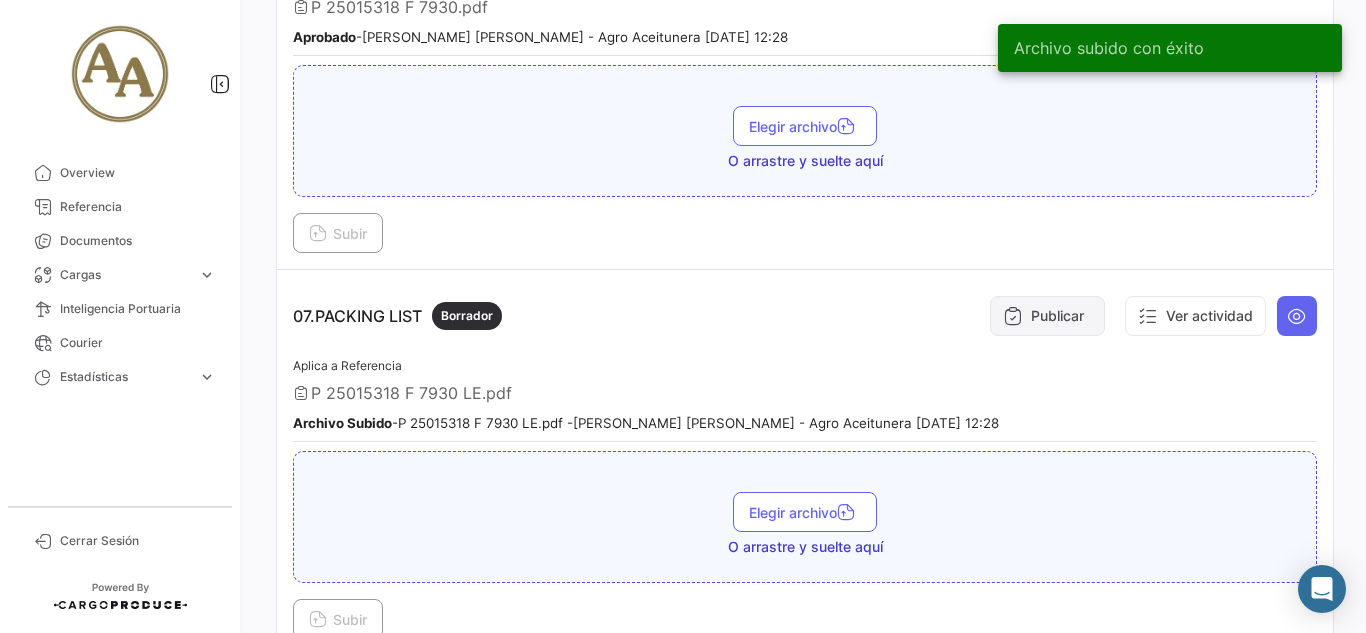 click on "Publicar" at bounding box center [1047, 316] 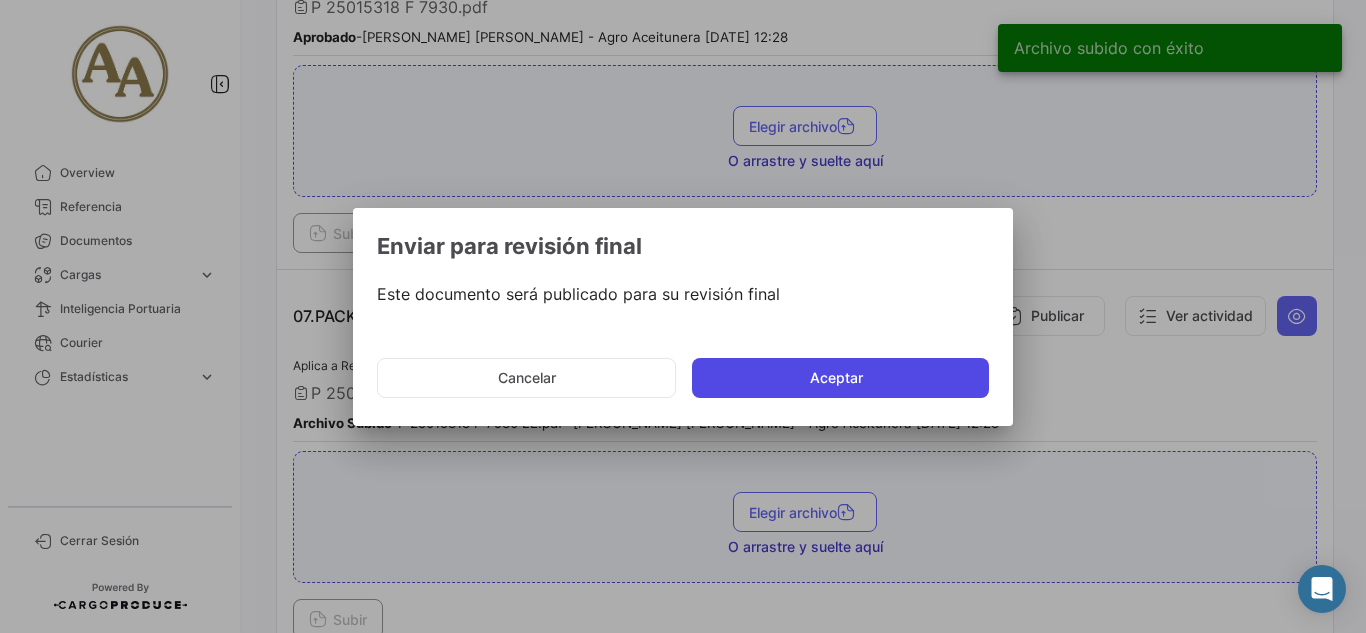 click on "Aceptar" 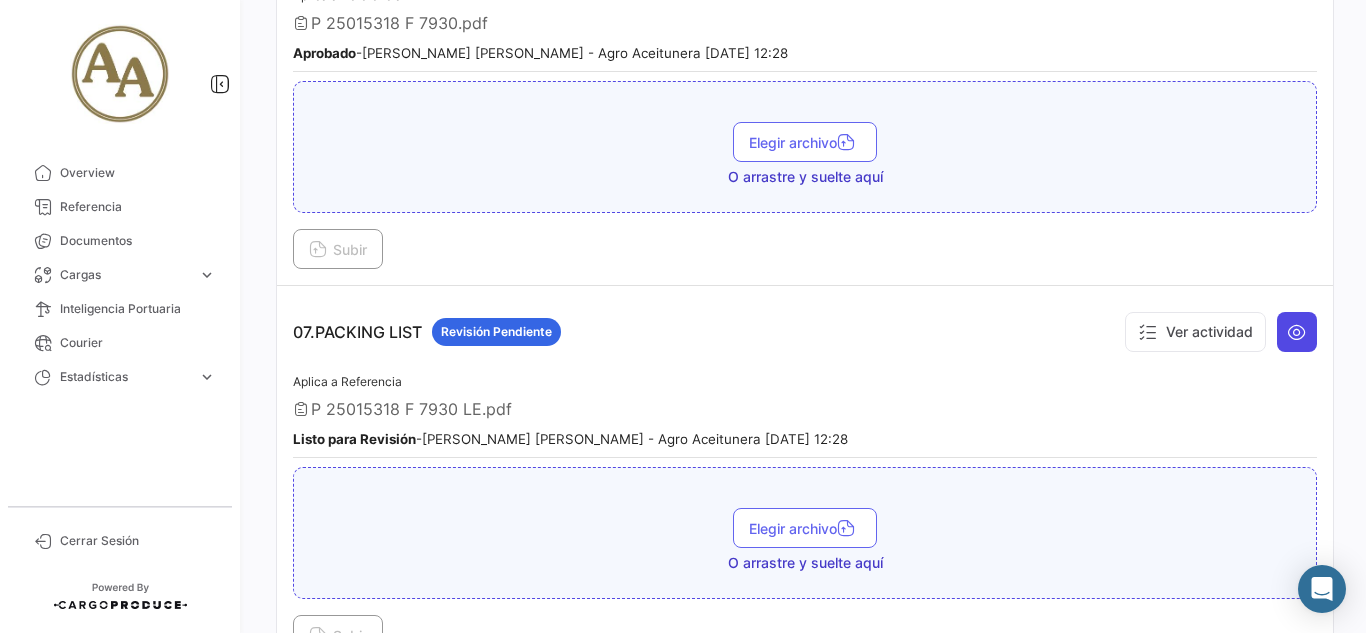 click at bounding box center (1297, 332) 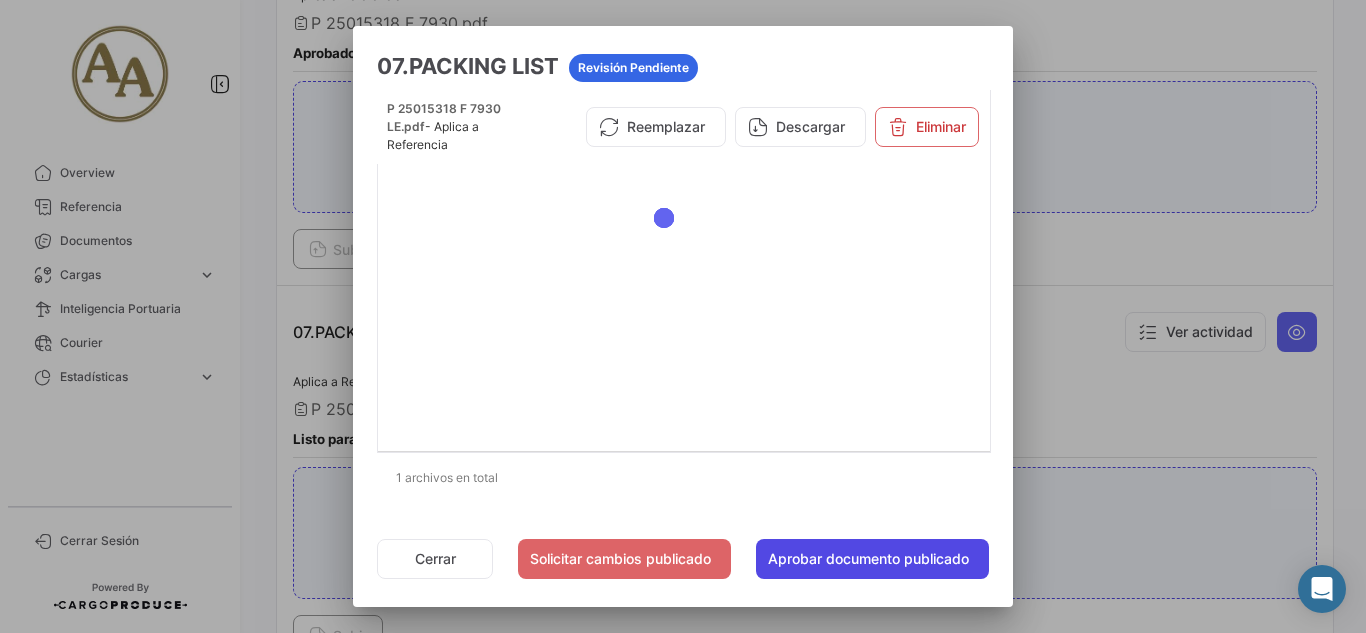 click on "Aprobar documento publicado" 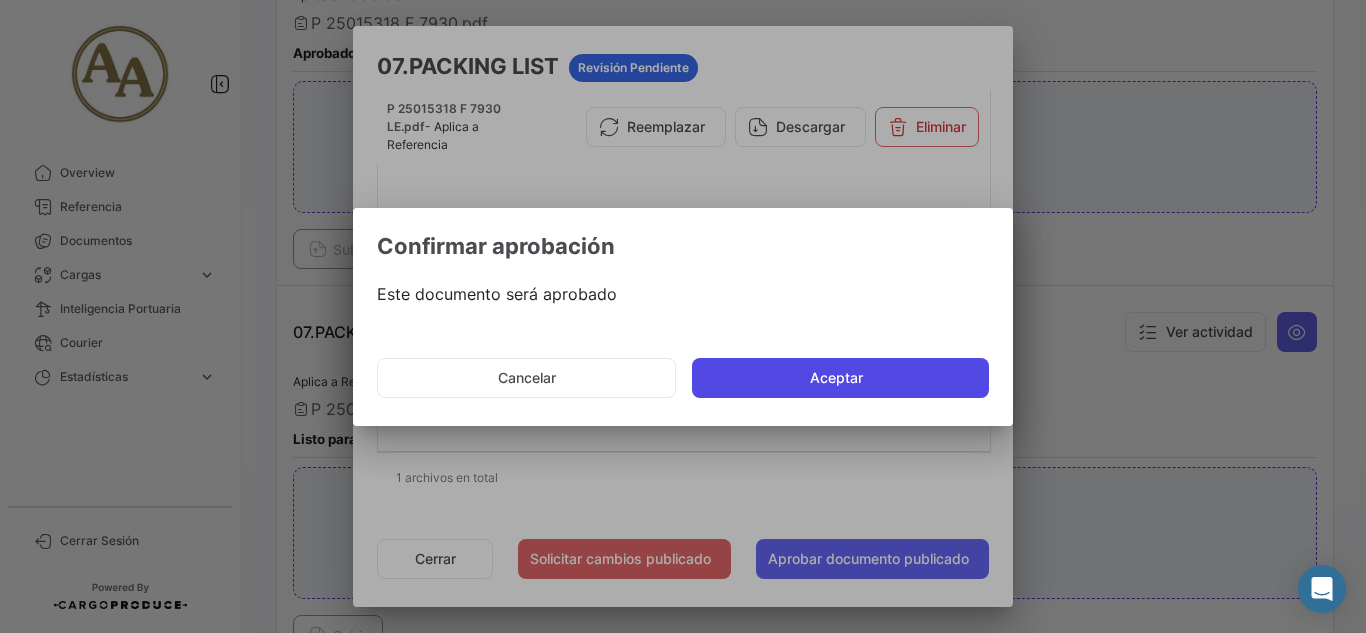 click on "Aceptar" 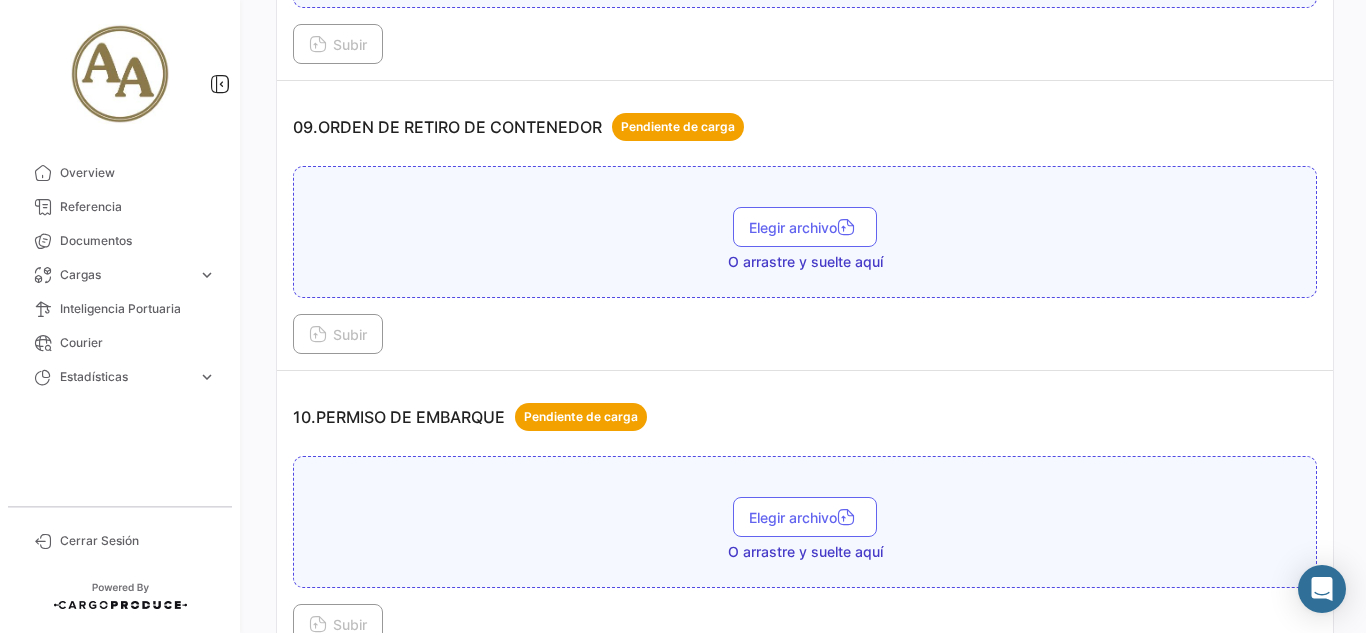 scroll, scrollTop: 3400, scrollLeft: 0, axis: vertical 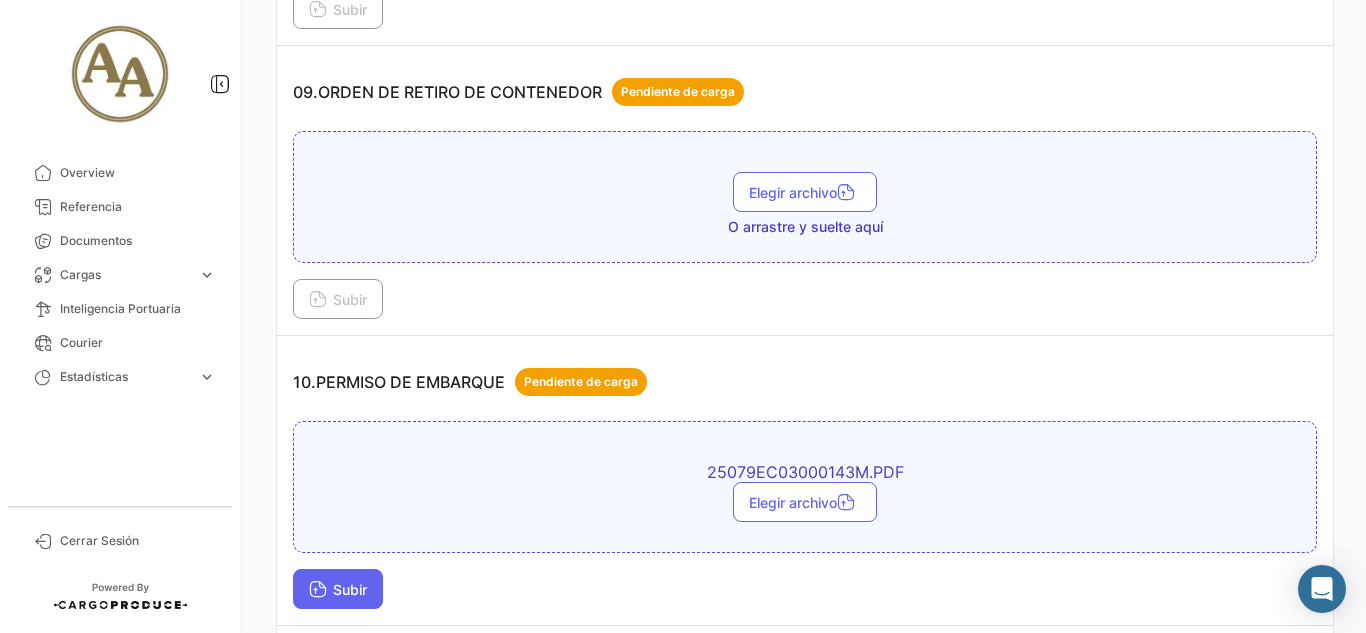 click at bounding box center [318, 591] 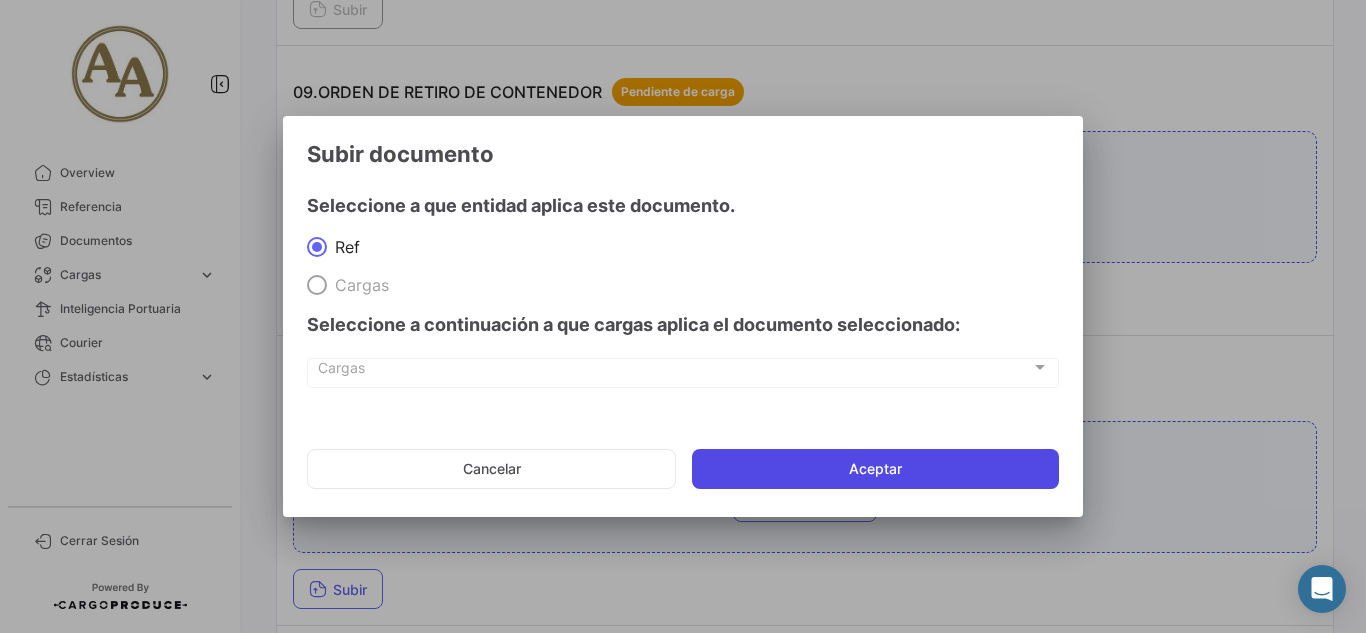 click on "Aceptar" 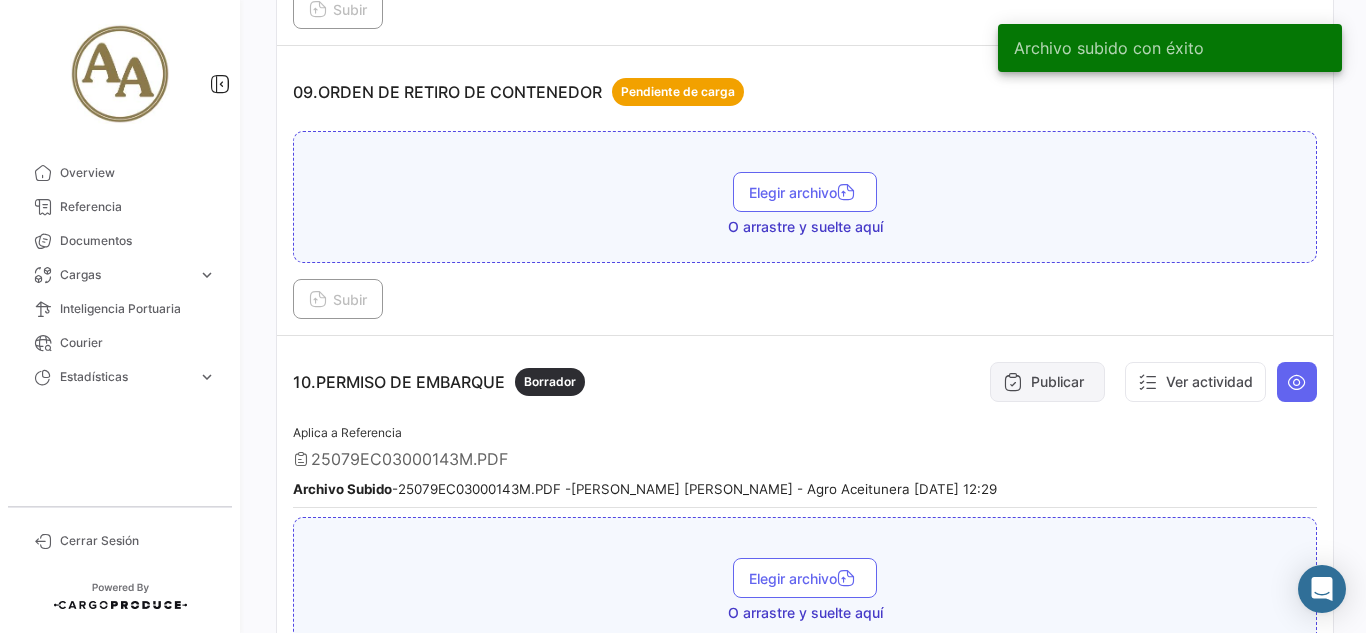 click on "Publicar" at bounding box center (1047, 382) 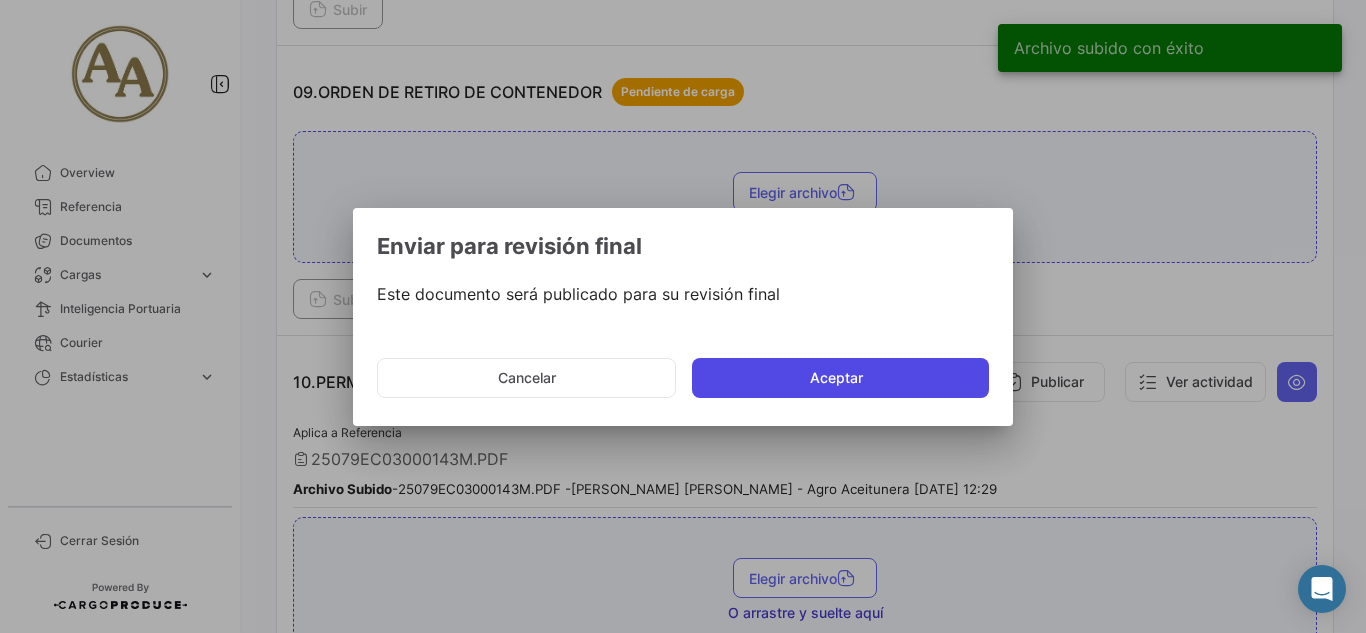 click on "Aceptar" 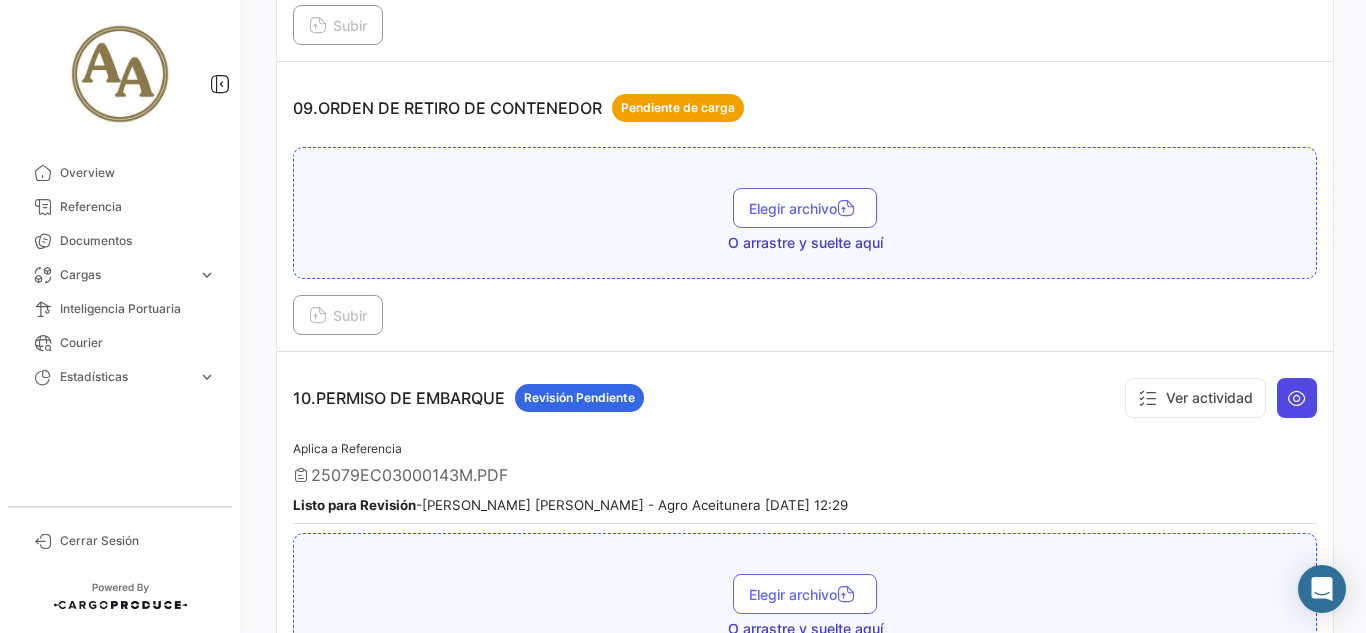 click at bounding box center [1297, 398] 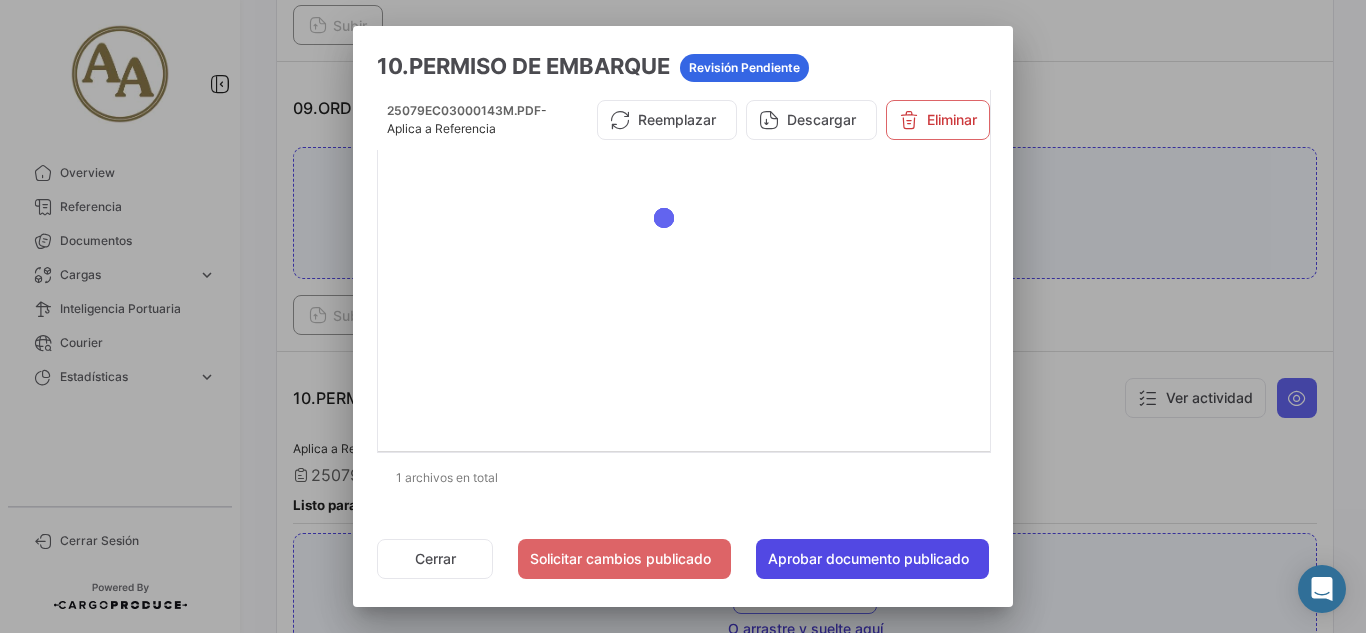 click on "Aprobar documento publicado" 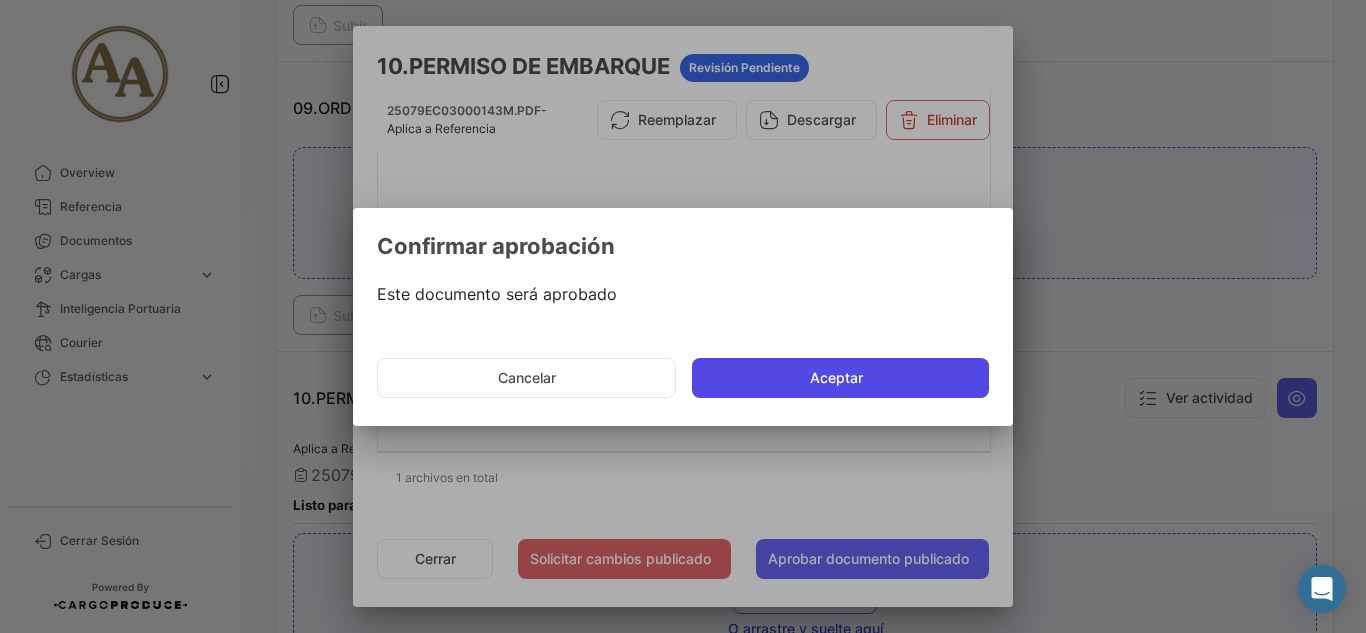 click on "Aceptar" 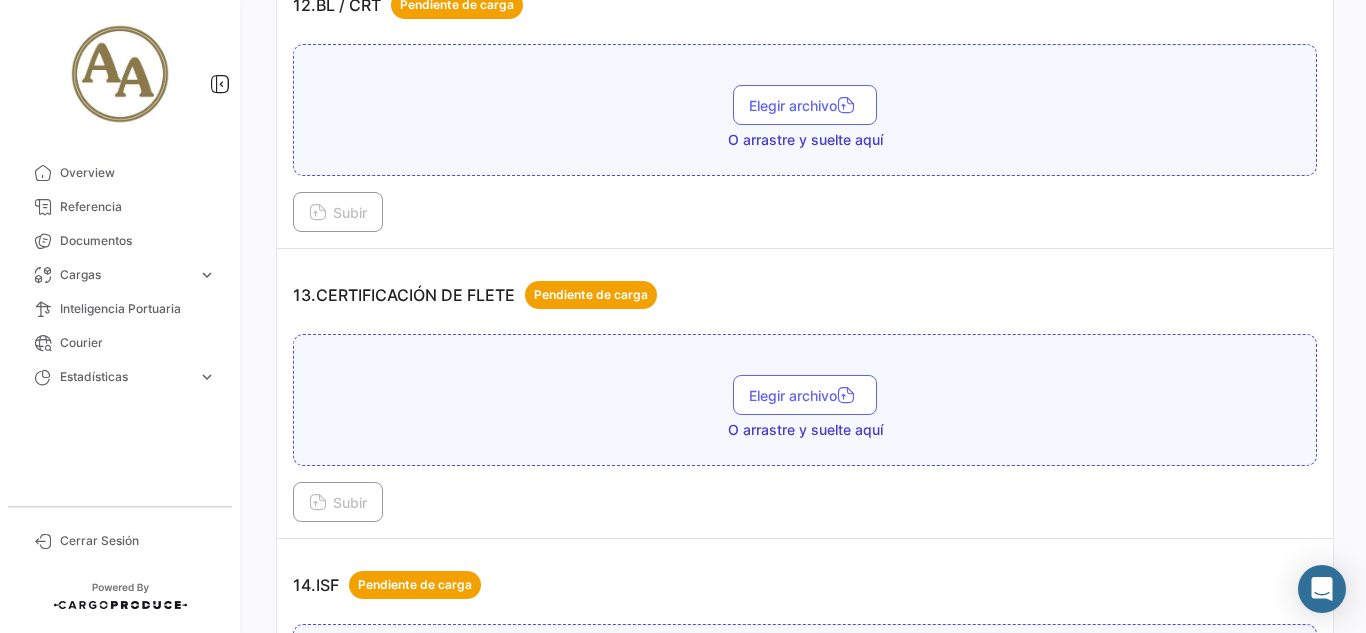 scroll, scrollTop: 4500, scrollLeft: 0, axis: vertical 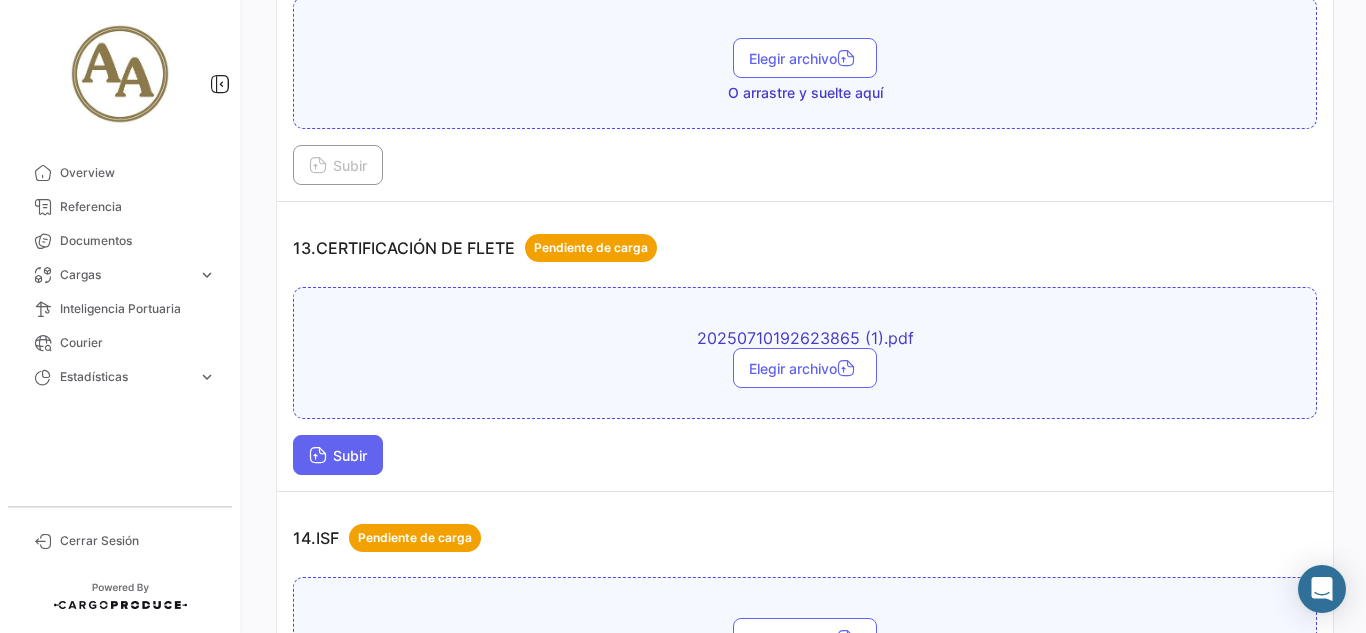 click on "Subir" at bounding box center (338, 455) 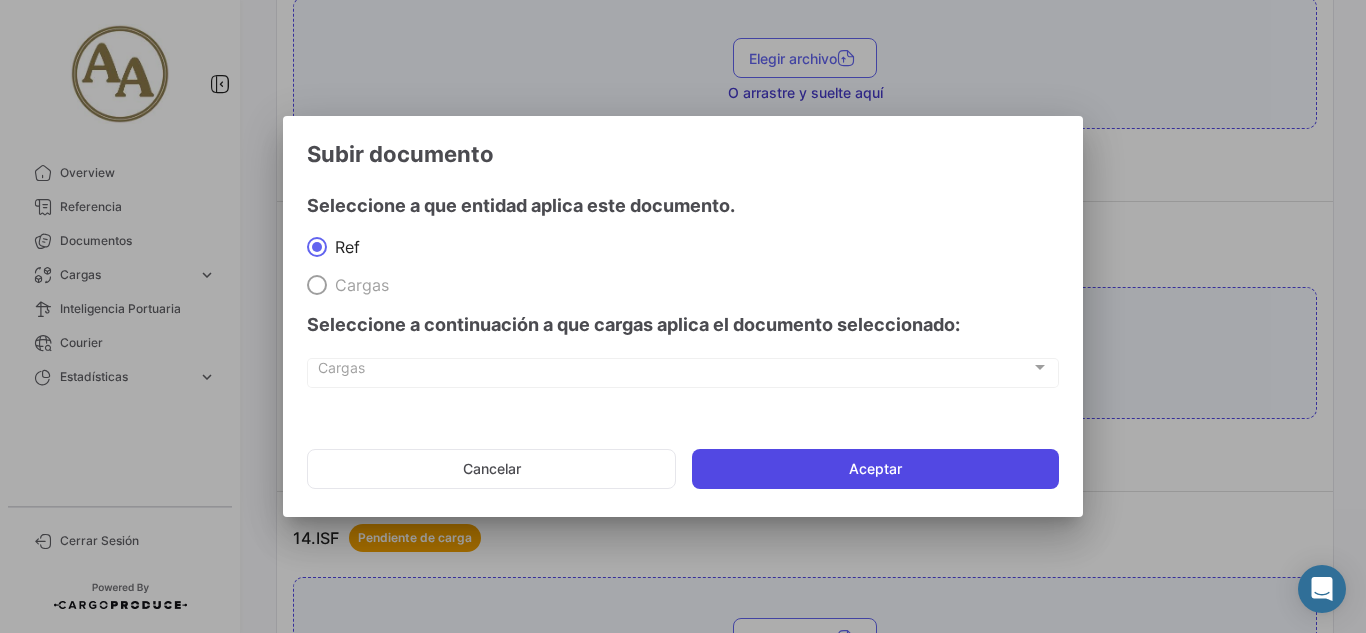 click on "Aceptar" 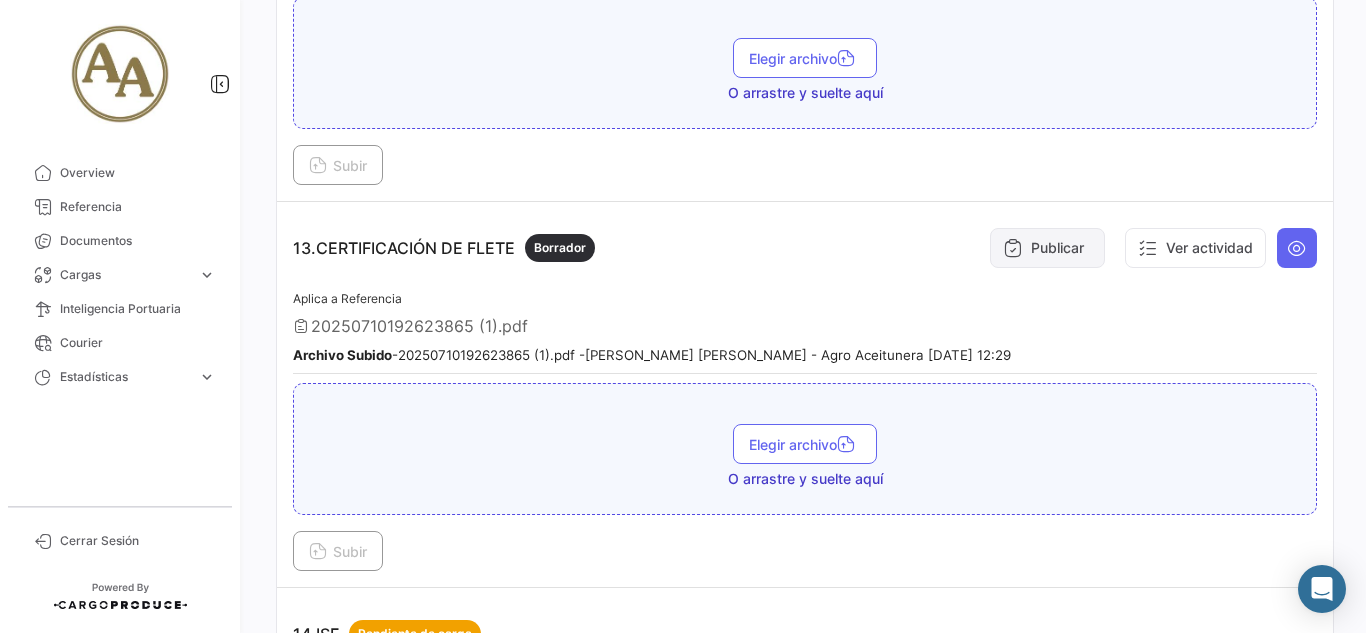 click on "Publicar" at bounding box center (1047, 248) 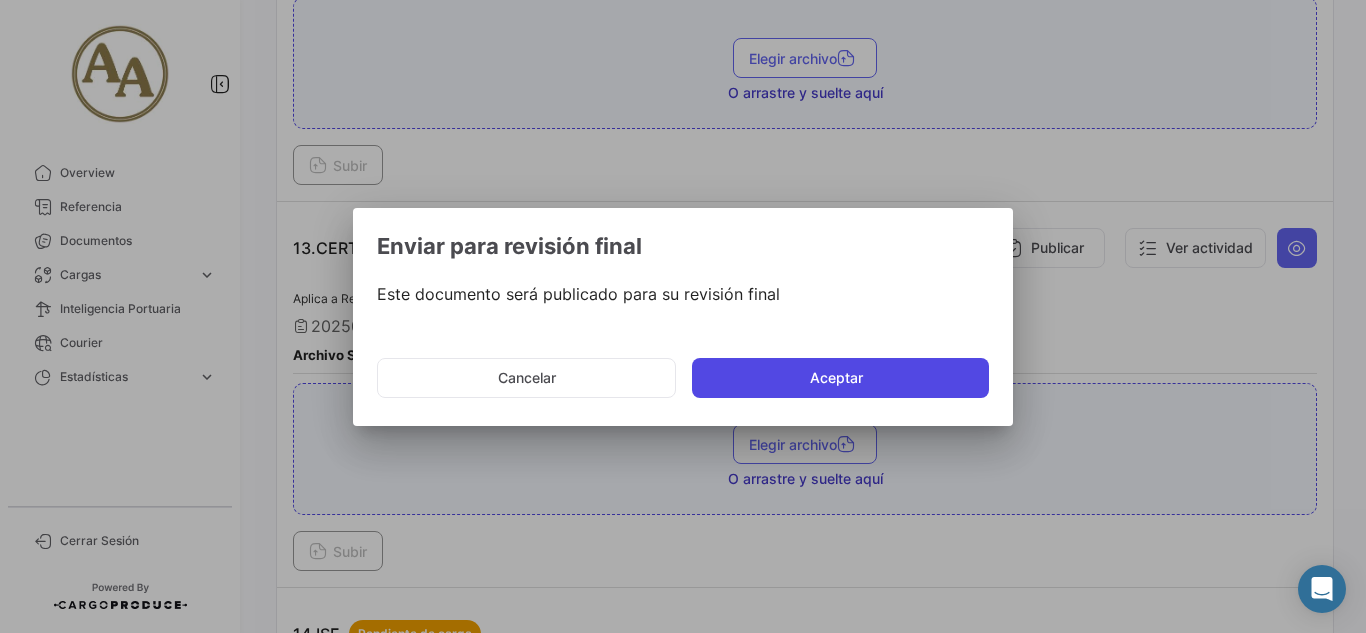 click on "Aceptar" 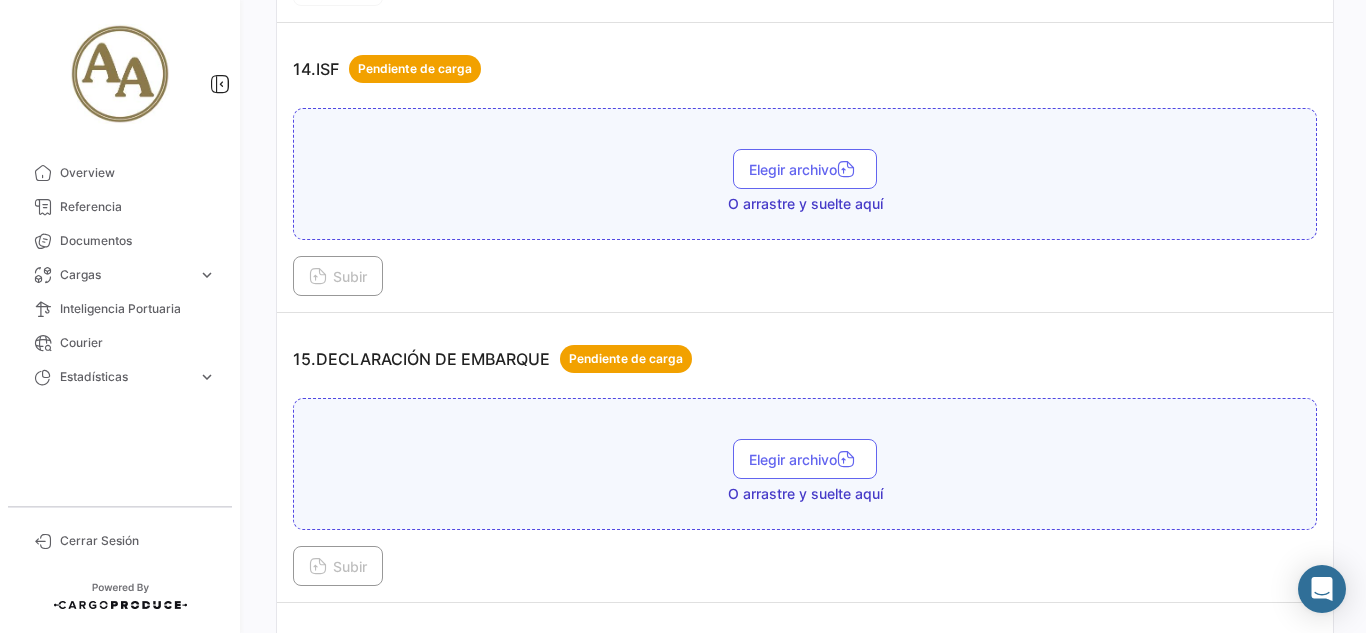 scroll, scrollTop: 5200, scrollLeft: 0, axis: vertical 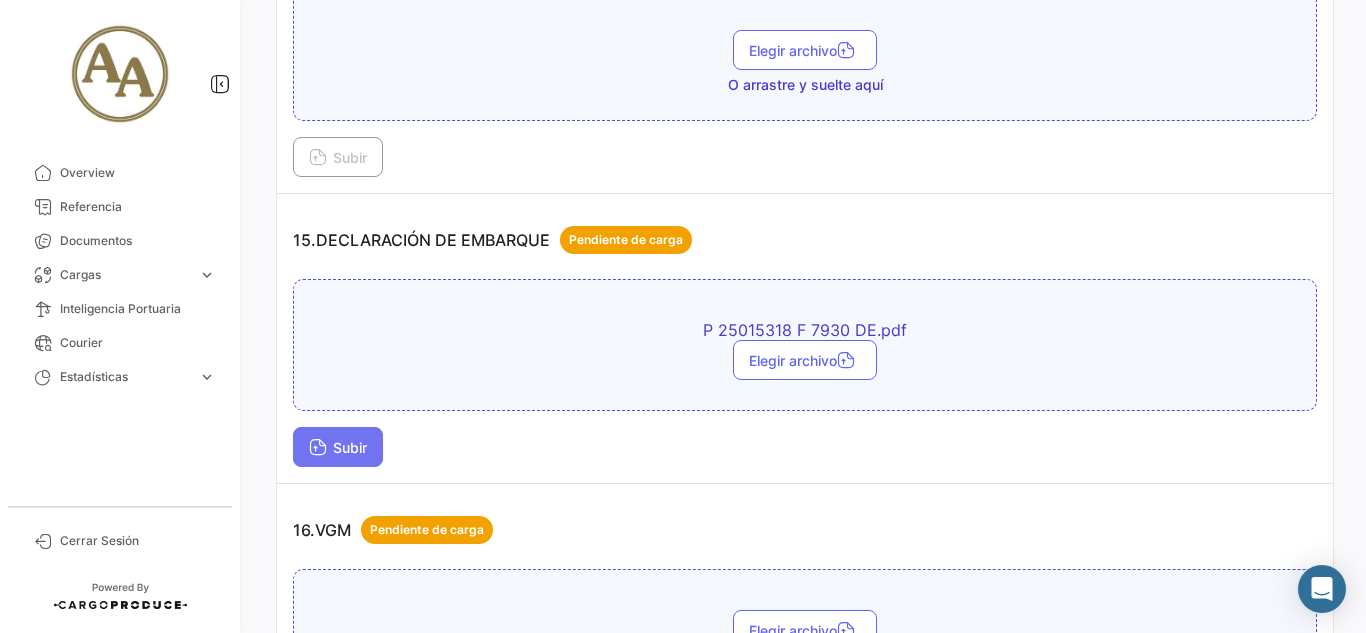 click on "Subir" at bounding box center [338, 447] 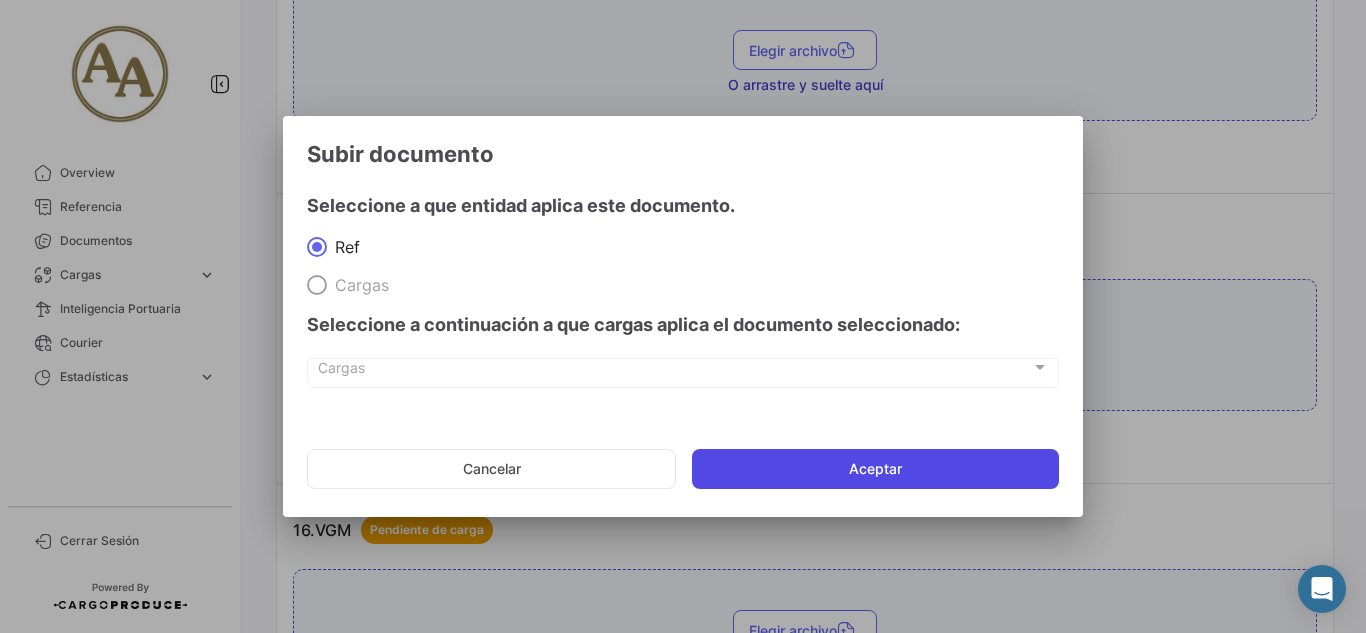 click on "Aceptar" 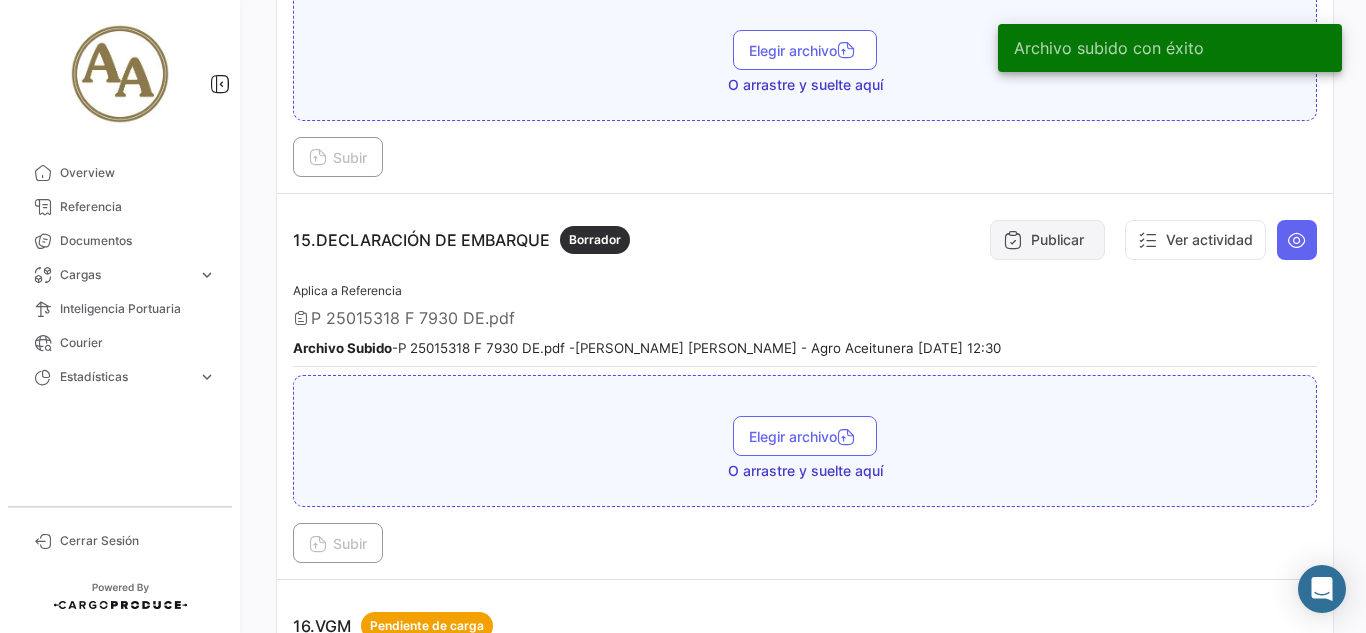 click on "Publicar" at bounding box center [1047, 240] 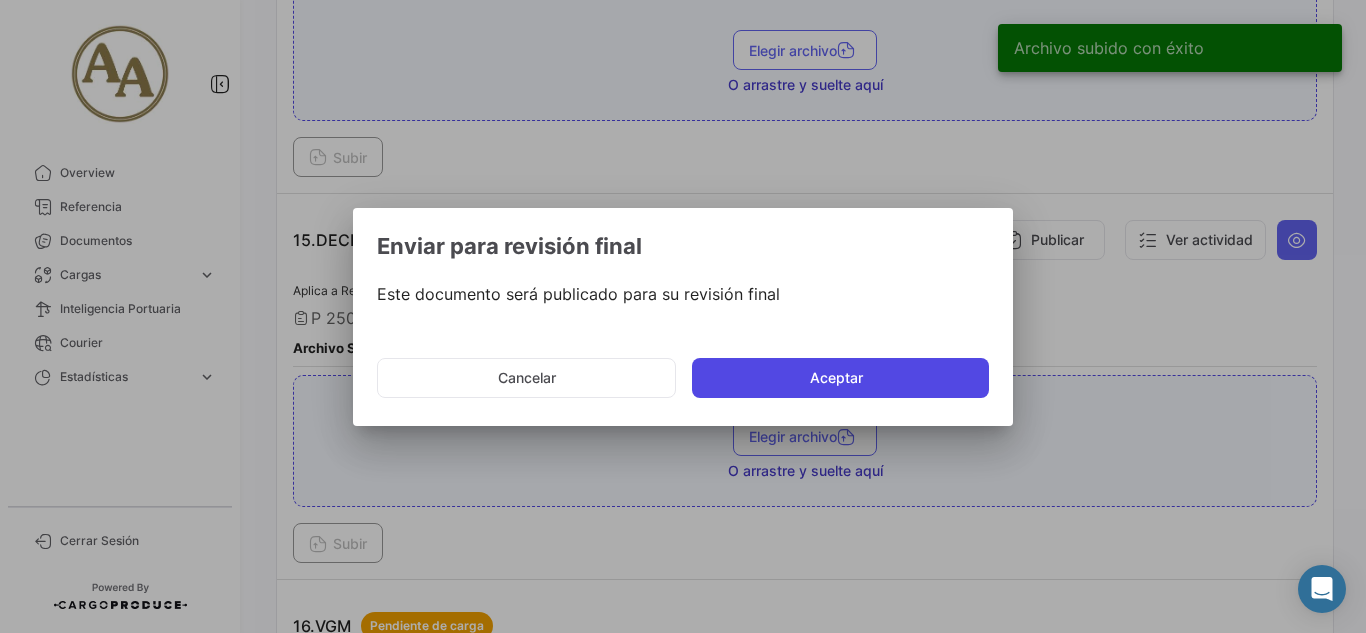 click on "Aceptar" 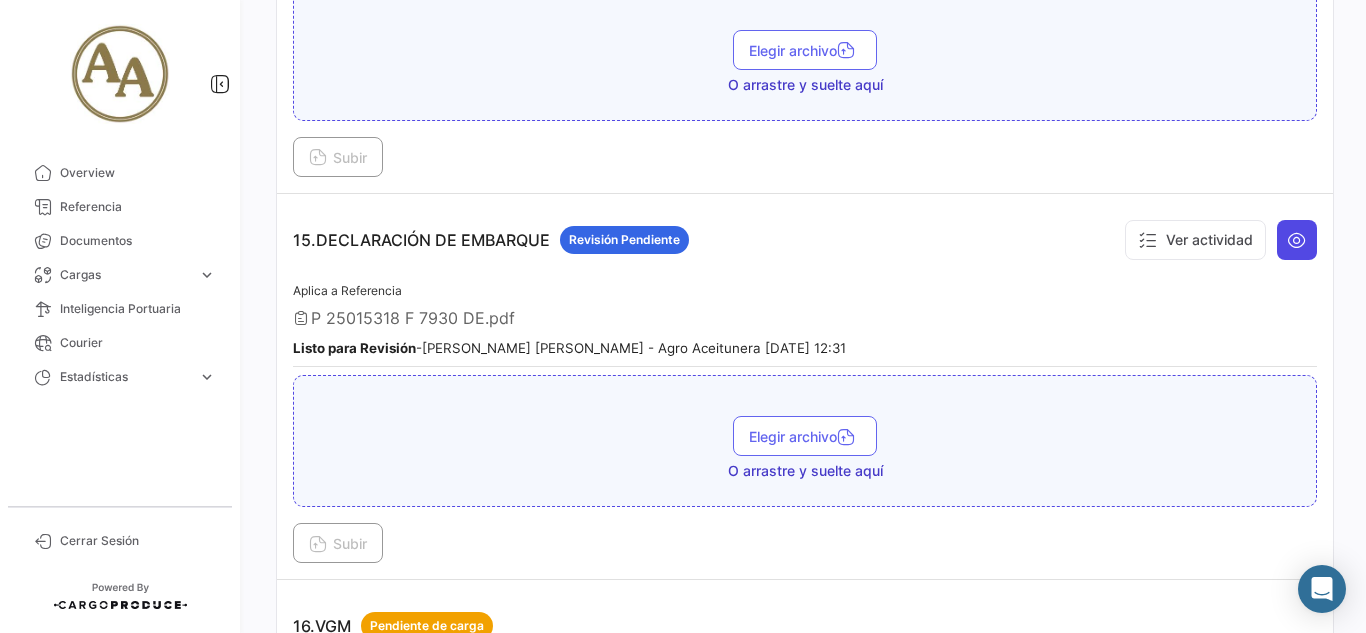 click at bounding box center [1297, 240] 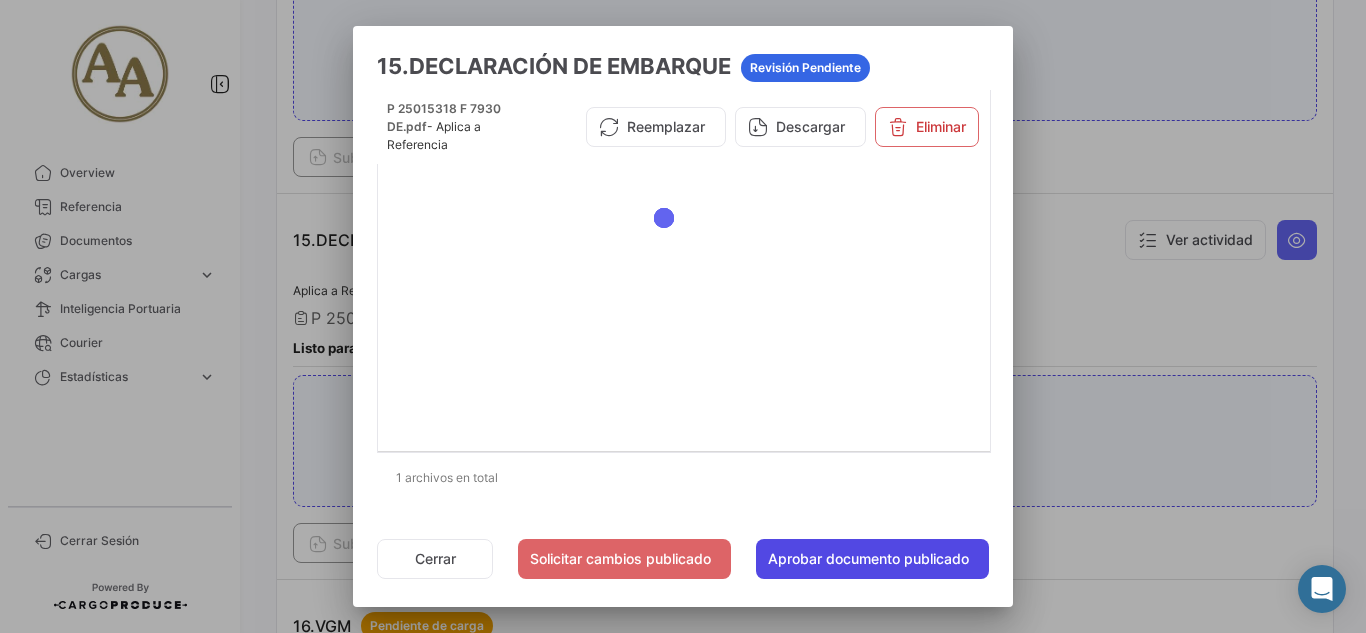 click on "Aprobar documento publicado" 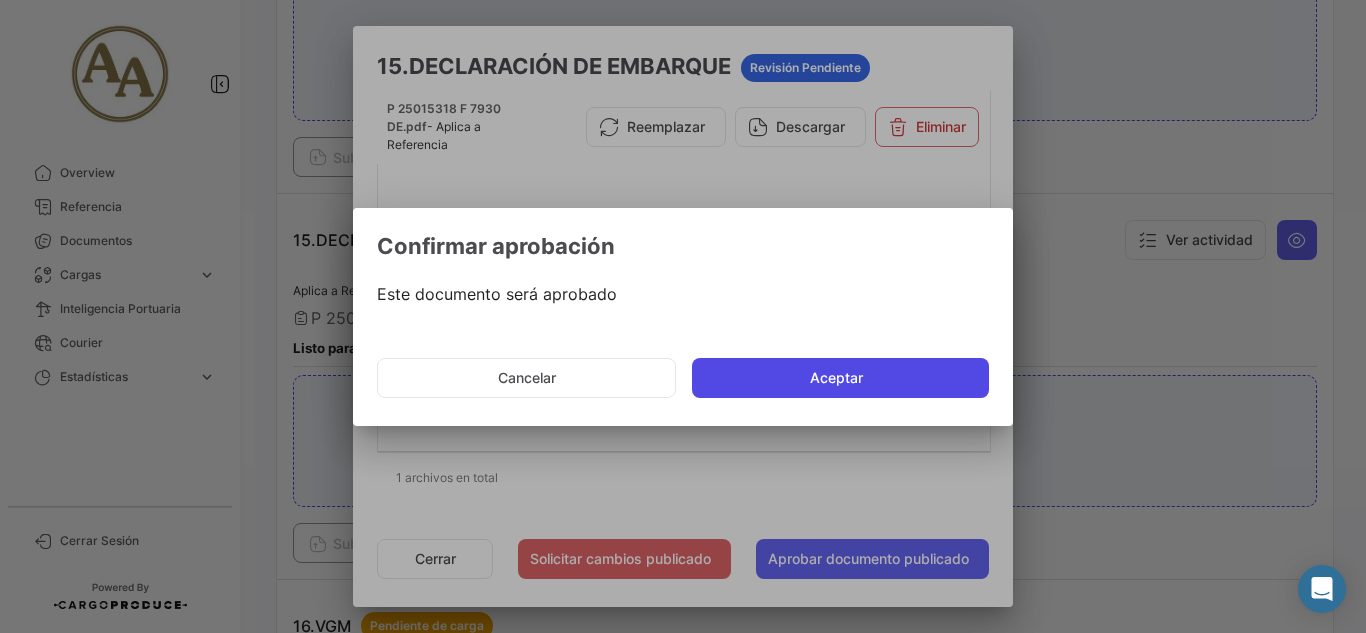 click on "Aceptar" 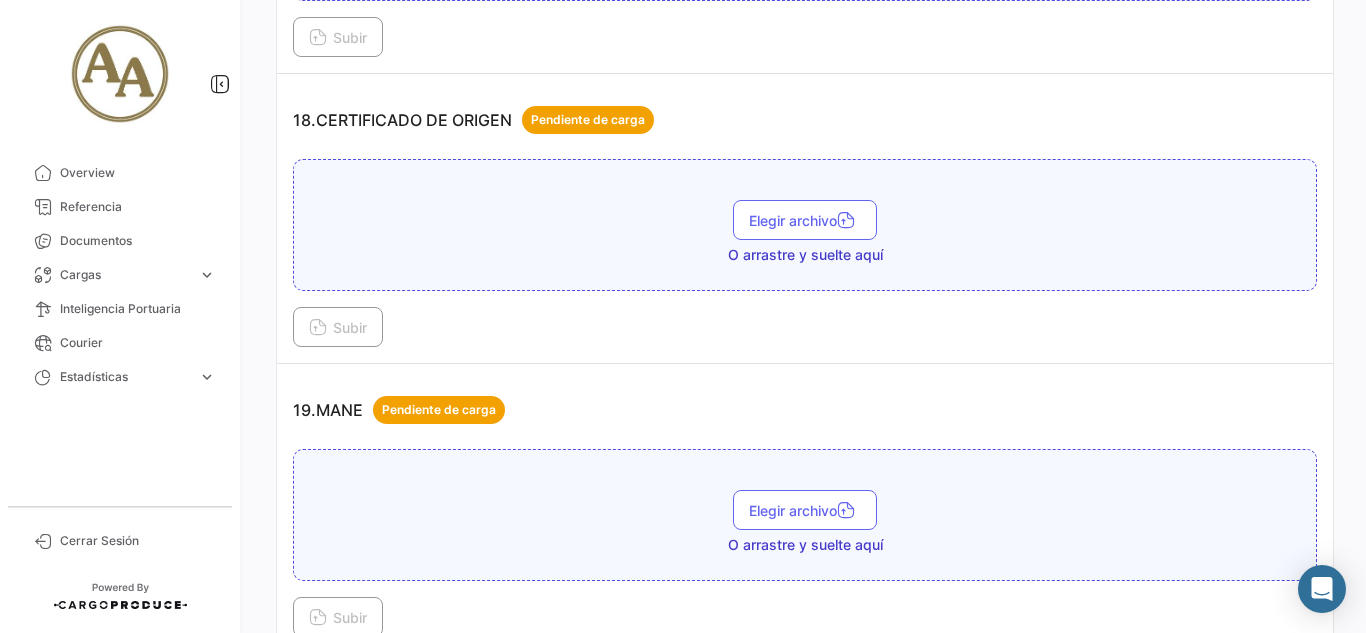 scroll, scrollTop: 6300, scrollLeft: 0, axis: vertical 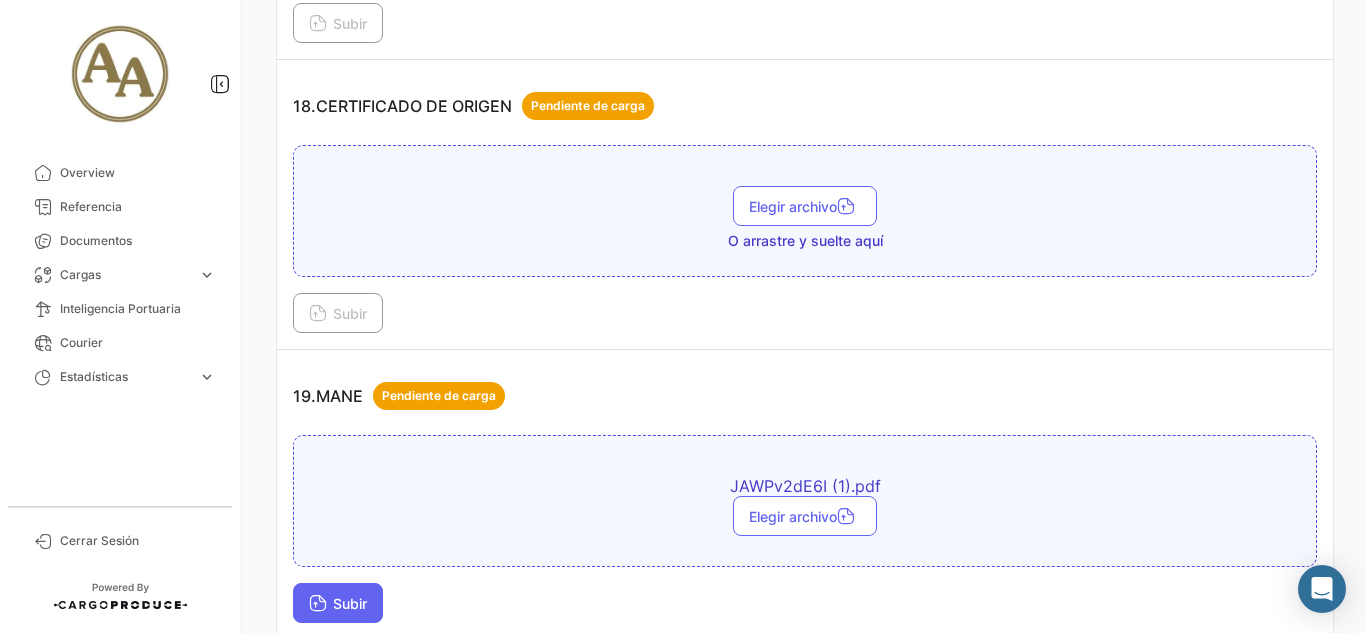 click on "Subir" at bounding box center (338, 603) 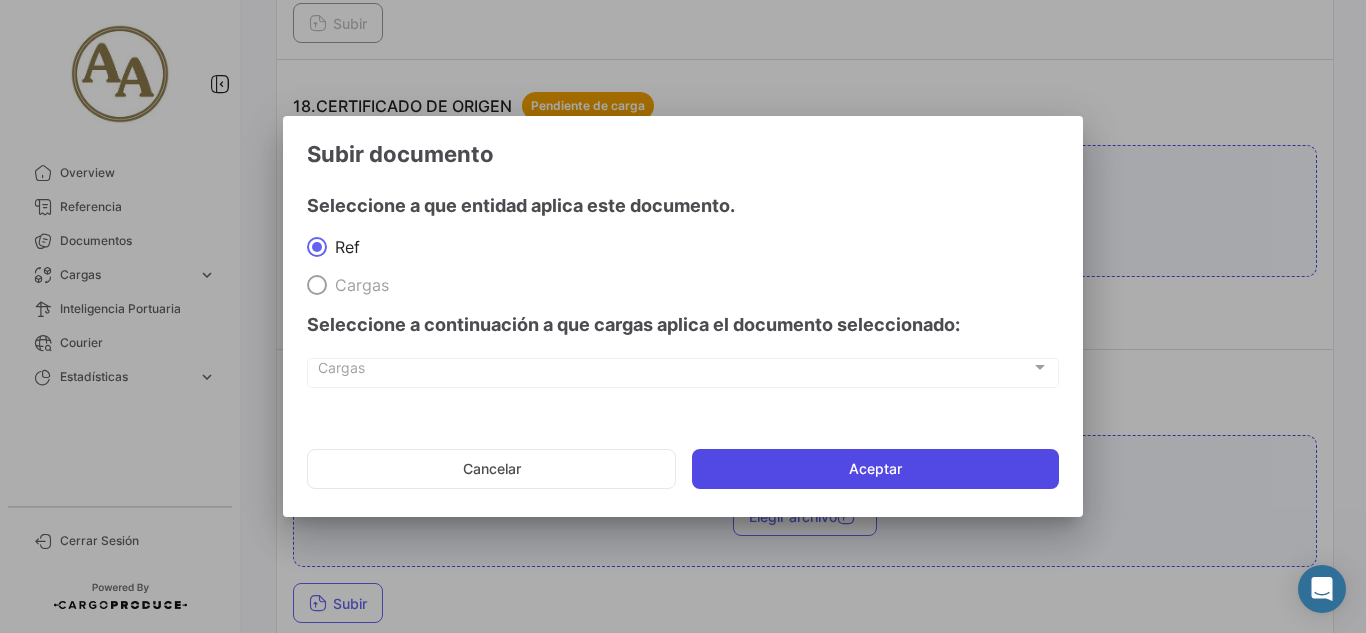 click on "Aceptar" 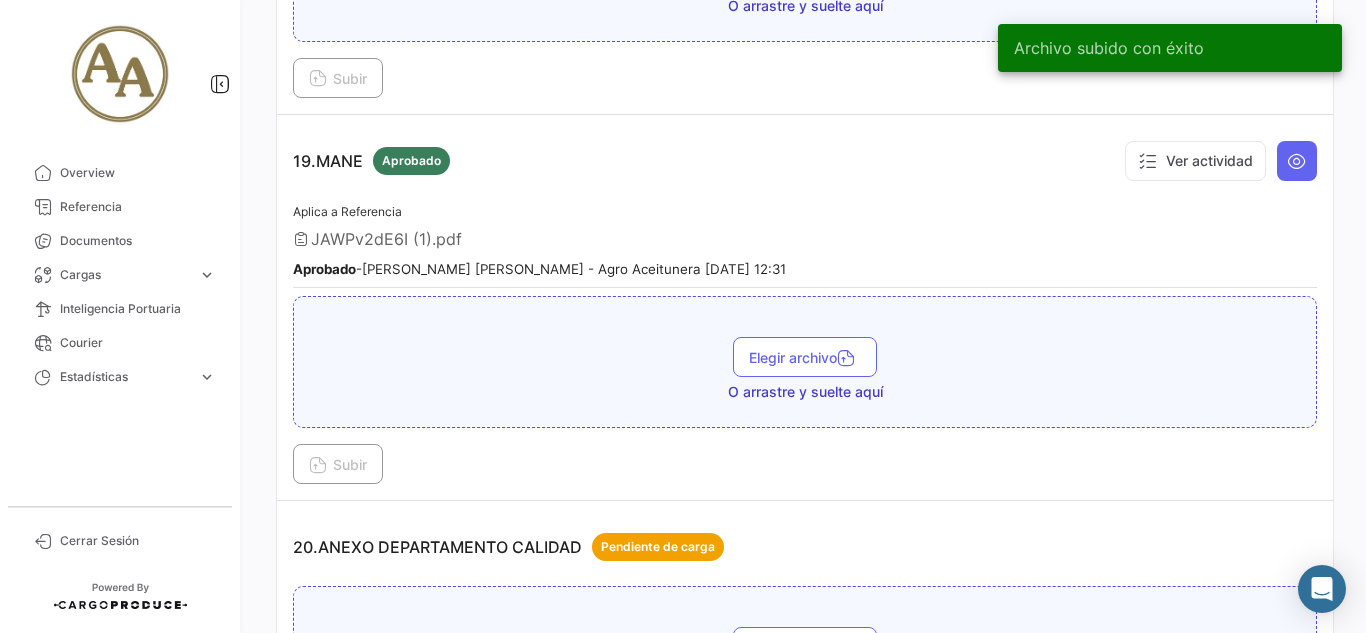 scroll, scrollTop: 6500, scrollLeft: 0, axis: vertical 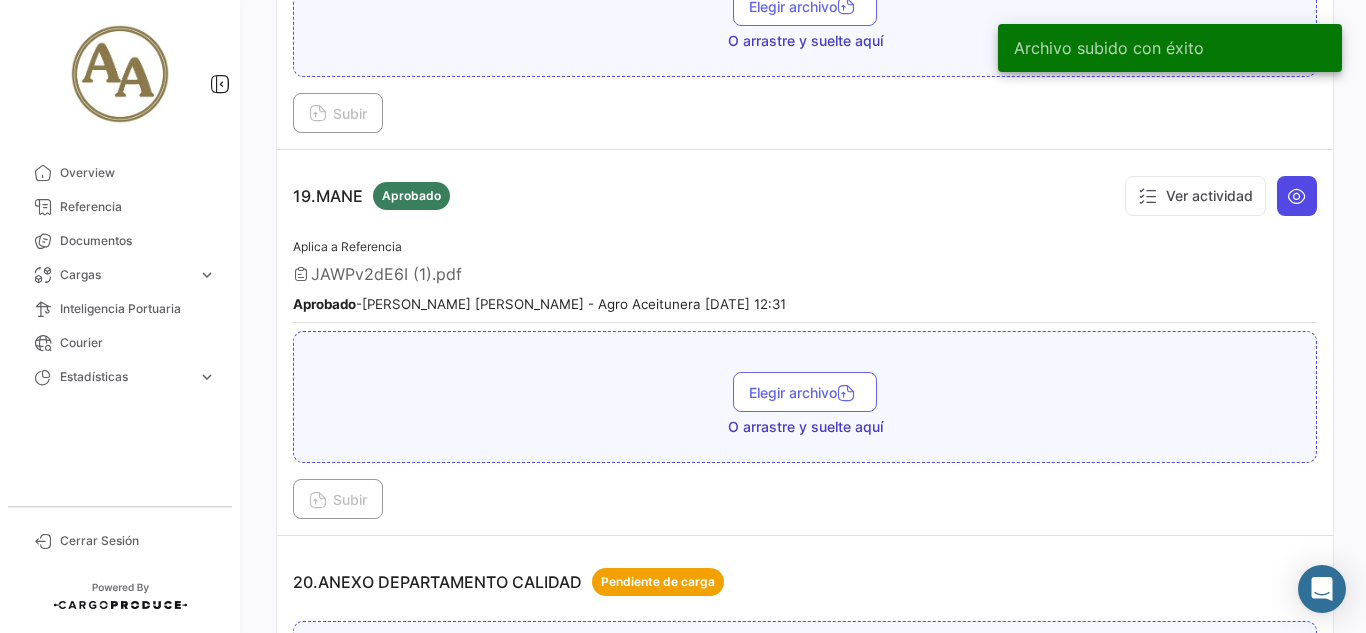 click at bounding box center (1297, 196) 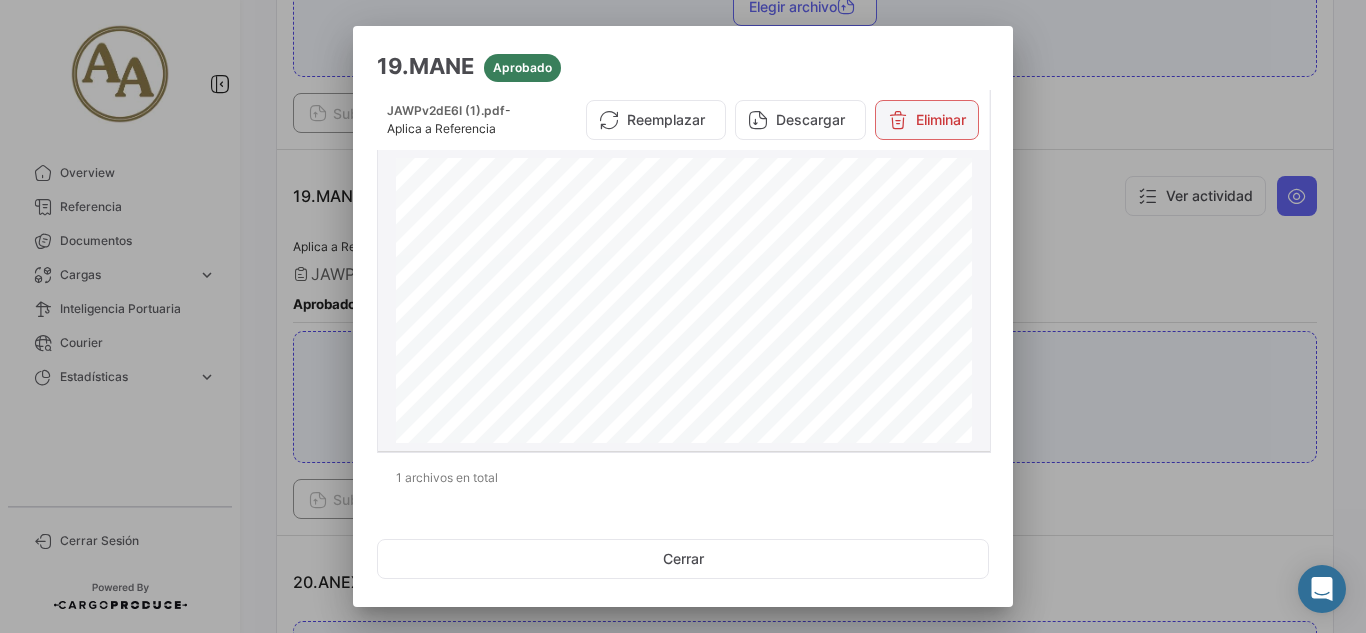 click on "Eliminar" at bounding box center (927, 120) 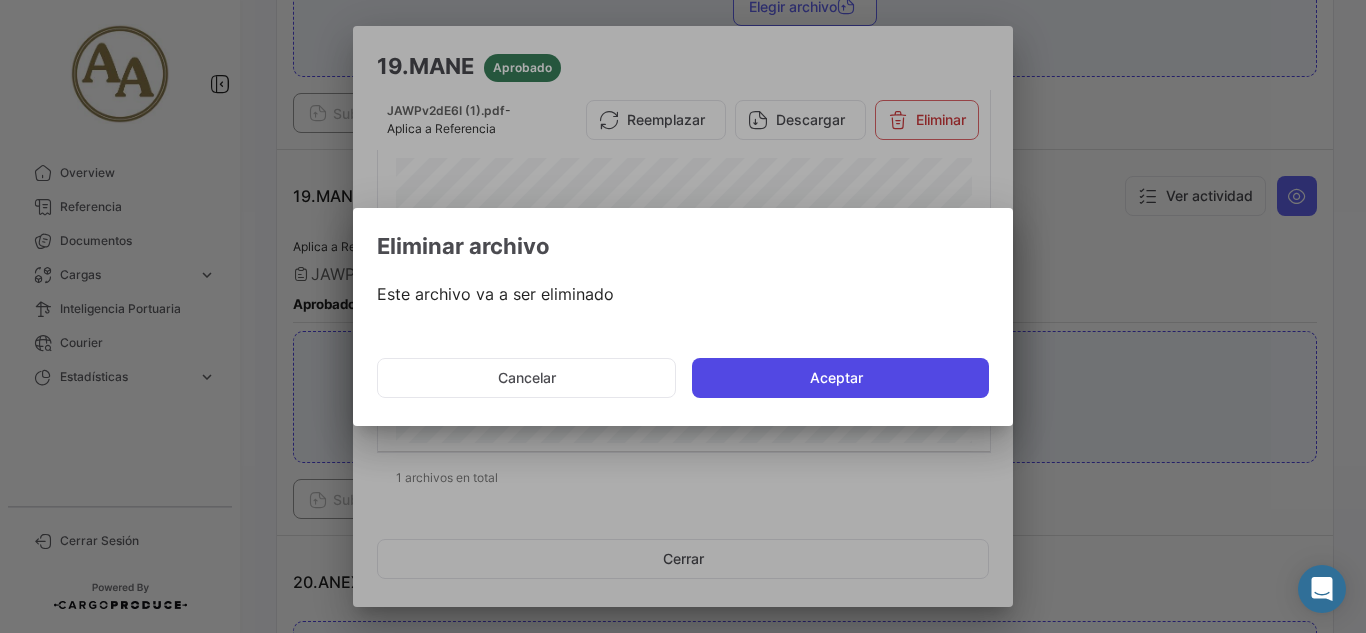 click on "Aceptar" 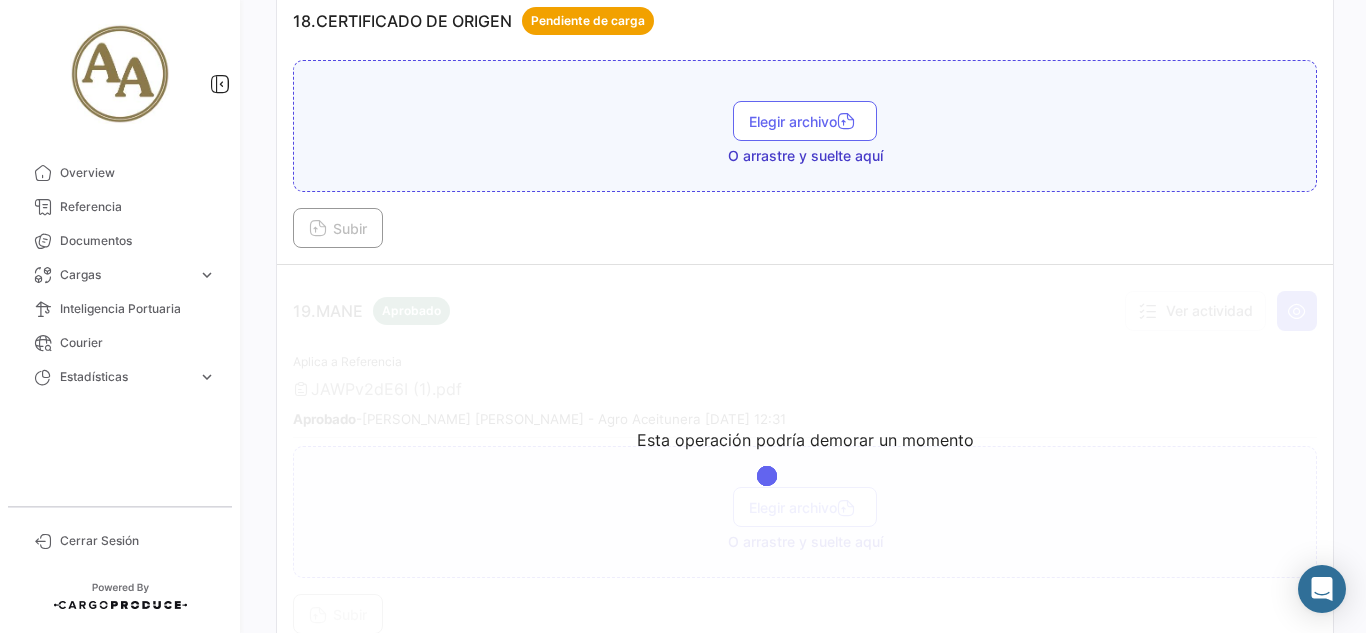 scroll, scrollTop: 6300, scrollLeft: 0, axis: vertical 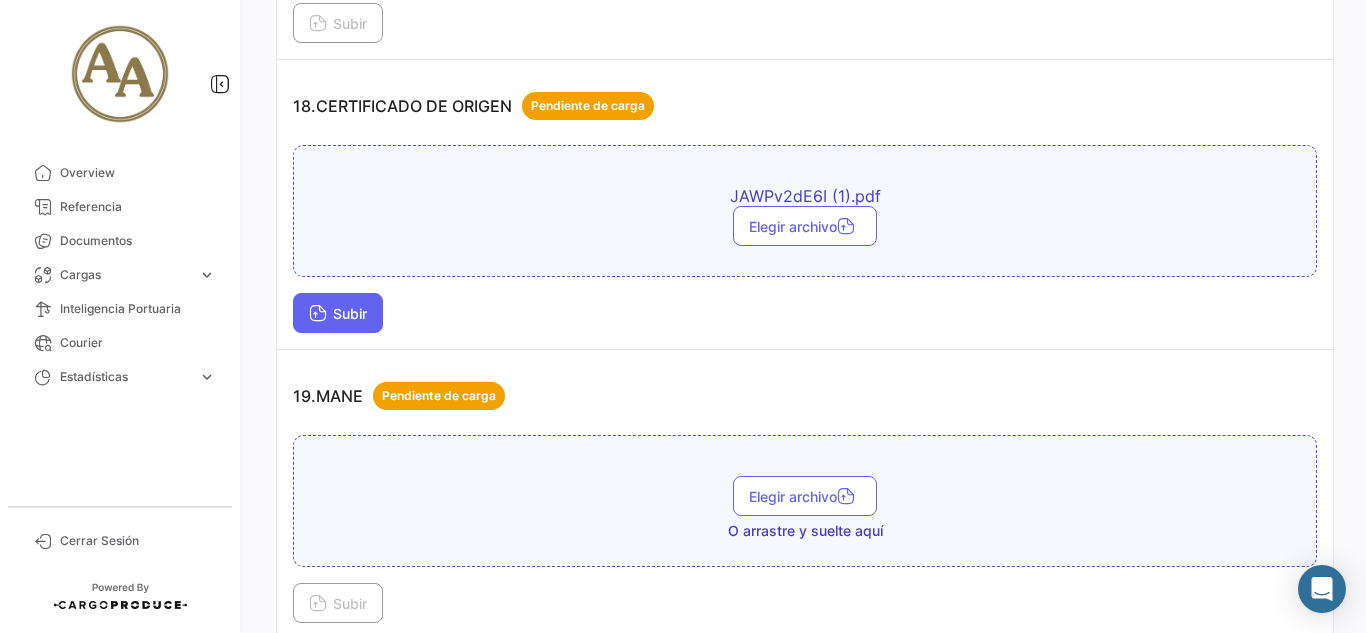 click on "Subir" at bounding box center (338, 313) 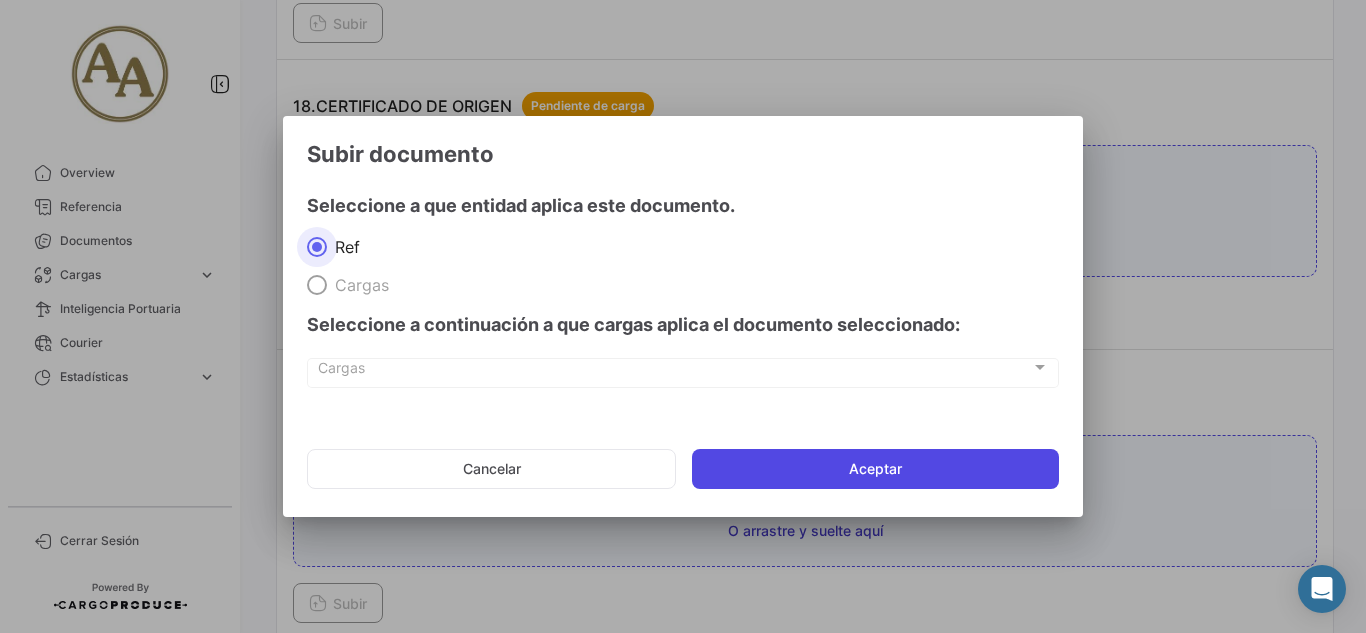 click on "Aceptar" 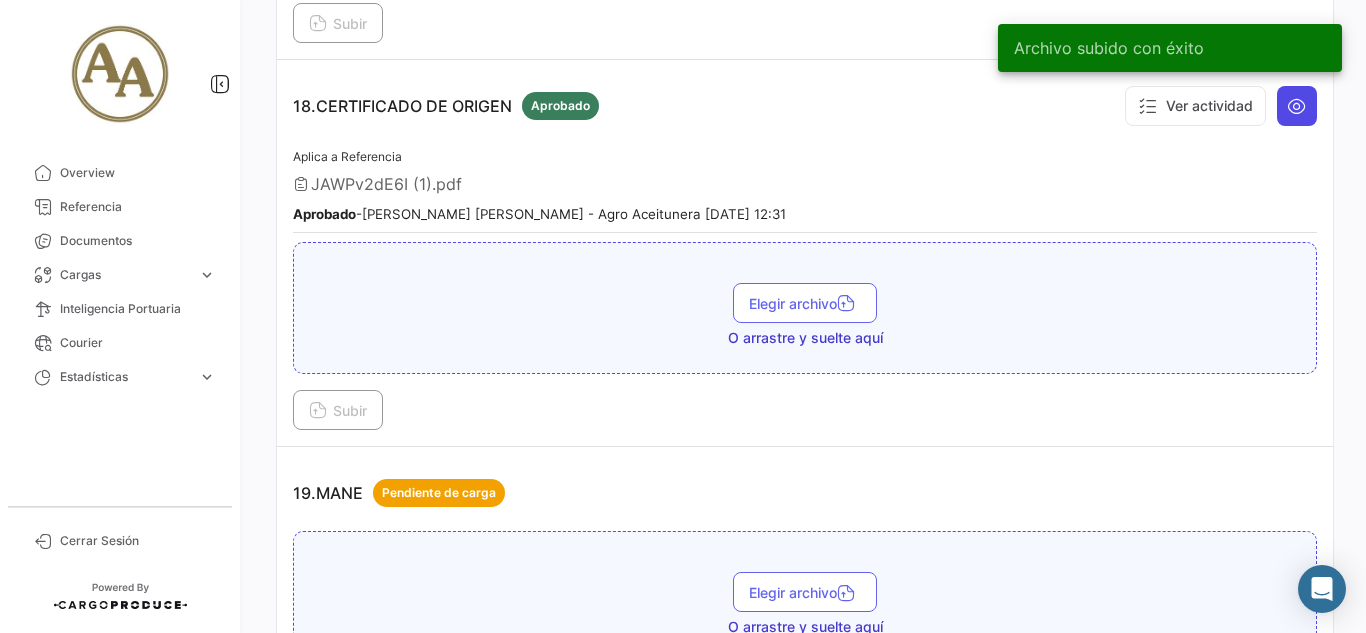 click at bounding box center [1297, 106] 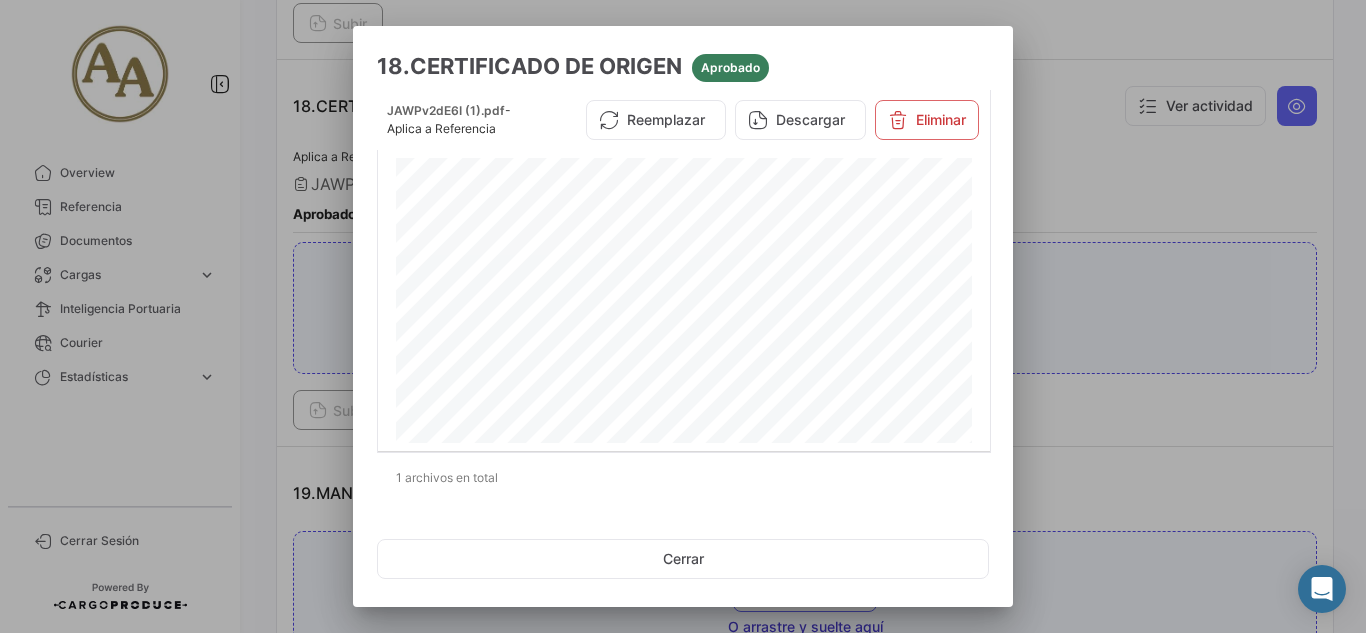 click at bounding box center (683, 316) 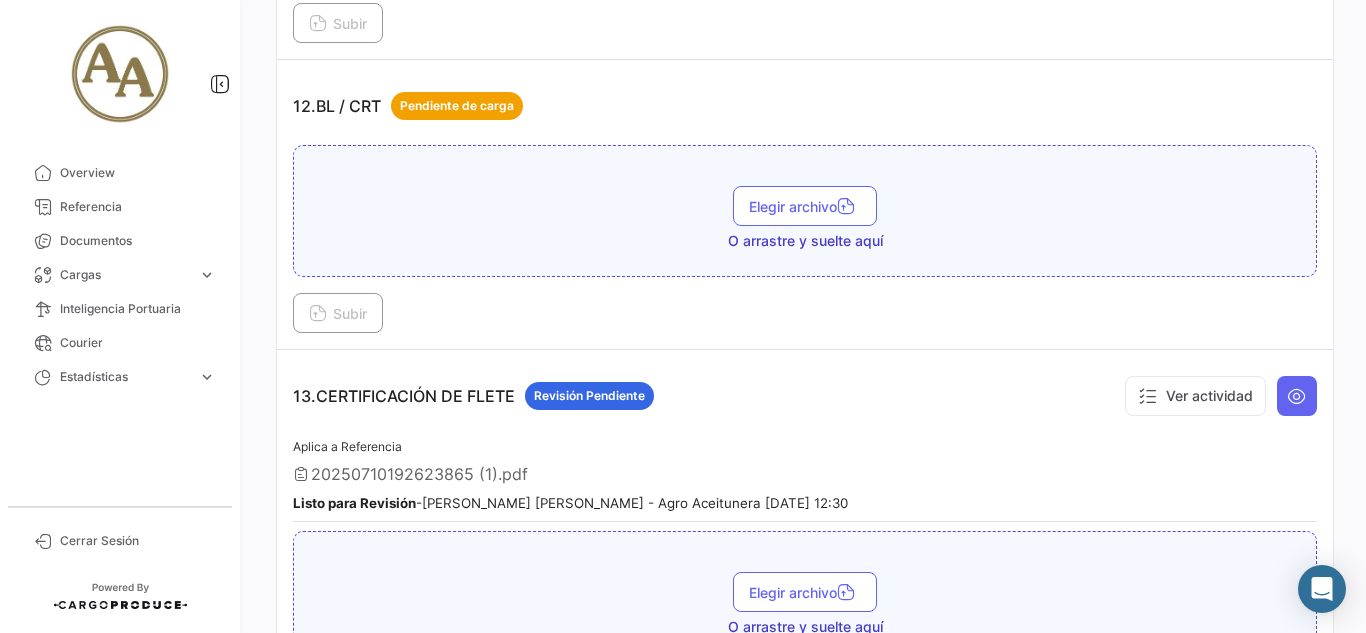 scroll, scrollTop: 4200, scrollLeft: 0, axis: vertical 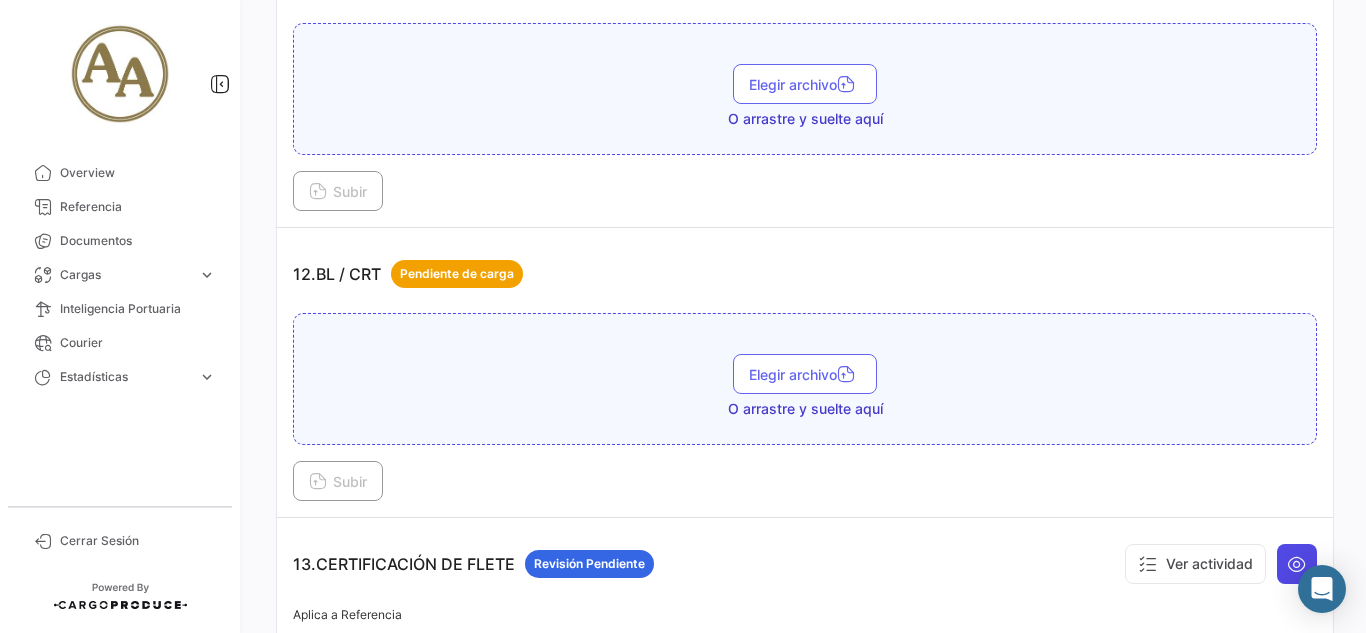 click at bounding box center [1297, 564] 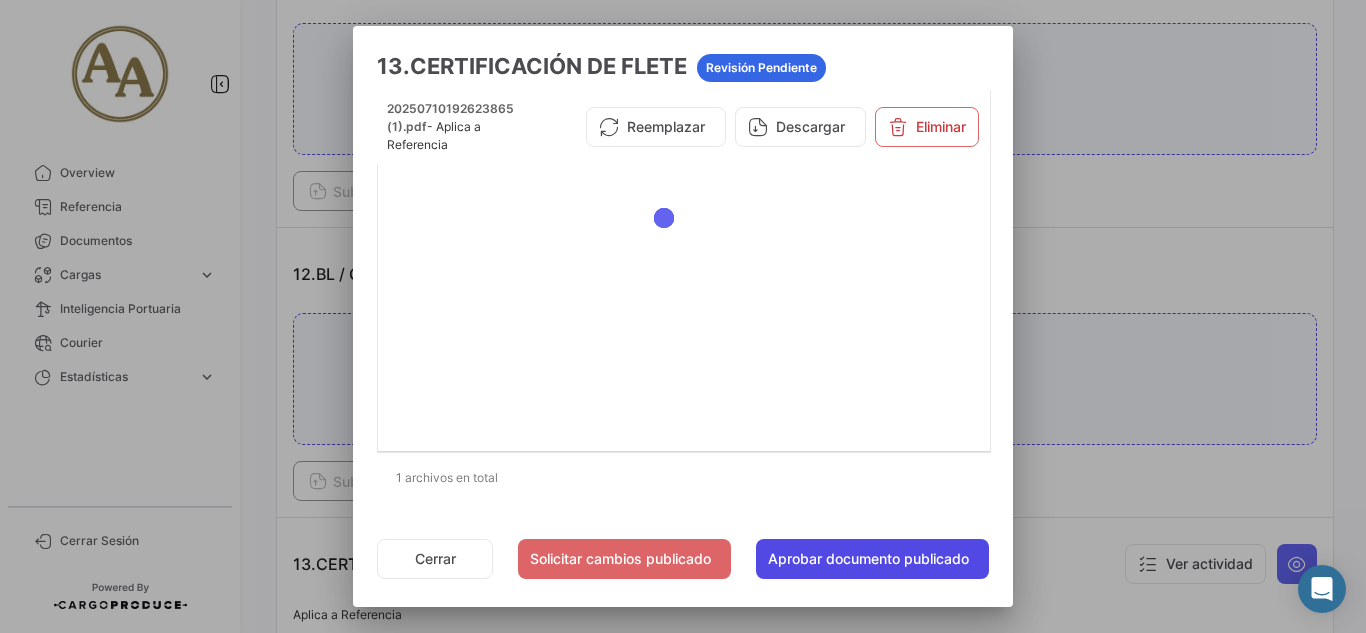 click on "Aprobar documento publicado" 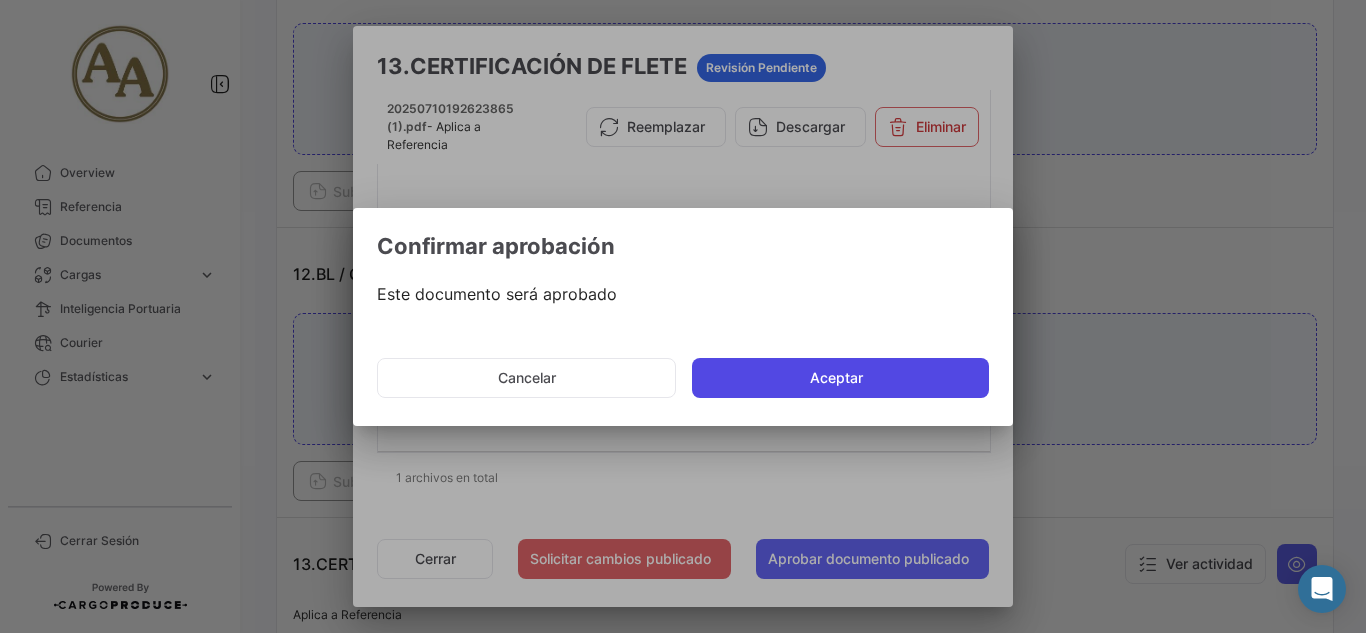click on "Aceptar" 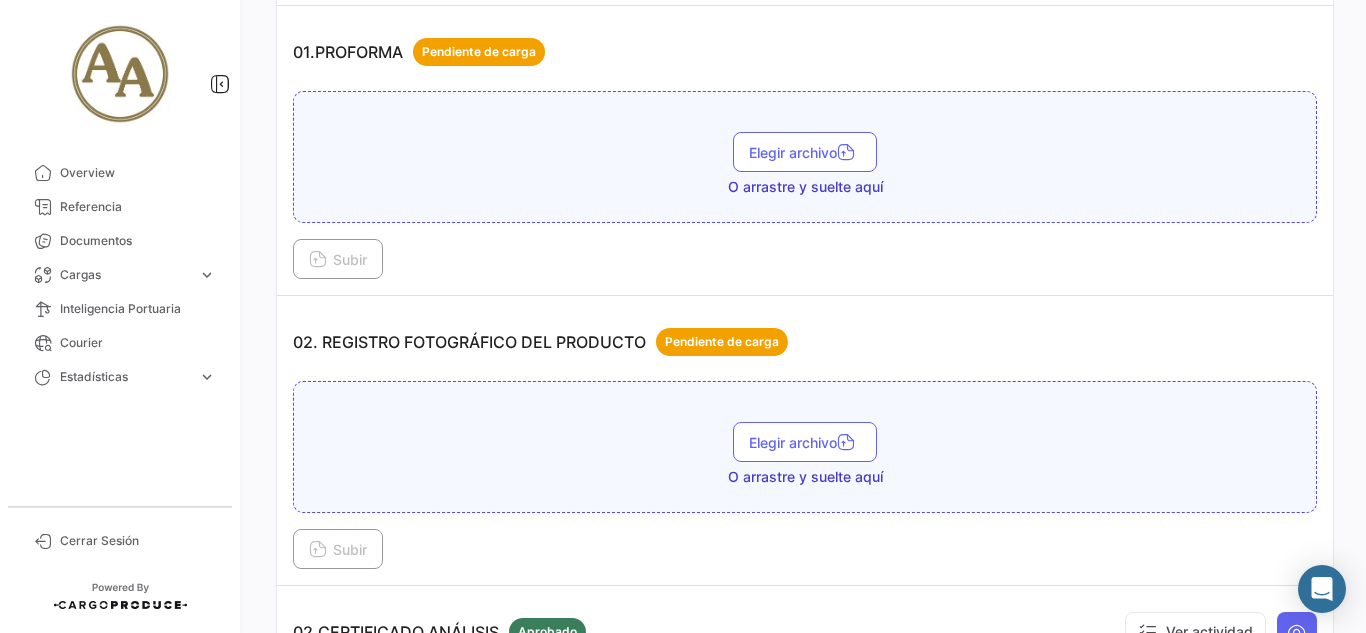 scroll, scrollTop: 400, scrollLeft: 0, axis: vertical 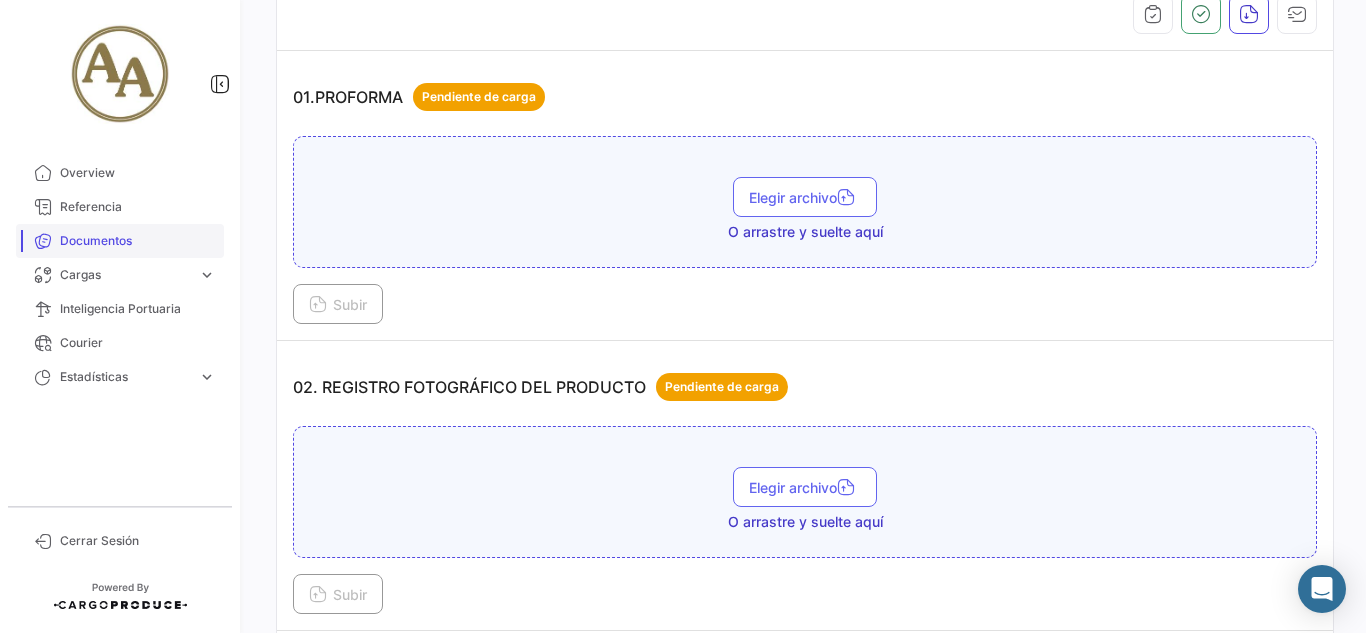 click on "Documentos" at bounding box center [120, 241] 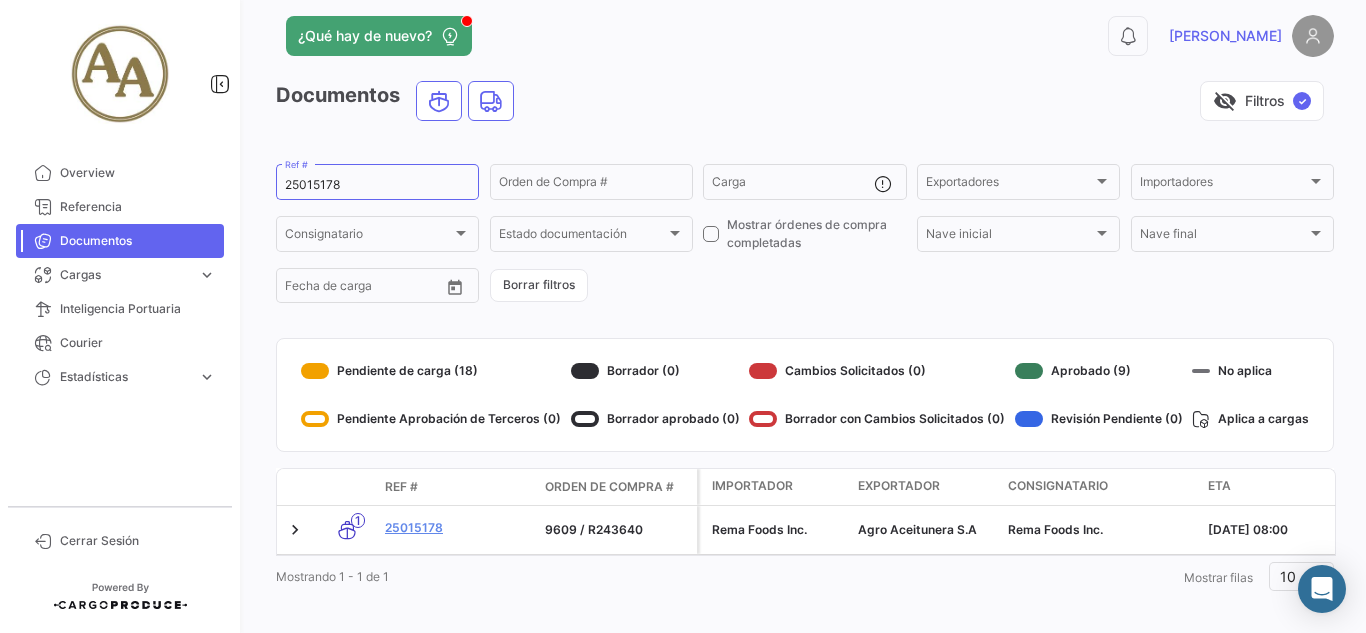scroll, scrollTop: 43, scrollLeft: 0, axis: vertical 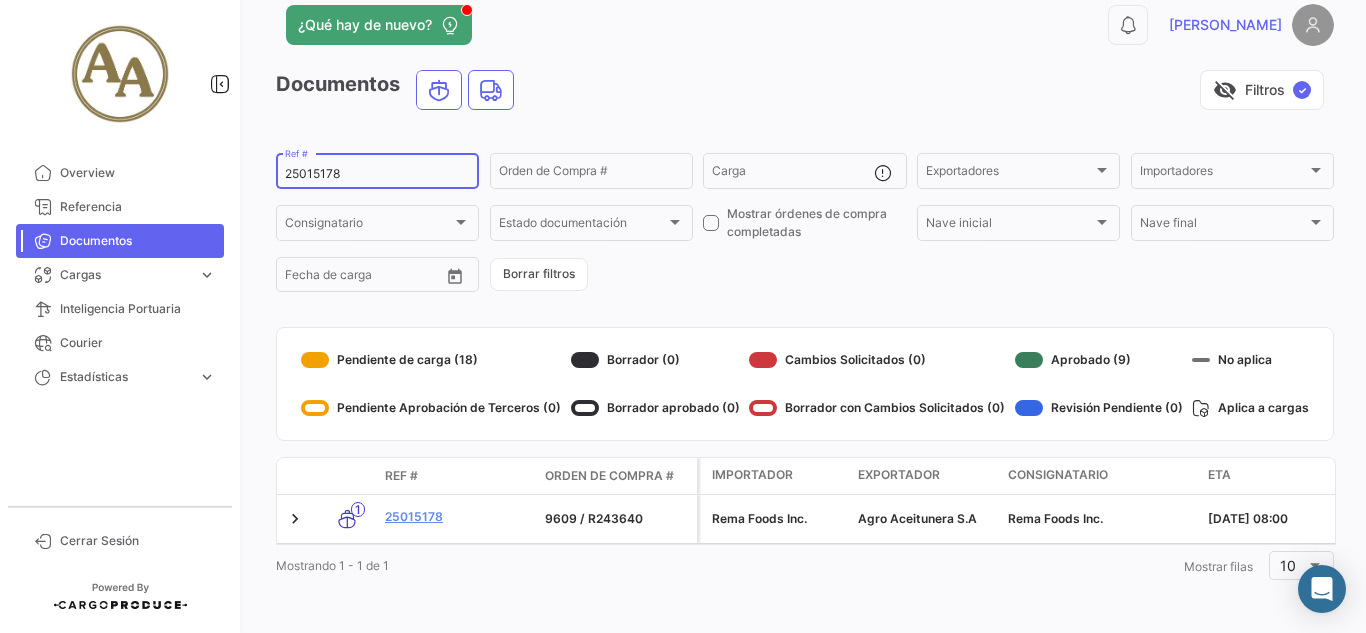 click on "25015178  Ref #" 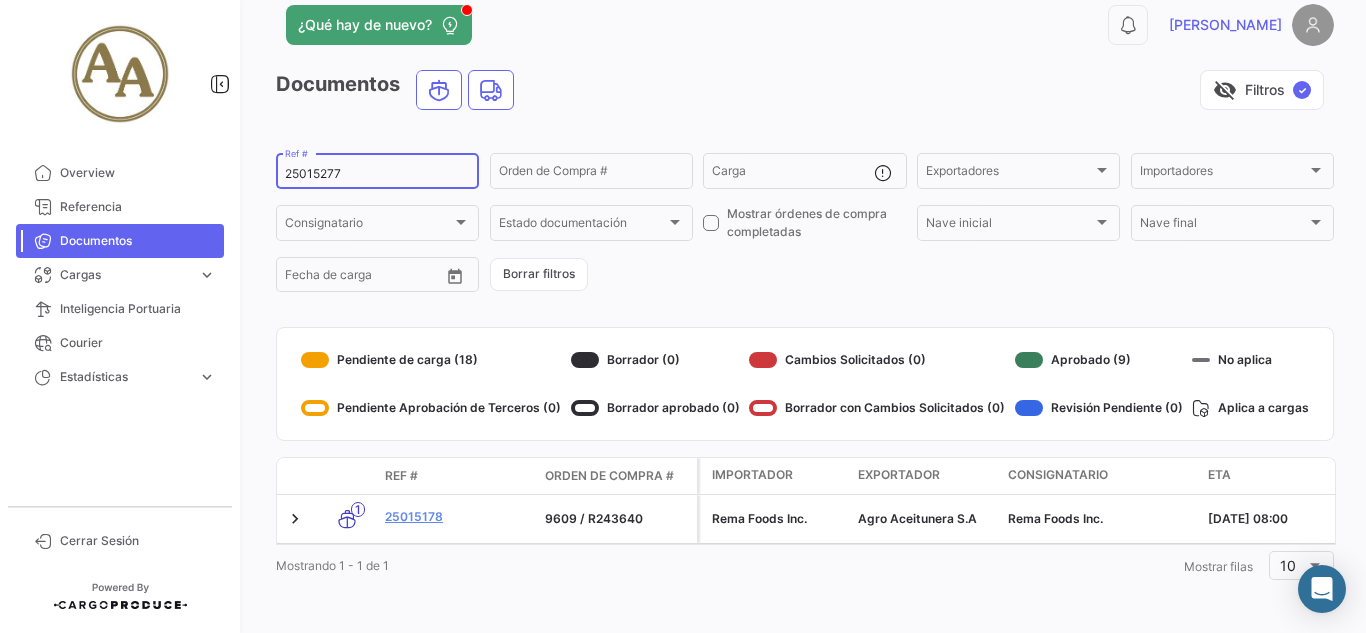 type on "25015277" 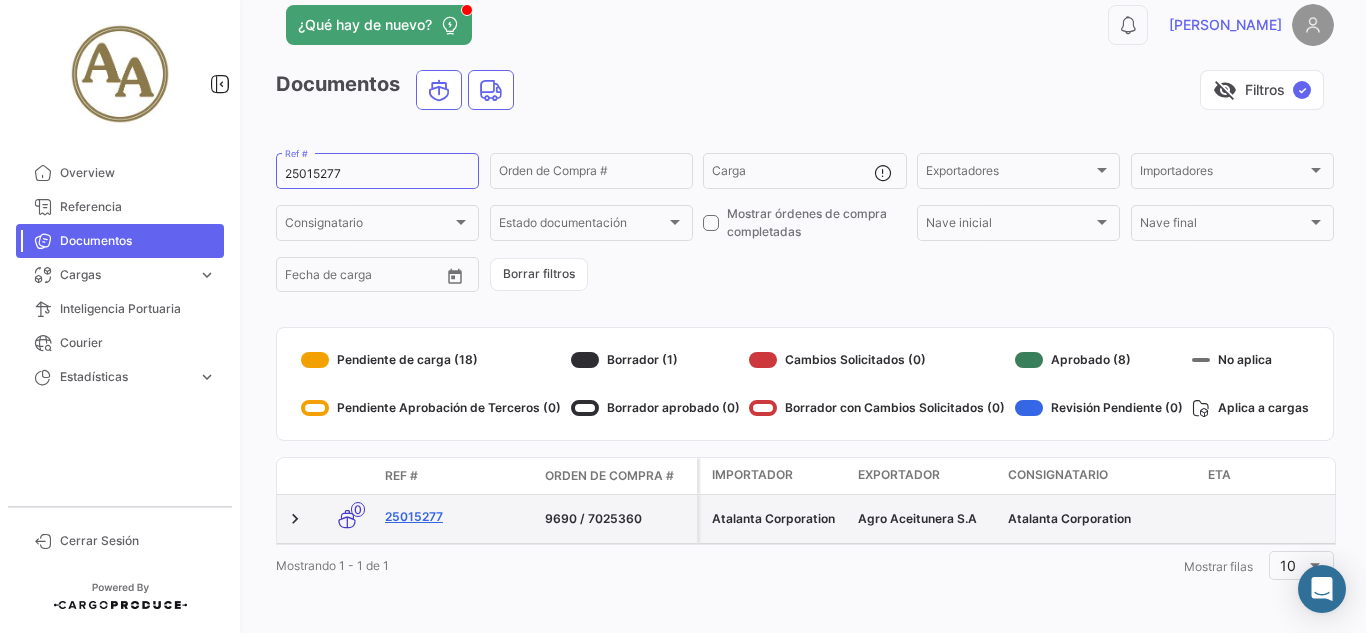 click on "25015277" 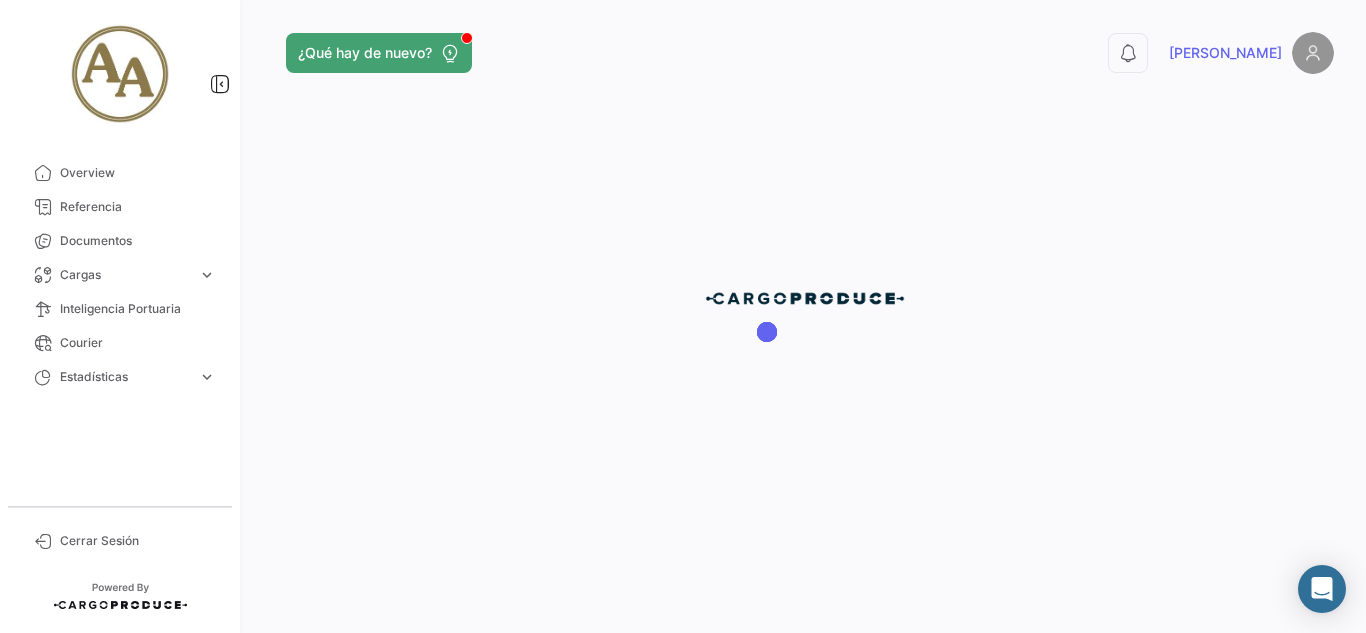 scroll, scrollTop: 0, scrollLeft: 0, axis: both 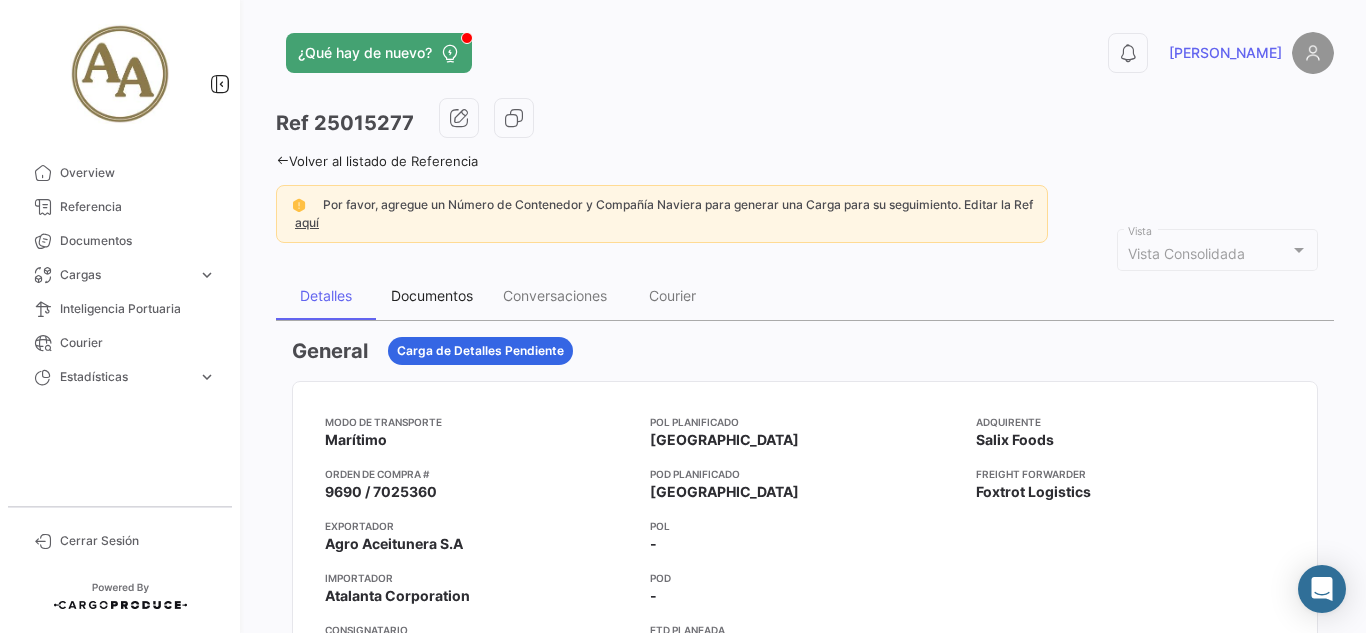 click on "Documentos" at bounding box center (432, 295) 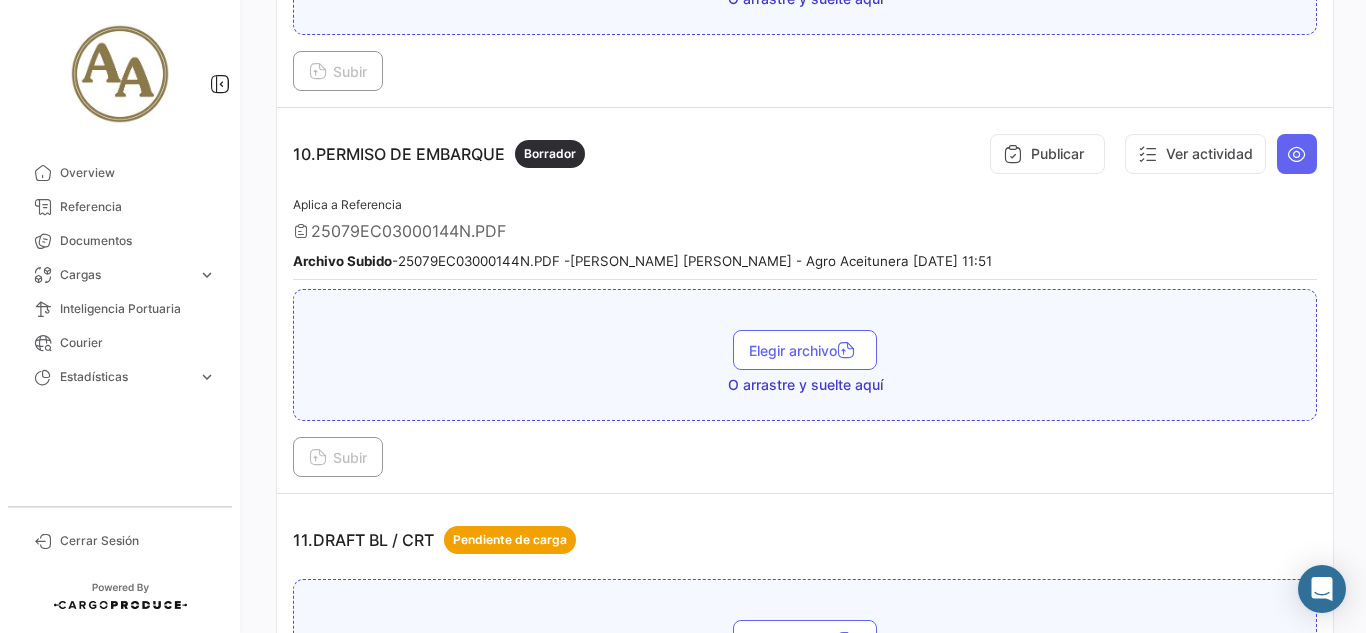 scroll, scrollTop: 3600, scrollLeft: 0, axis: vertical 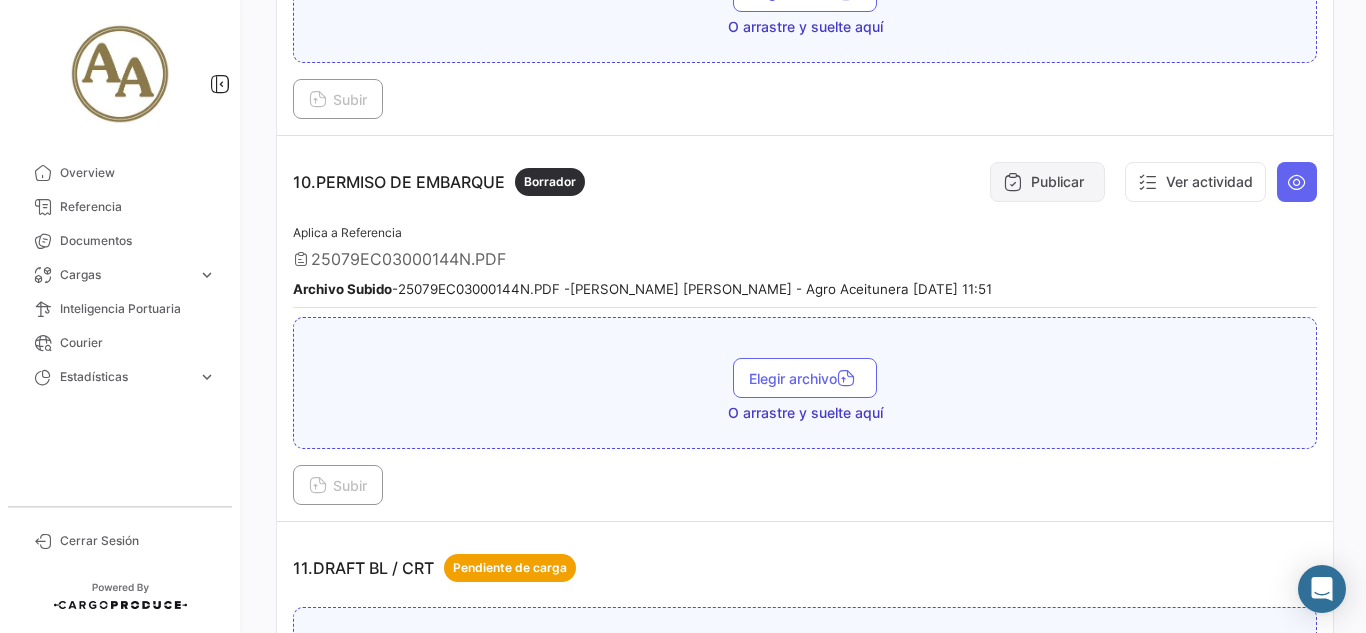 click on "Publicar" at bounding box center [1047, 182] 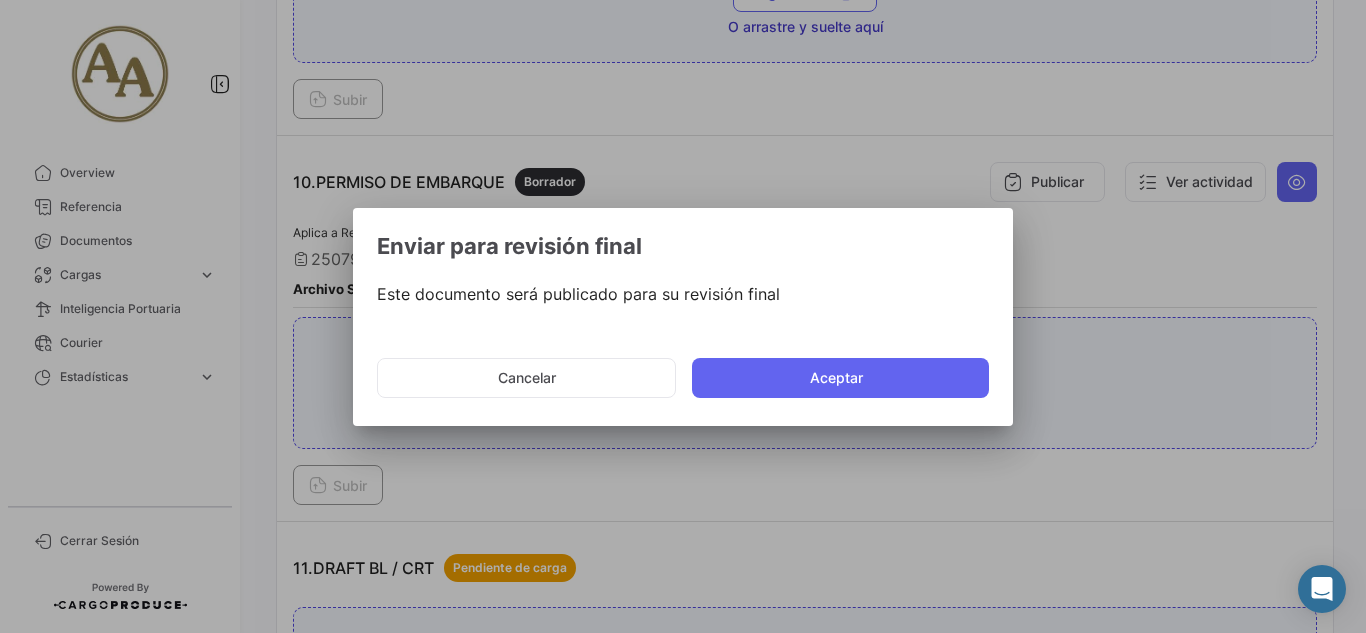 click on "Cancelar   Aceptar" 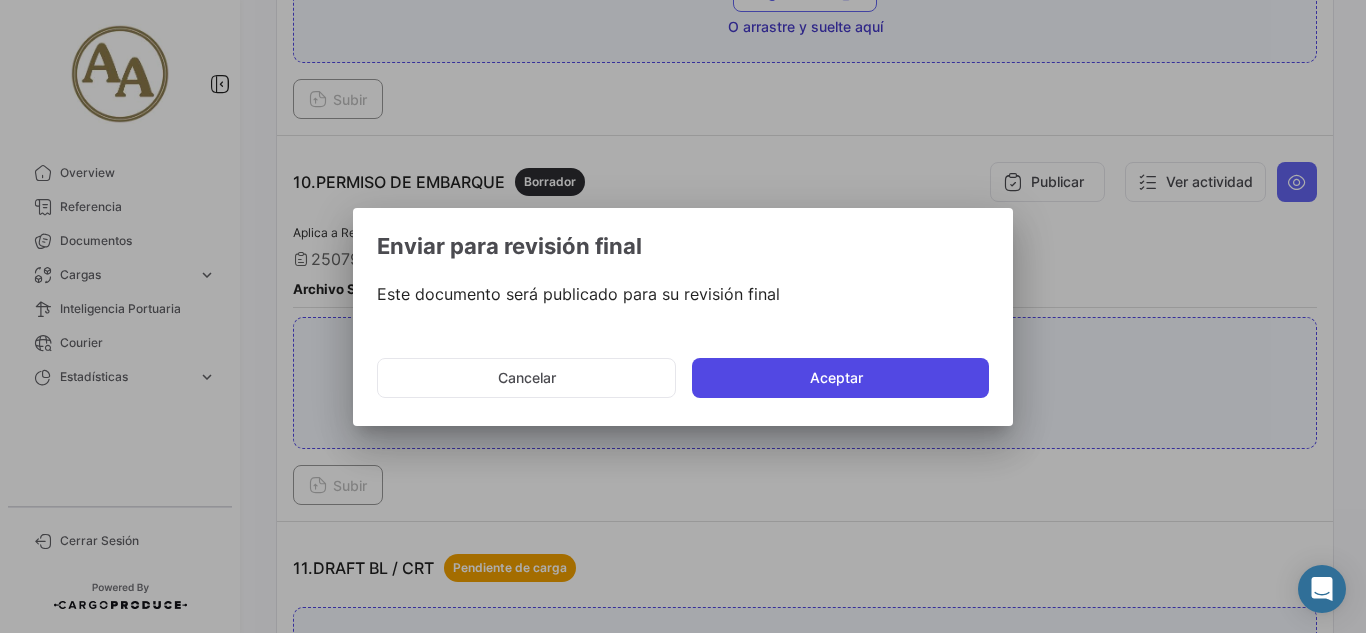 click on "Aceptar" 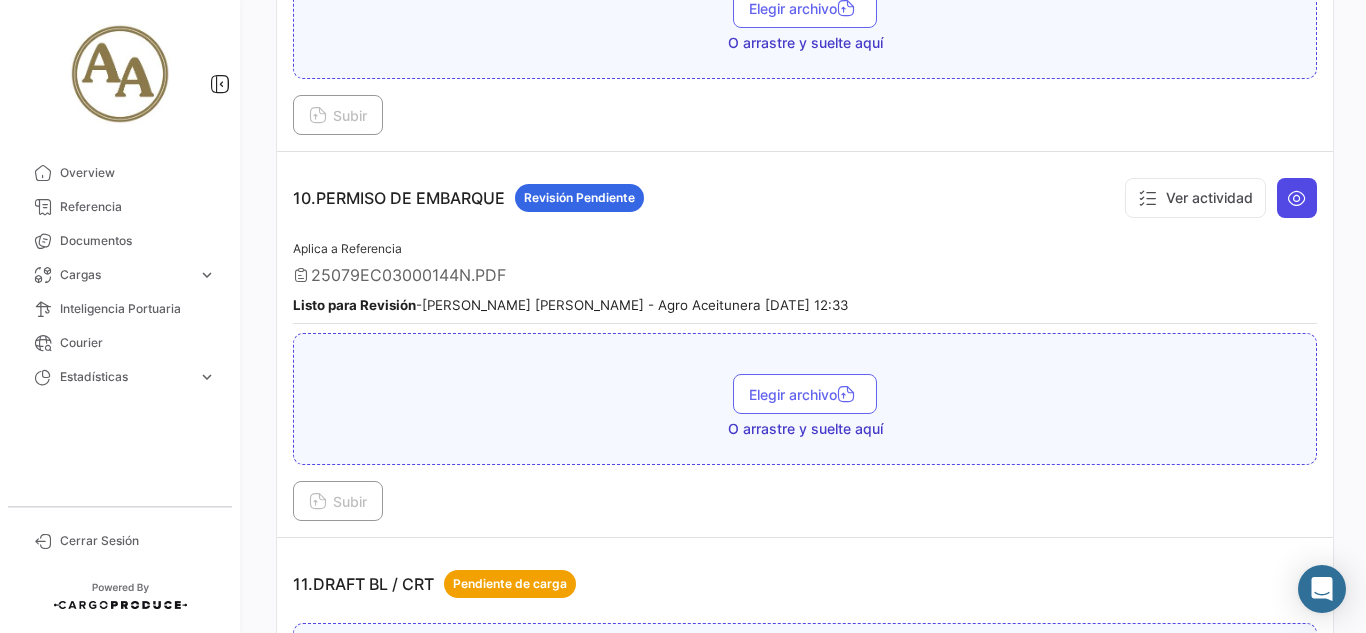 click at bounding box center (1297, 198) 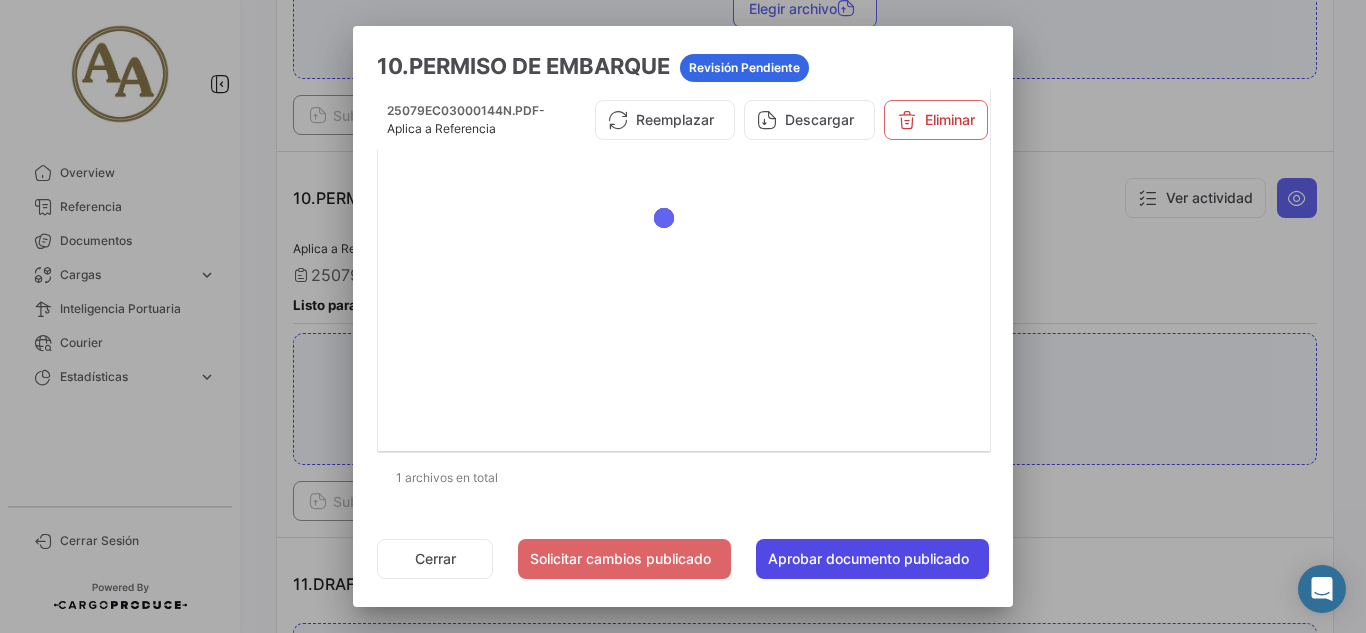 click on "Aprobar documento publicado" 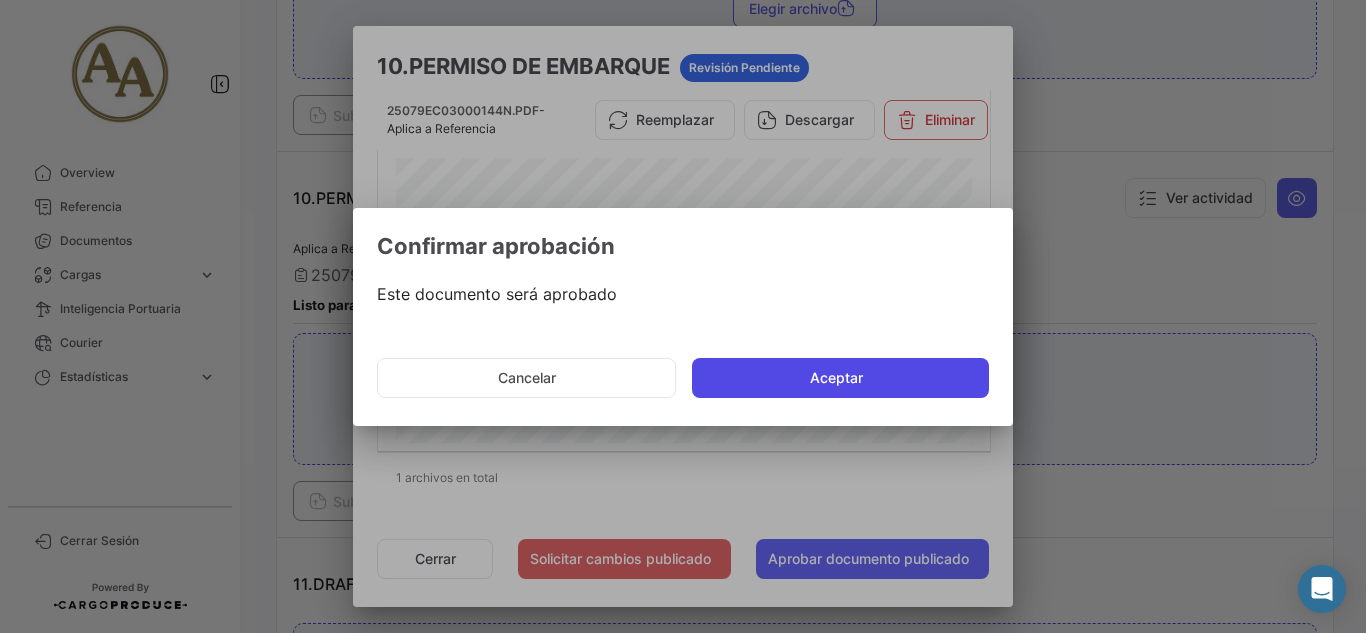 click on "Aceptar" 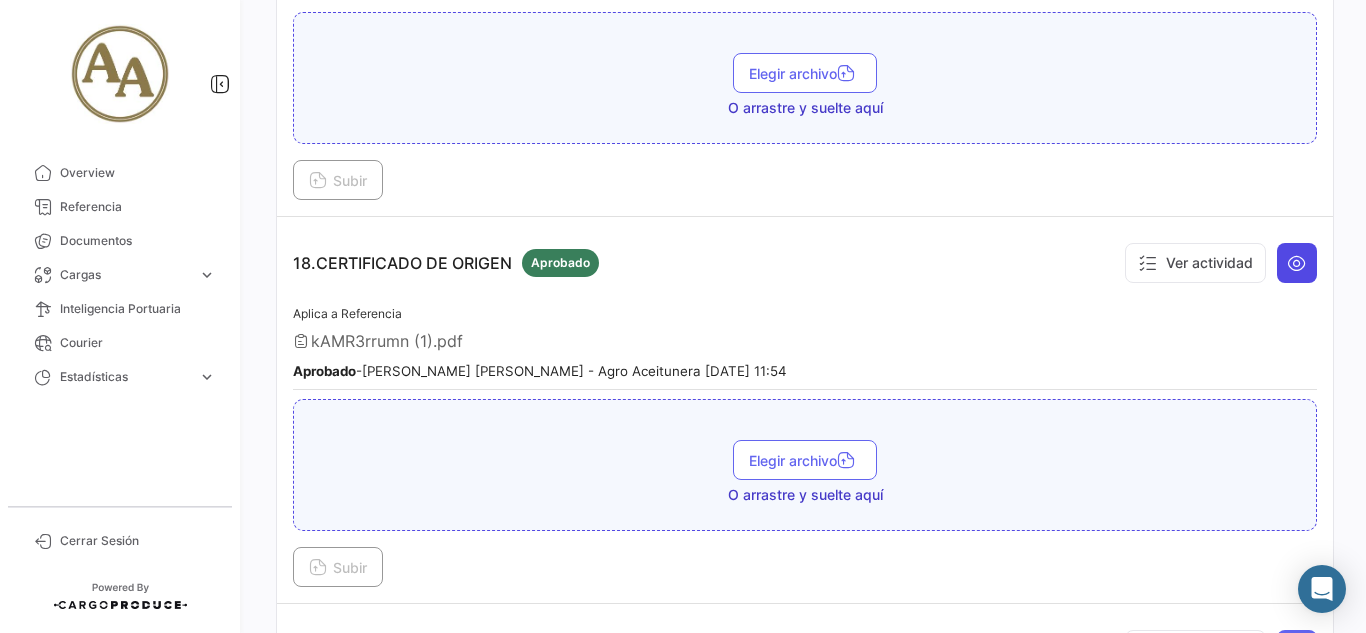 scroll, scrollTop: 6400, scrollLeft: 0, axis: vertical 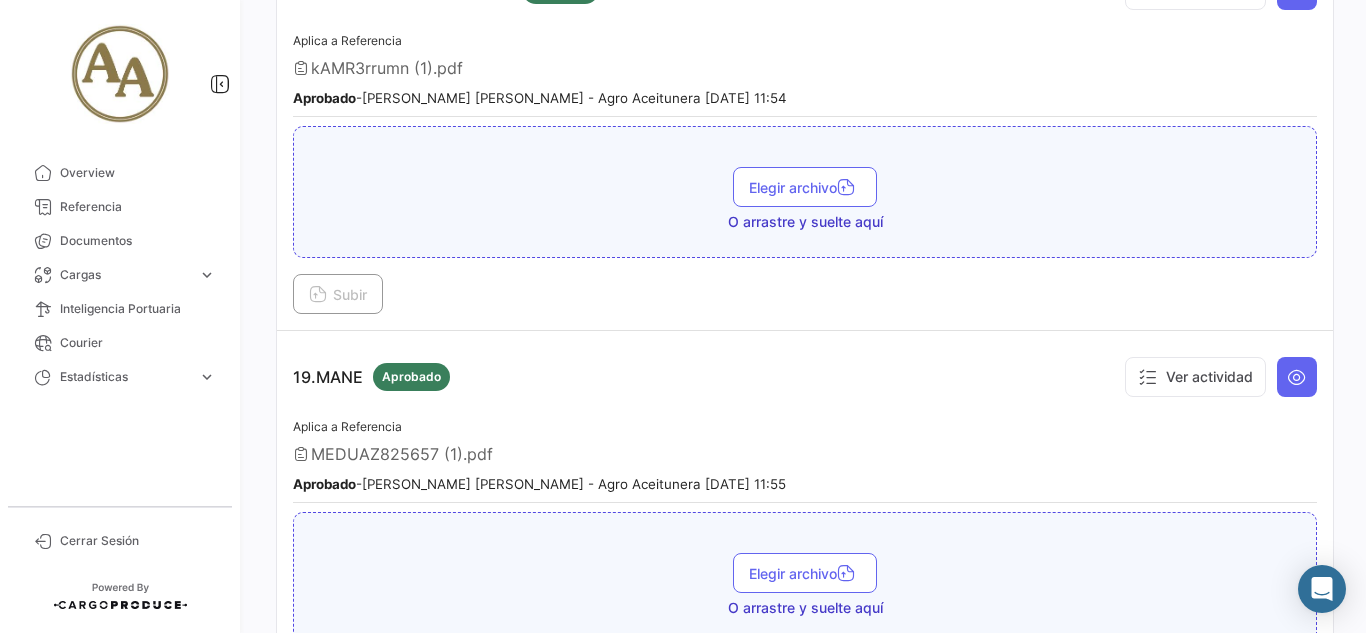 click on "Ver actividad" at bounding box center [1216, 377] 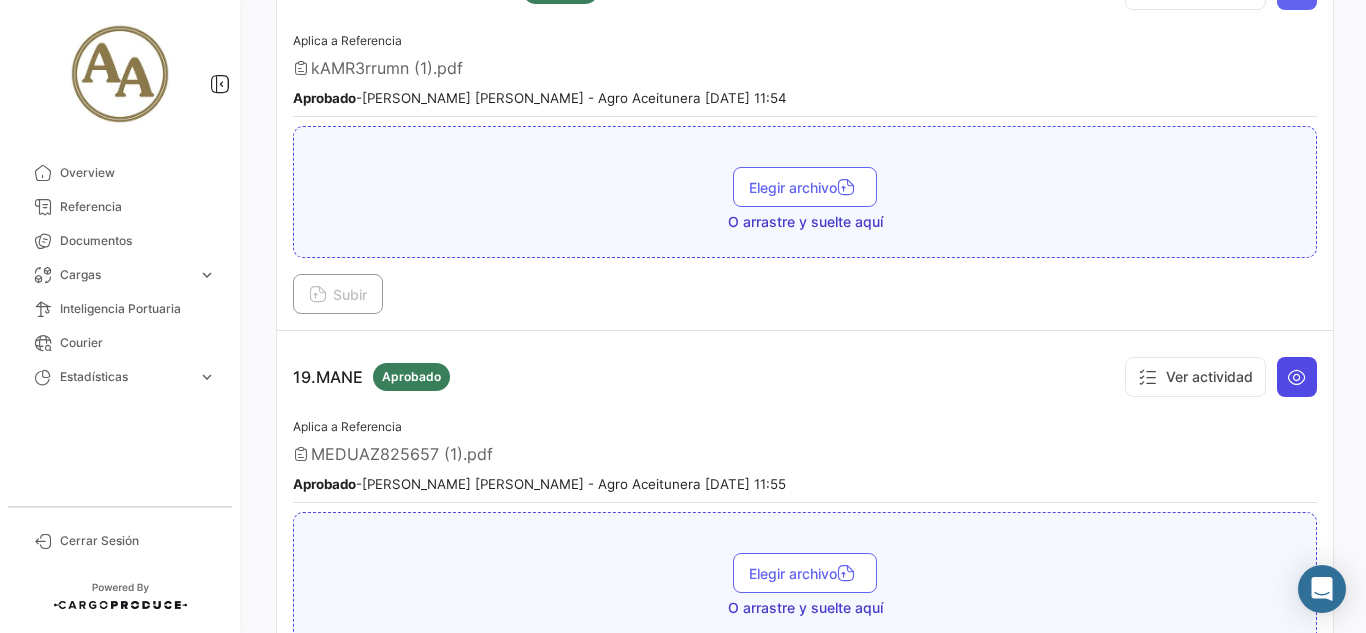 click at bounding box center (1297, 377) 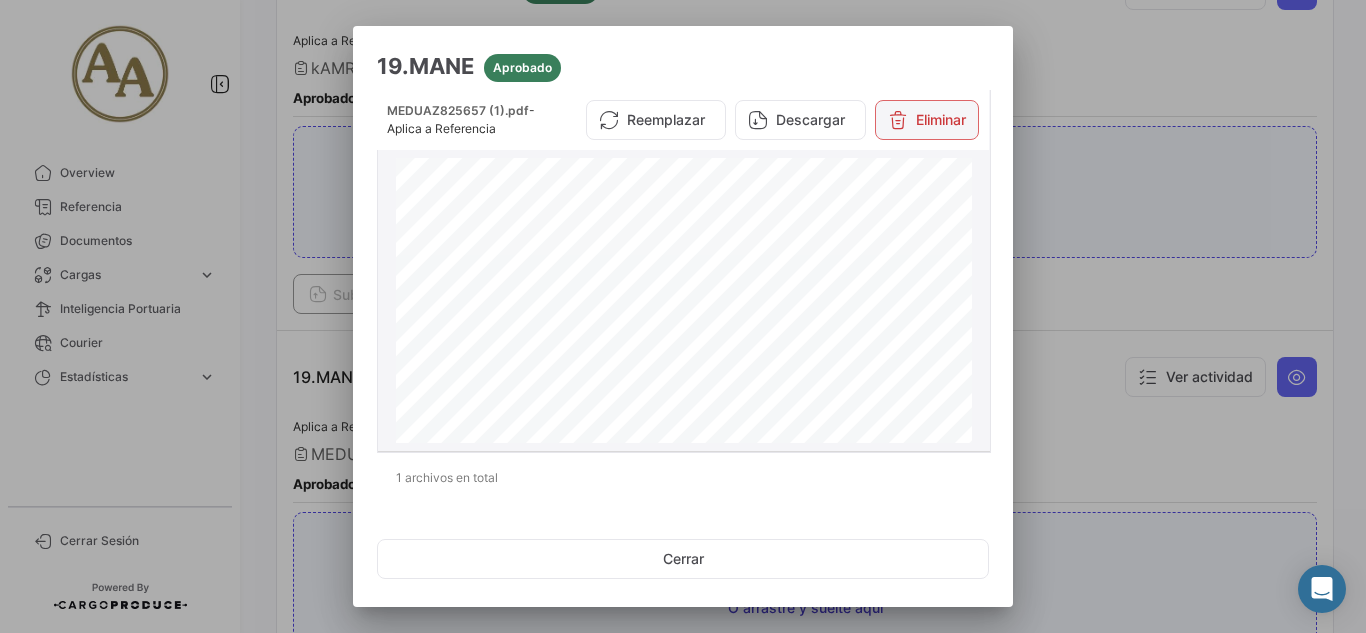 click on "Eliminar" at bounding box center [927, 120] 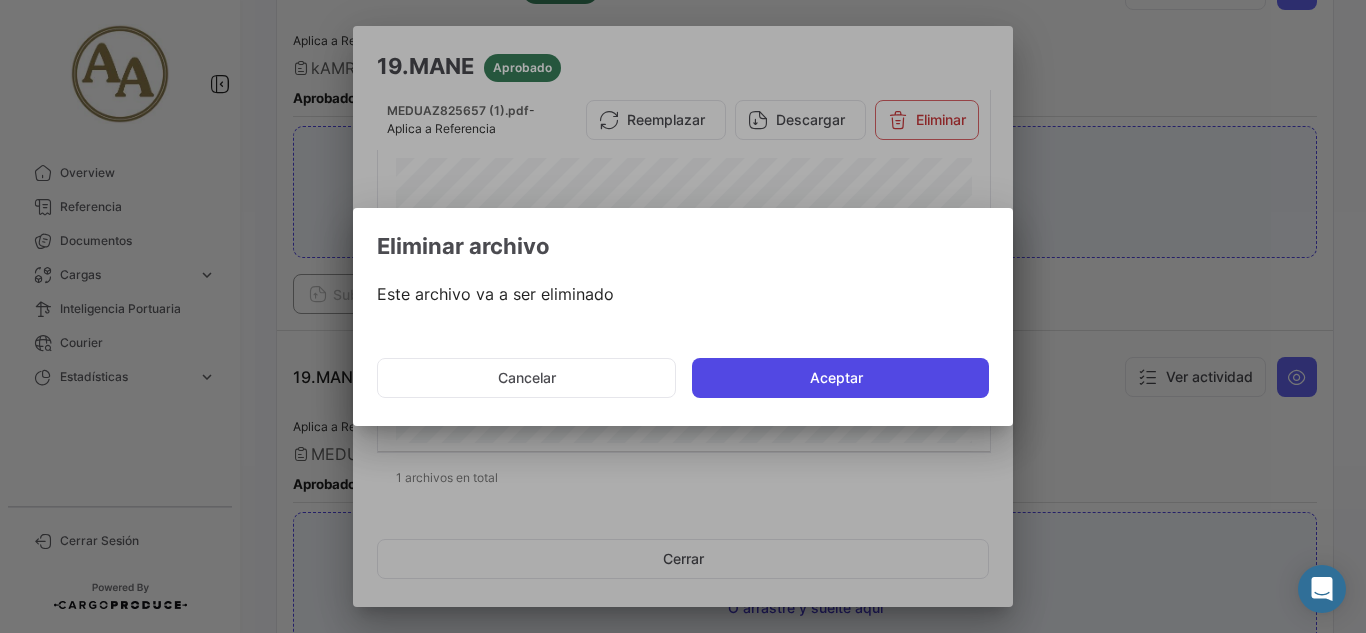 click on "Aceptar" 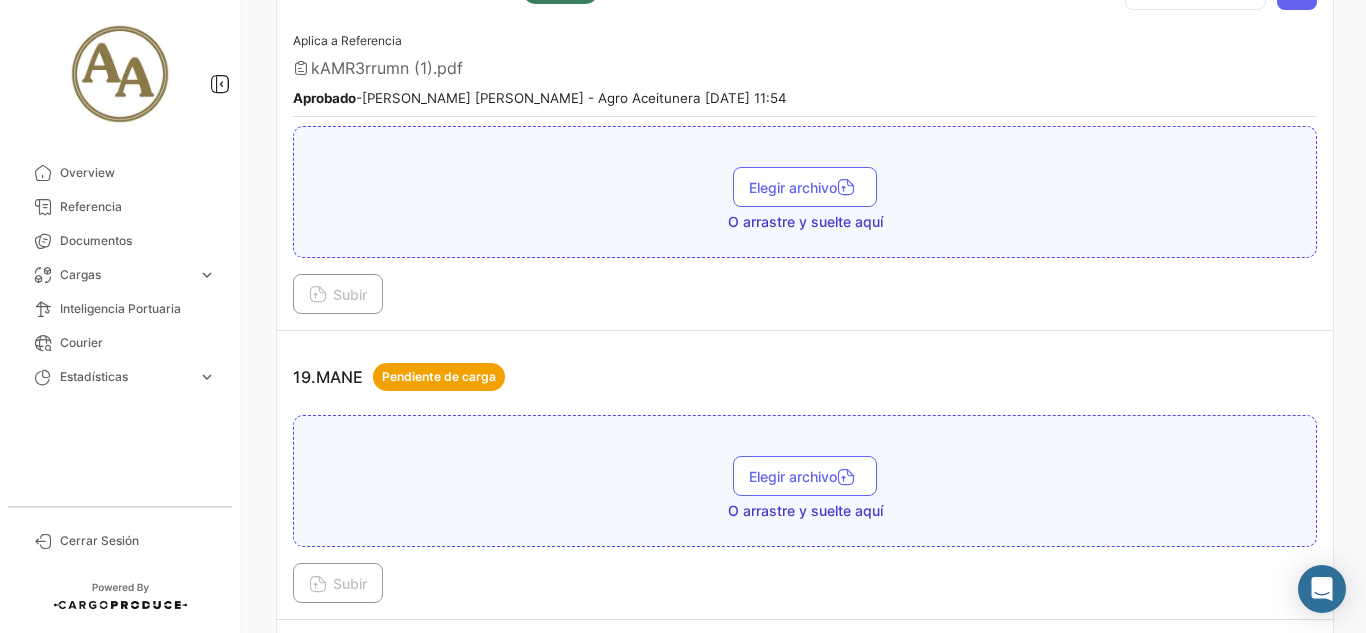 scroll, scrollTop: 6300, scrollLeft: 0, axis: vertical 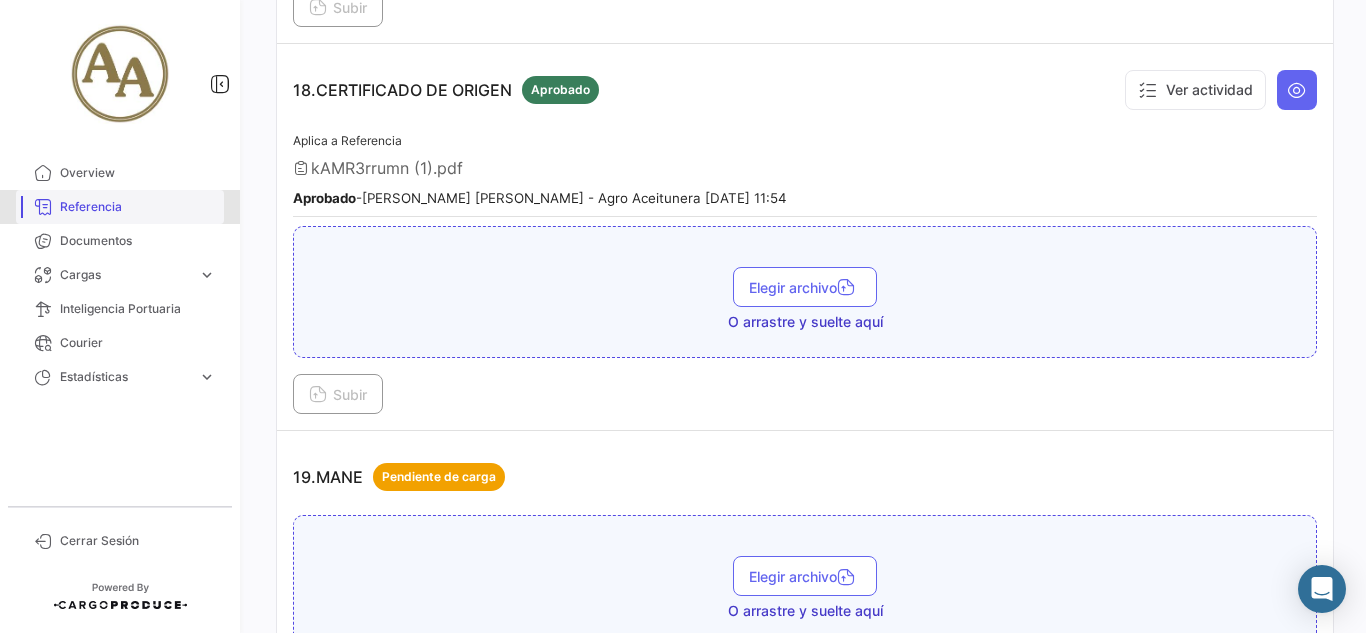 click on "Referencia" at bounding box center [120, 207] 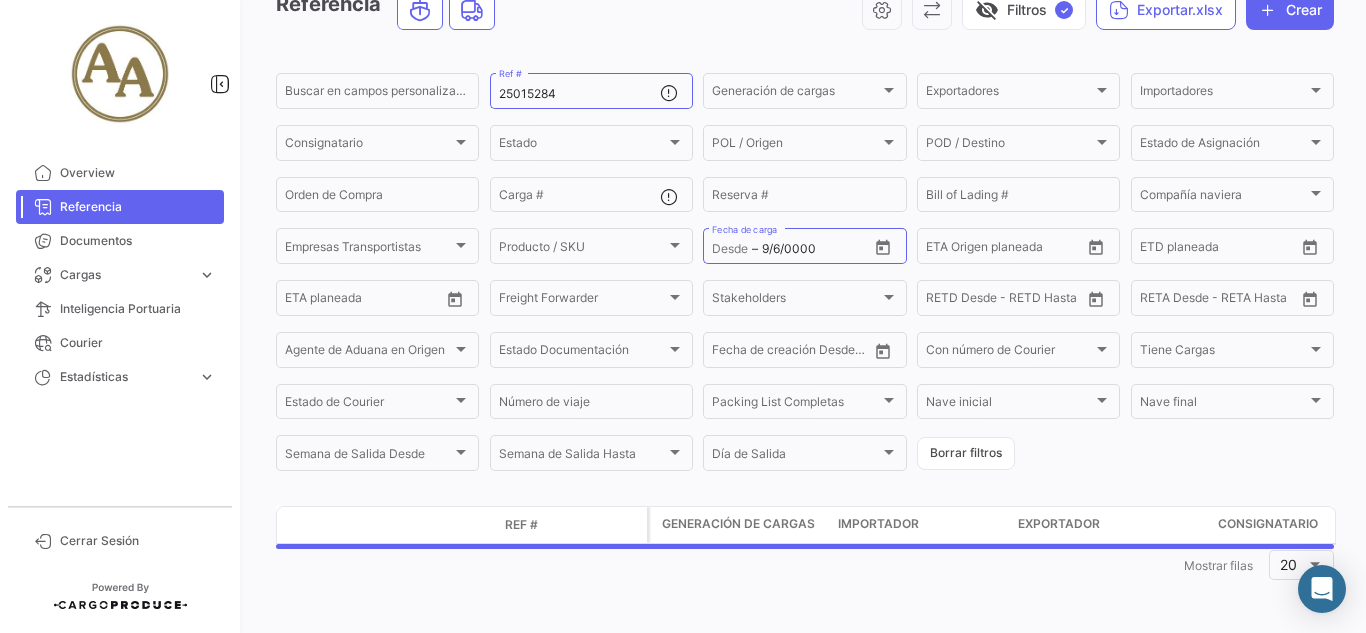 scroll, scrollTop: 0, scrollLeft: 0, axis: both 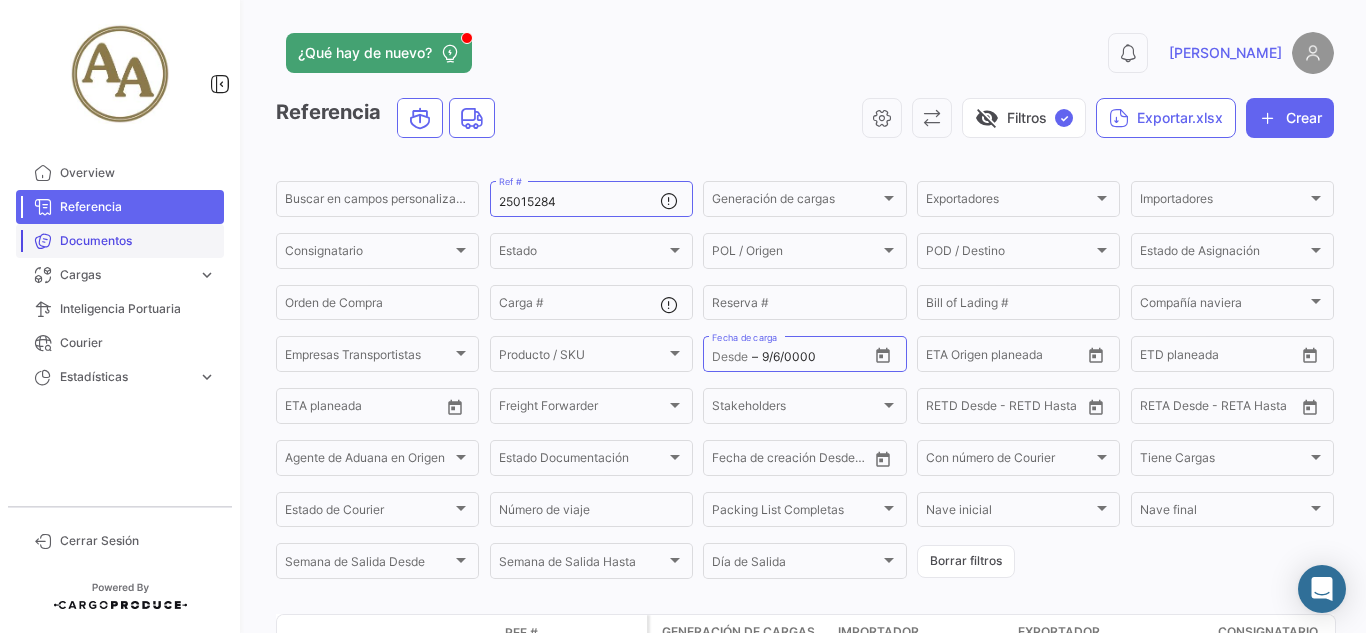 click on "Documentos" at bounding box center (138, 241) 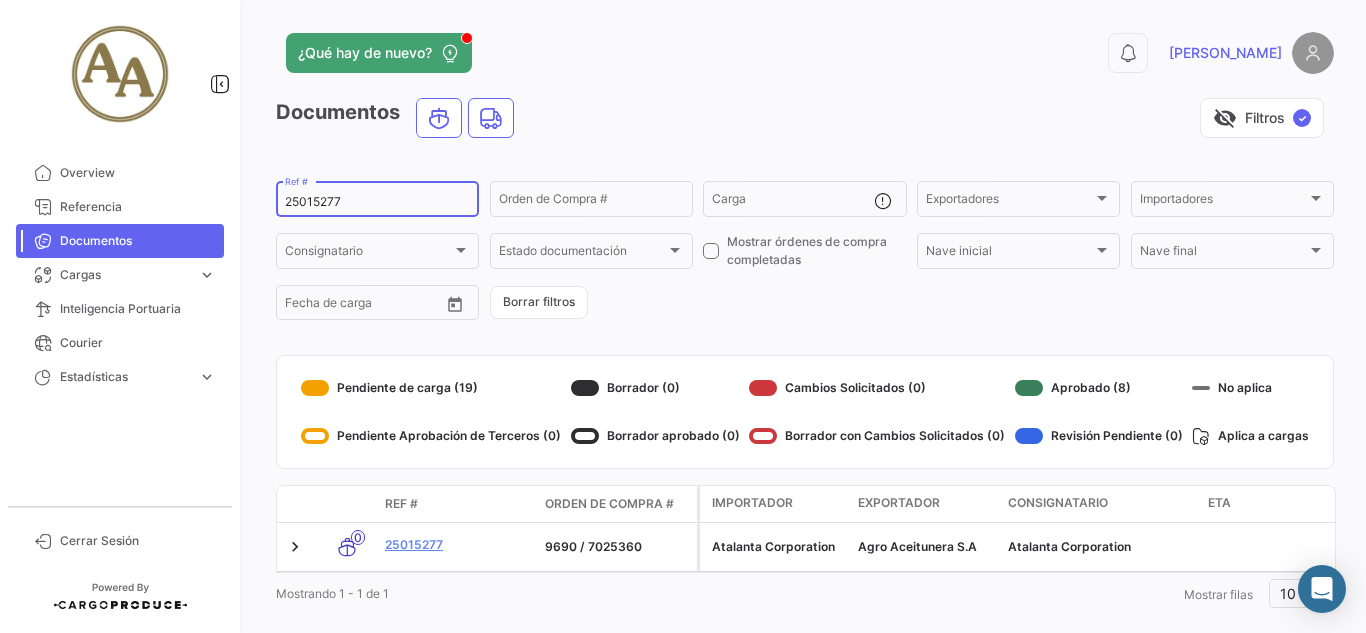 click on "25015277" at bounding box center (377, 202) 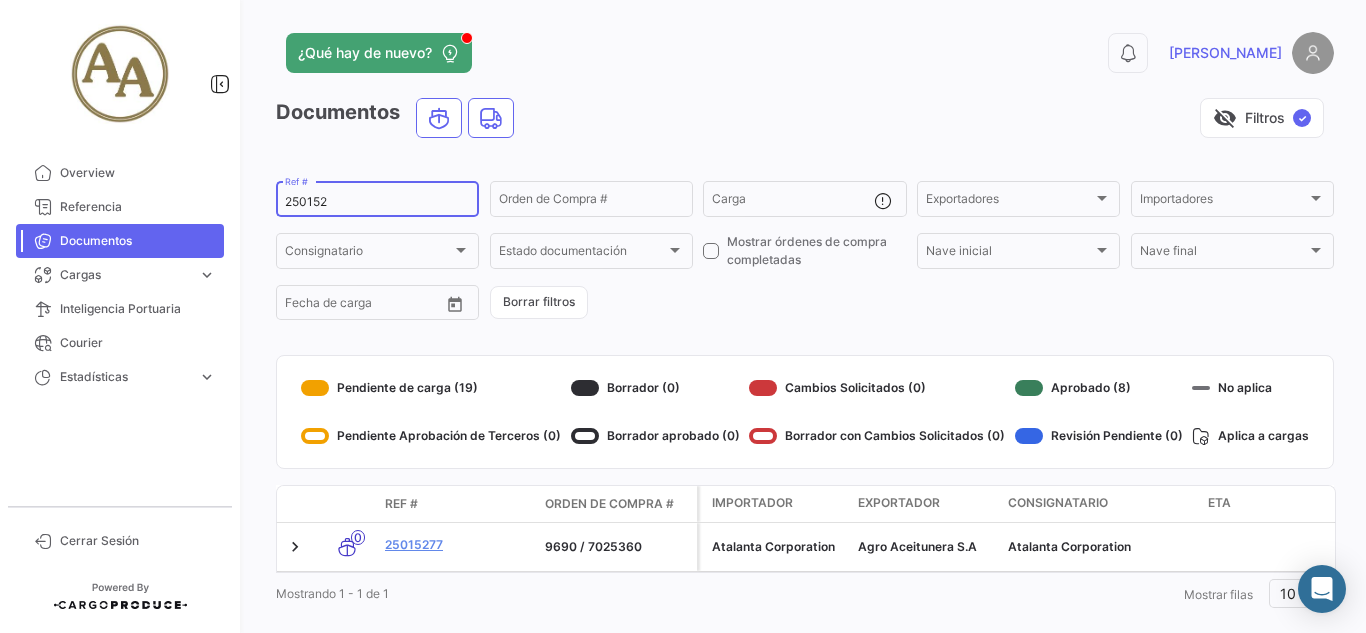 type on "2501528" 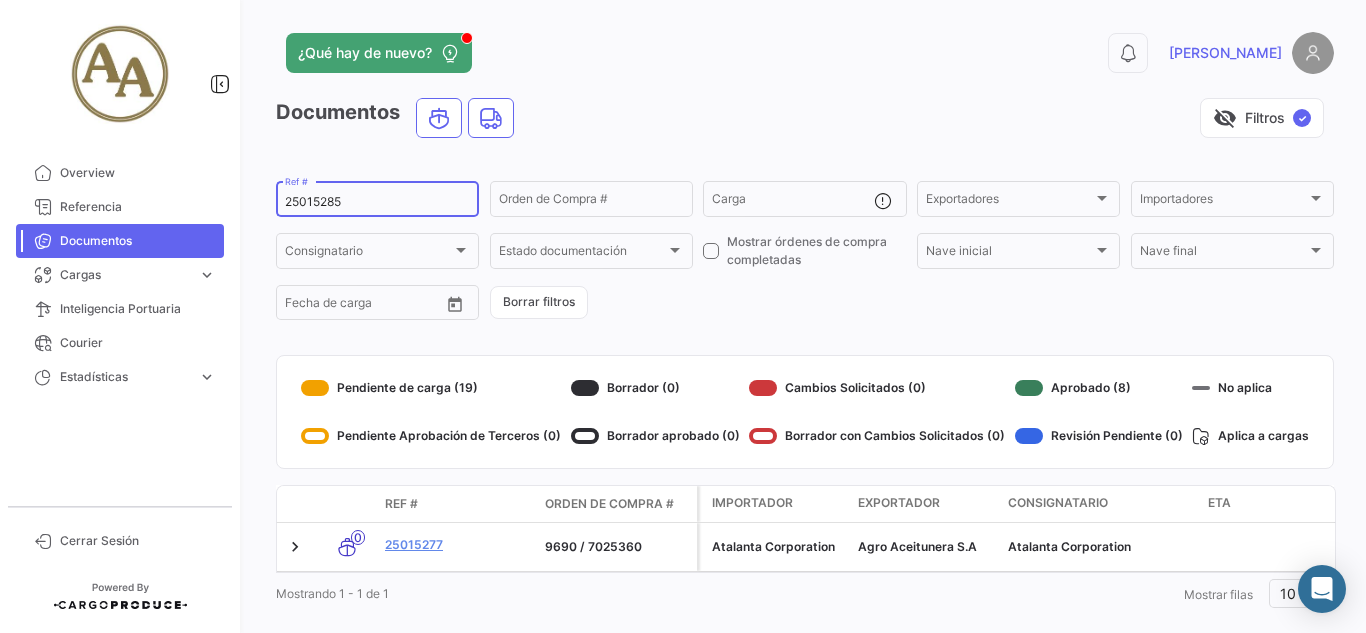 scroll, scrollTop: 0, scrollLeft: 0, axis: both 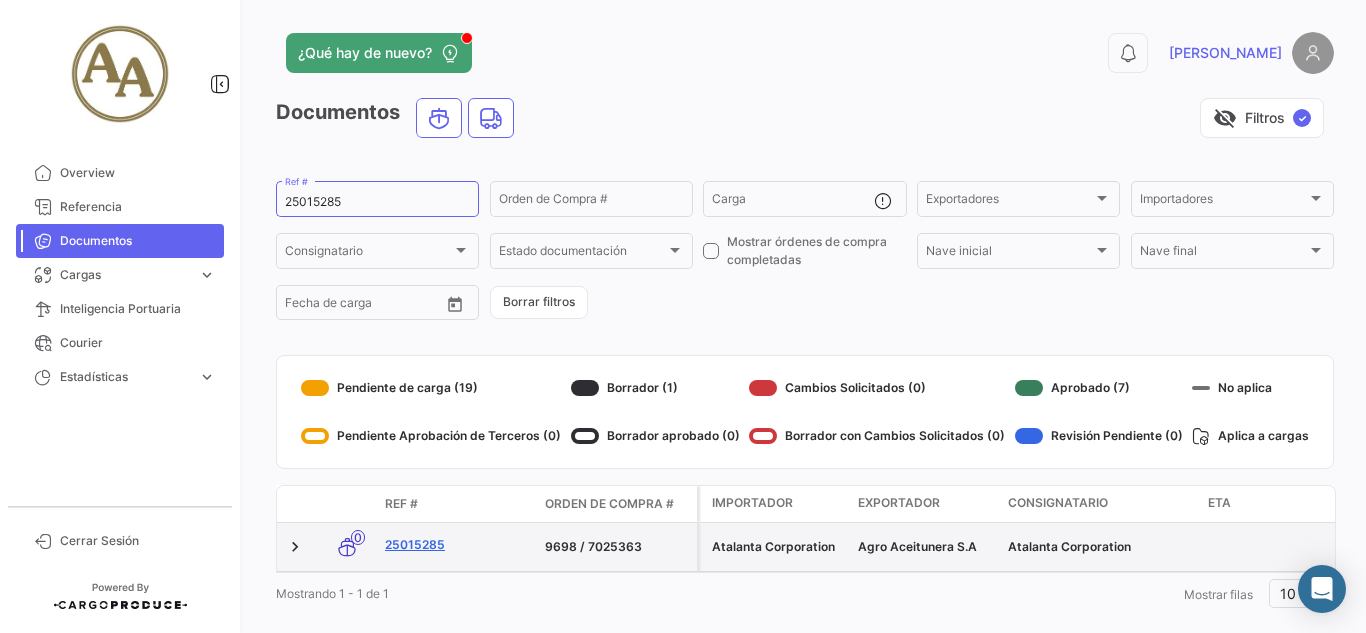 click on "25015285" 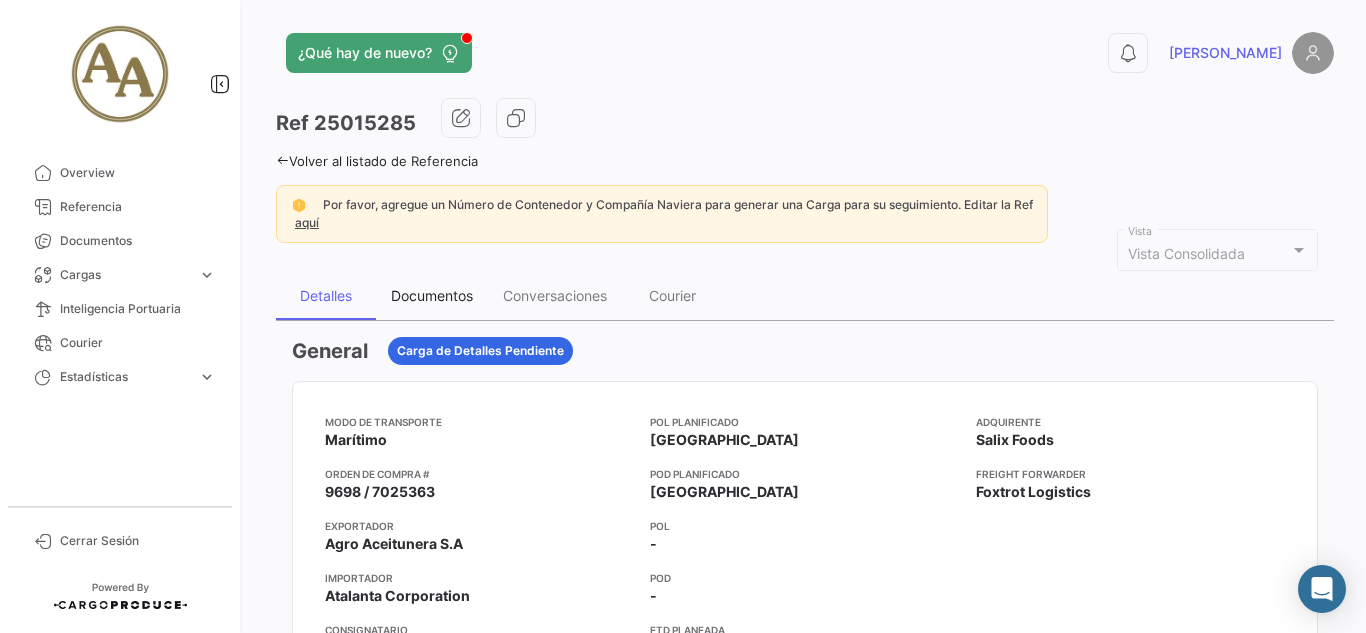 click on "Documentos" at bounding box center [432, 295] 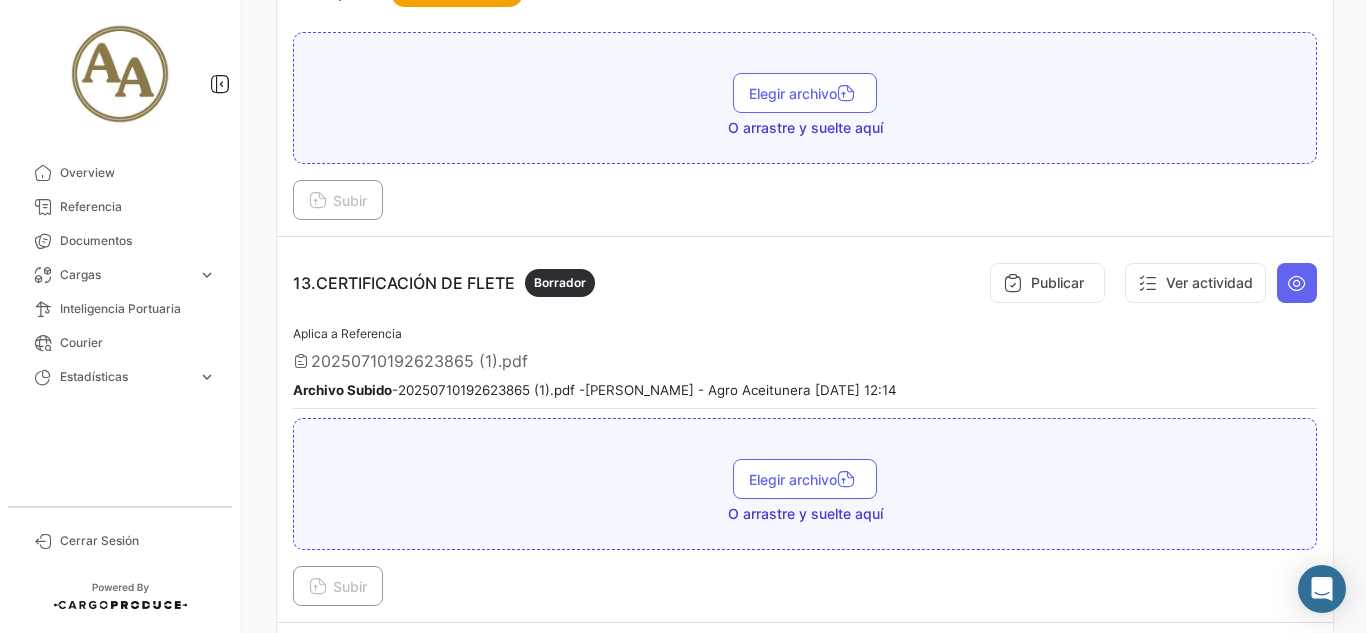 scroll, scrollTop: 4500, scrollLeft: 0, axis: vertical 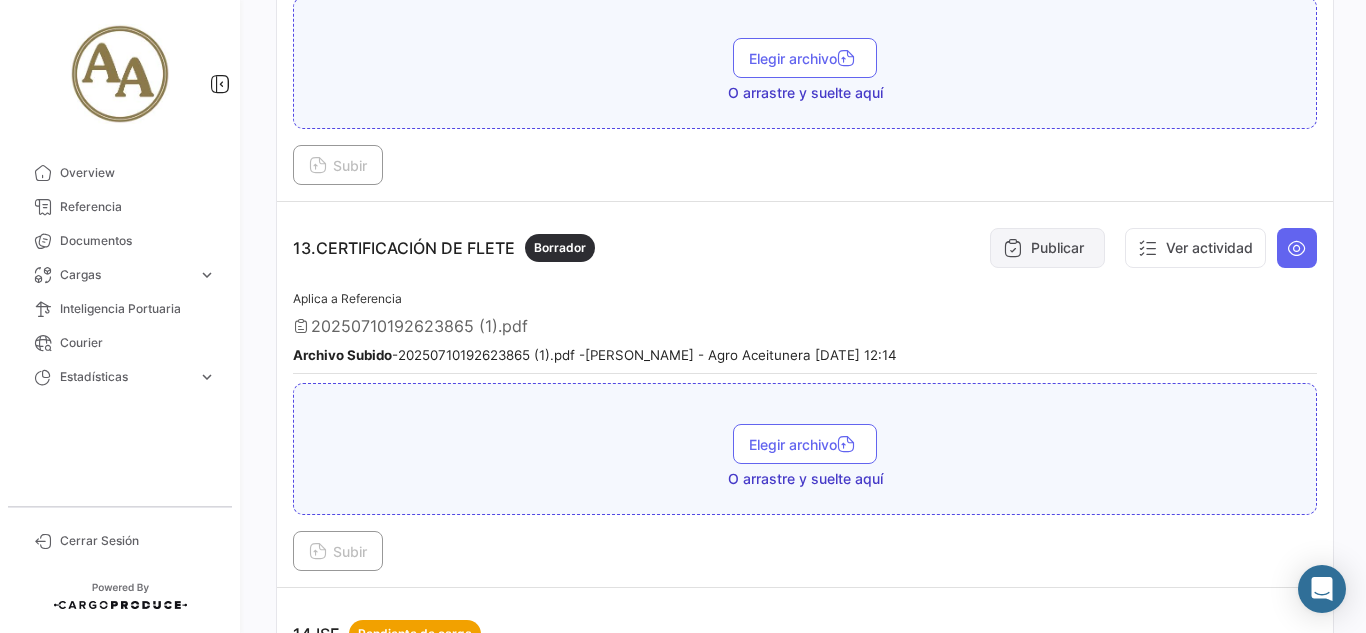 click on "Publicar" at bounding box center [1047, 248] 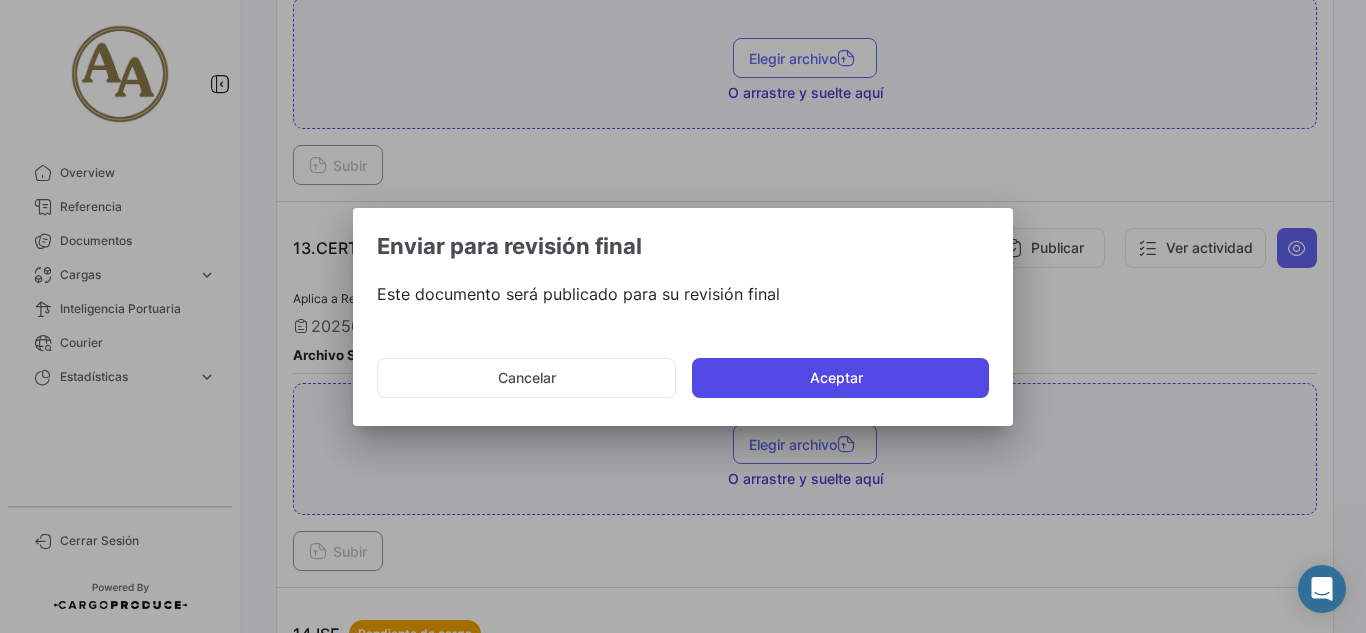 click on "Aceptar" 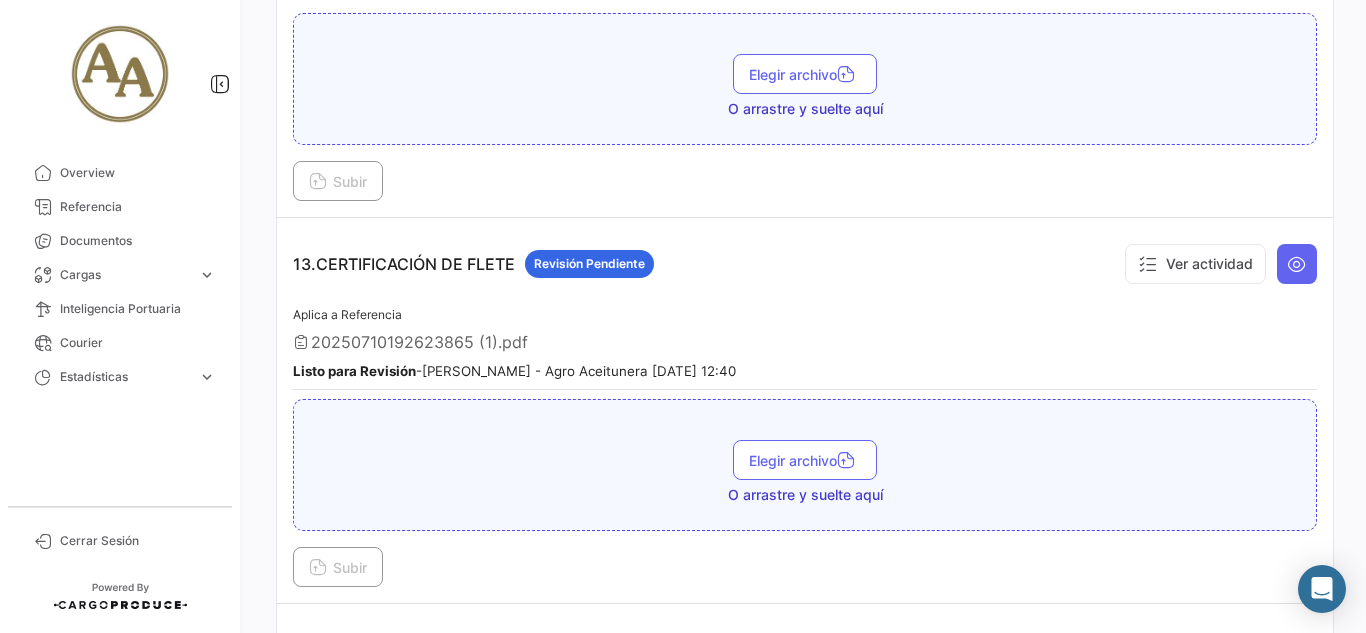 click at bounding box center (1297, 264) 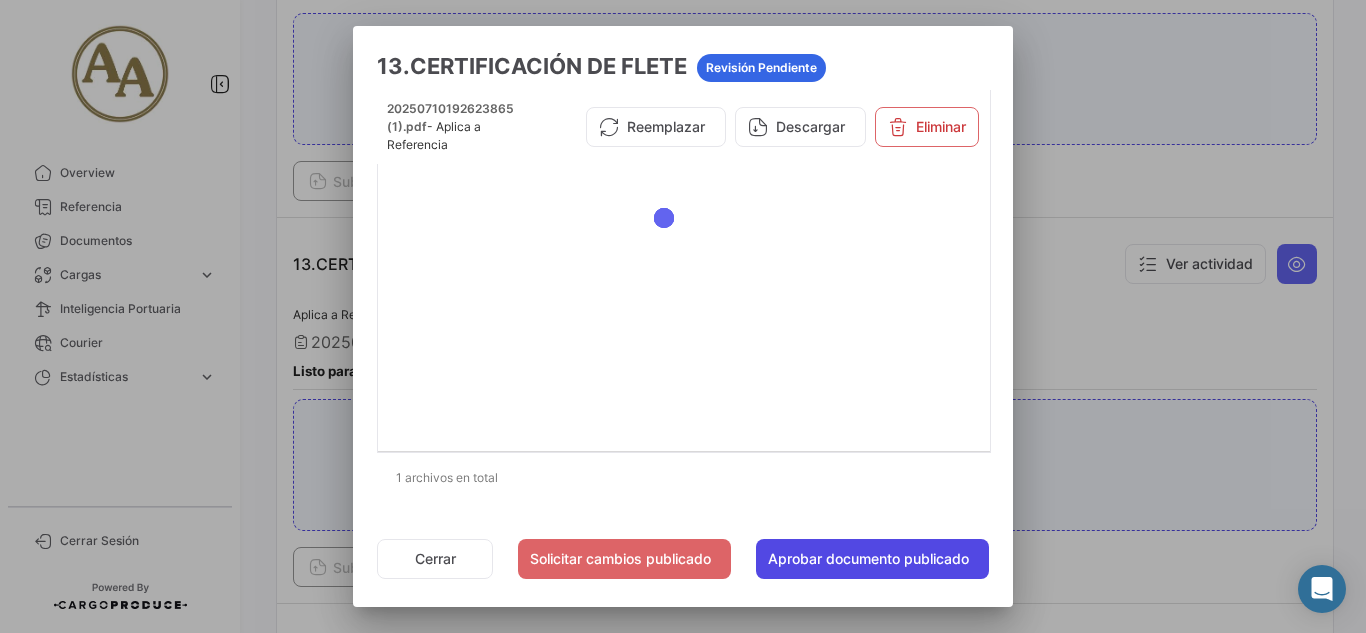 click on "Aprobar documento publicado" 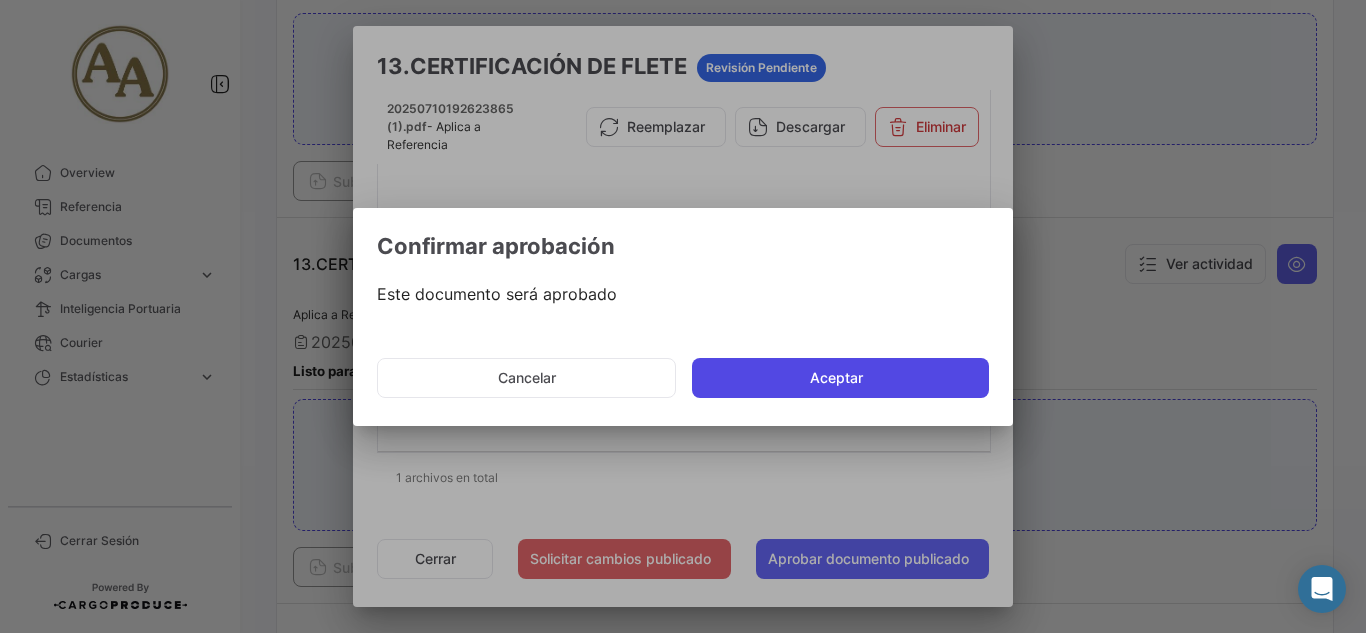 click on "Aceptar" 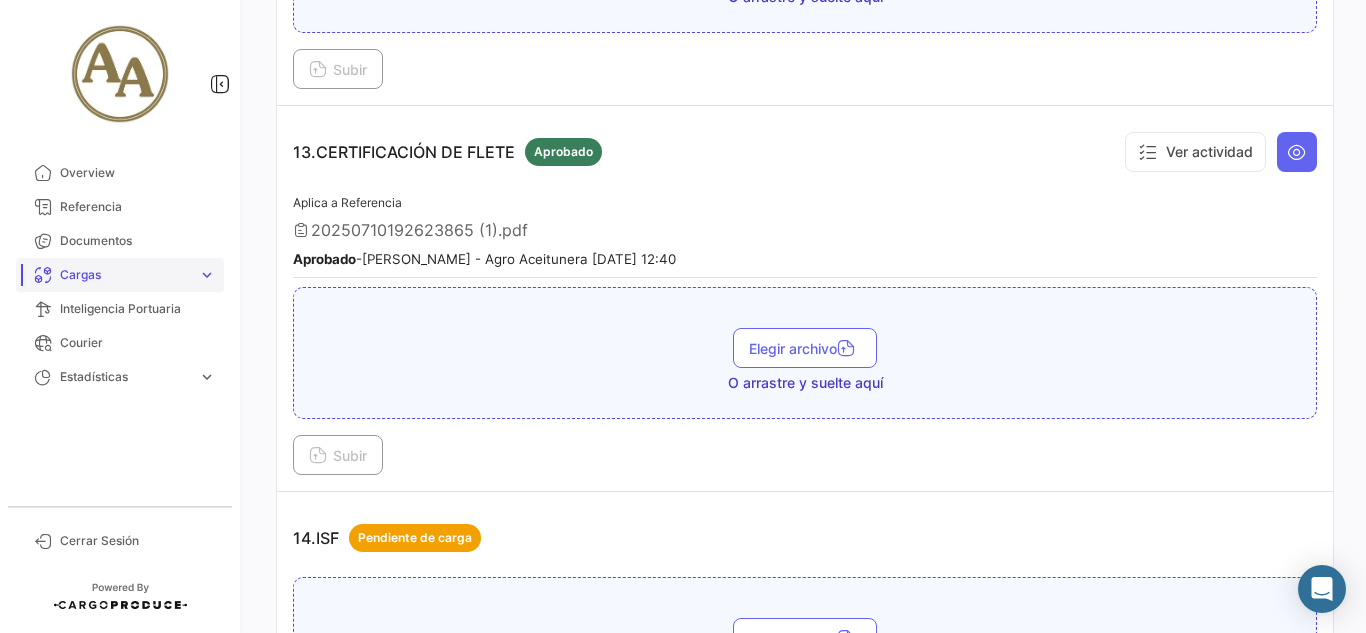 scroll, scrollTop: 4400, scrollLeft: 0, axis: vertical 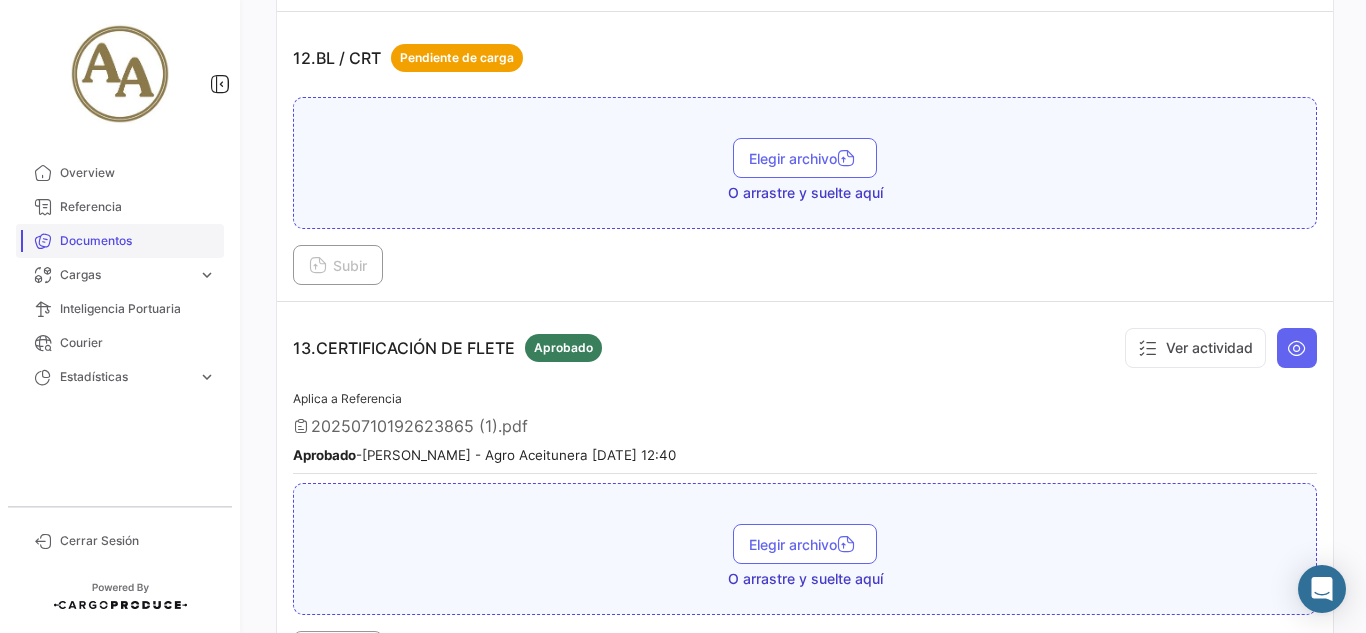 click on "Documentos" at bounding box center [138, 241] 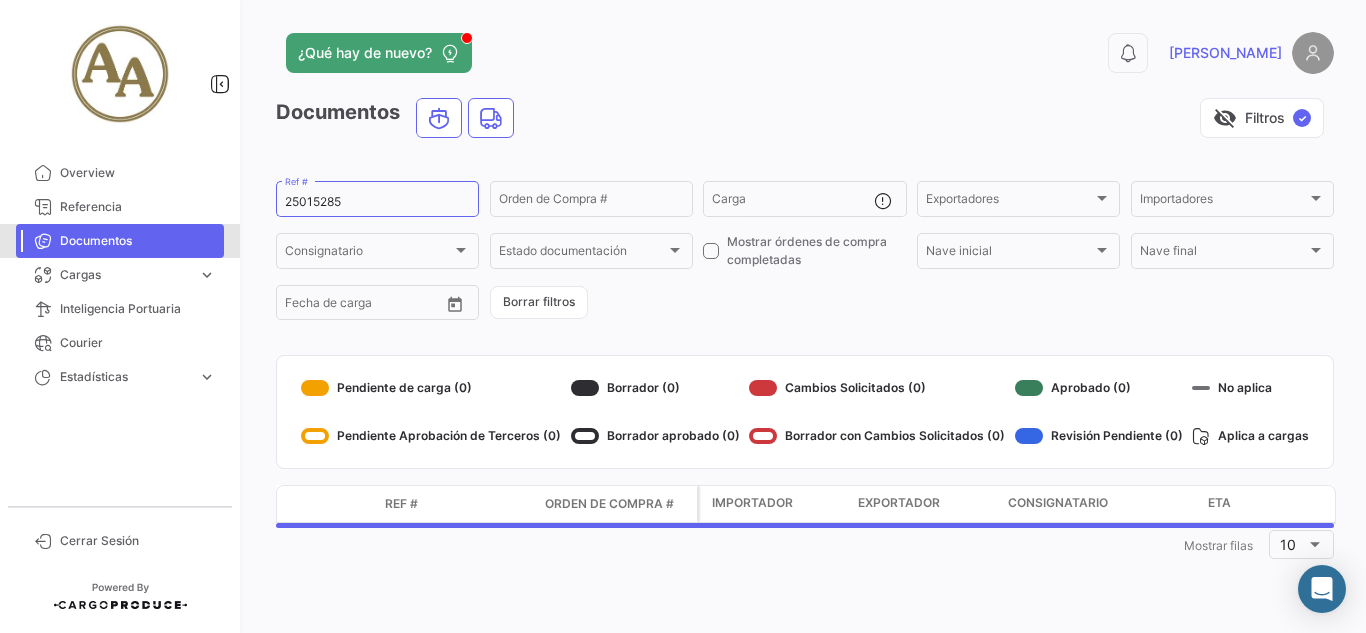 scroll, scrollTop: 0, scrollLeft: 0, axis: both 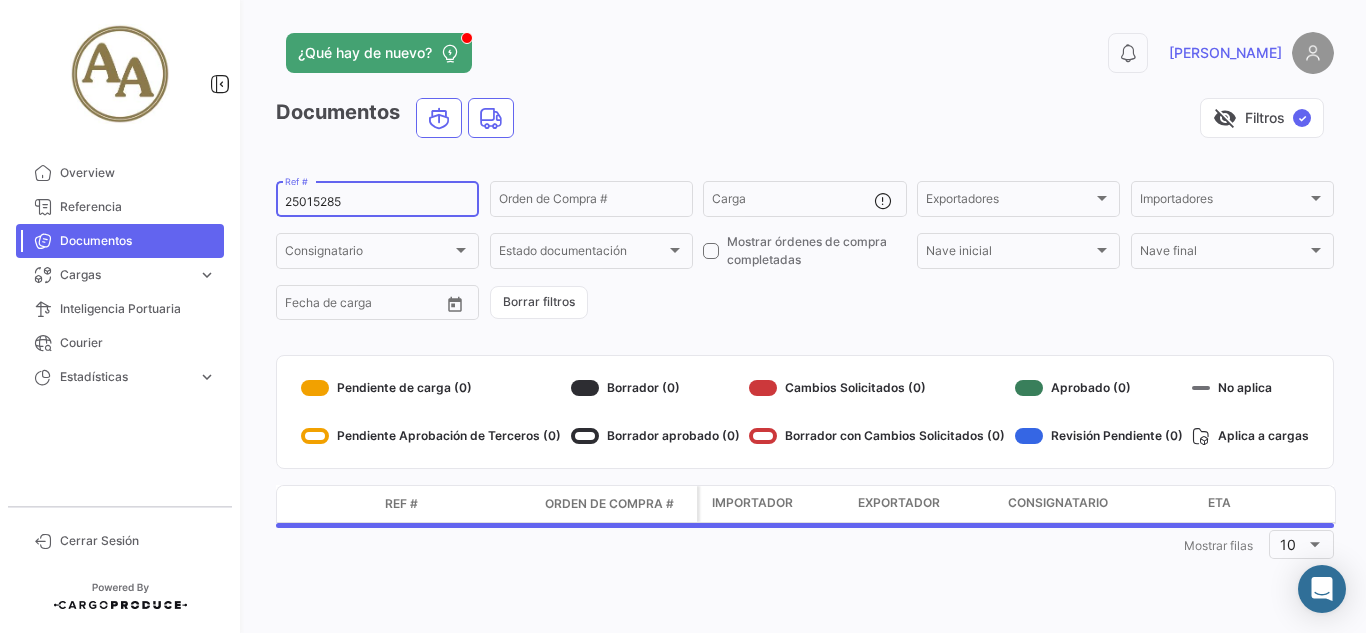 click on "25015285" at bounding box center (377, 202) 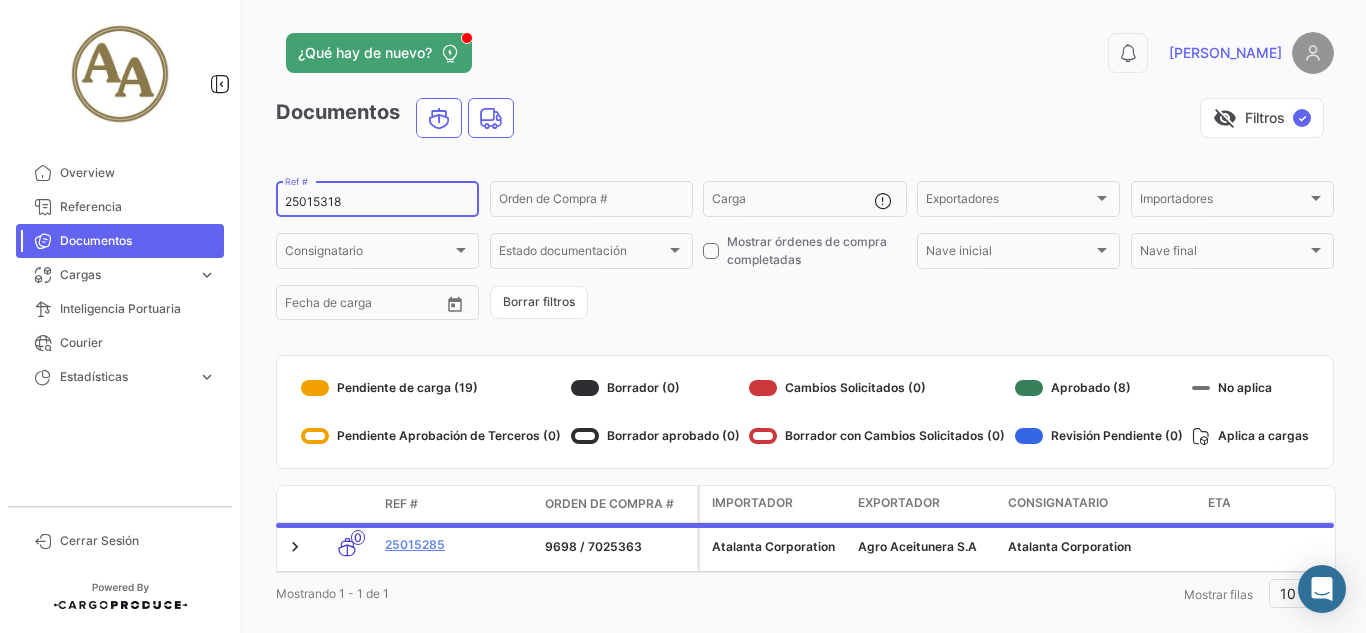 type on "25015318" 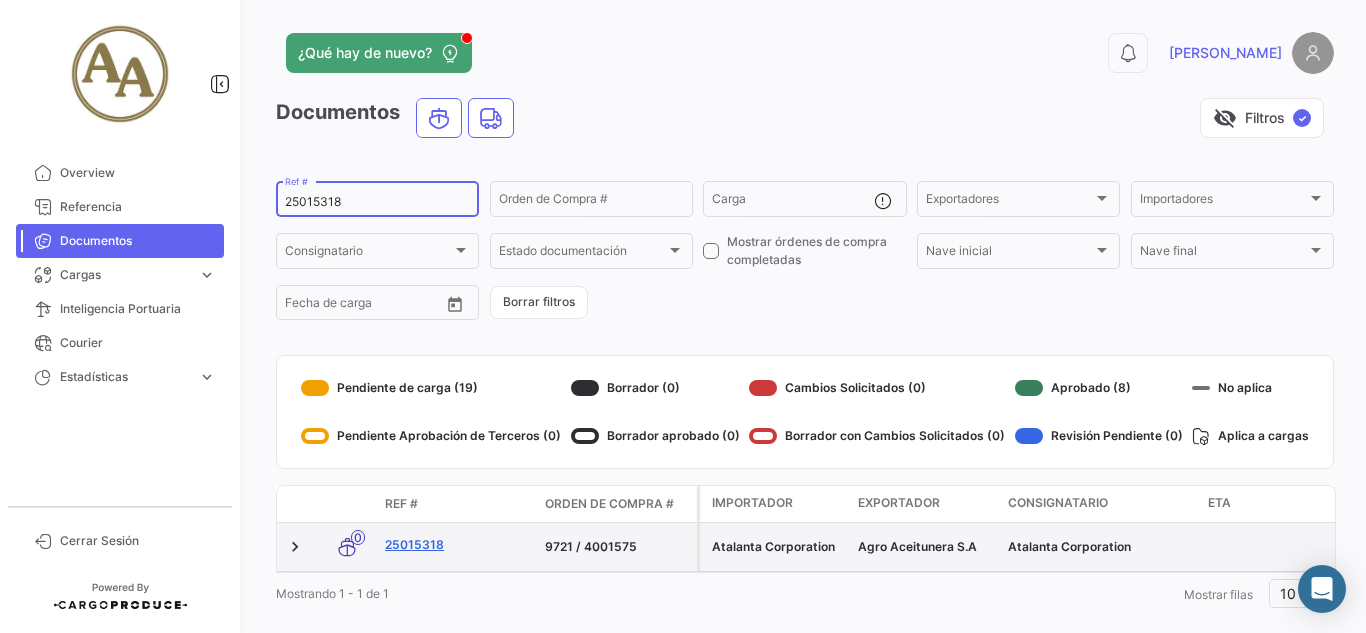 click on "25015318" 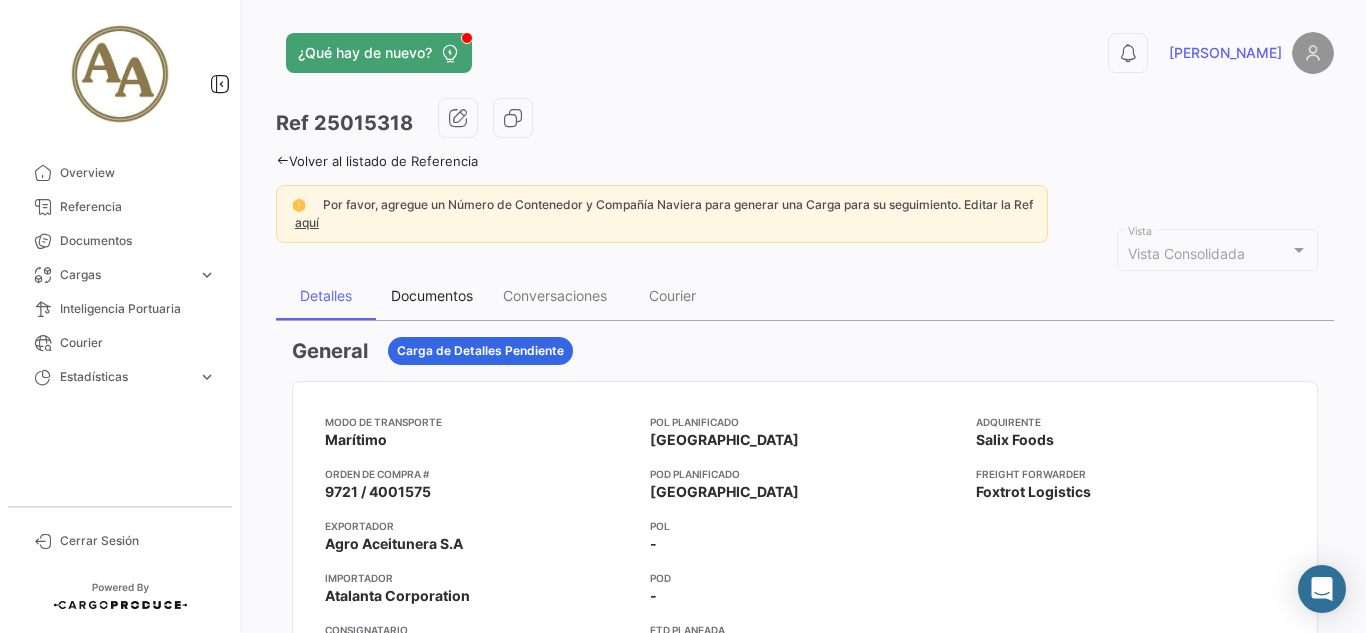 click on "Documentos" at bounding box center (432, 295) 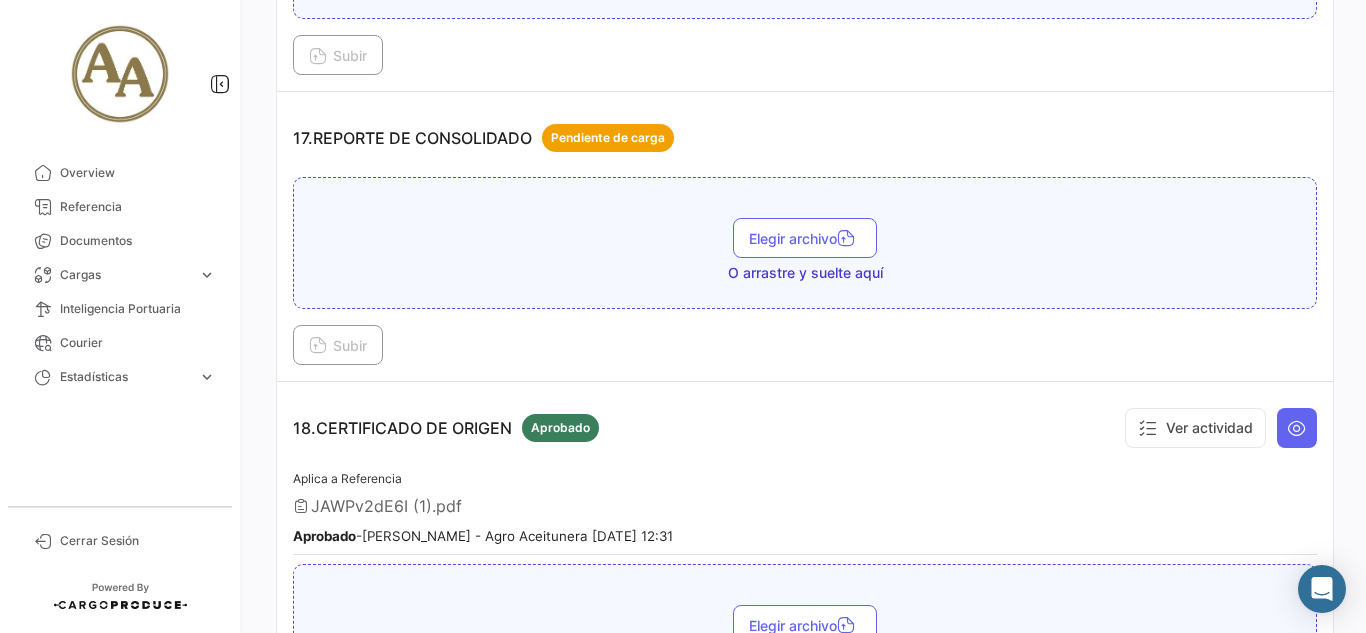scroll, scrollTop: 5900, scrollLeft: 0, axis: vertical 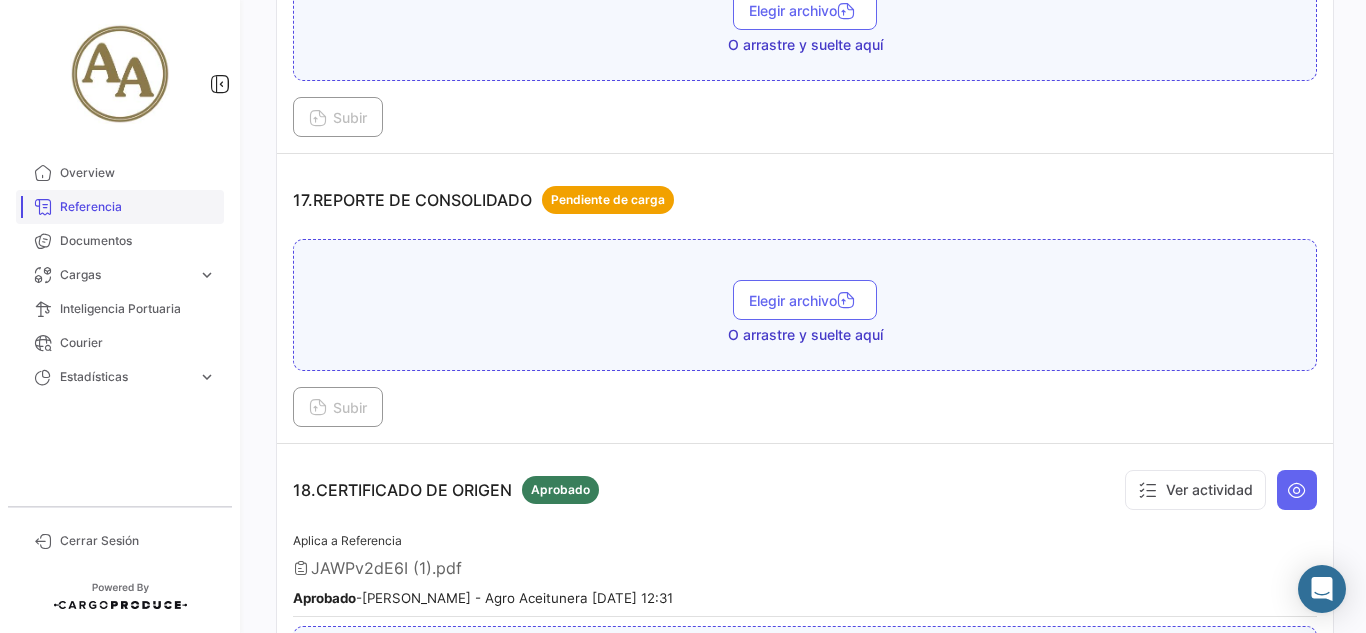 click on "Referencia" at bounding box center [138, 207] 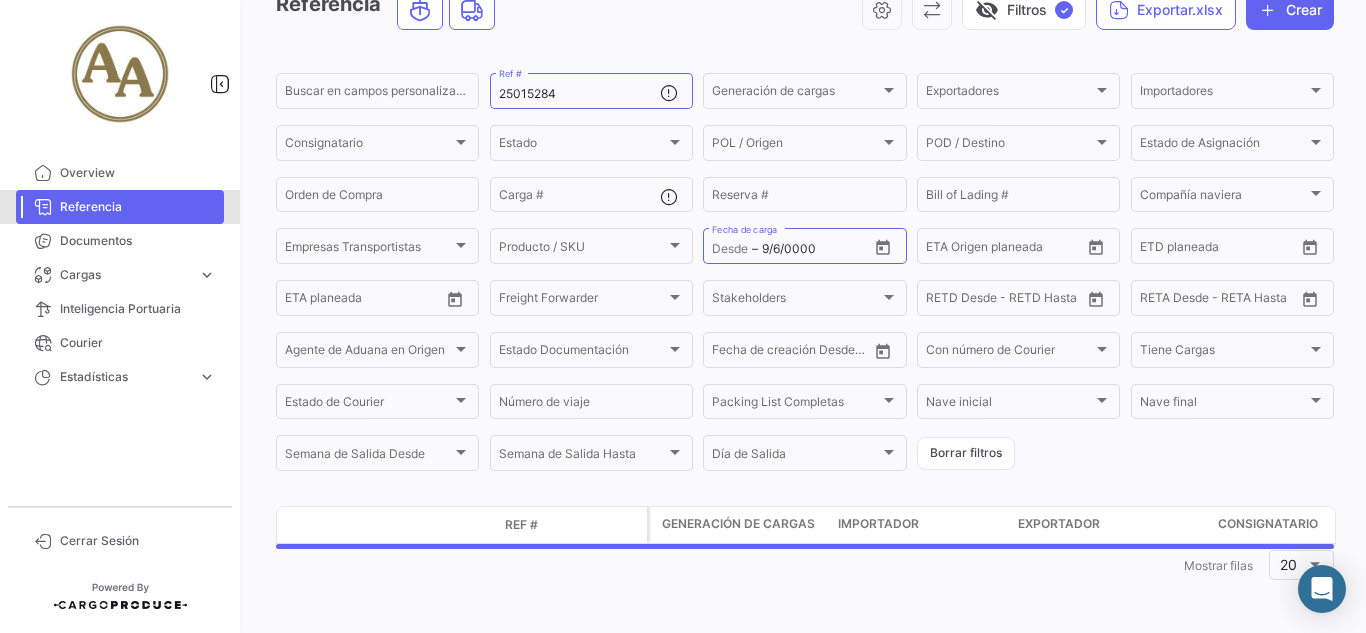 scroll, scrollTop: 0, scrollLeft: 0, axis: both 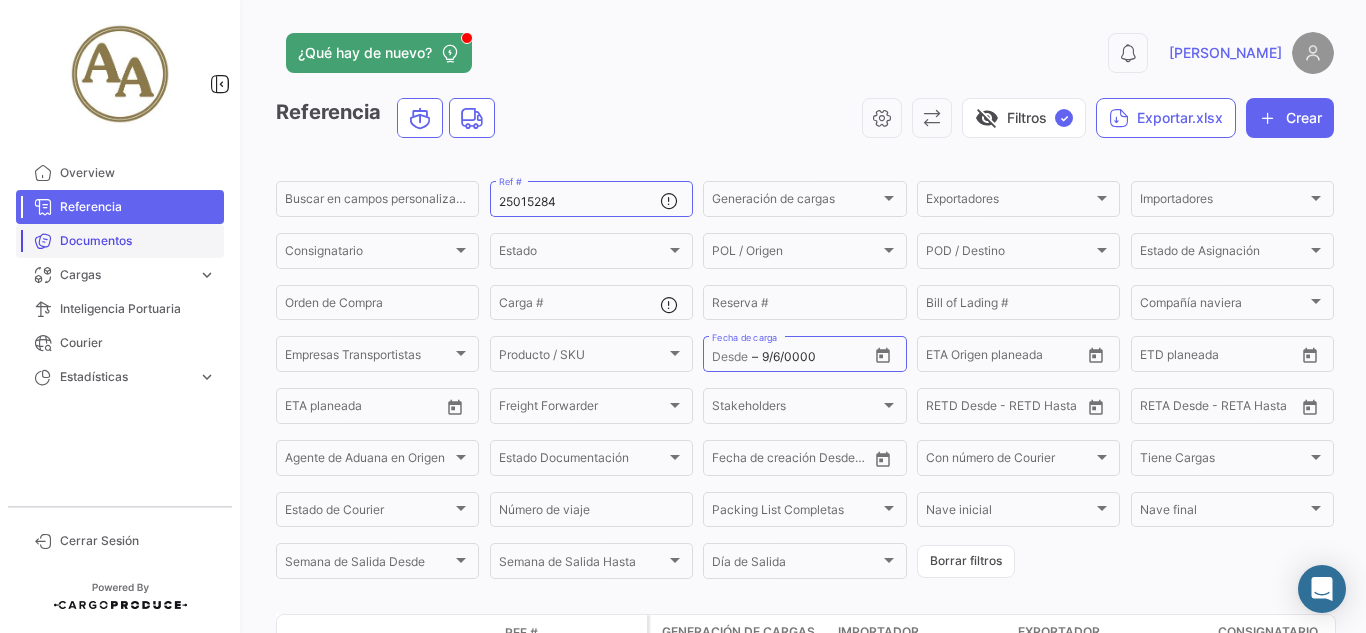click on "Documentos" at bounding box center [138, 241] 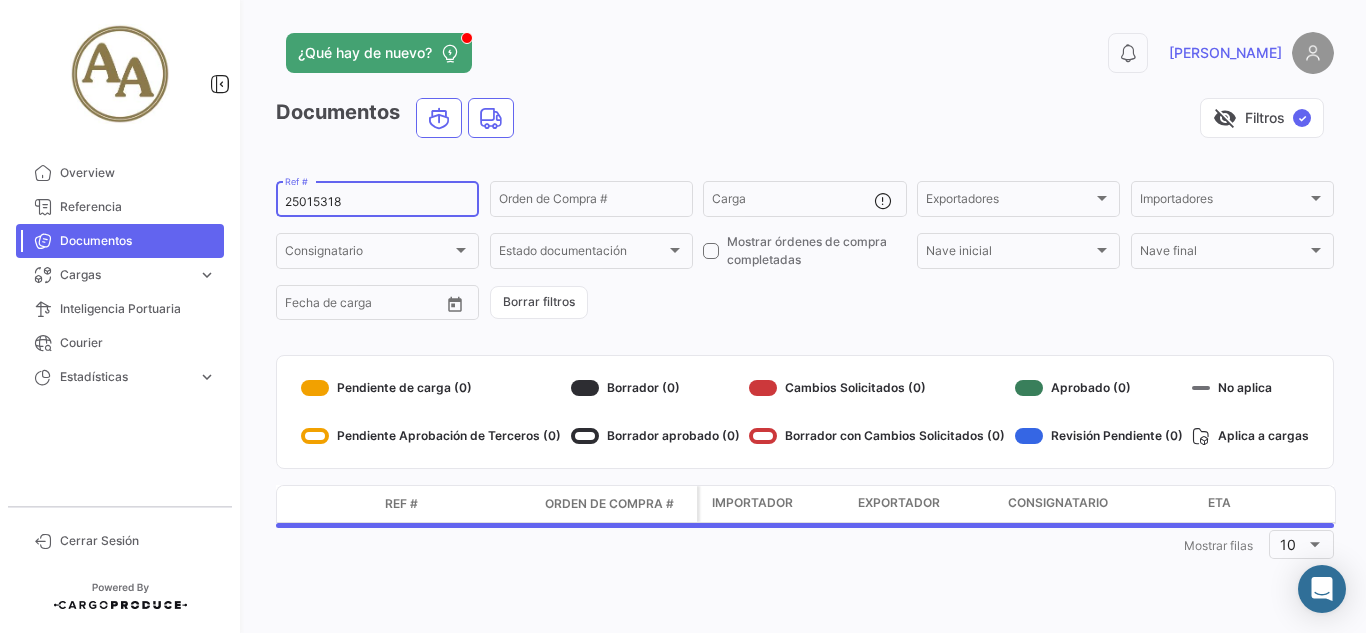 click on "25015318" at bounding box center (377, 202) 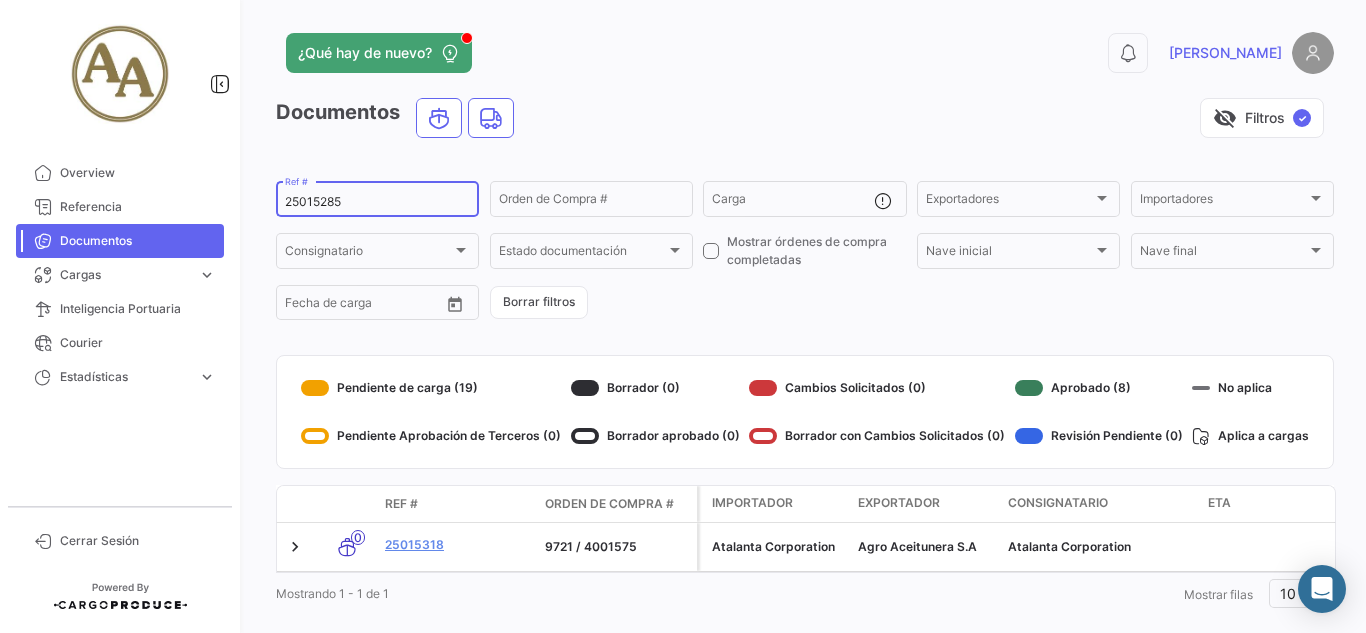 type on "25015285" 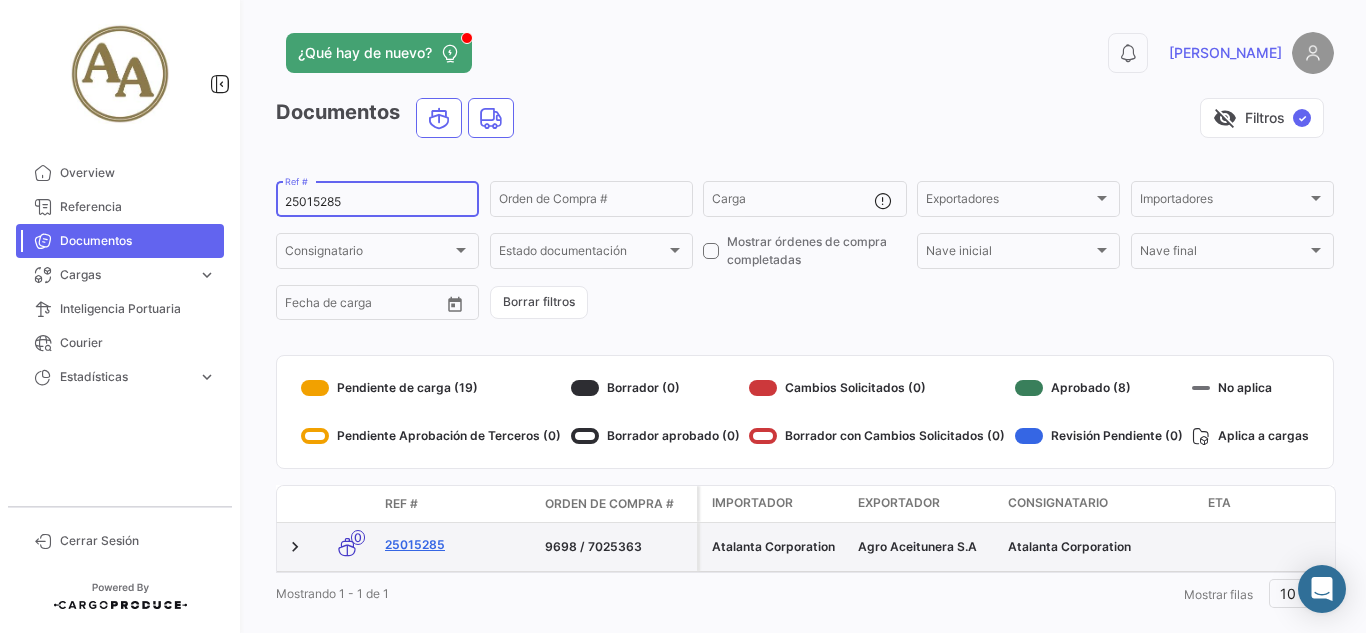 click on "25015285" 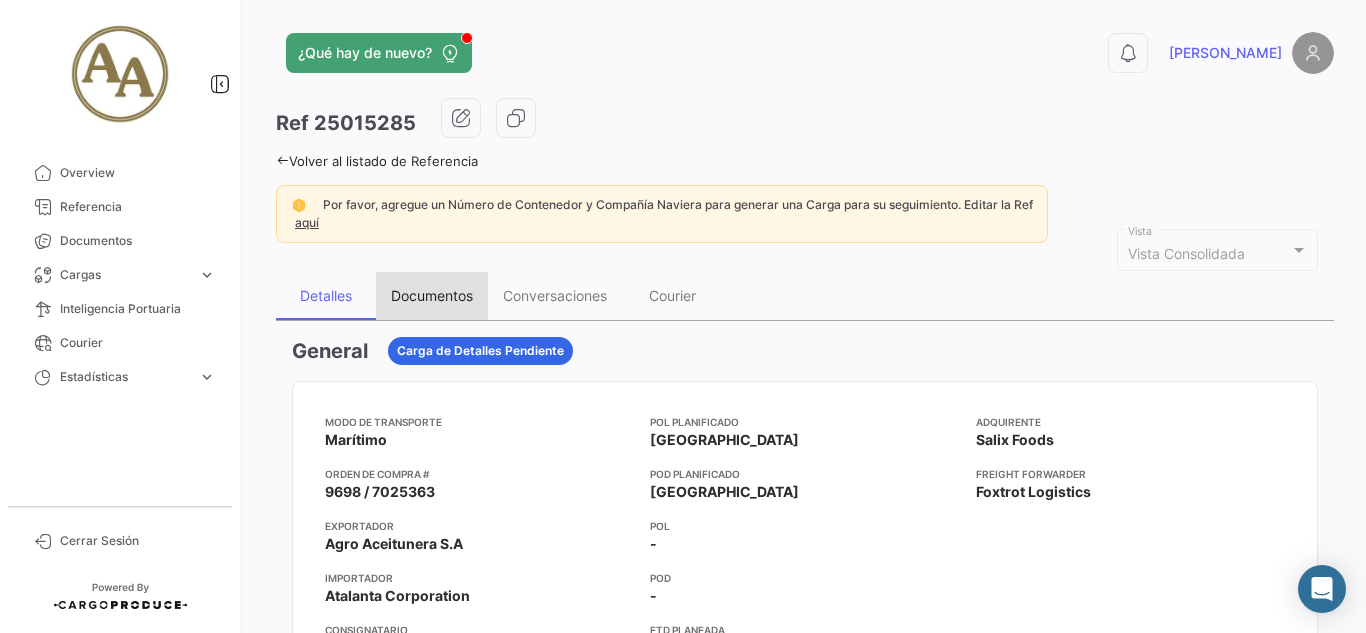 click on "Documentos" at bounding box center [432, 296] 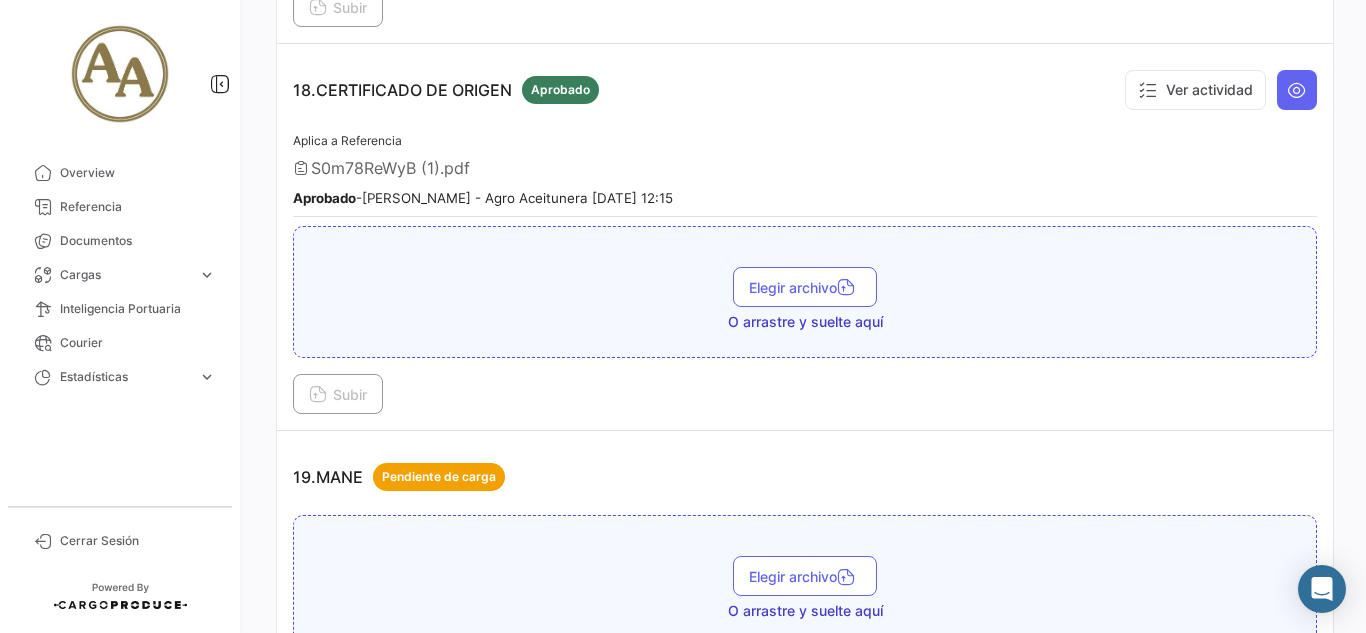scroll, scrollTop: 6400, scrollLeft: 0, axis: vertical 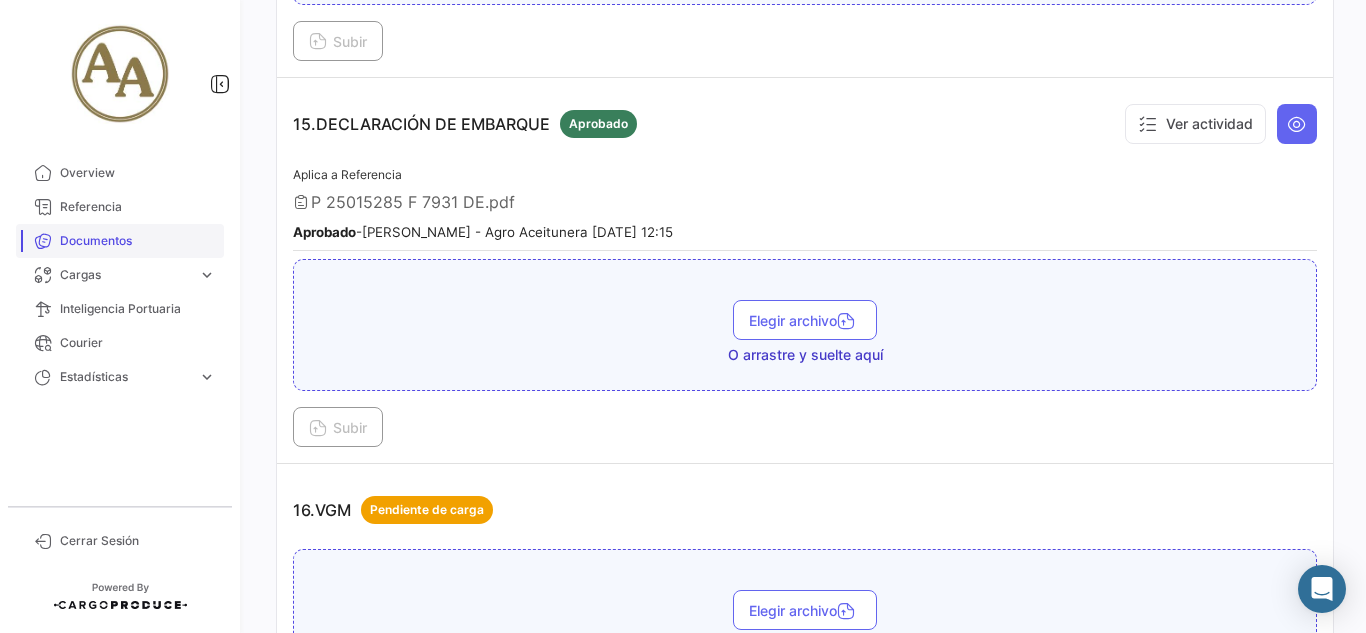 click on "Documentos" at bounding box center (120, 241) 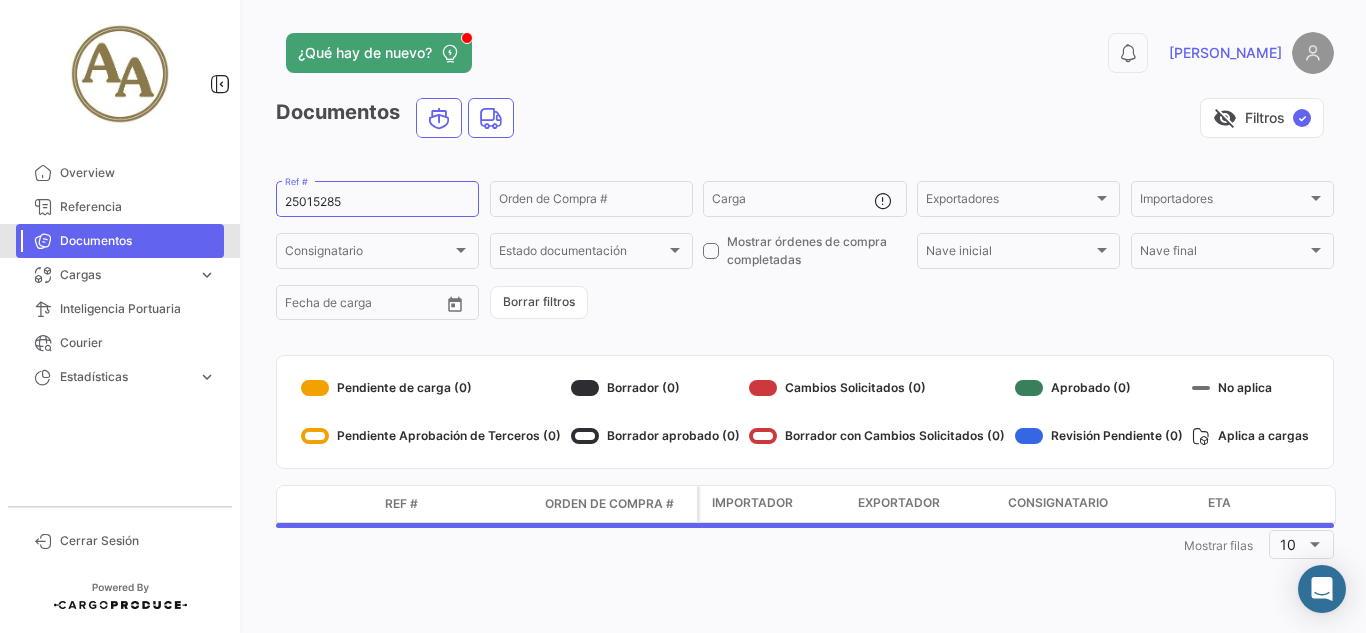 scroll, scrollTop: 0, scrollLeft: 0, axis: both 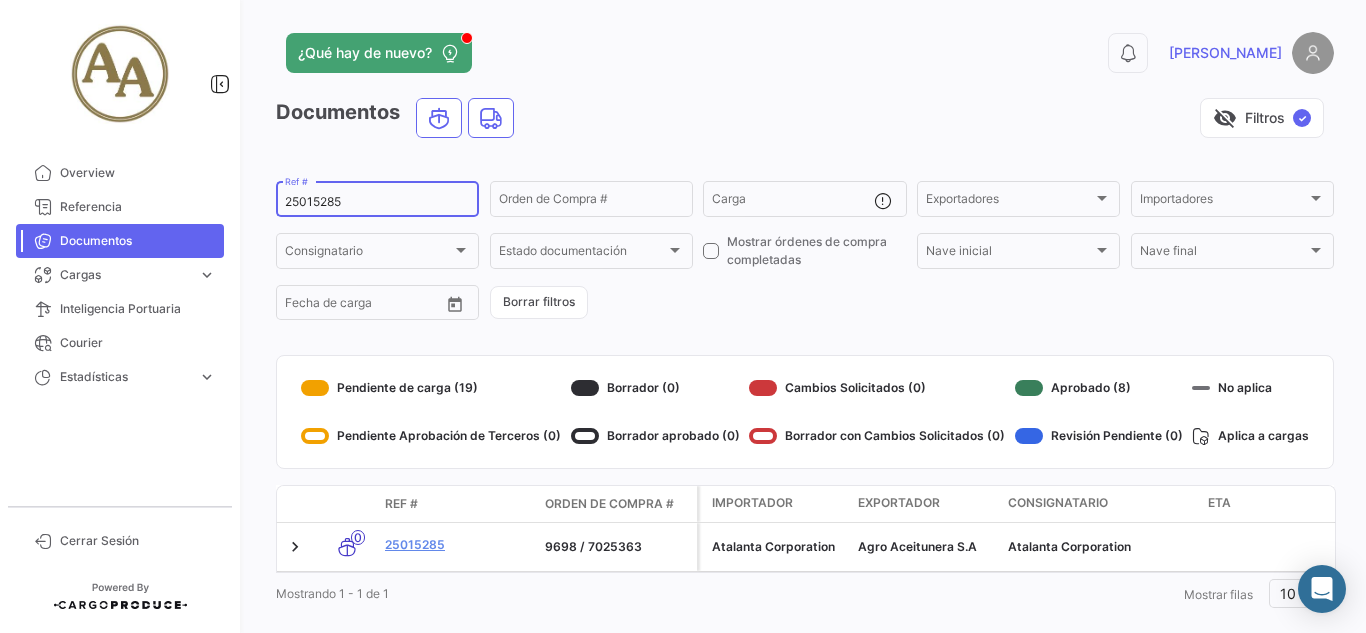 click on "25015285" at bounding box center [377, 202] 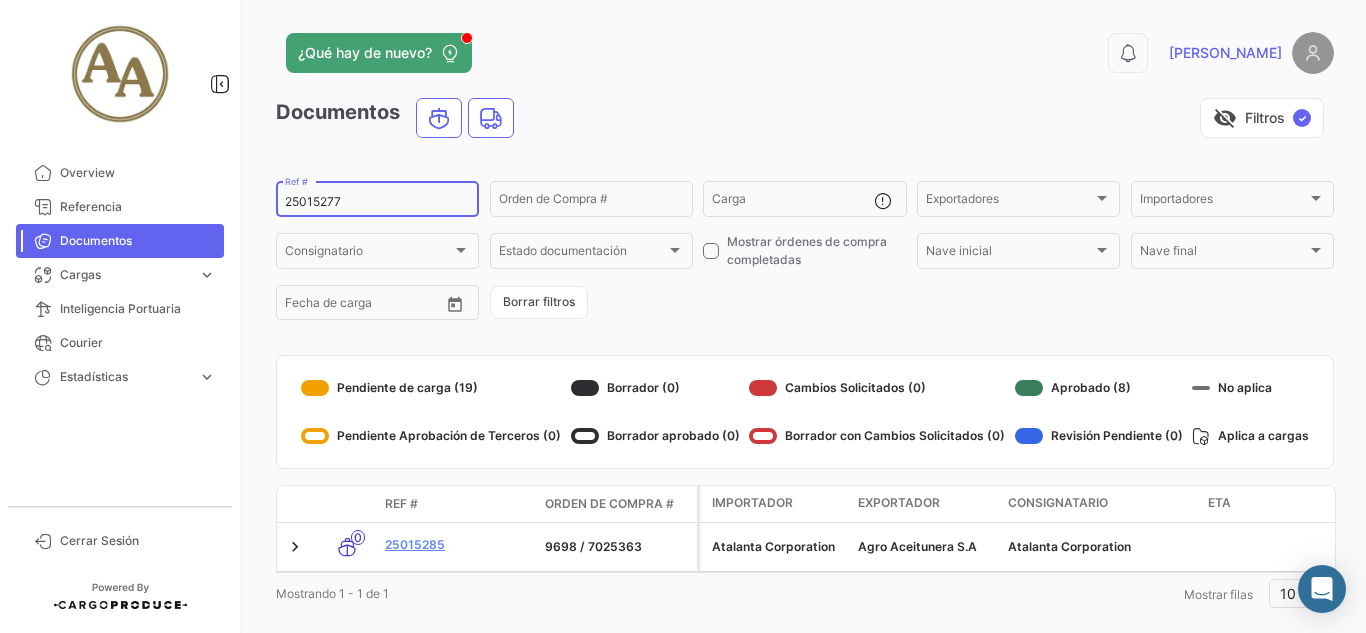 type on "25015277" 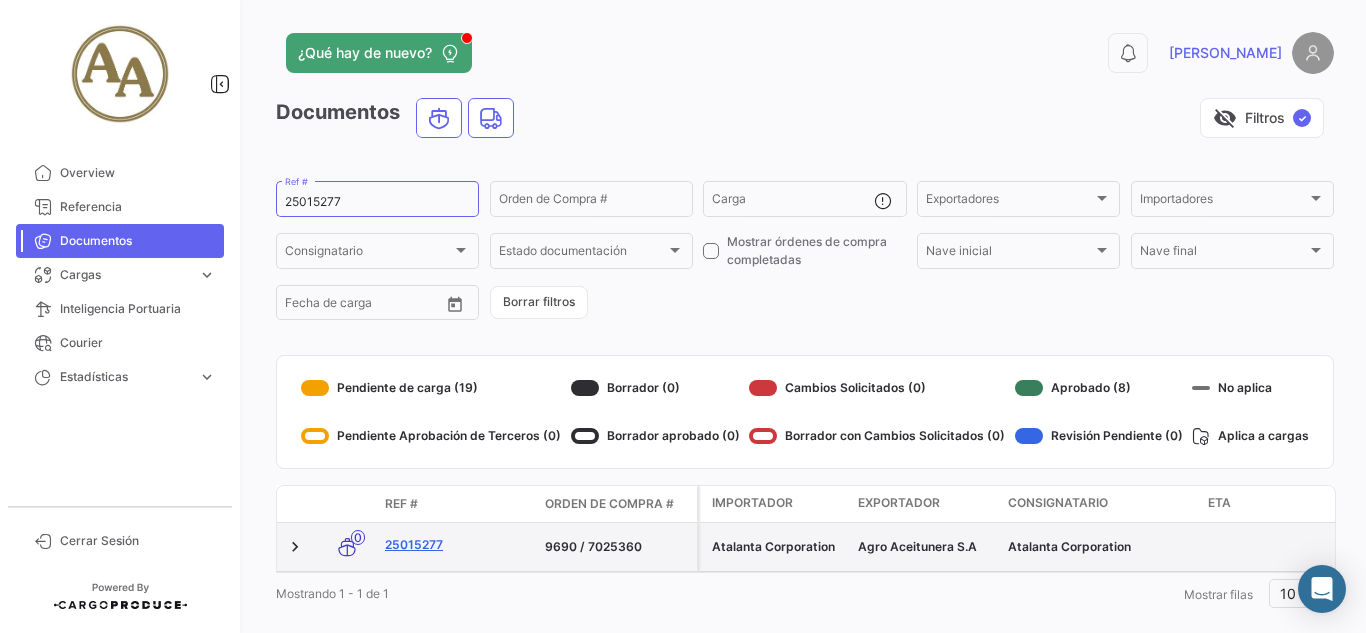click on "25015277" 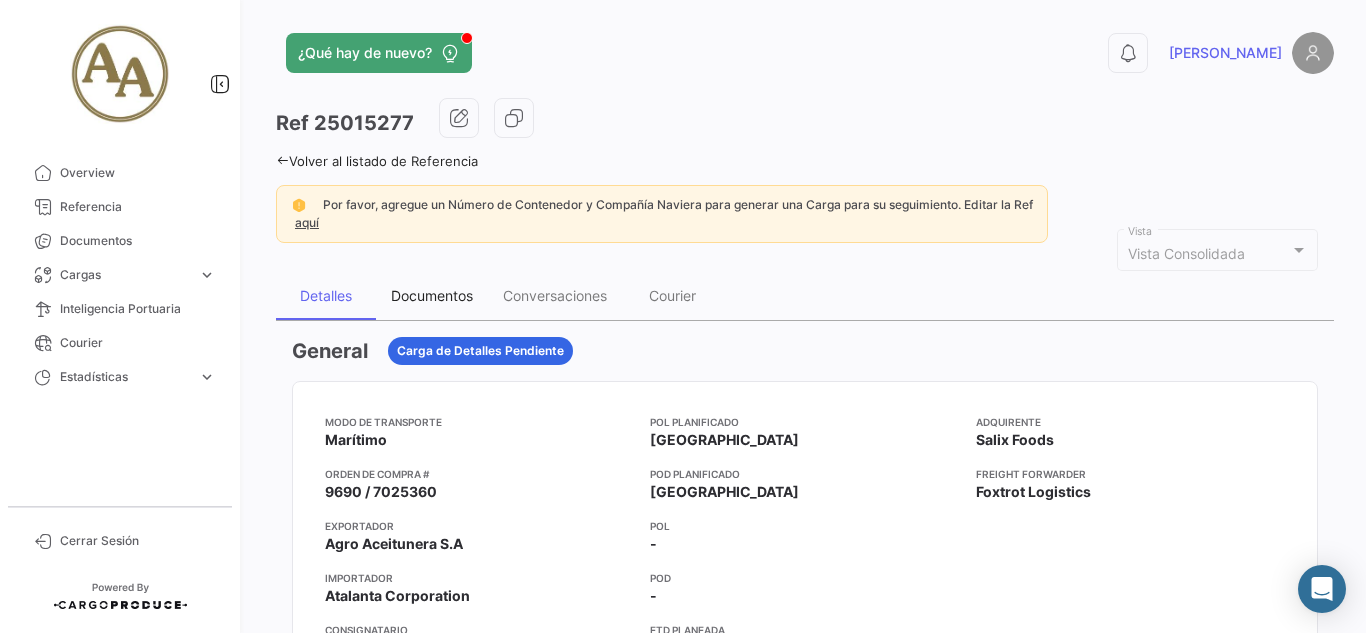 click on "Documentos" at bounding box center (432, 296) 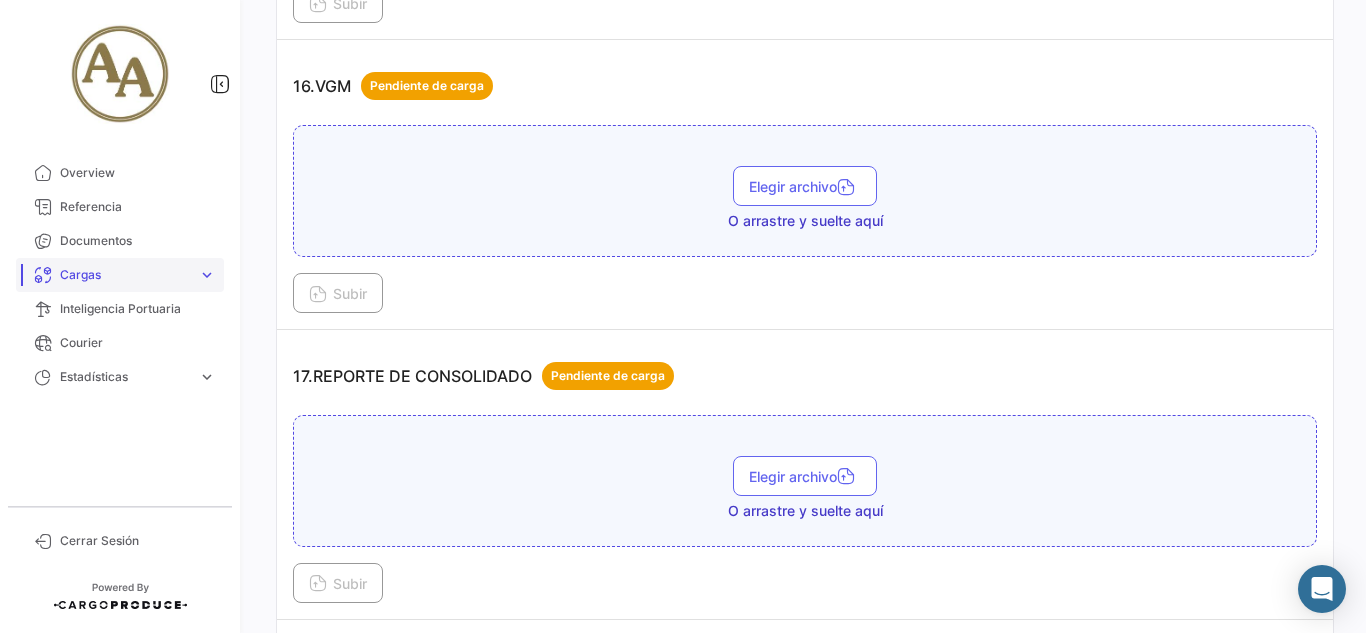 scroll, scrollTop: 5500, scrollLeft: 0, axis: vertical 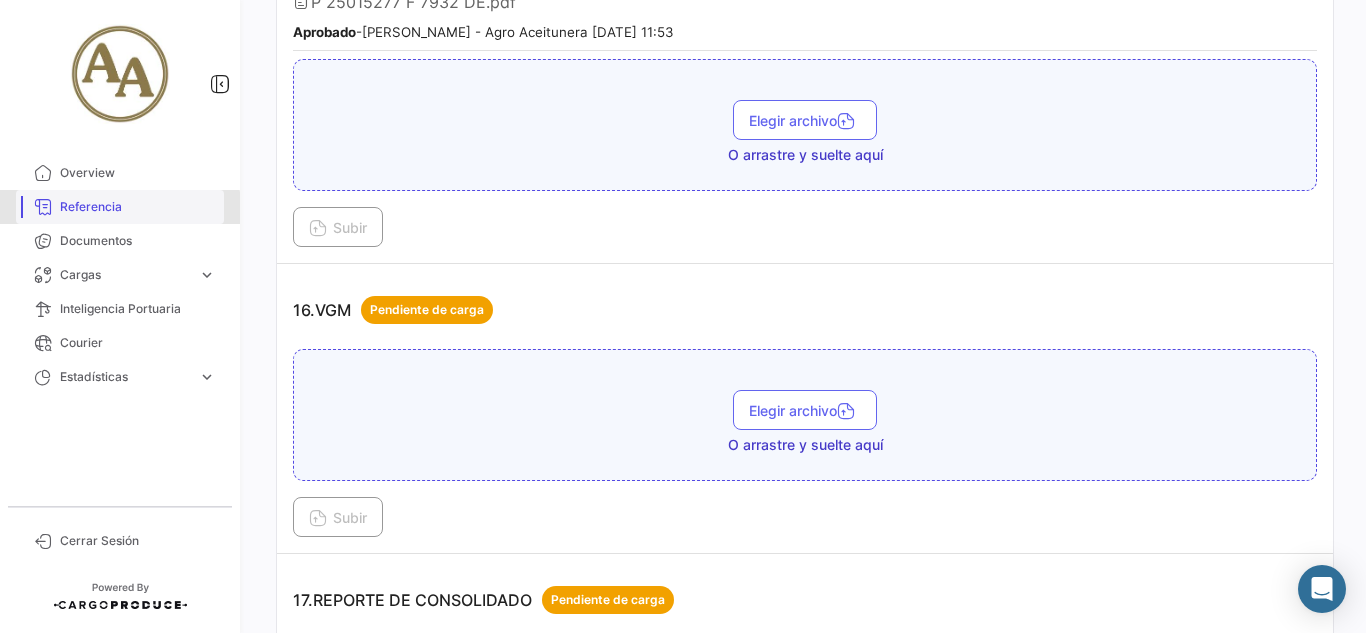 click on "Referencia" at bounding box center [138, 207] 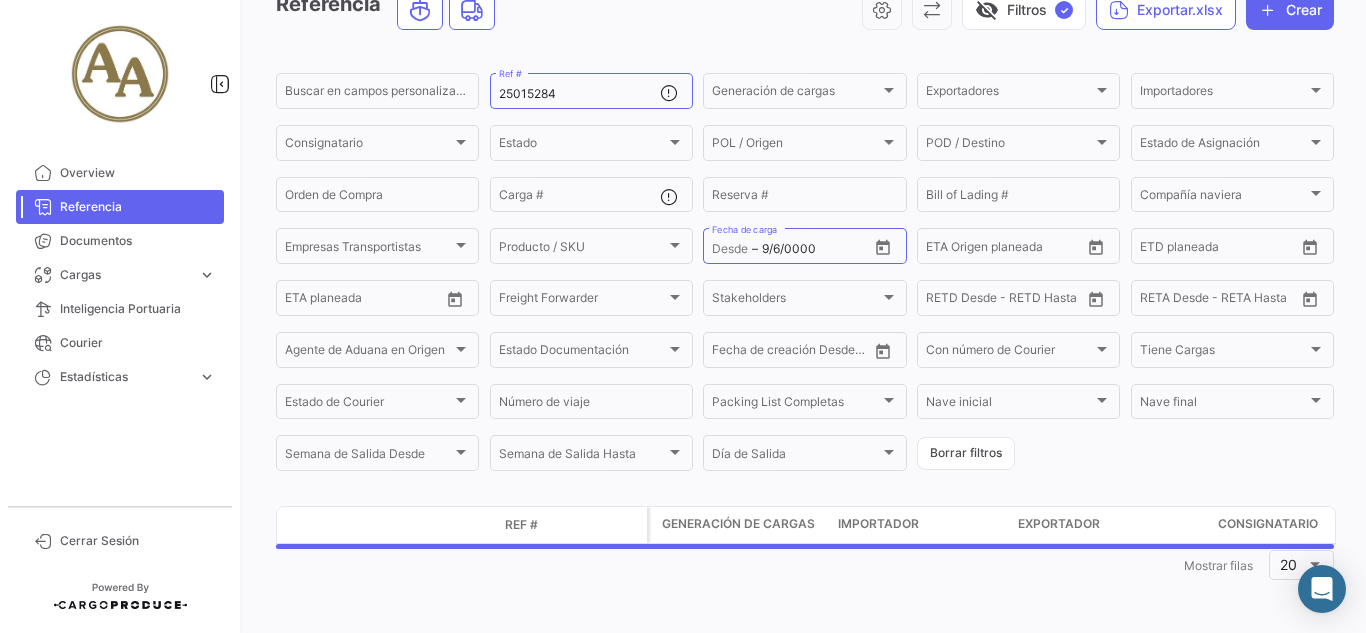 scroll, scrollTop: 0, scrollLeft: 0, axis: both 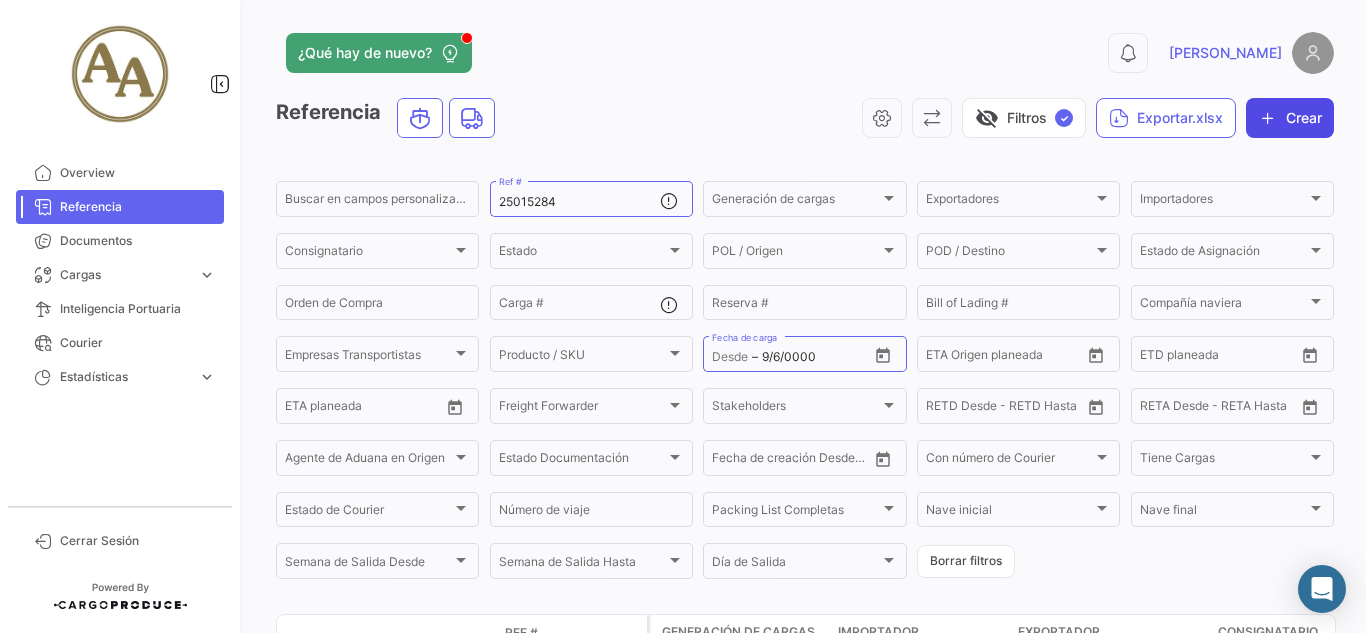 click 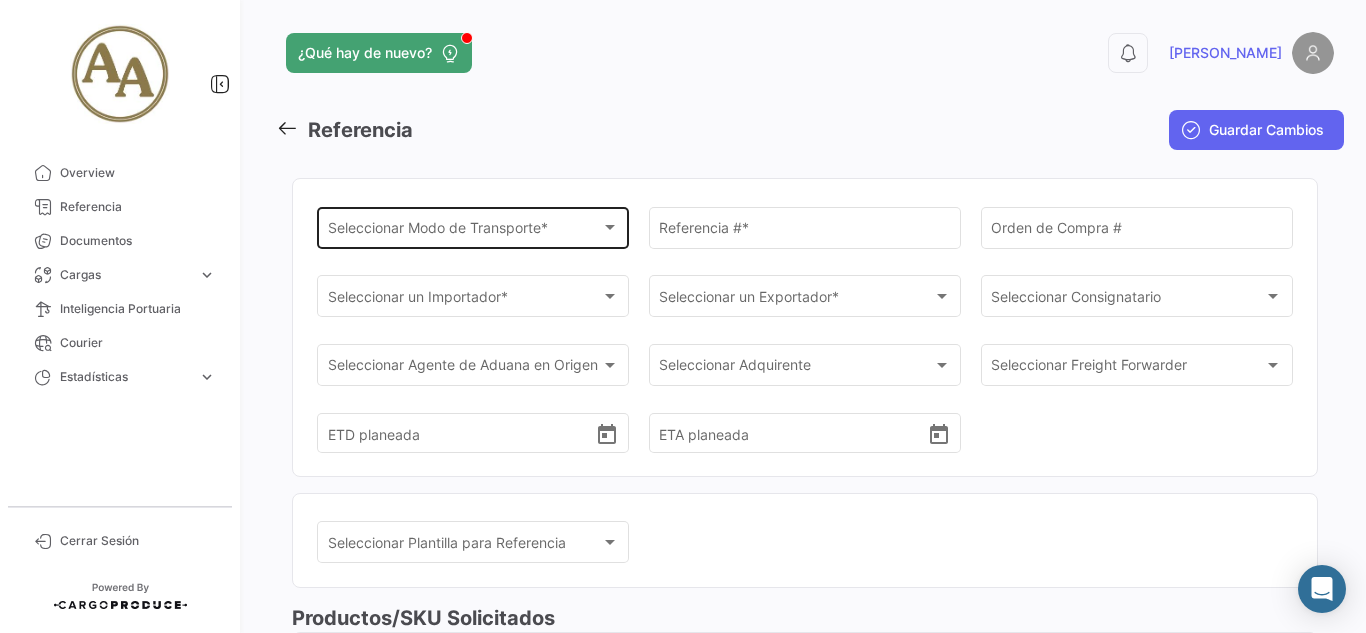 click on "Seleccionar
Modo de Transporte *" at bounding box center (464, 231) 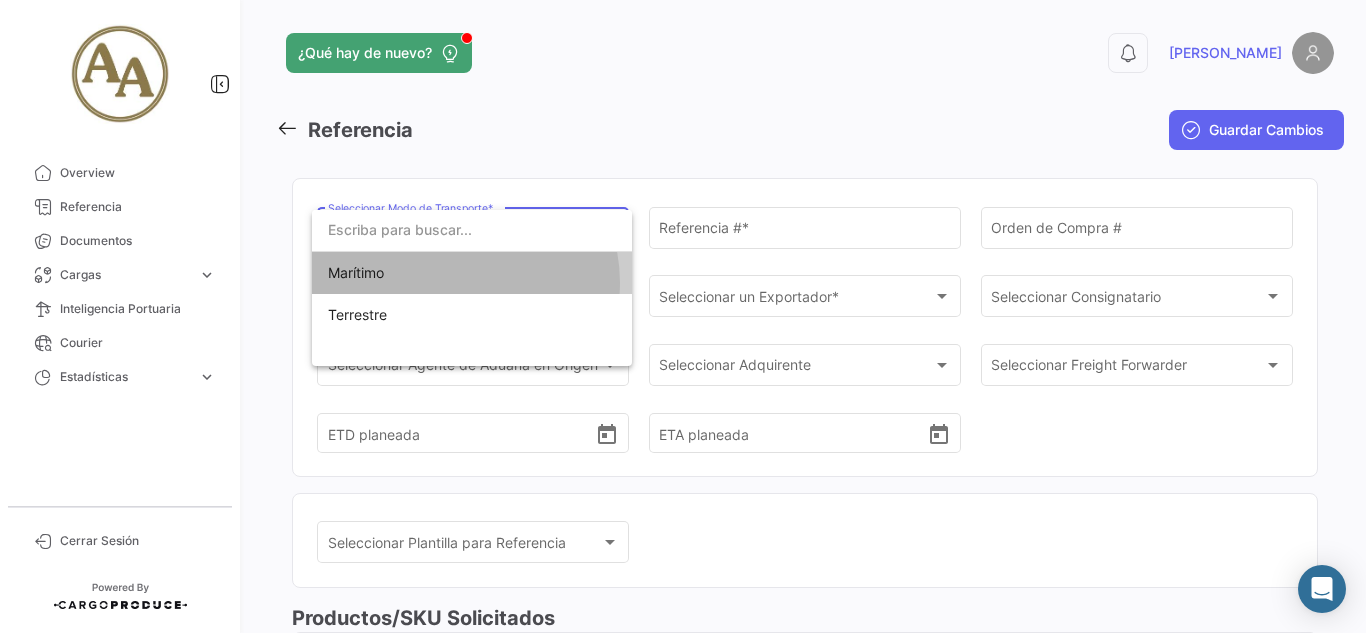 click on "Marítimo" at bounding box center (472, 273) 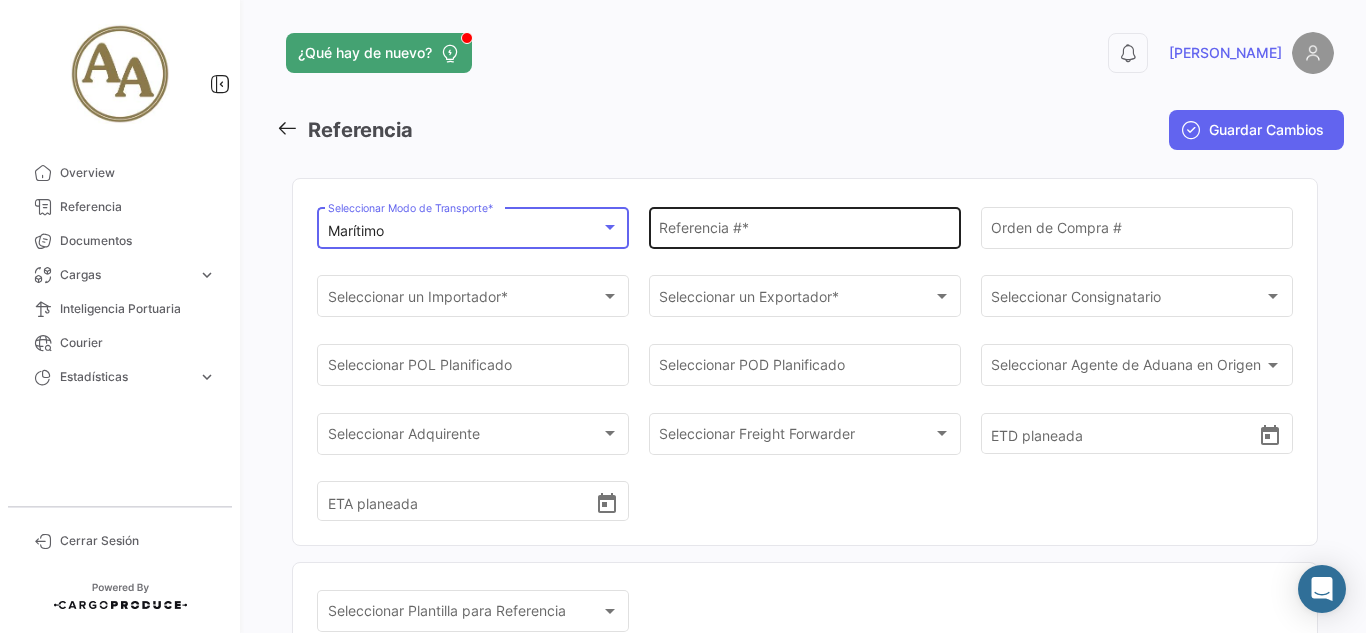 click on "Referencia #  *" at bounding box center [804, 231] 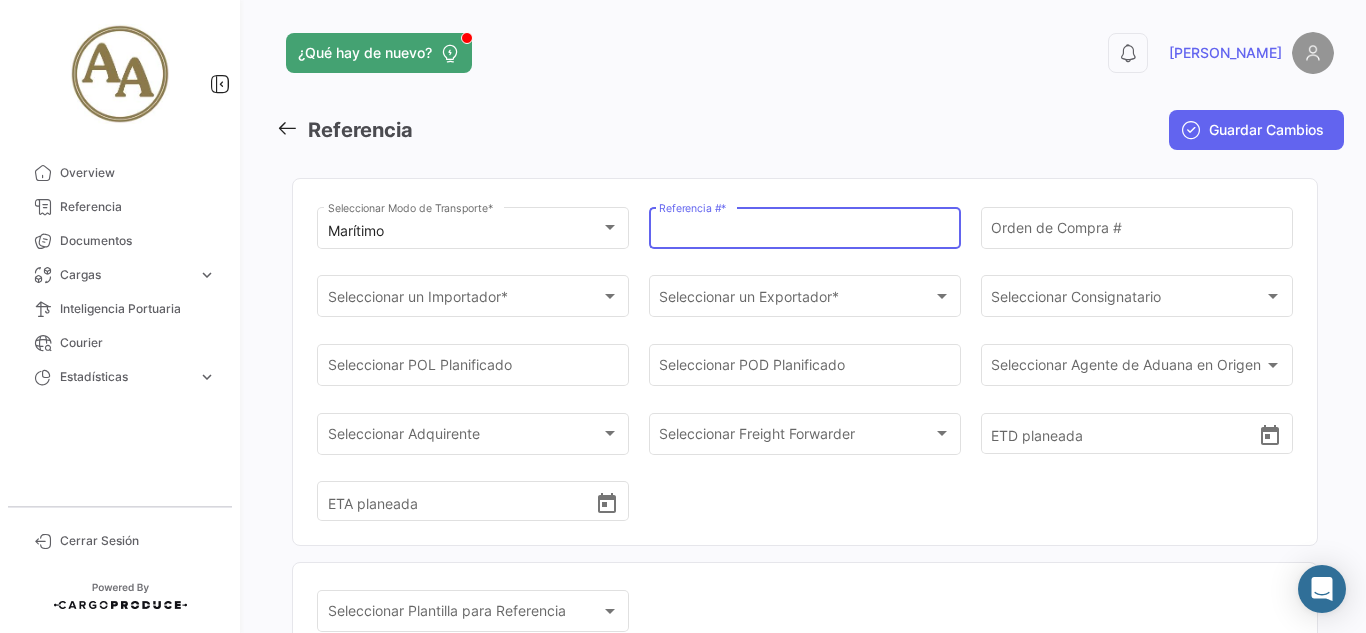 click on "Referencia #  *" at bounding box center [804, 231] 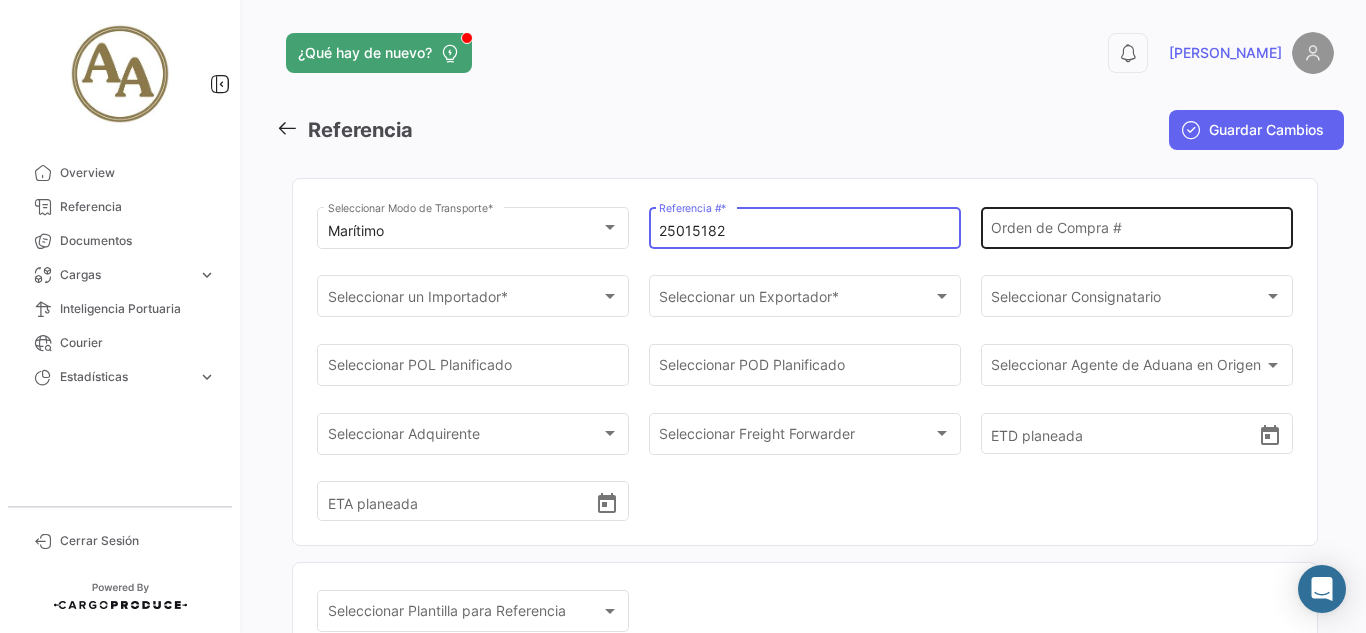 type on "25015182" 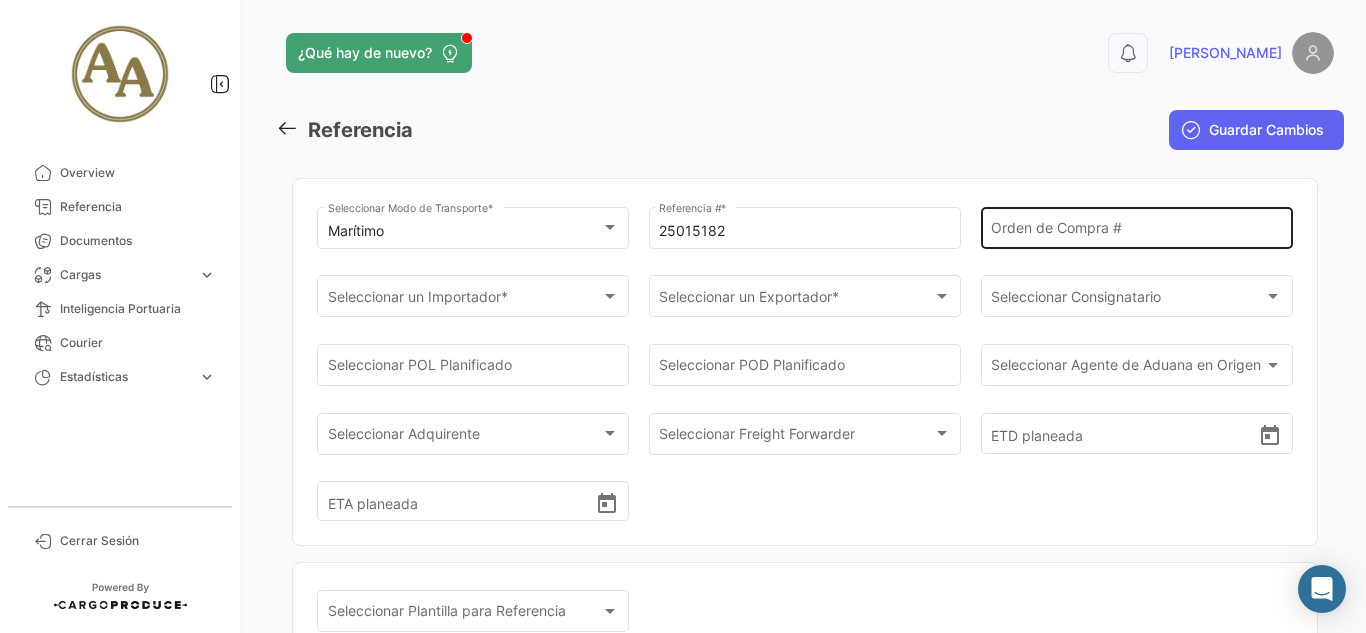 click on "Orden de Compra #" 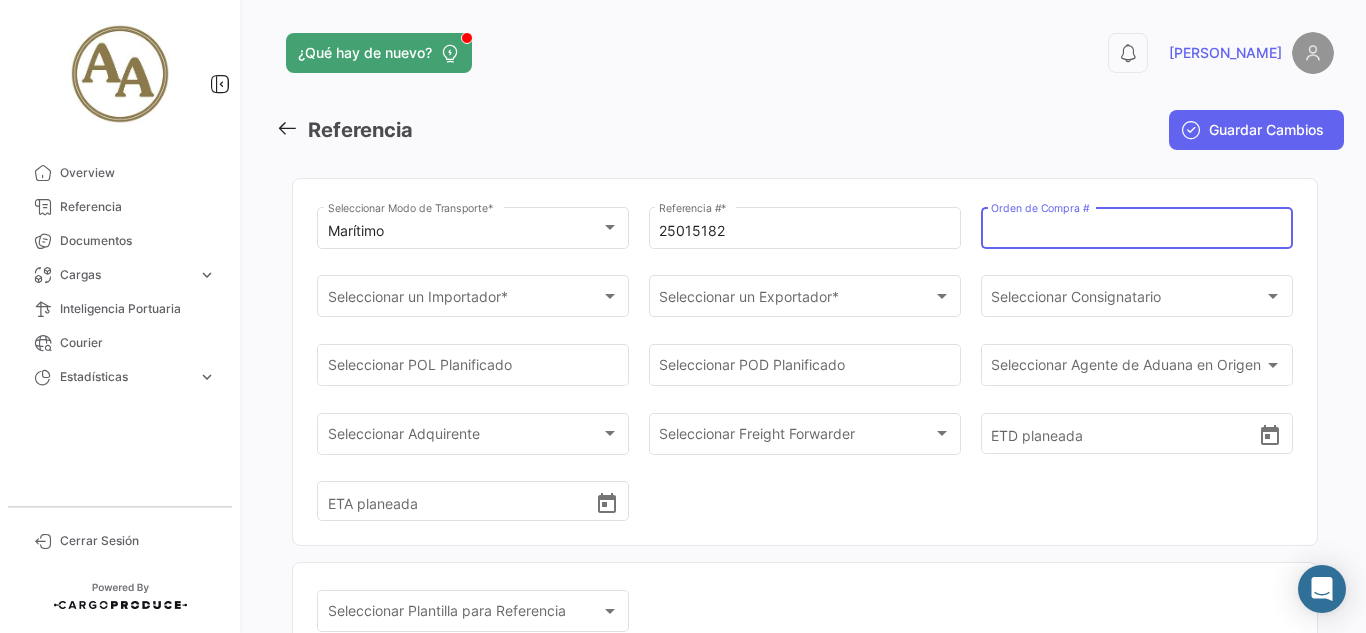 click on "Orden de Compra #" at bounding box center [1136, 231] 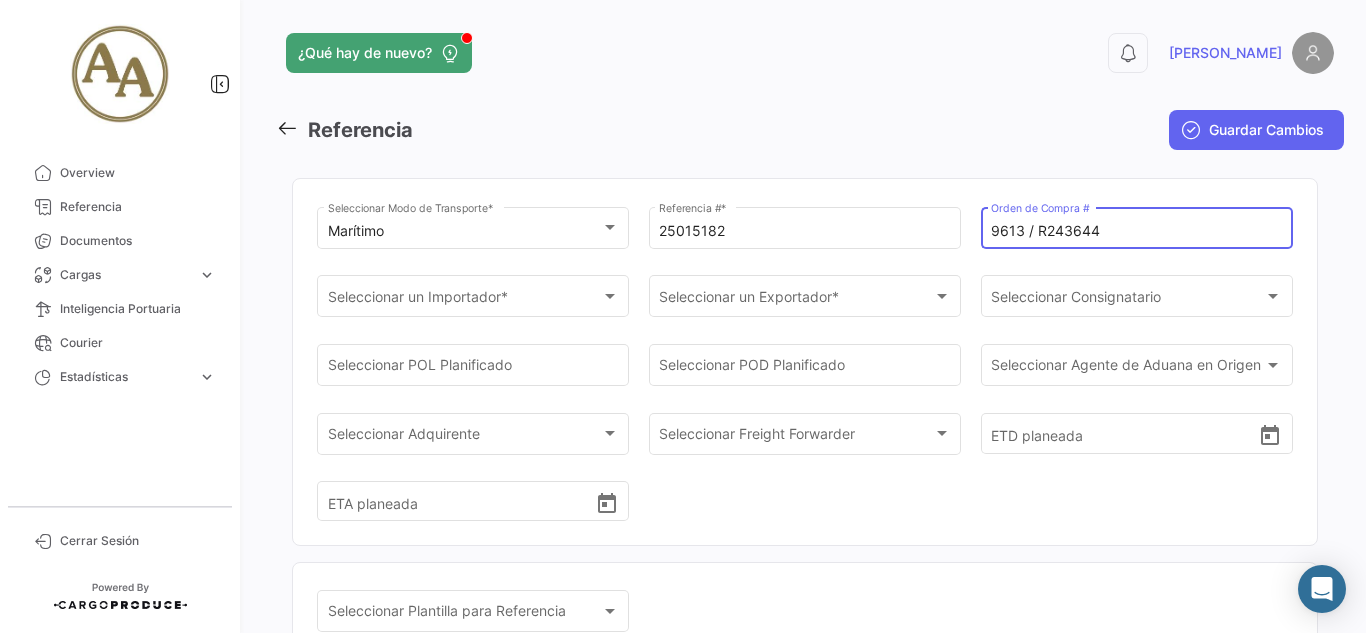 type on "9613 / R243644" 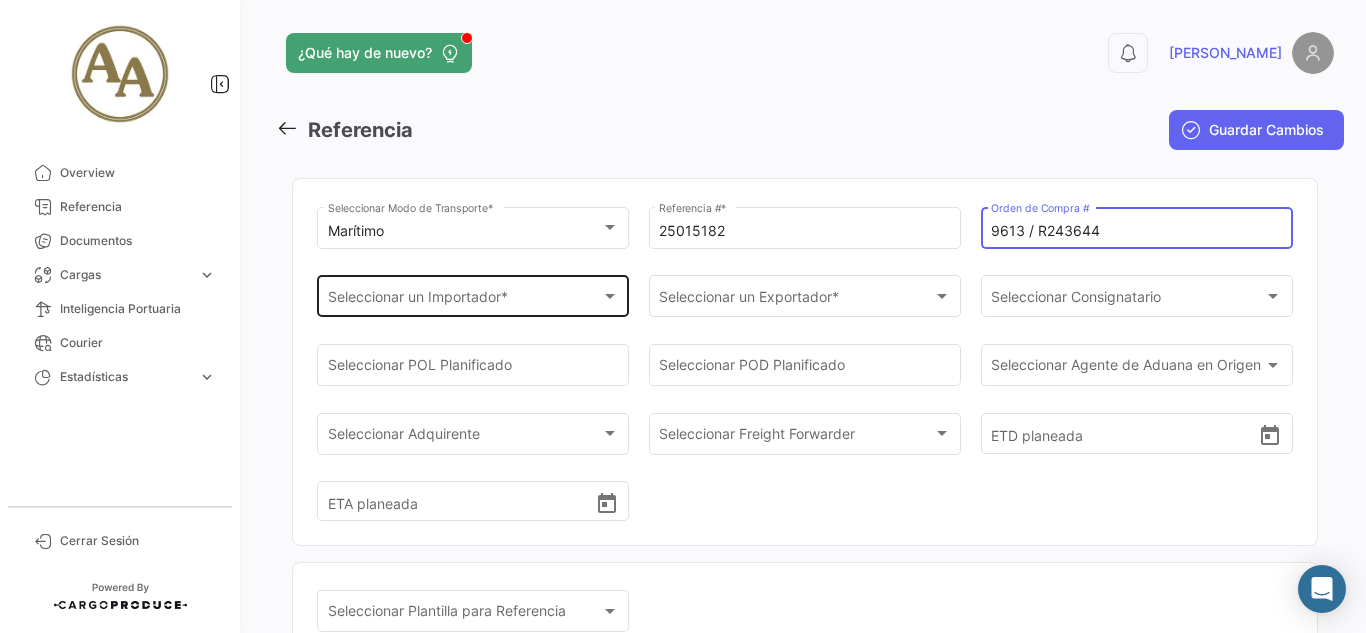 click on "Seleccionar un Importador *" at bounding box center (464, 300) 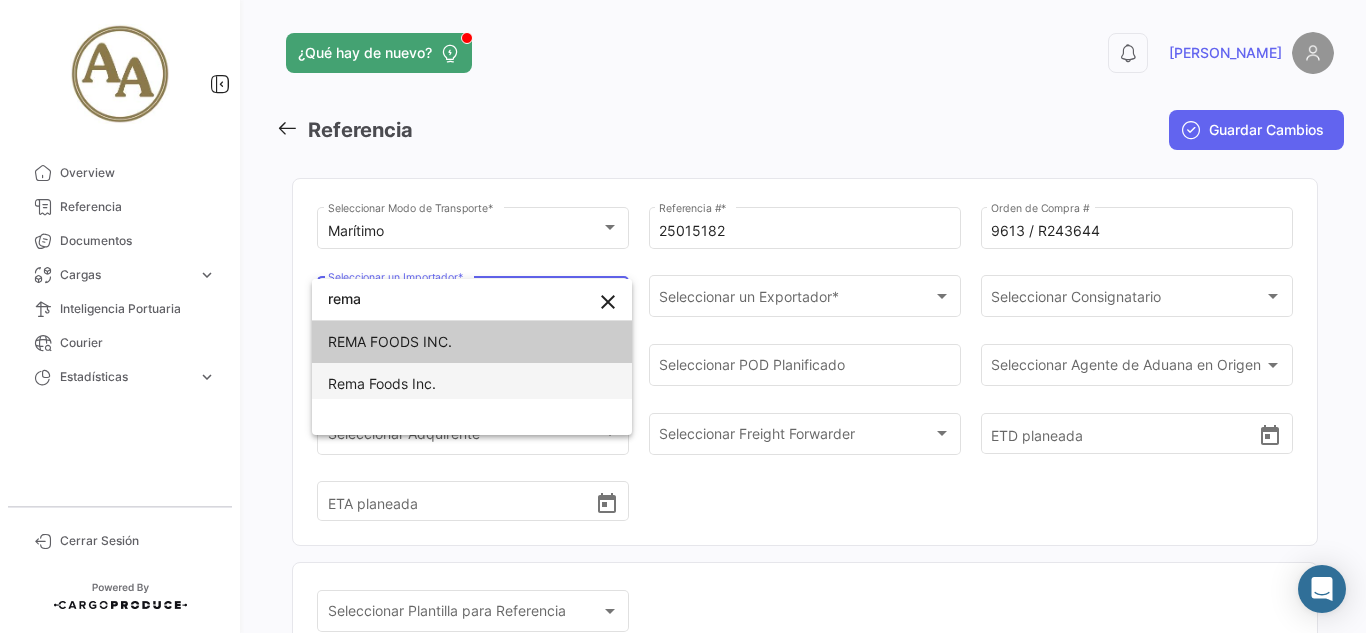 type on "rema" 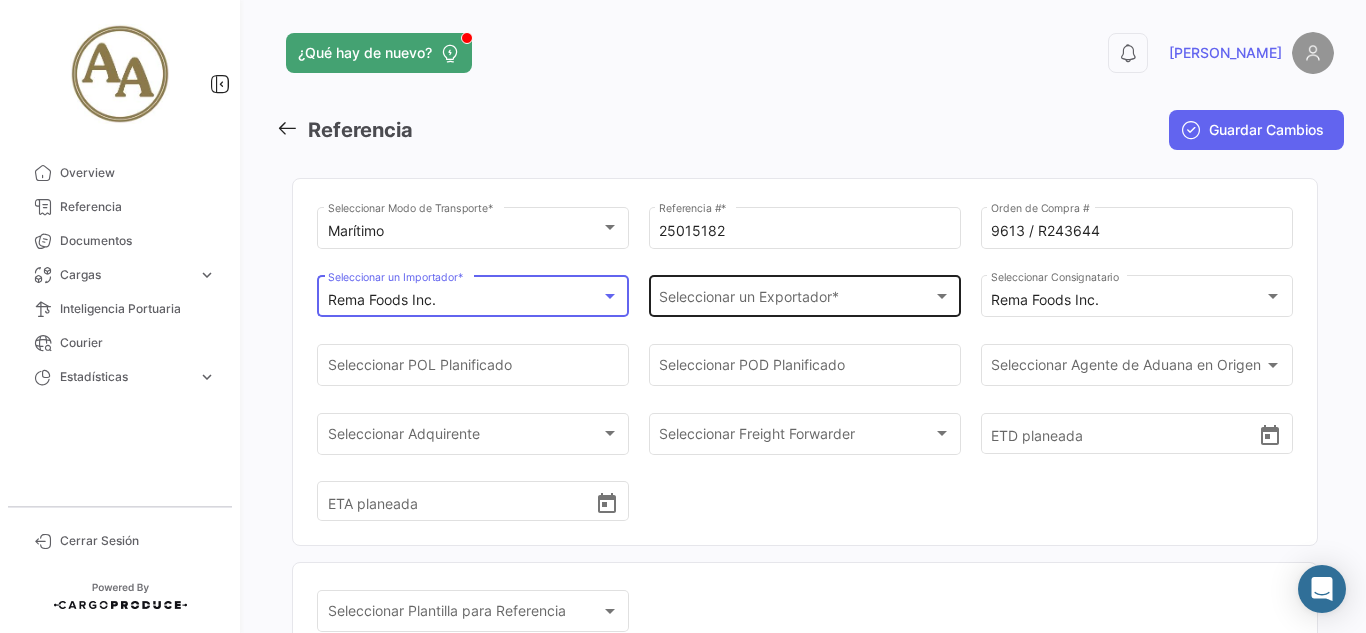 click on "Seleccionar un Exportador * Seleccionar un Exportador  *" 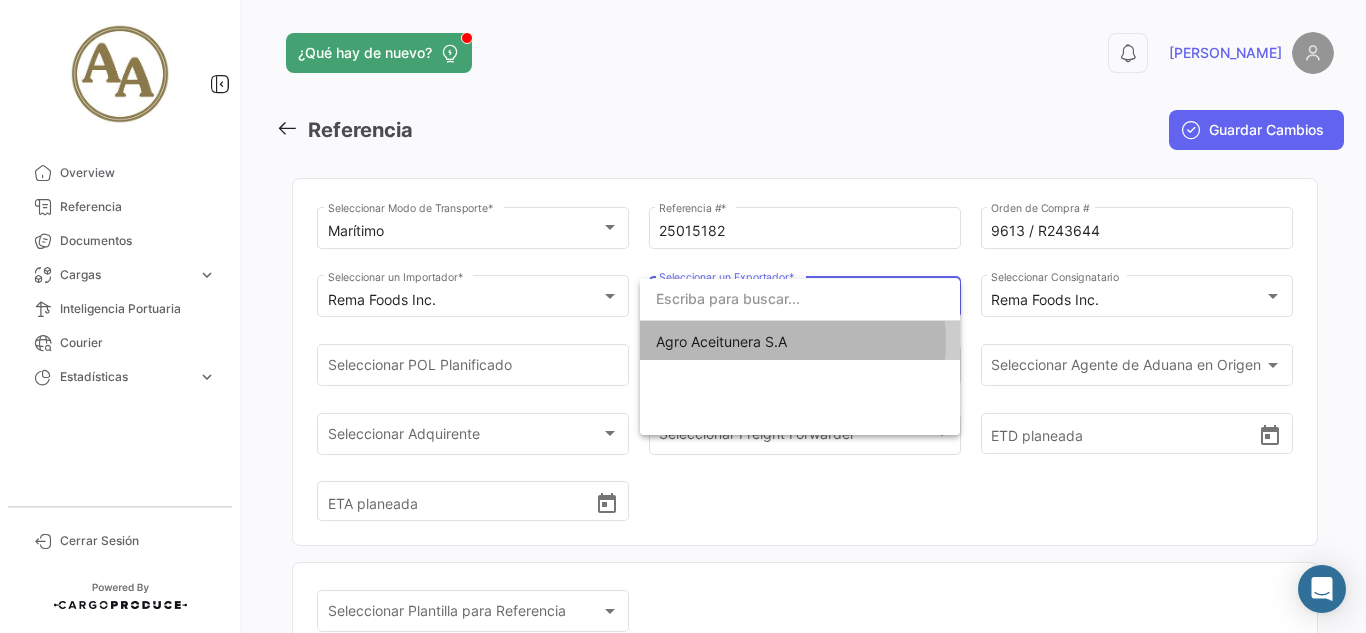 click on "Agro Aceitunera S.A" at bounding box center (721, 341) 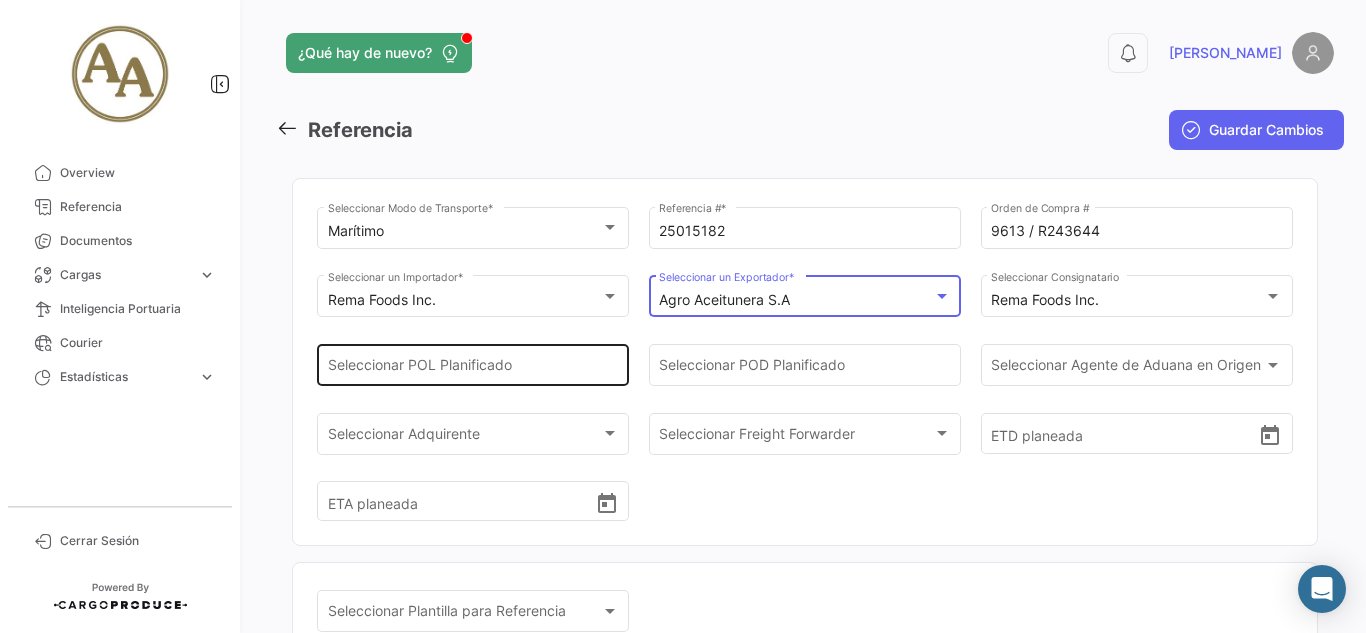 click on "Seleccionar
POL Planificado" at bounding box center [473, 369] 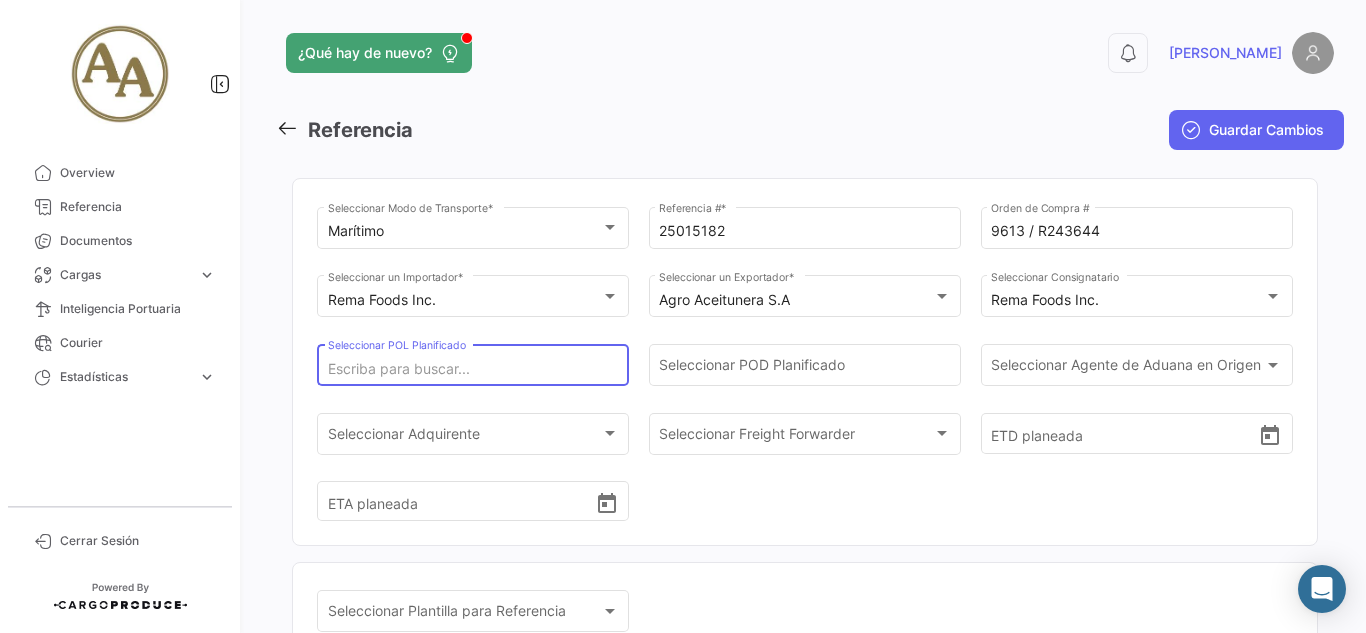click on "Seleccionar
POL Planificado" at bounding box center [473, 369] 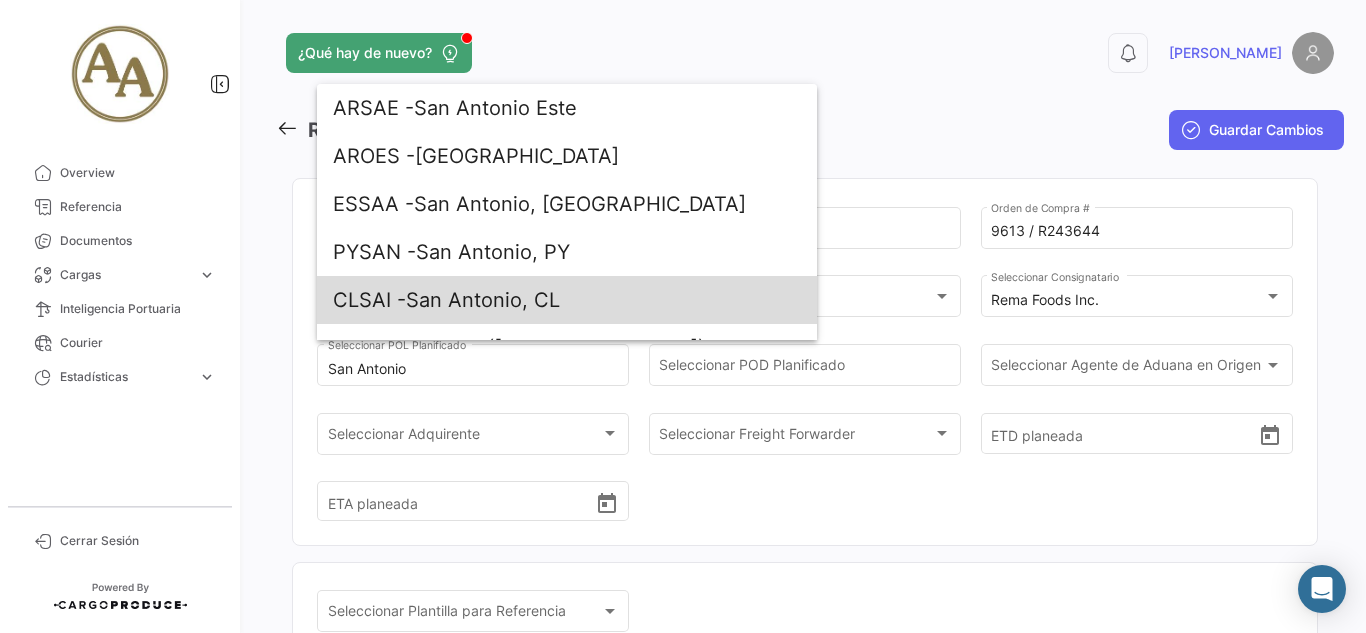 click on "CLSAI -    San Antonio, CL" at bounding box center (567, 300) 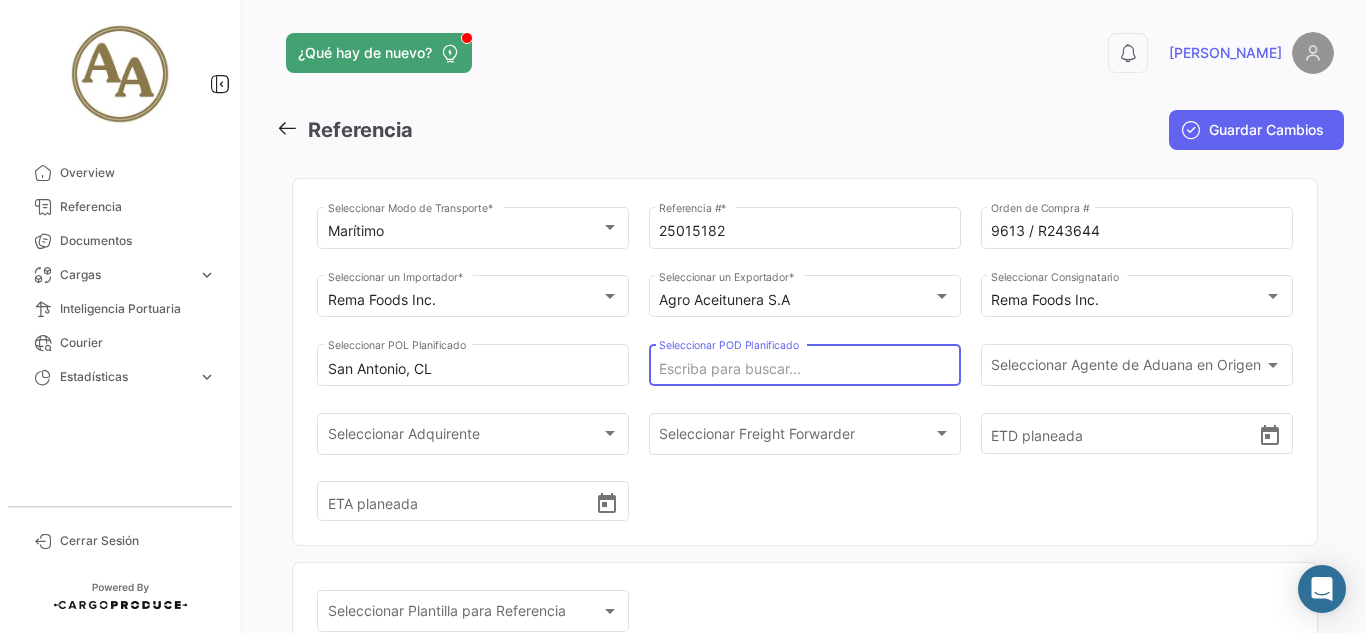 click on "Seleccionar
POD Planificado" at bounding box center [804, 369] 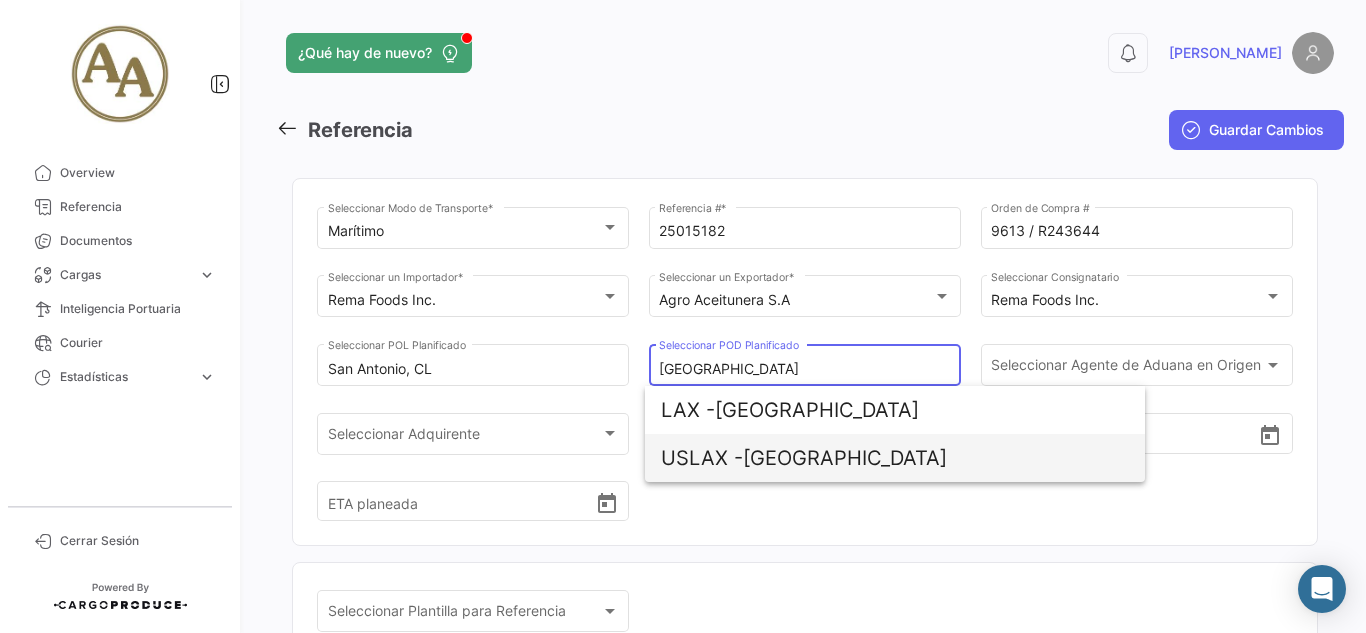 type on "Los Angeles" 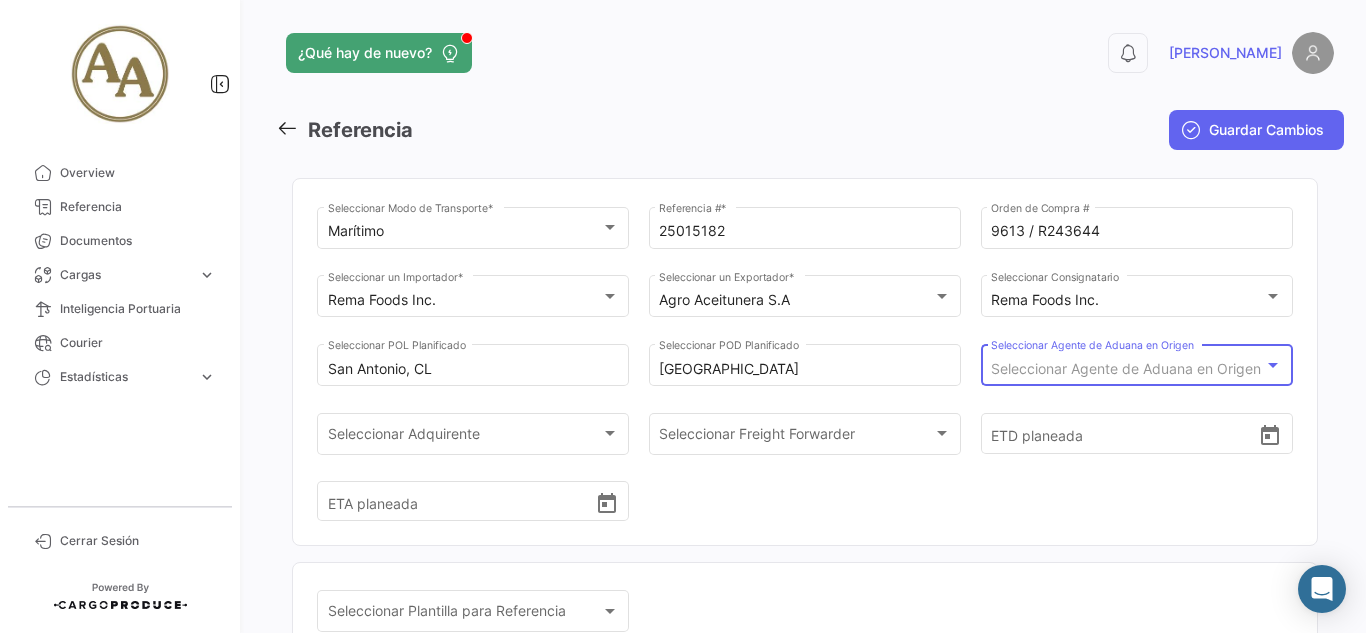 click at bounding box center (1273, 365) 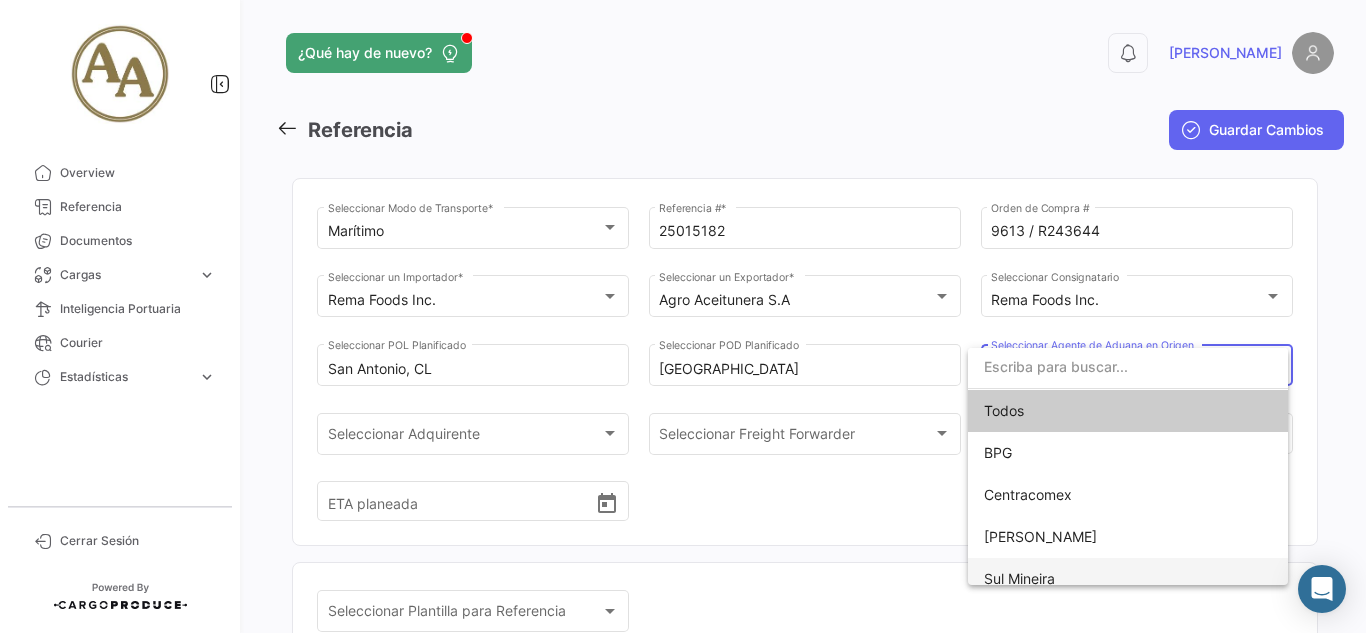 click on "Sul Mineira" at bounding box center (1128, 579) 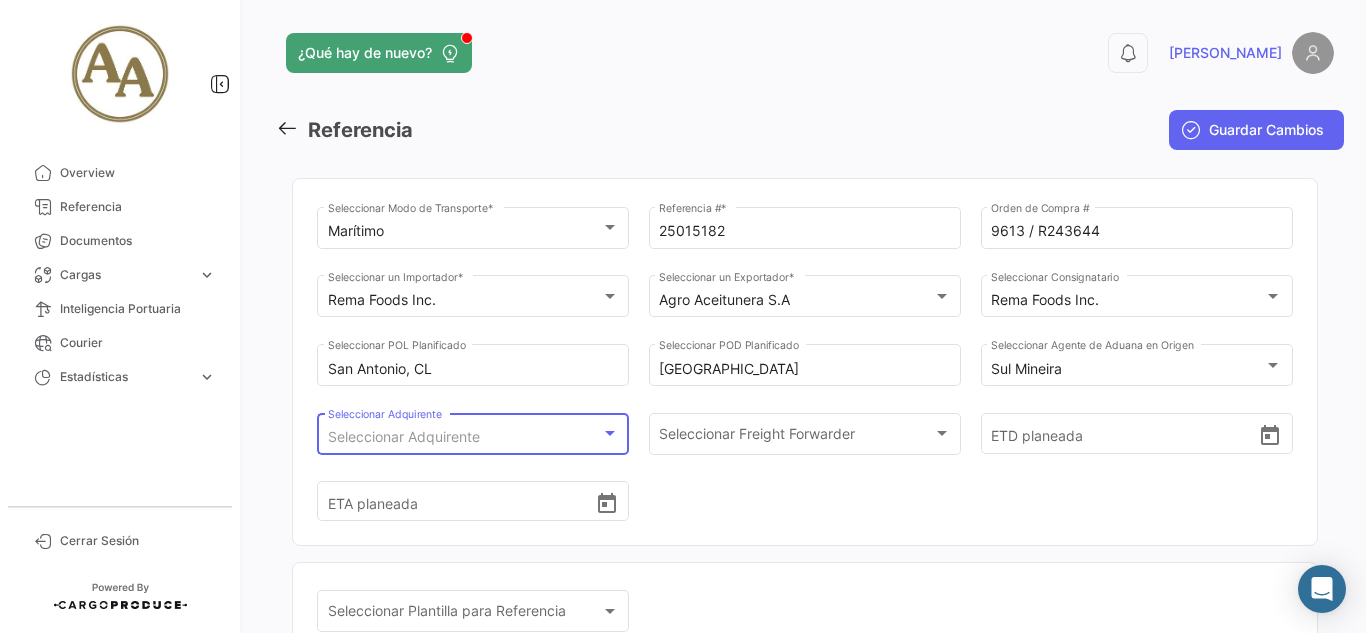 click on "Seleccionar Adquirente" at bounding box center [404, 436] 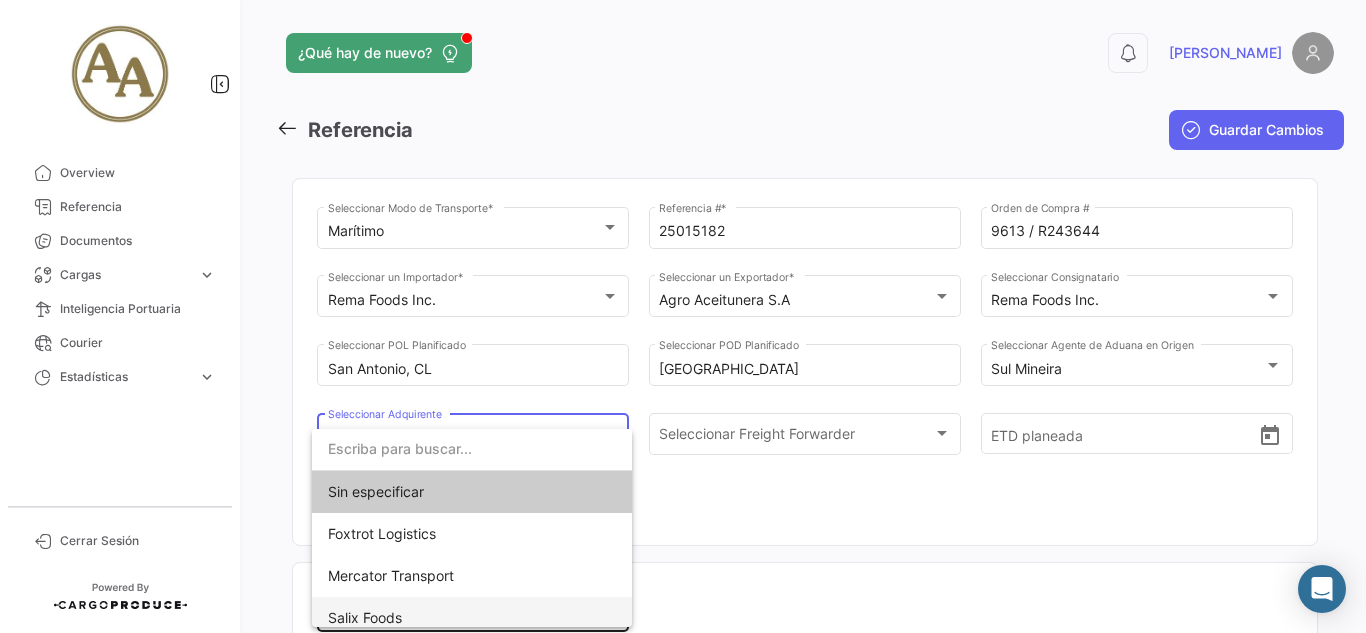 drag, startPoint x: 446, startPoint y: 597, endPoint x: 458, endPoint y: 594, distance: 12.369317 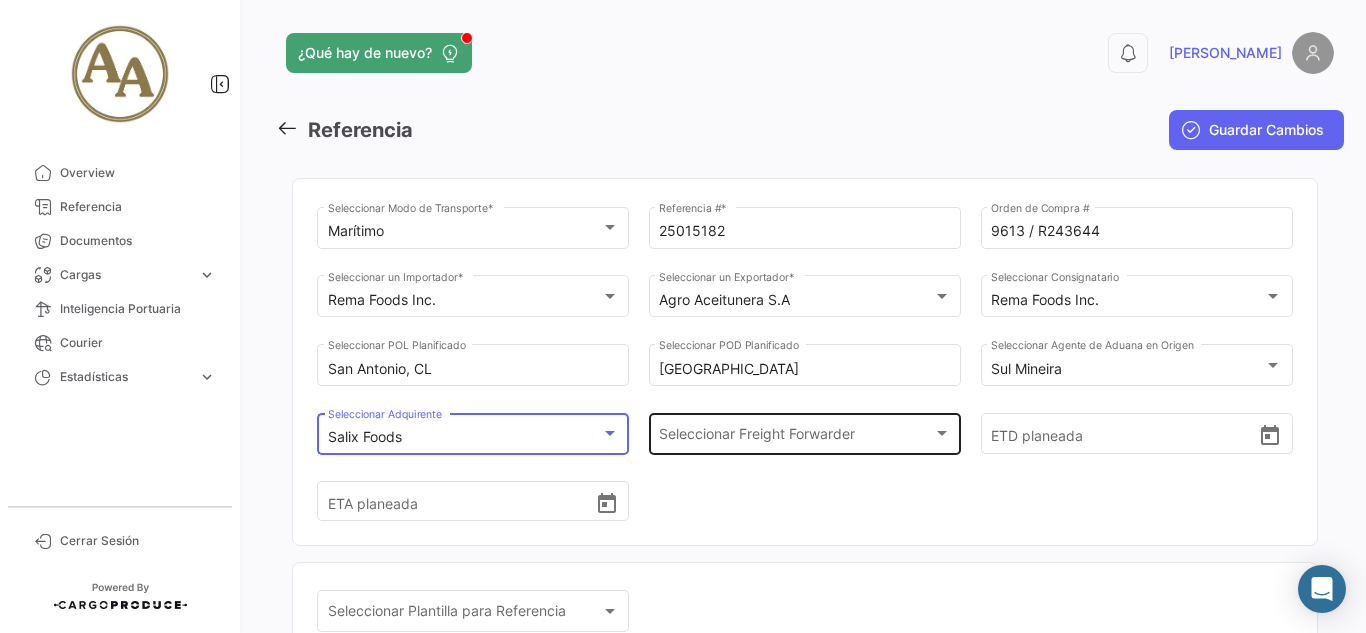 click on "Seleccionar Freight Forwarder" at bounding box center (795, 437) 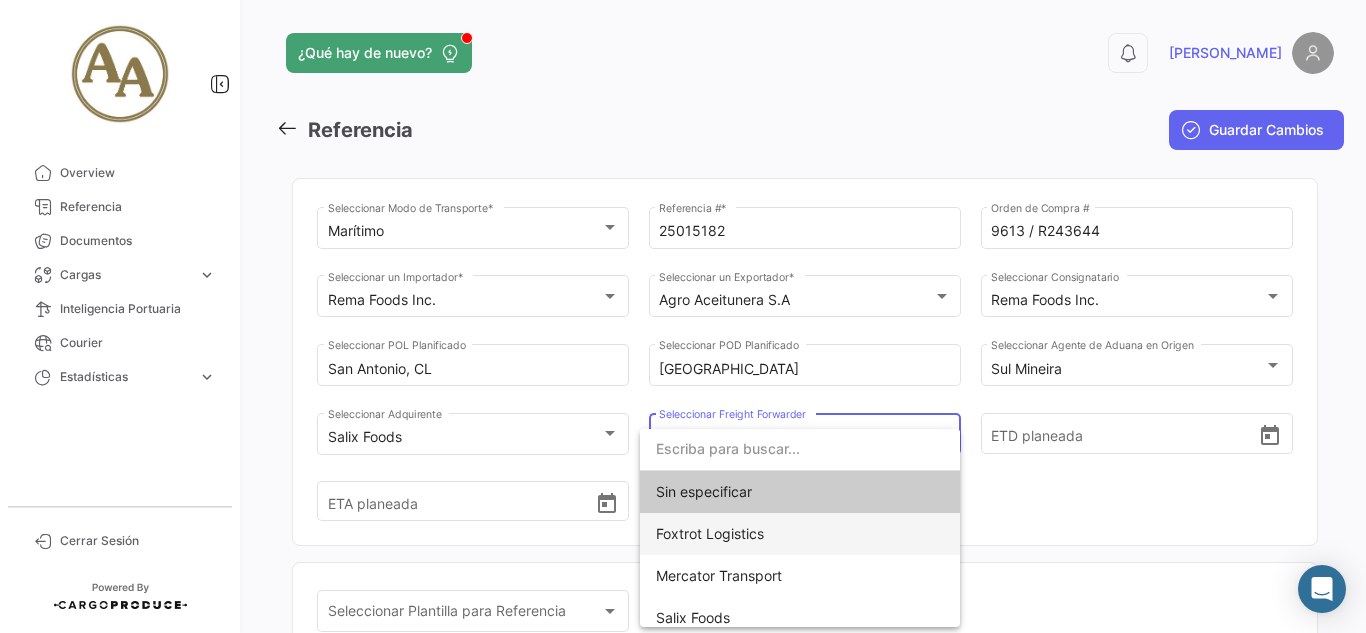 click on "Foxtrot Logistics" at bounding box center [710, 533] 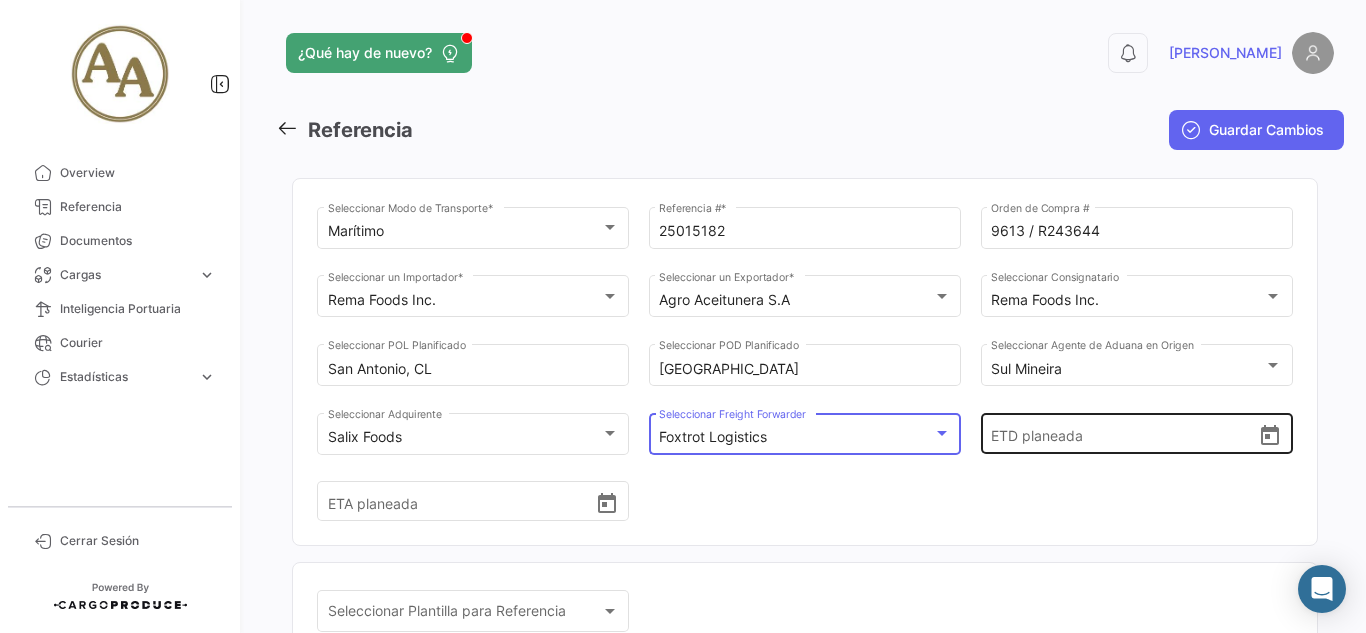 click on "ETD planeada" at bounding box center (1124, 434) 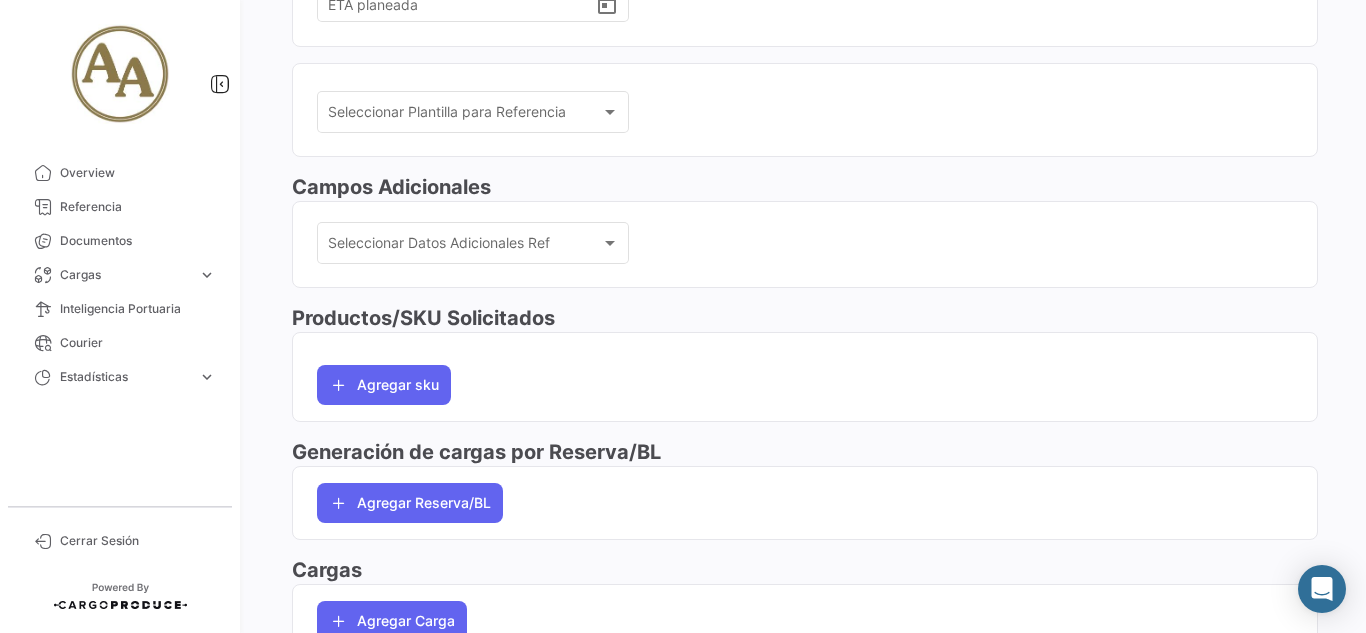 scroll, scrollTop: 500, scrollLeft: 0, axis: vertical 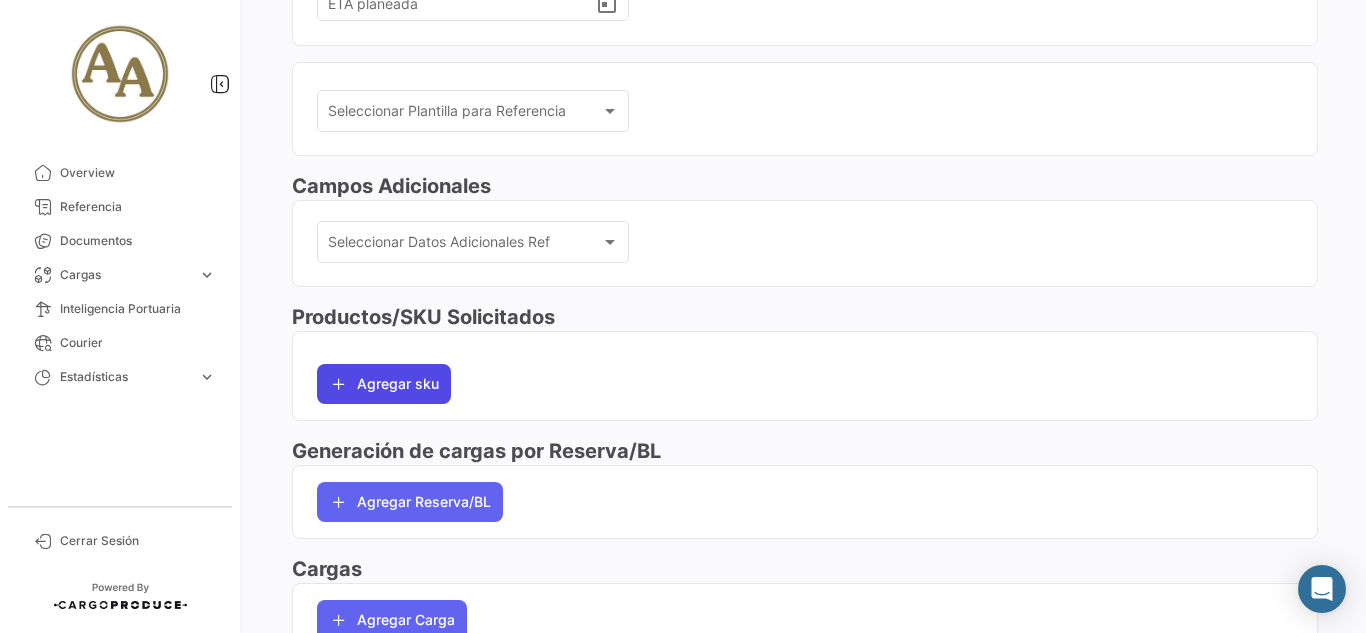 type on "16/7/2025, 00:00" 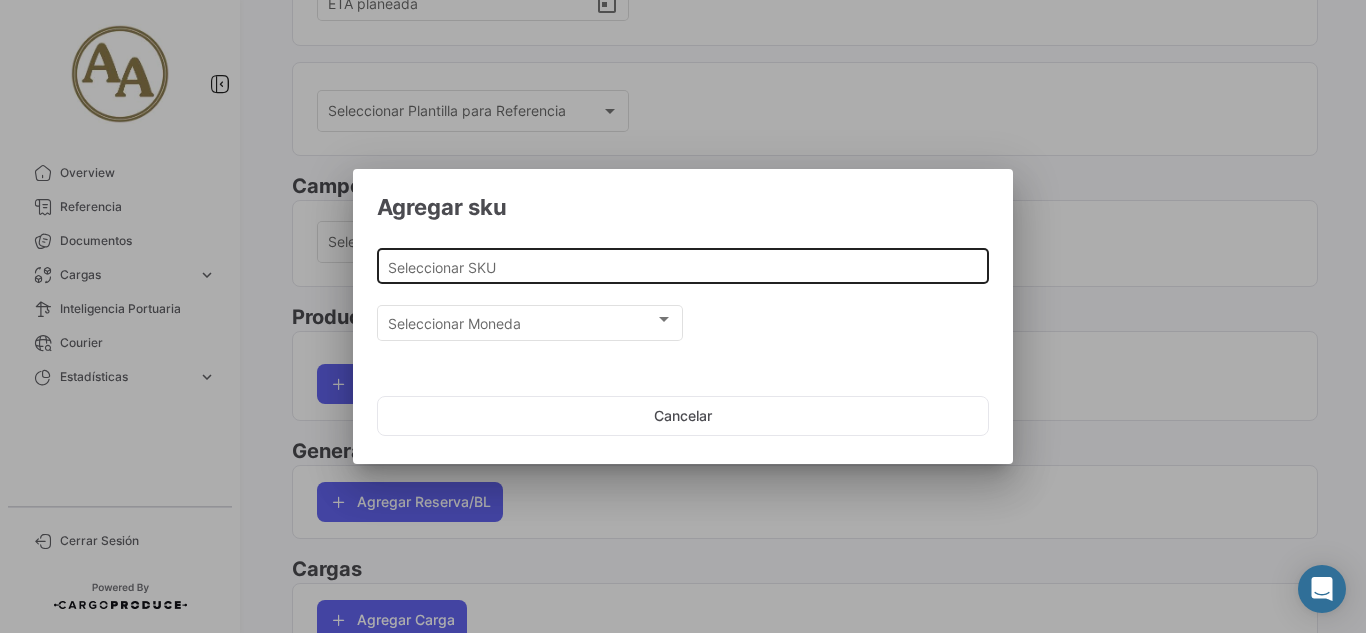 click on "Seleccionar
SKU" at bounding box center [683, 267] 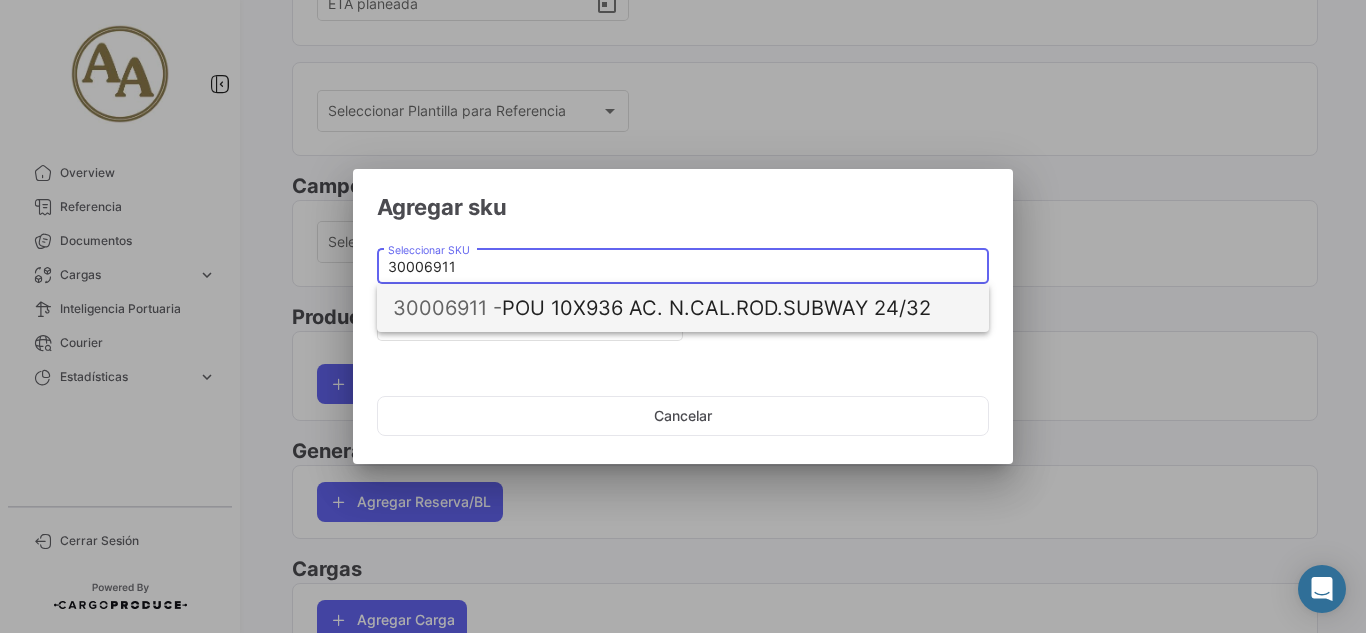 click on "30006911 -    POU 10X936 AC. N.CAL.ROD.SUBWAY  24/32" at bounding box center [683, 308] 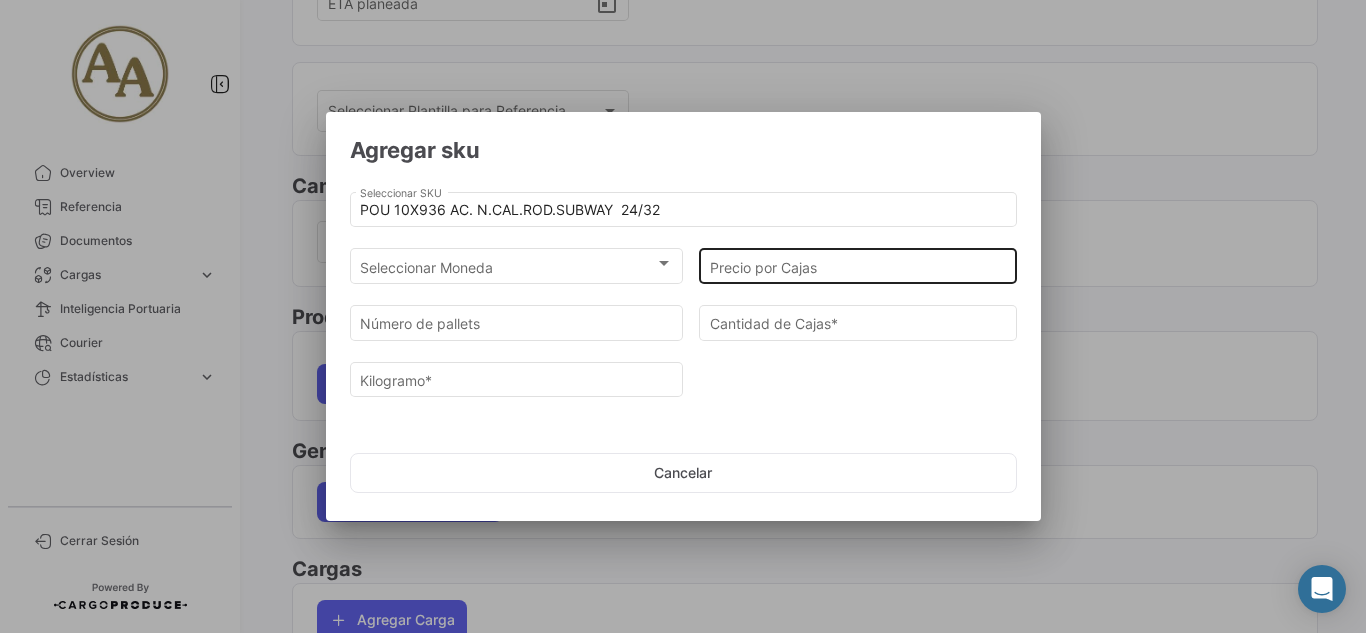 click on "Precio por Cajas" at bounding box center (858, 264) 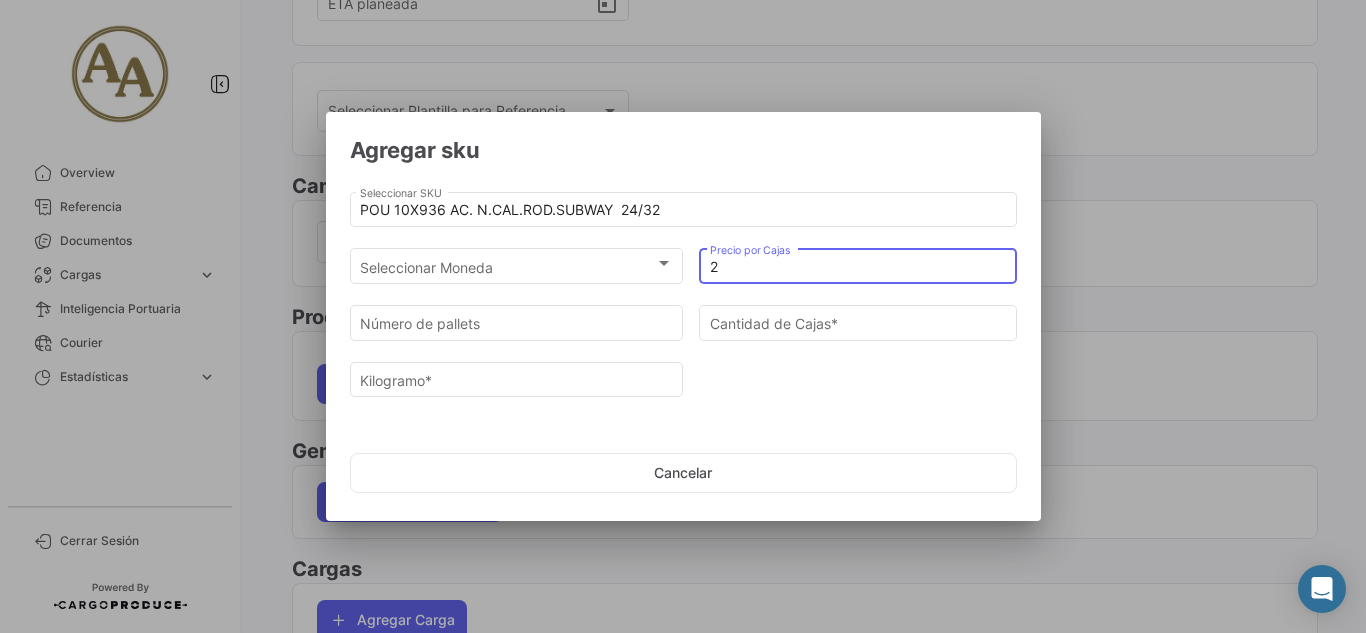 type on "27" 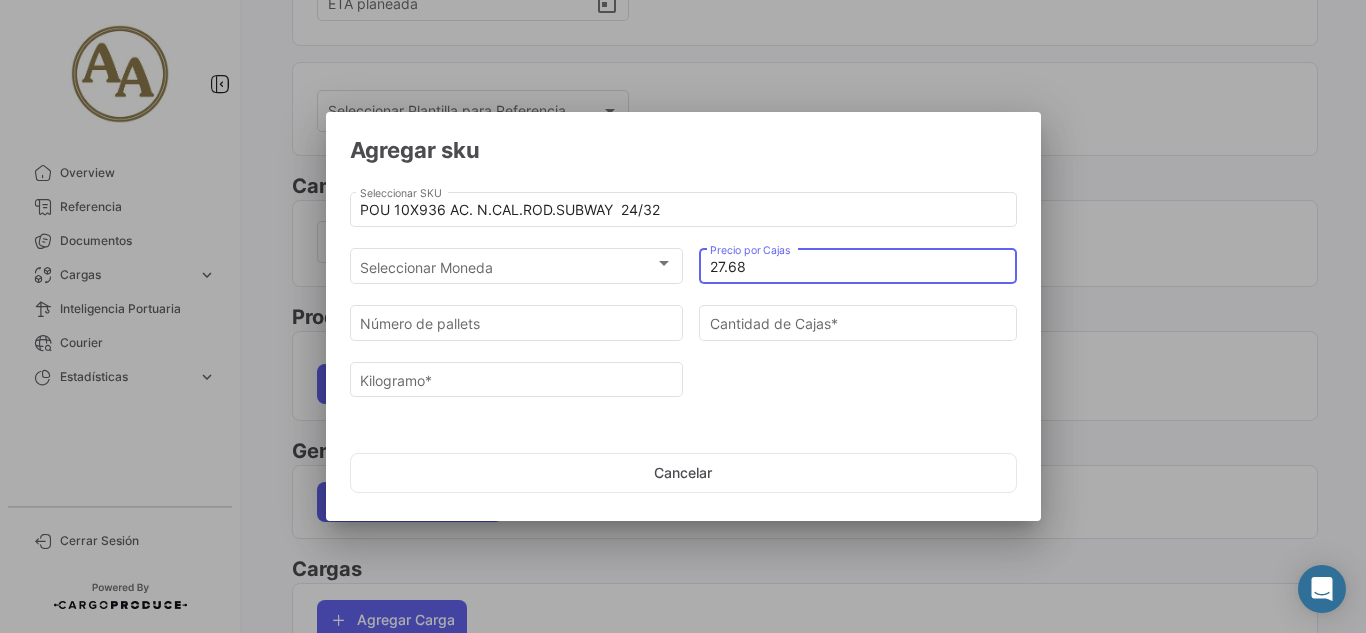 type on "27.68" 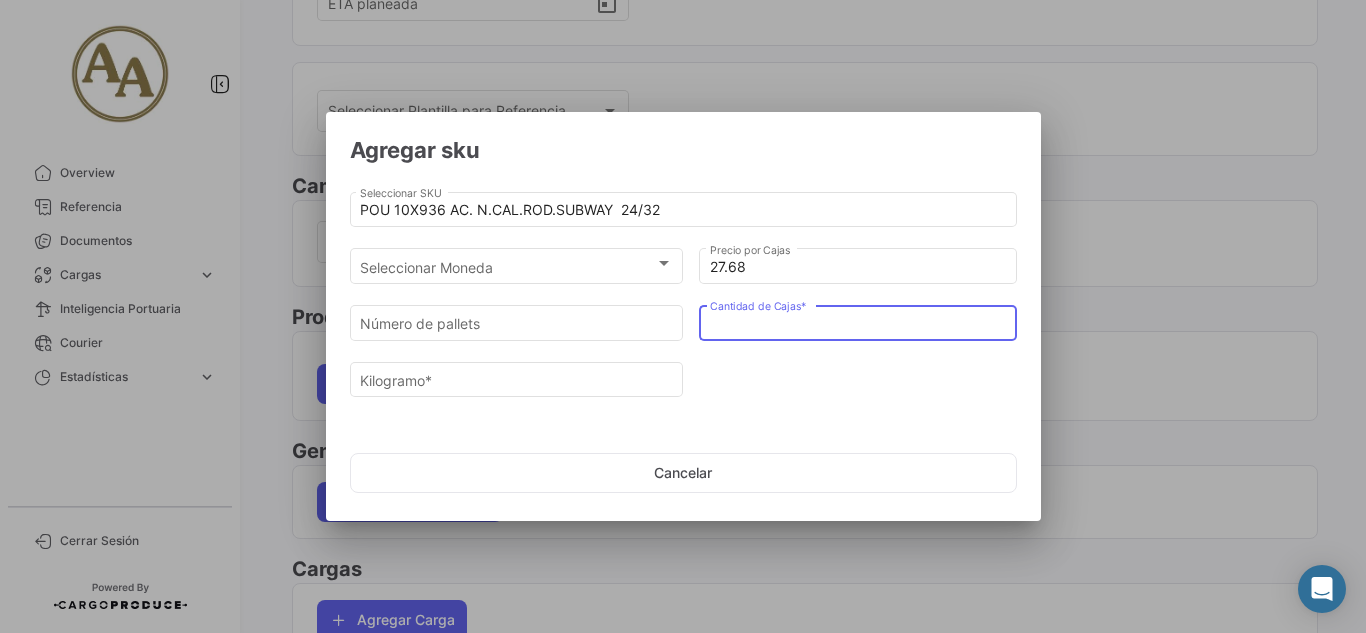 click on "Cantidad de Cajas  *" at bounding box center [858, 324] 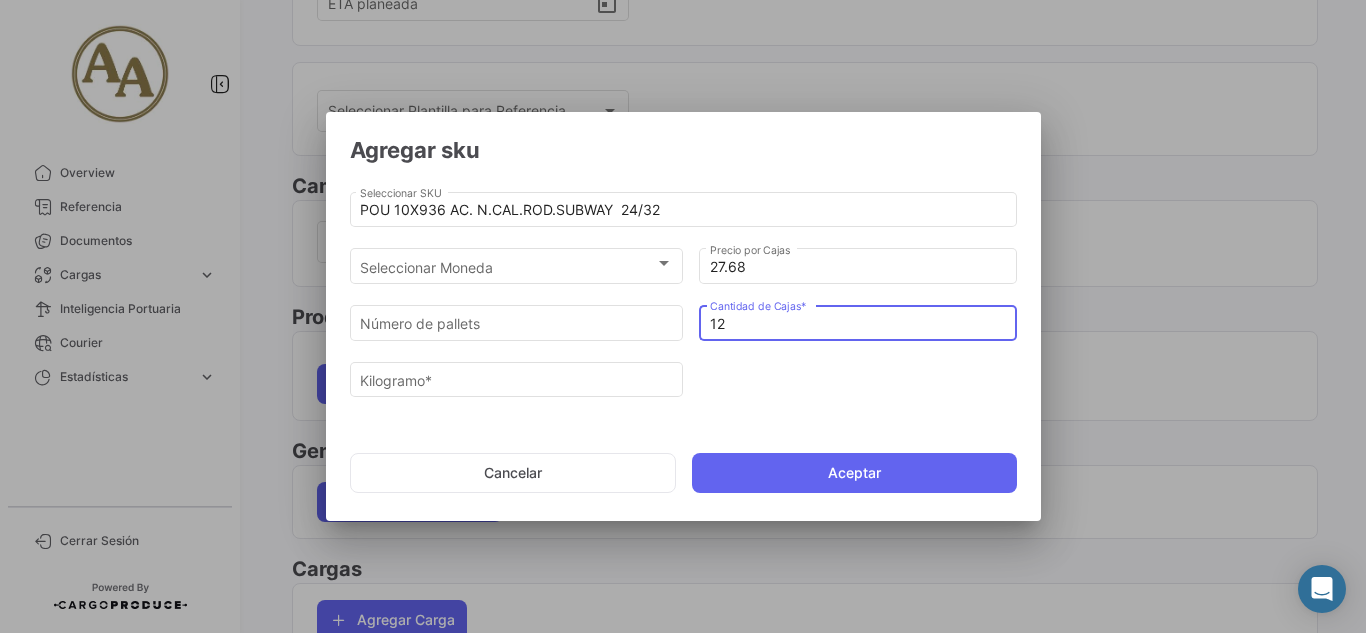 type on "1" 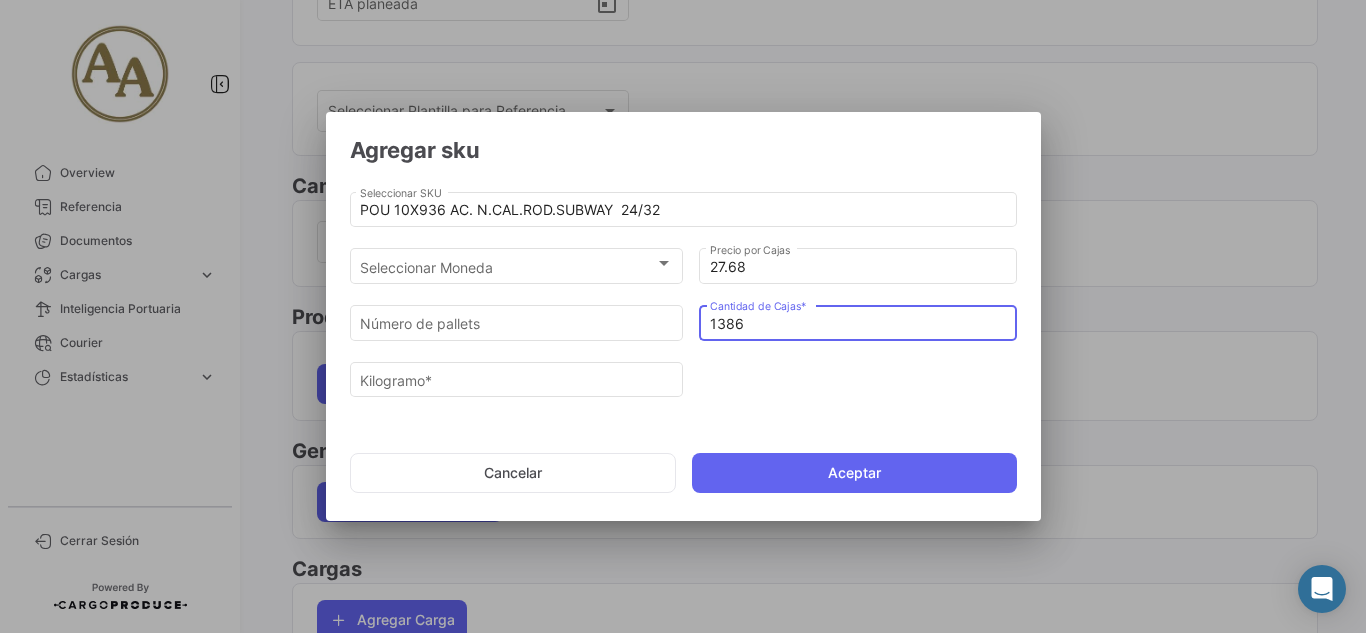 type on "1386" 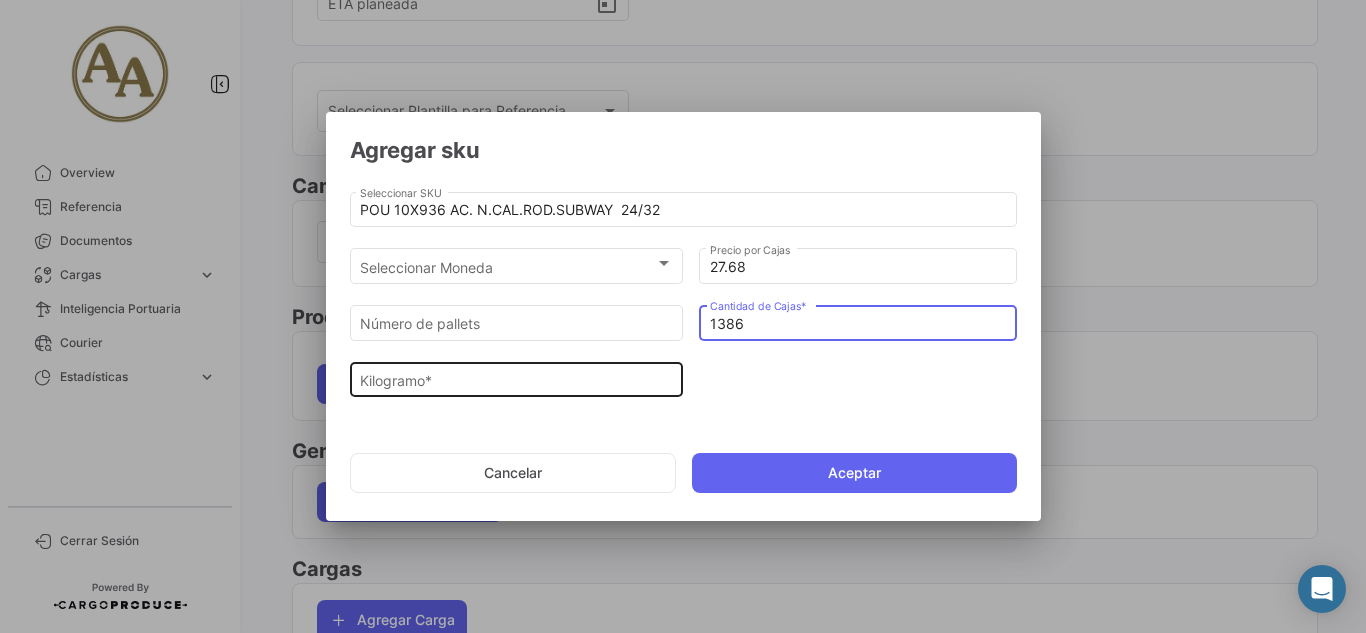 click on "Kilogramo  *" at bounding box center (516, 380) 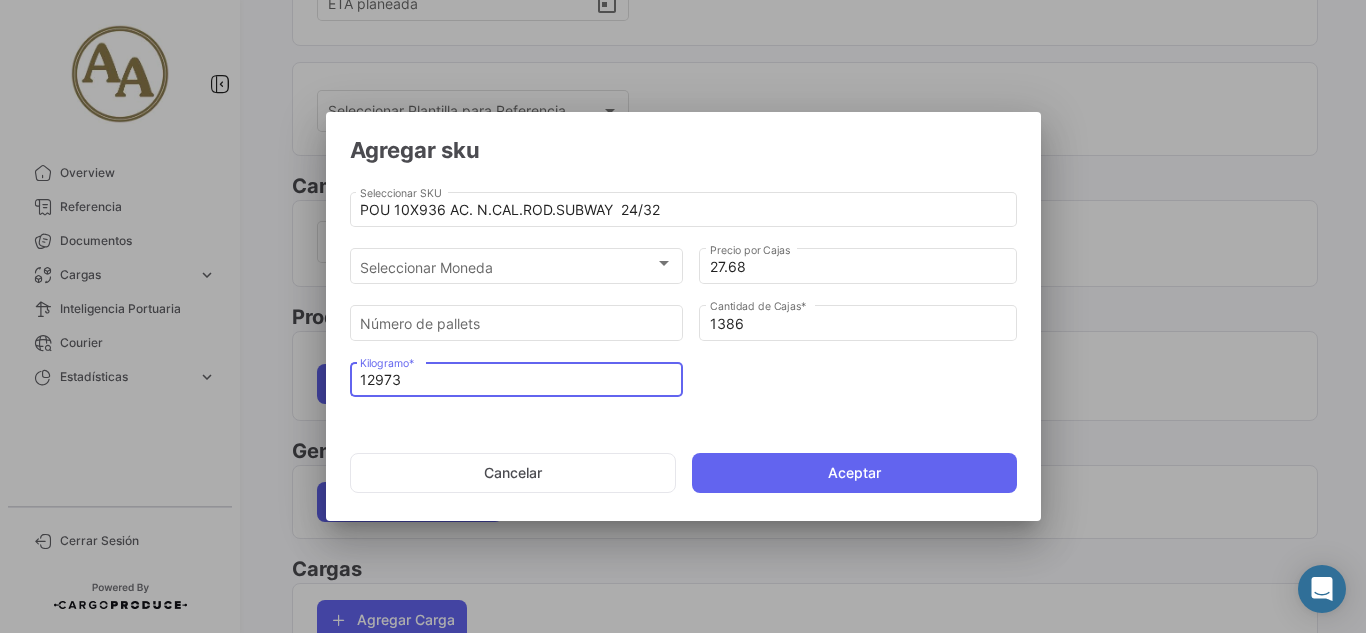 type on "12973" 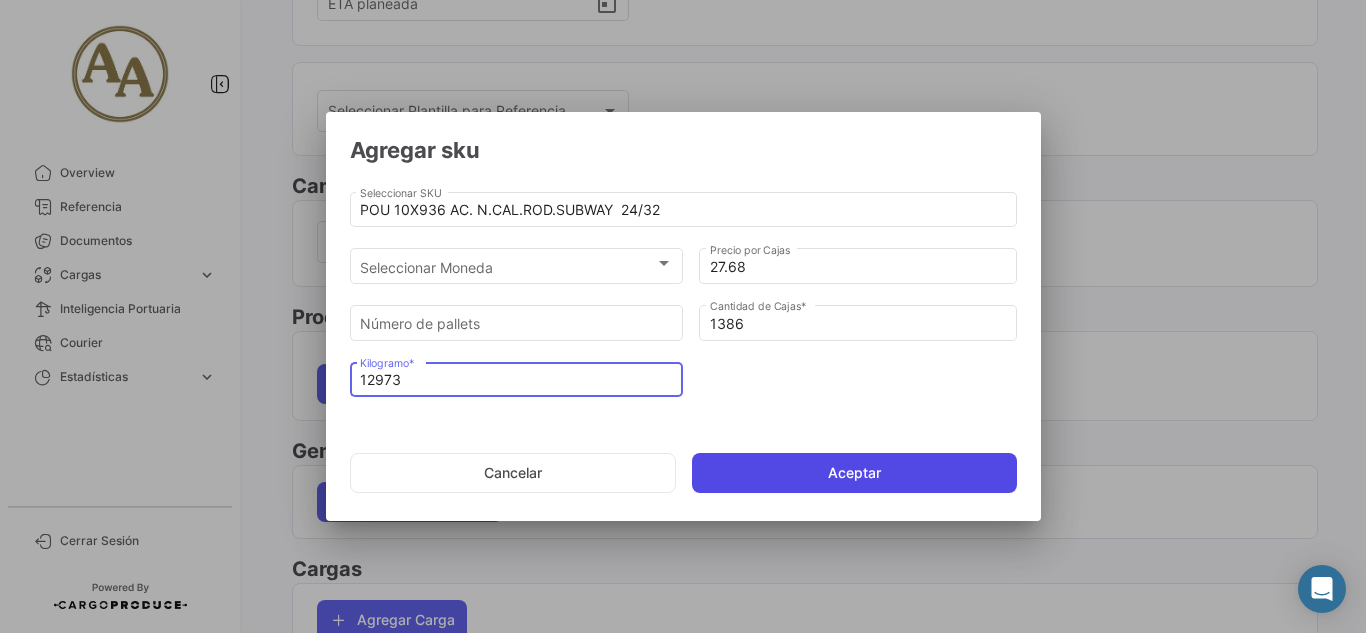 click on "Aceptar" 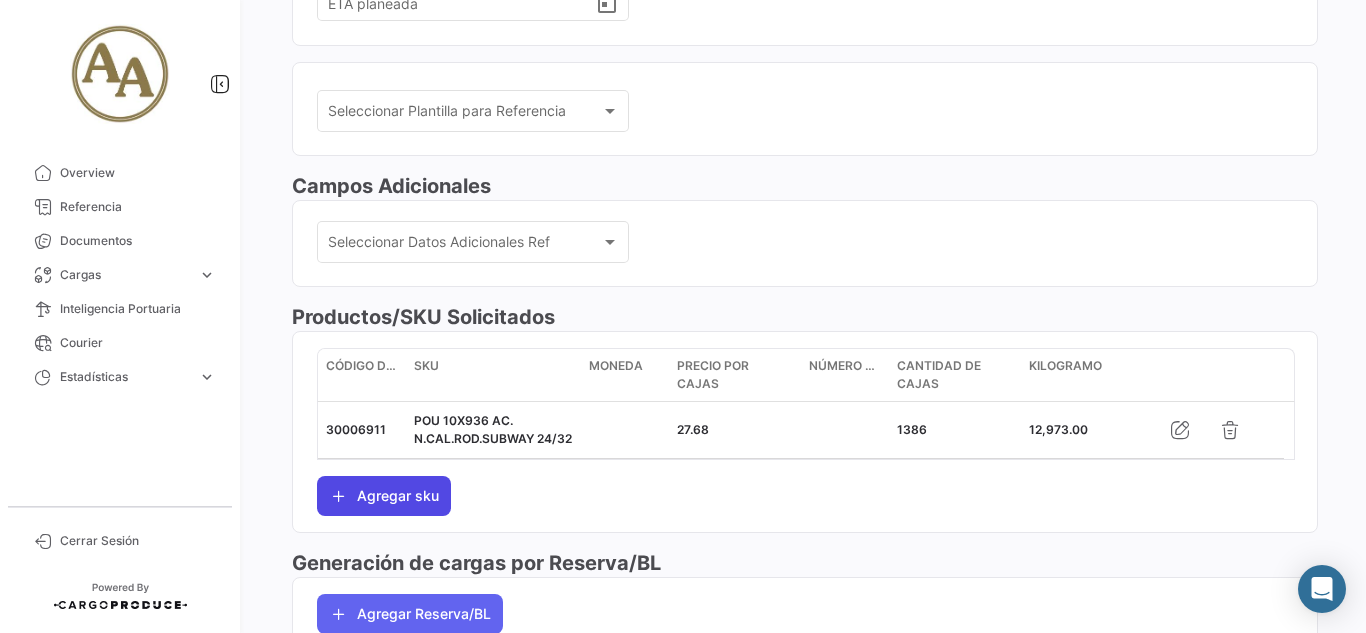 click on "Agregar sku" 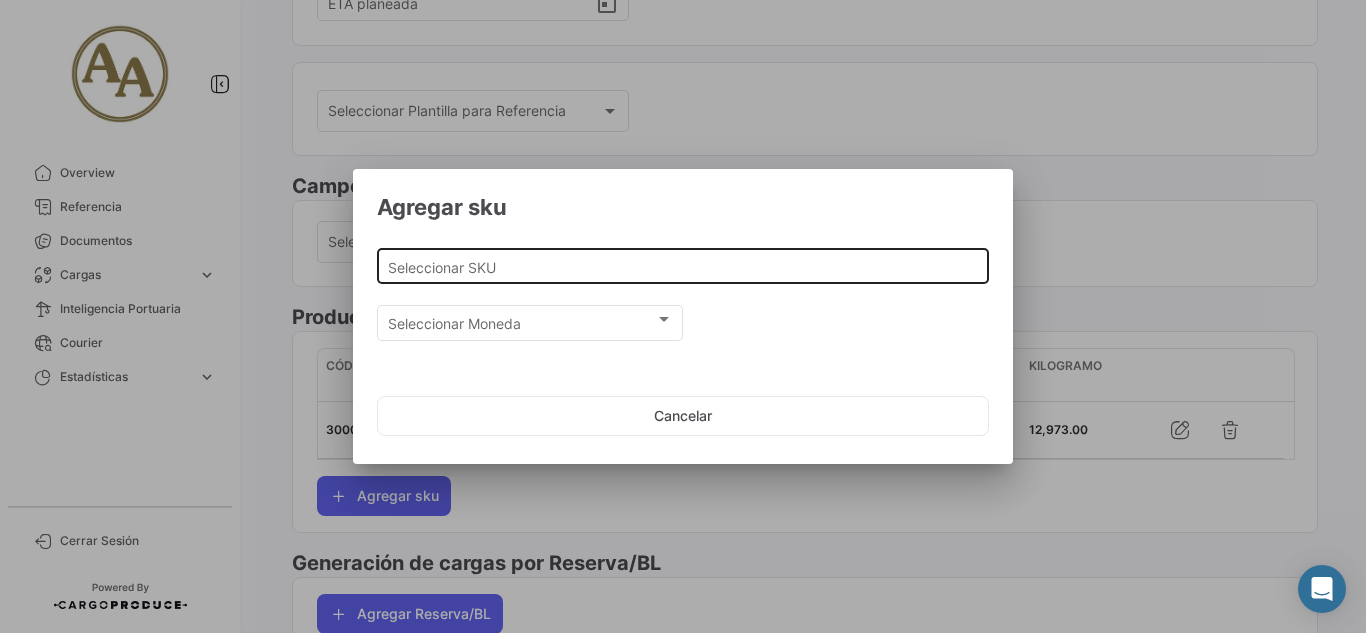 click on "Seleccionar
SKU" at bounding box center [683, 267] 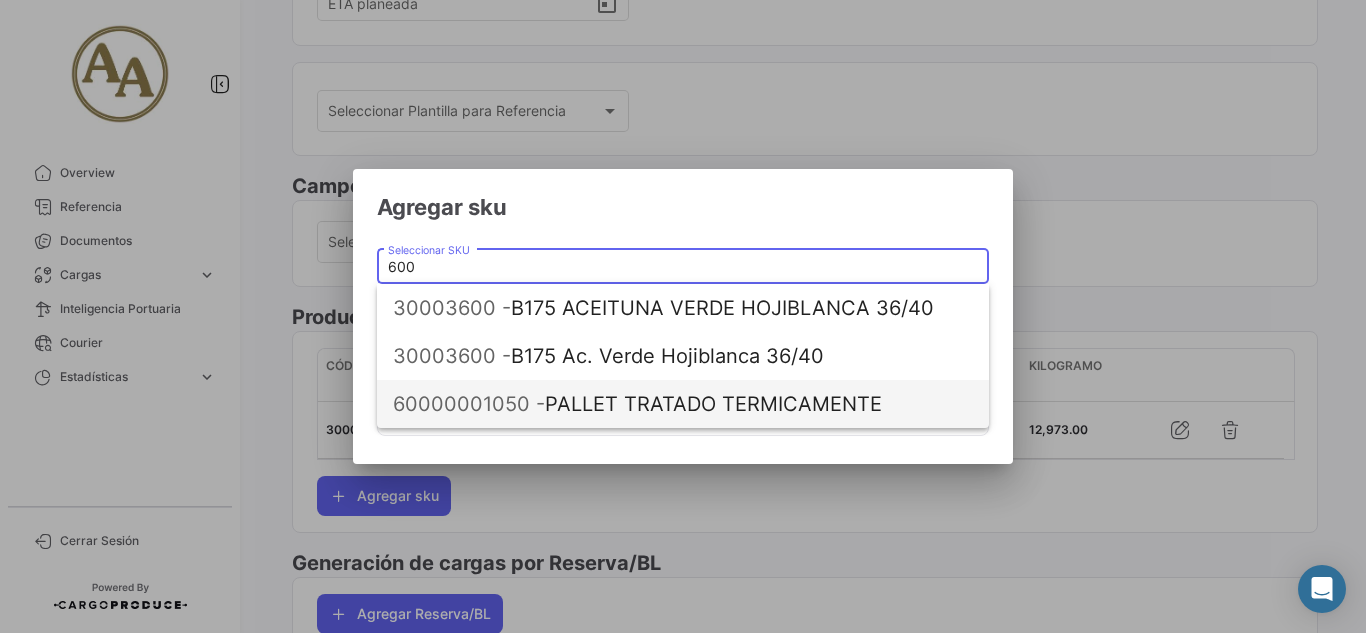 click on "60000001050 -    PALLET TRATADO TERMICAMENTE" at bounding box center (683, 404) 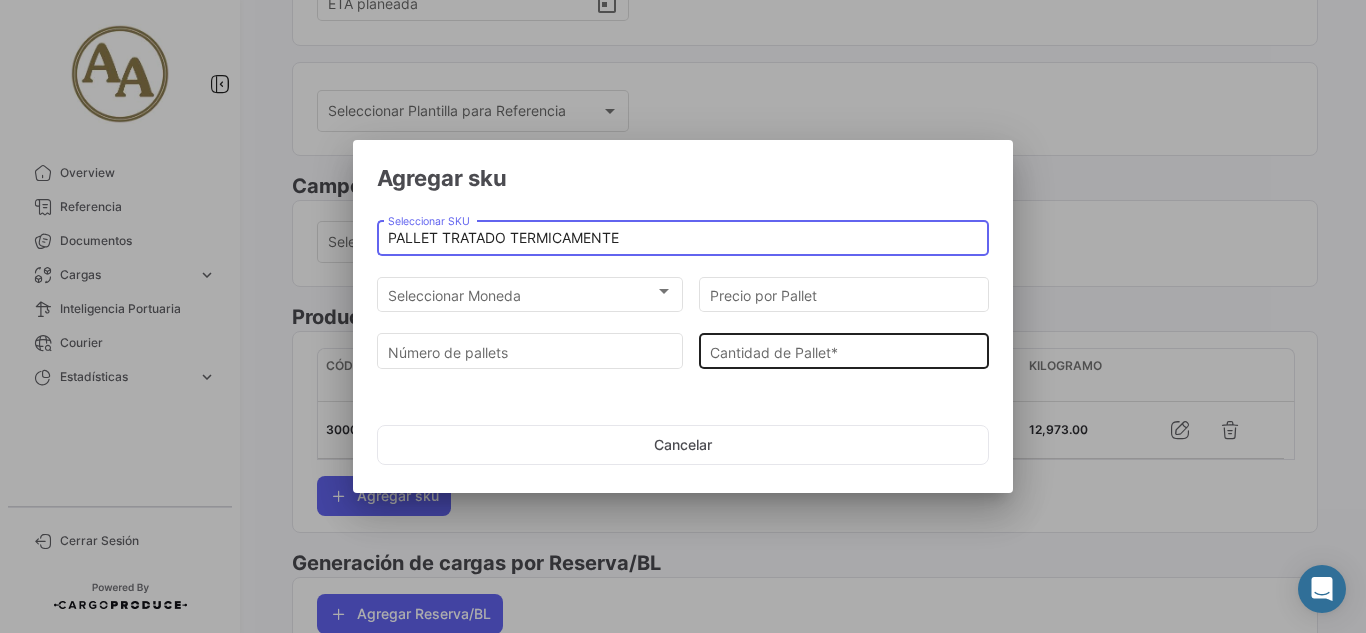 click on "Cantidad de Pallet  *" at bounding box center [844, 352] 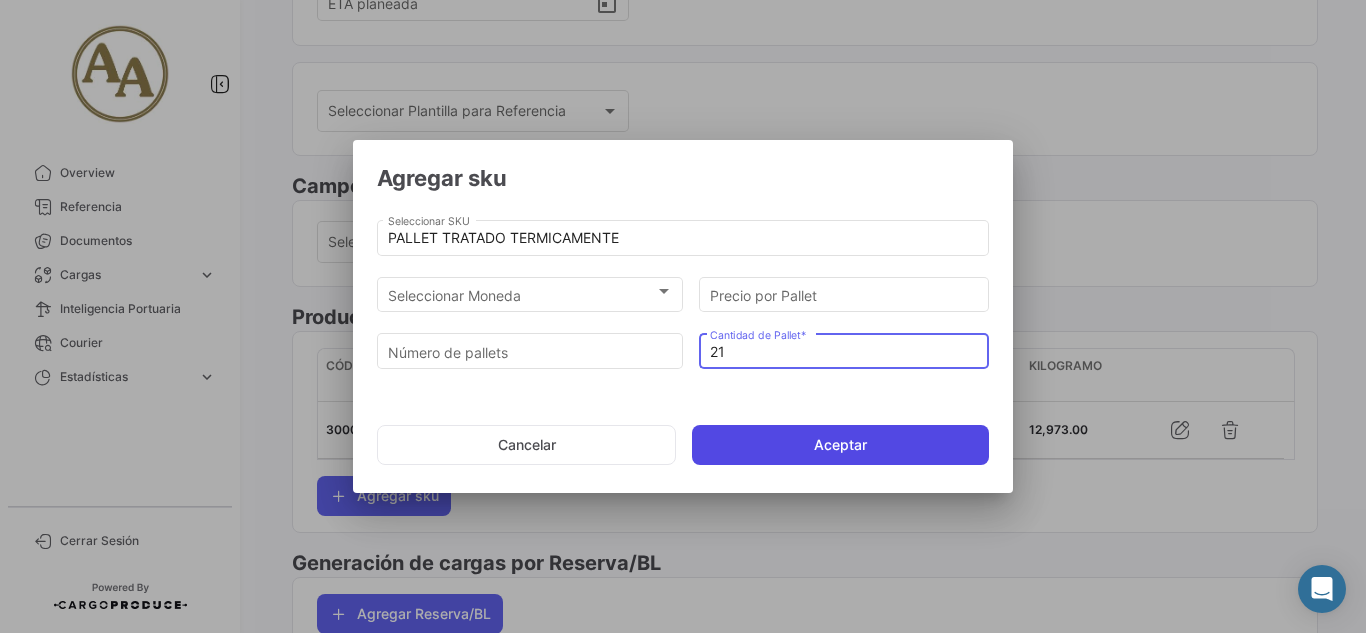 type on "21" 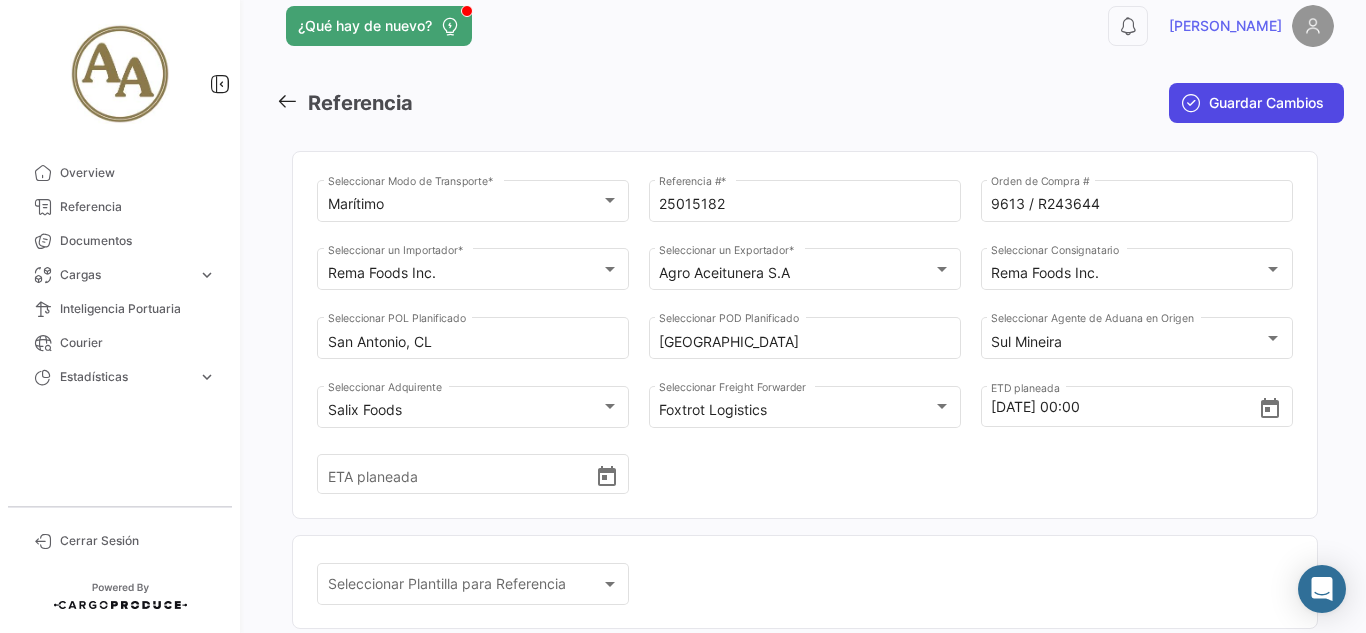 scroll, scrollTop: 0, scrollLeft: 0, axis: both 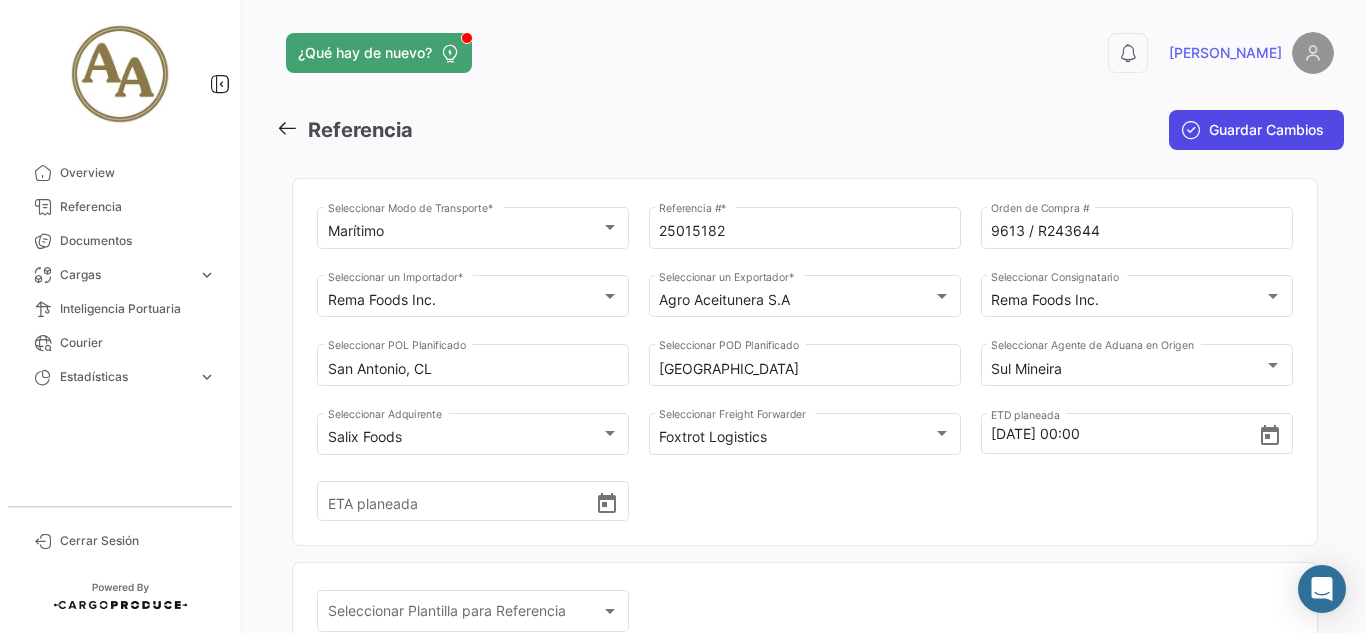 click on "Guardar Cambios" 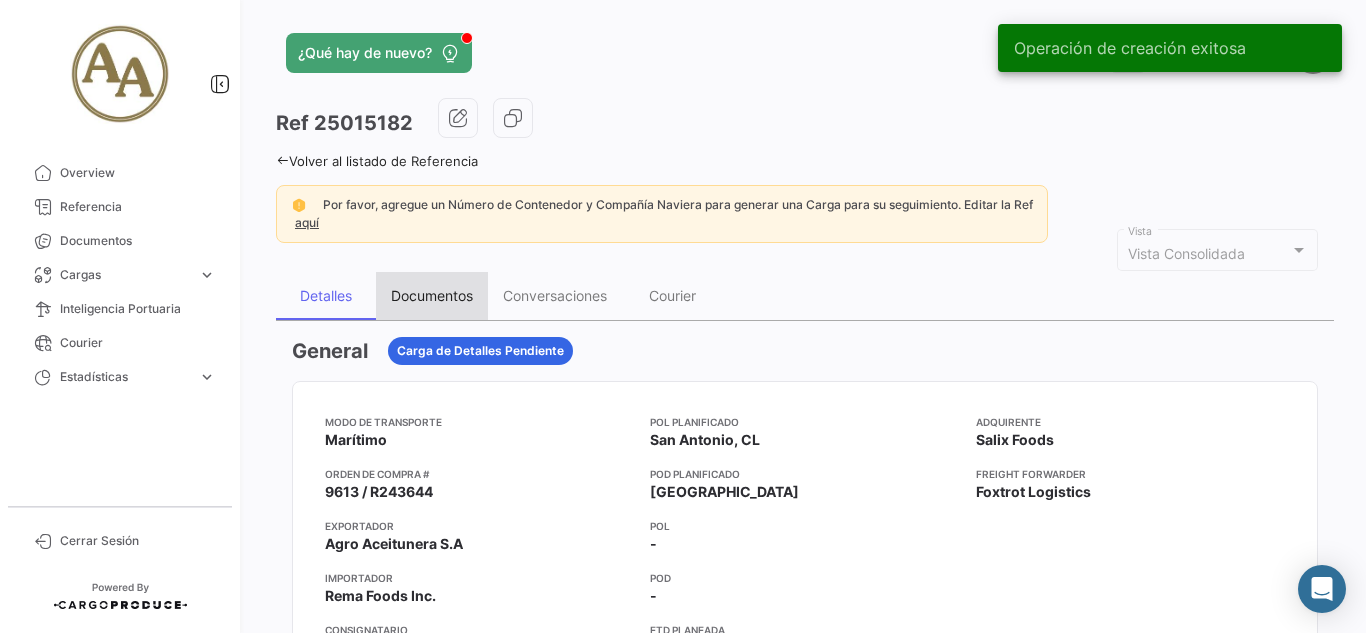 click on "Documentos" at bounding box center (432, 296) 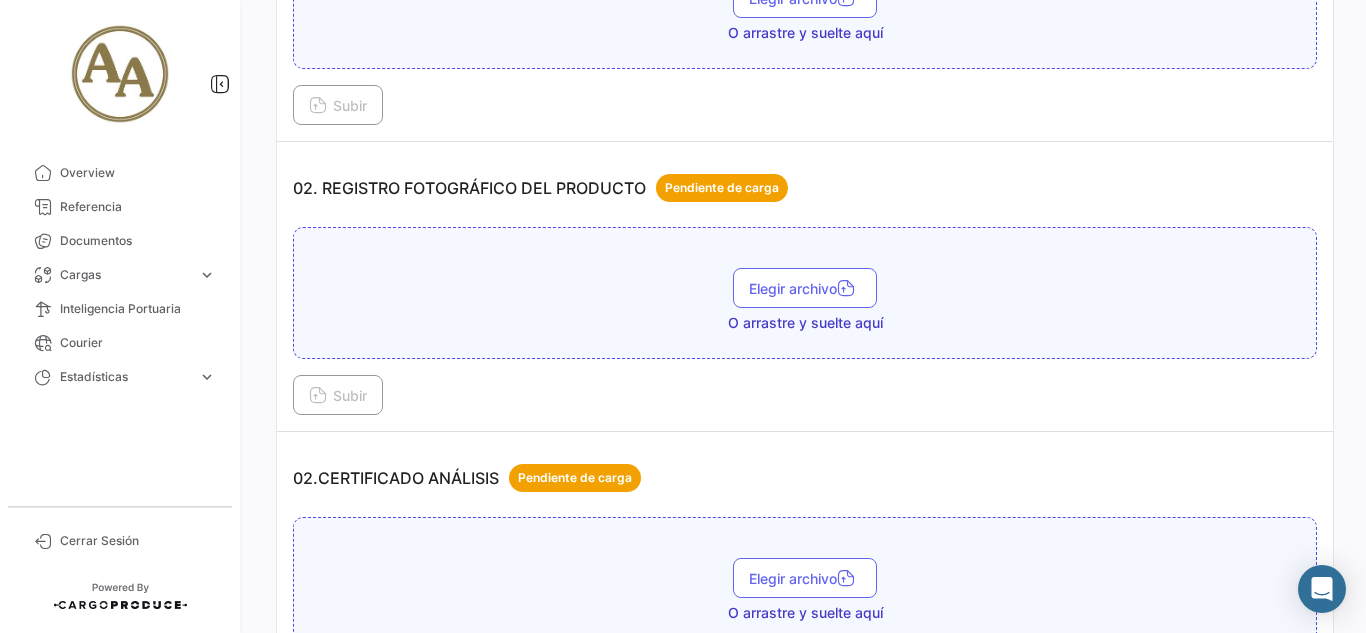 scroll, scrollTop: 600, scrollLeft: 0, axis: vertical 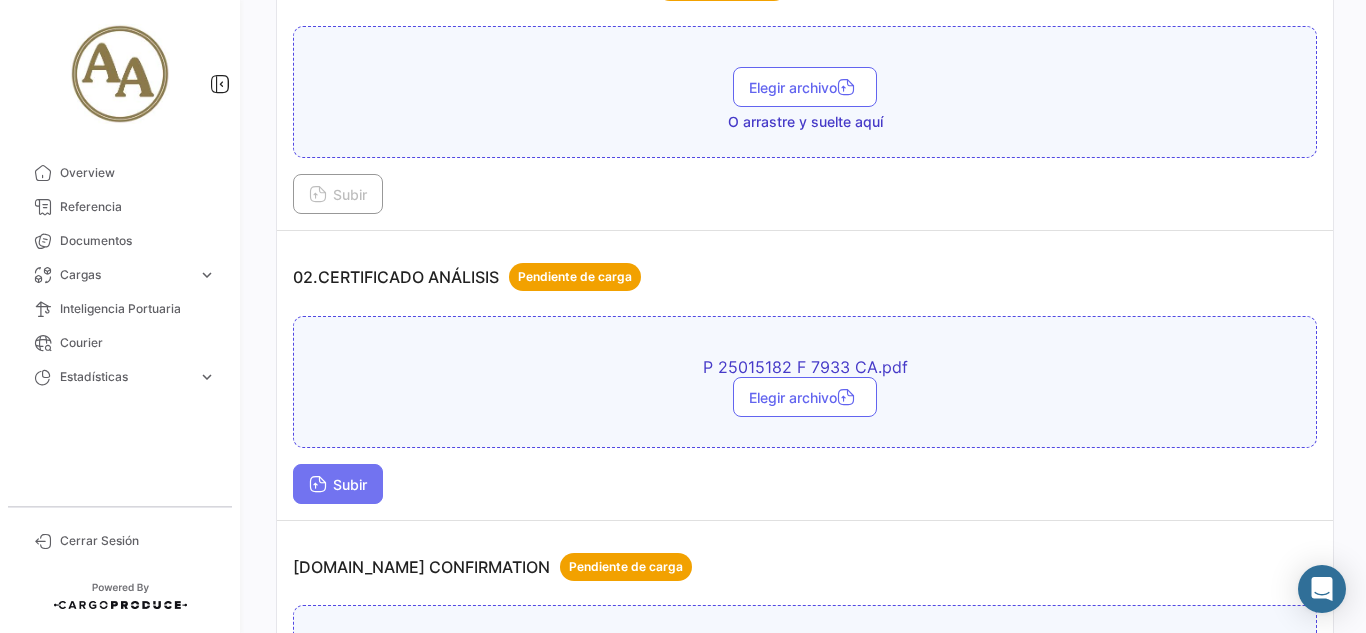 click on "Subir" at bounding box center (338, 484) 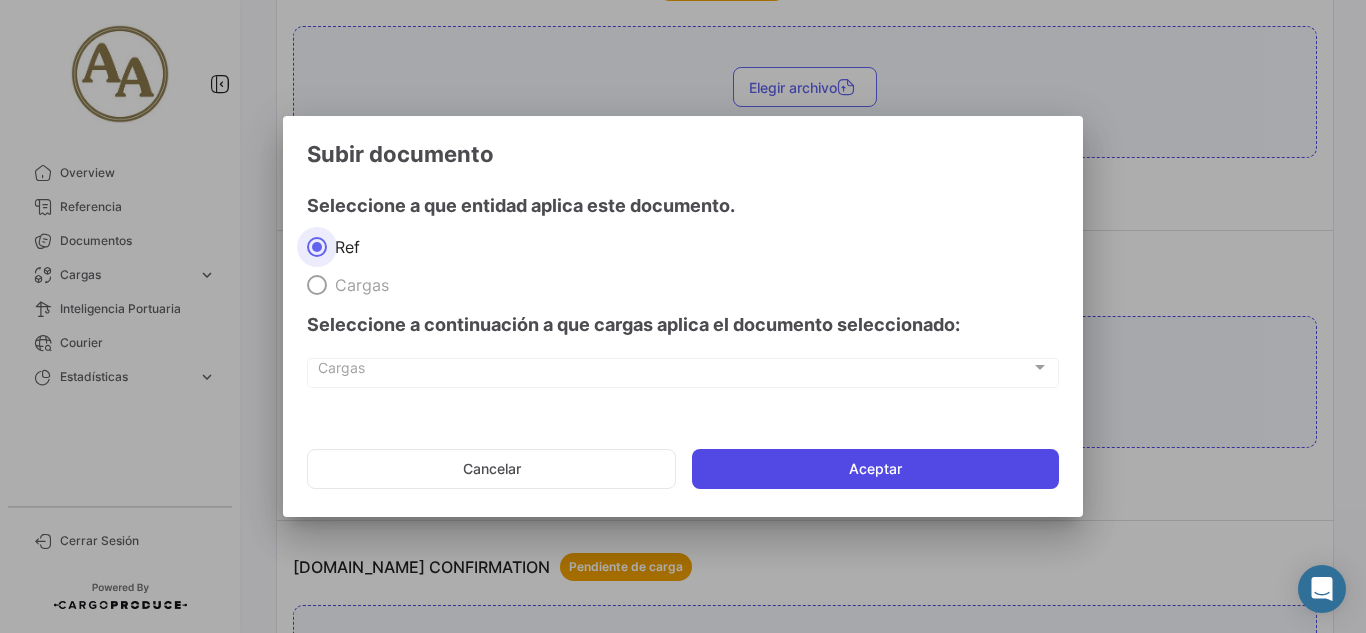 click on "Aceptar" 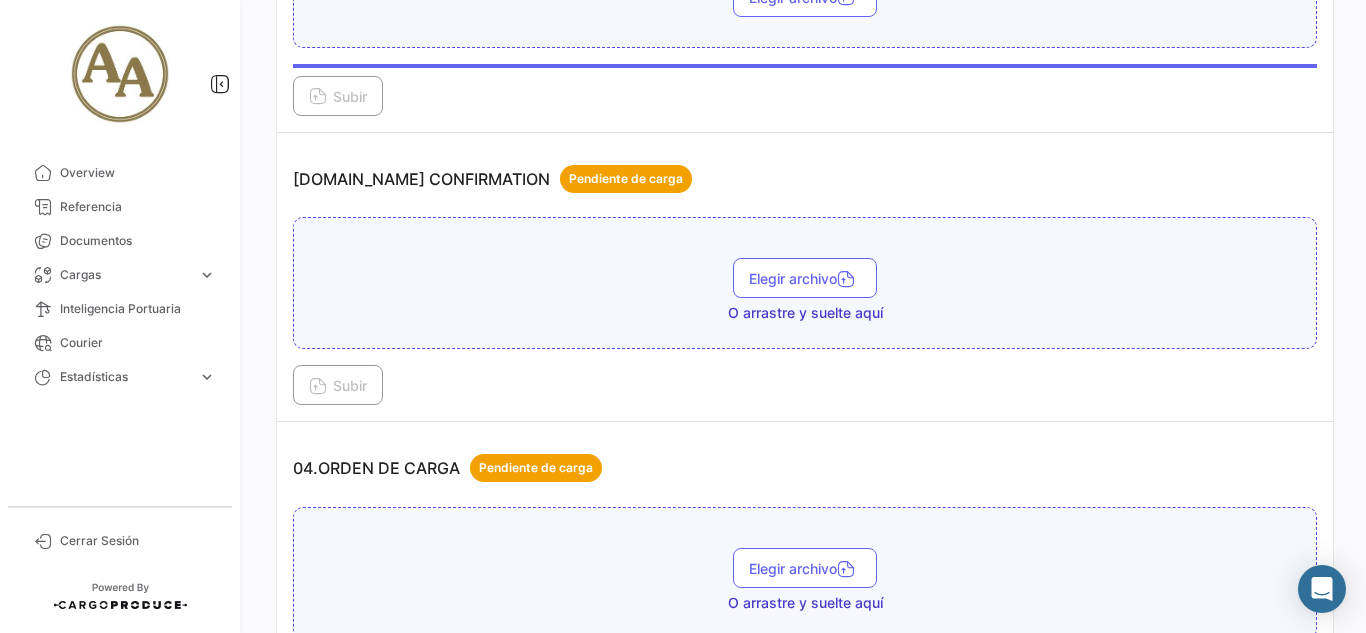 scroll, scrollTop: 1300, scrollLeft: 0, axis: vertical 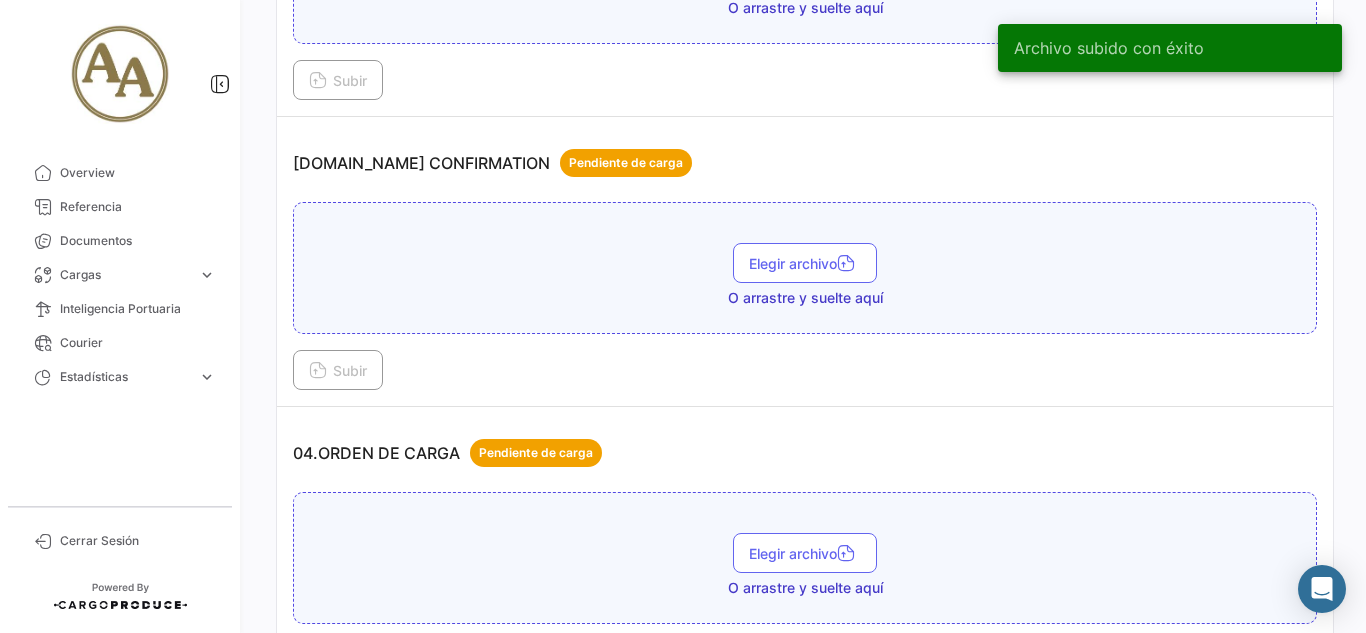 click on "04.ORDEN DE CARGA    Pendiente de carga" at bounding box center [447, 453] 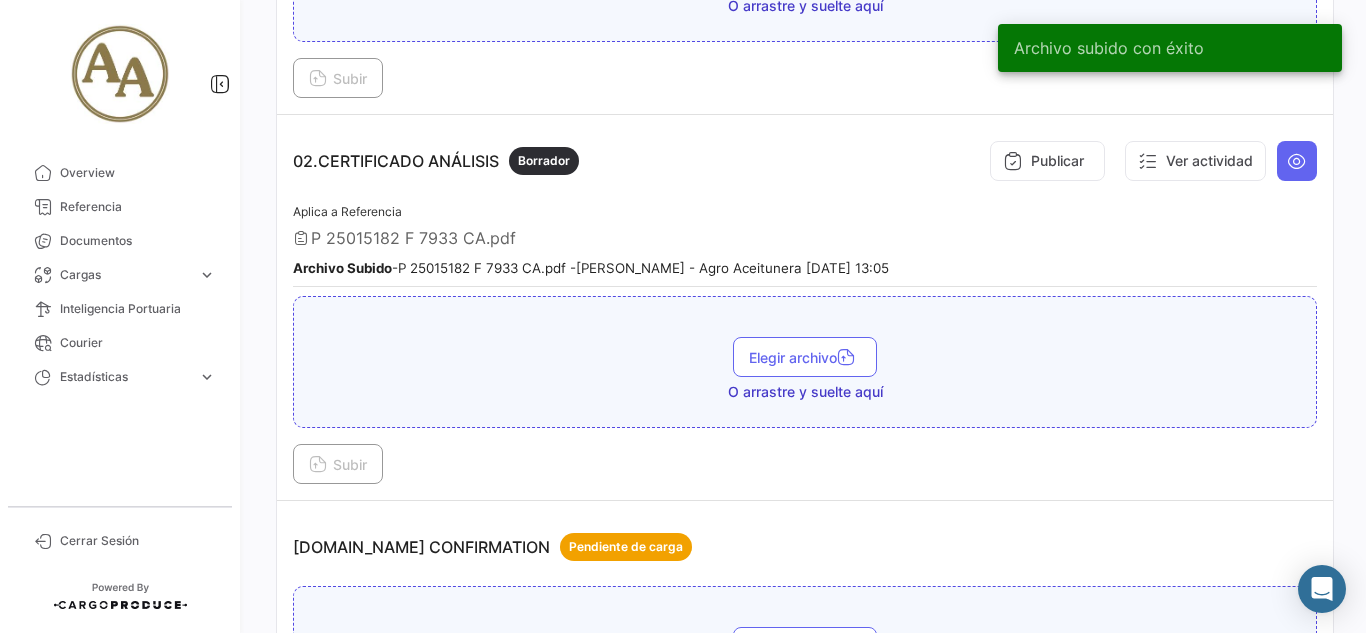scroll, scrollTop: 900, scrollLeft: 0, axis: vertical 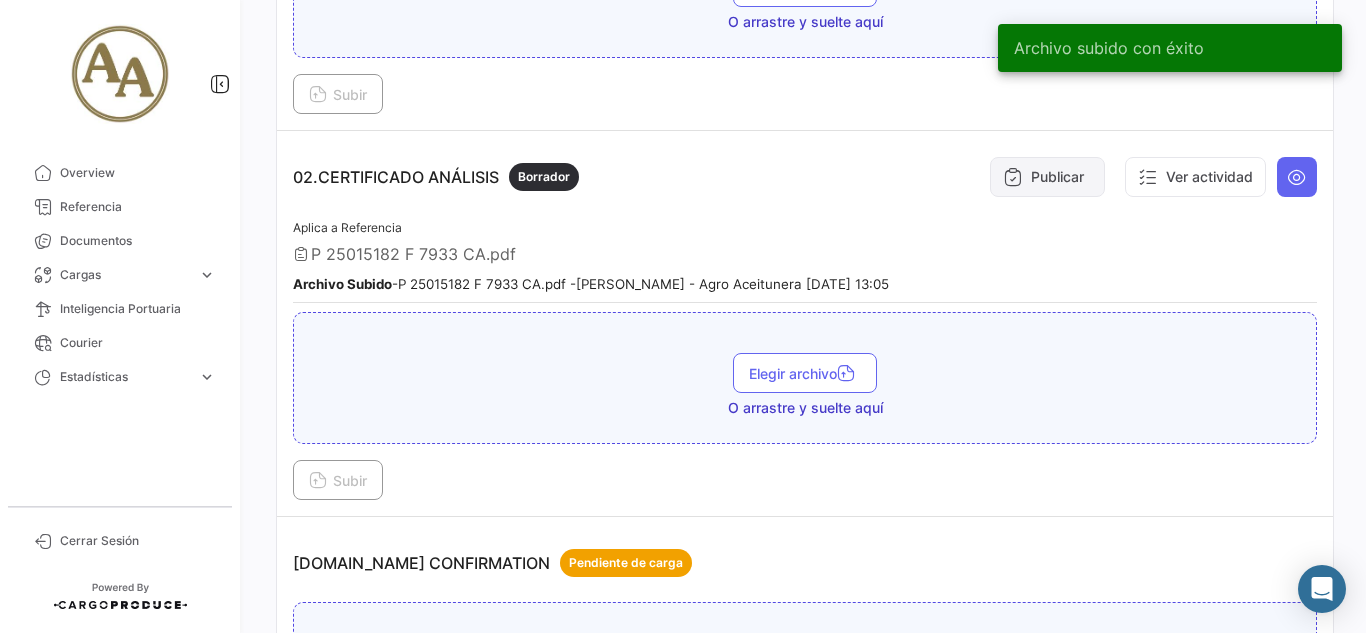 click on "Publicar" at bounding box center [1047, 177] 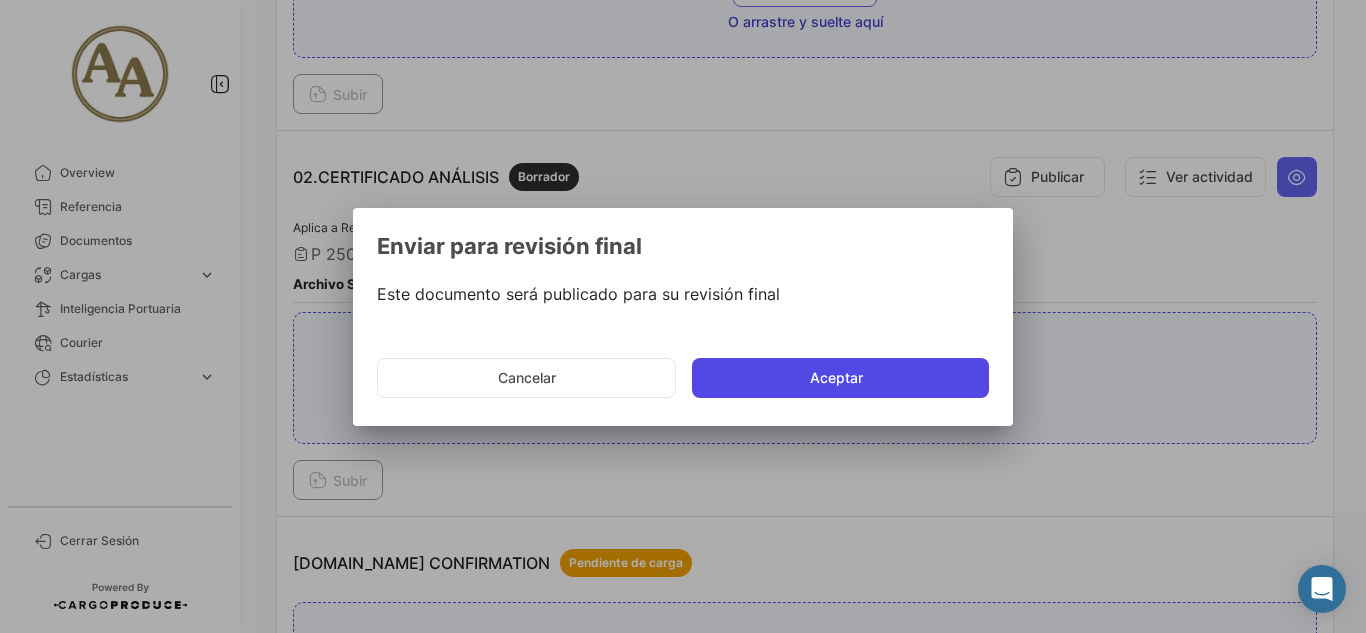 click on "Aceptar" 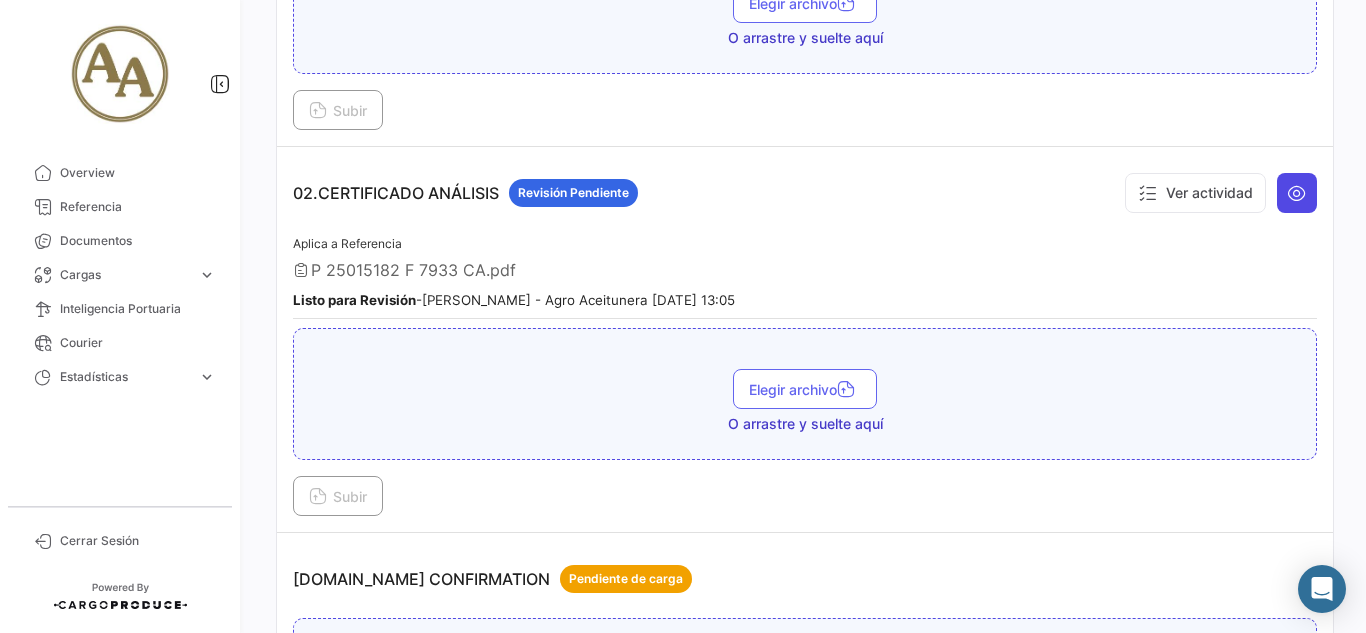 click at bounding box center (1297, 193) 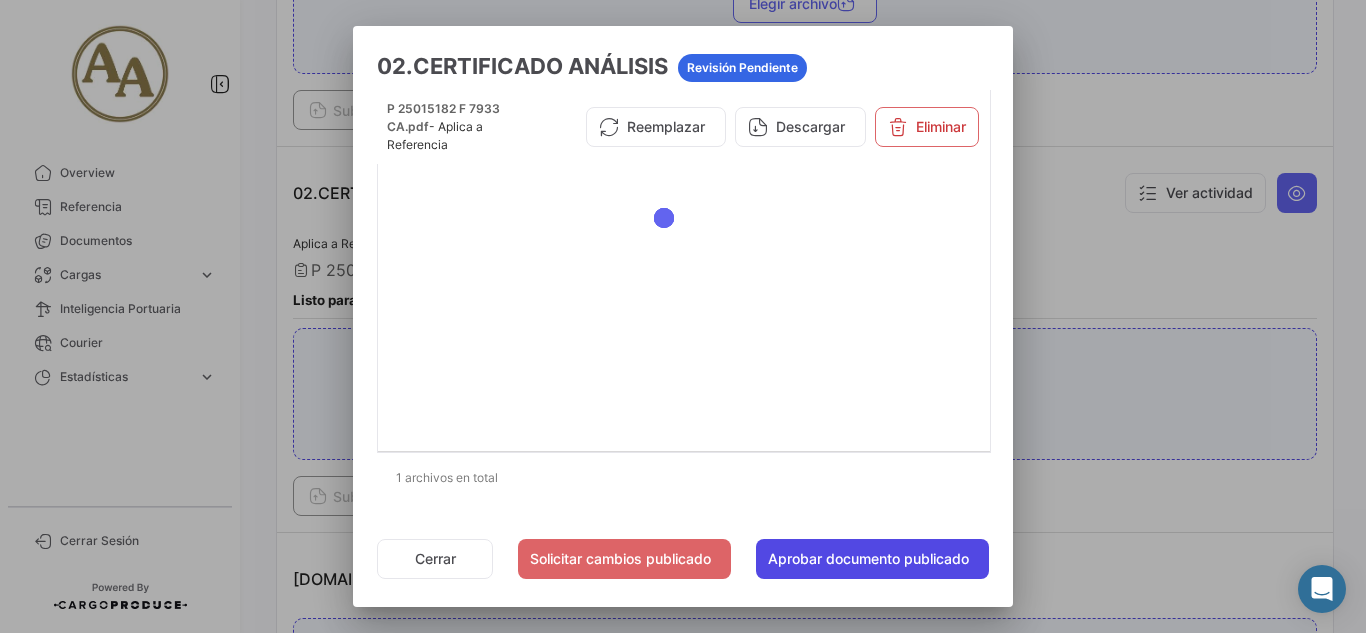 click on "Aprobar documento publicado" 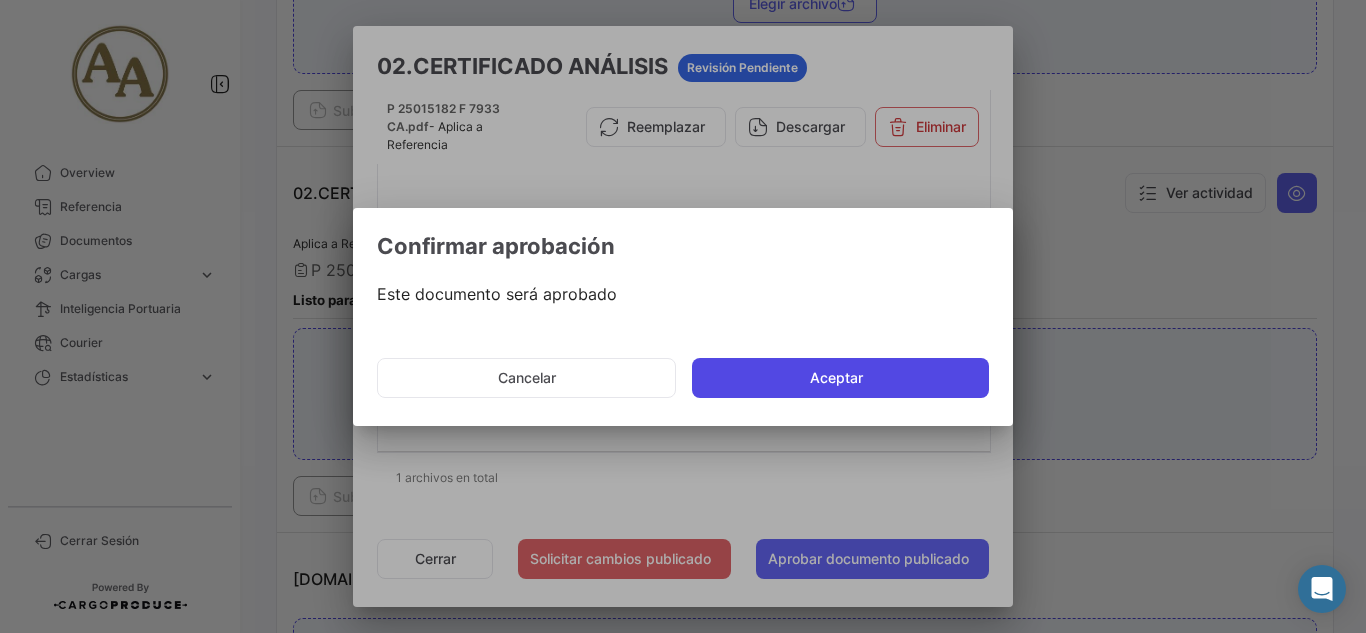 click on "Aceptar" 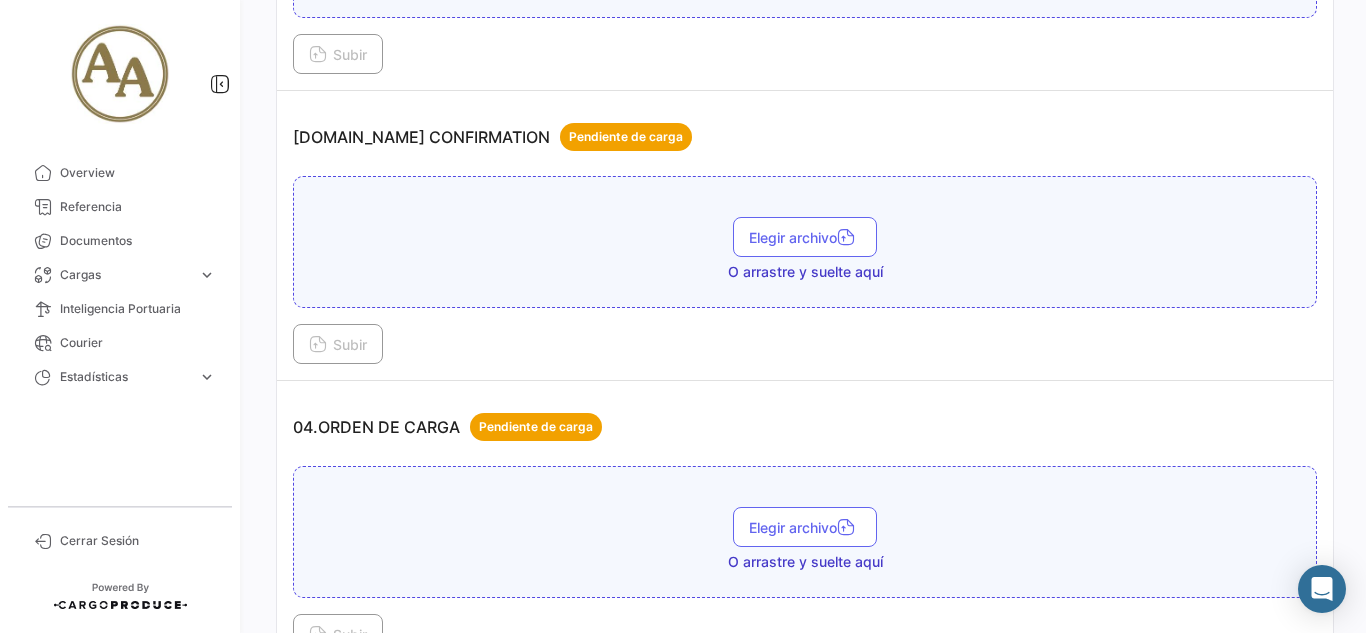 scroll, scrollTop: 1400, scrollLeft: 0, axis: vertical 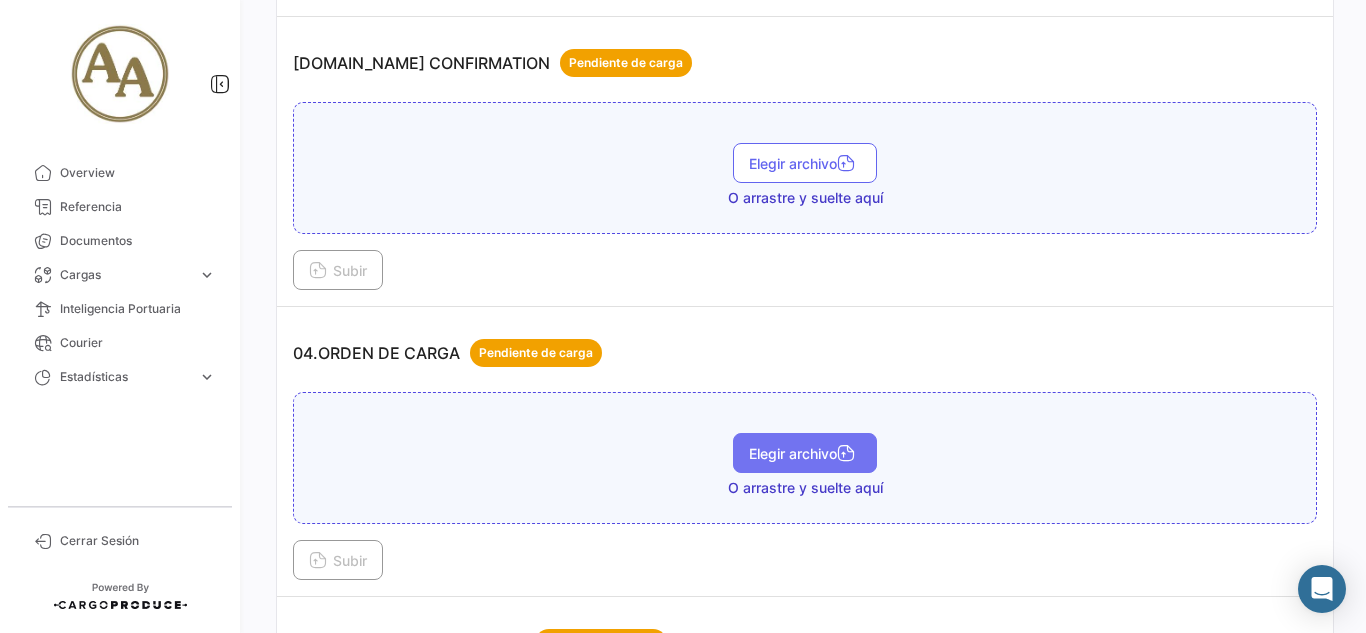 click on "Elegir archivo" at bounding box center [805, 453] 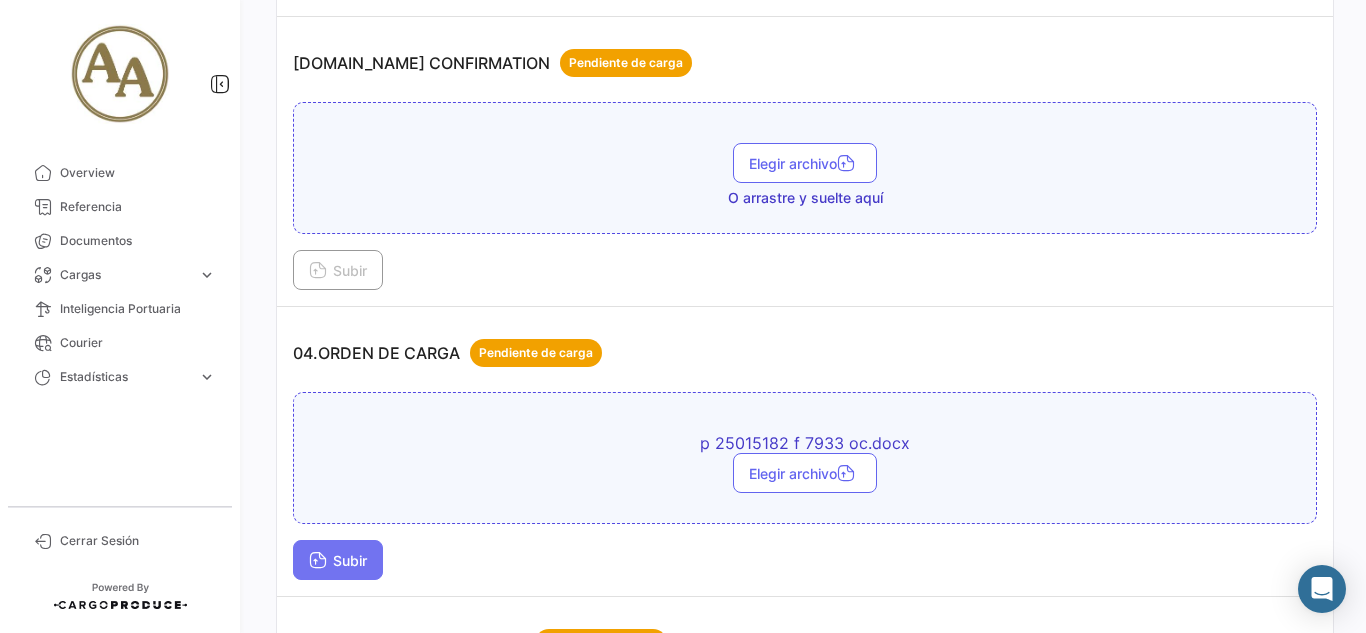 click on "Subir" at bounding box center [338, 560] 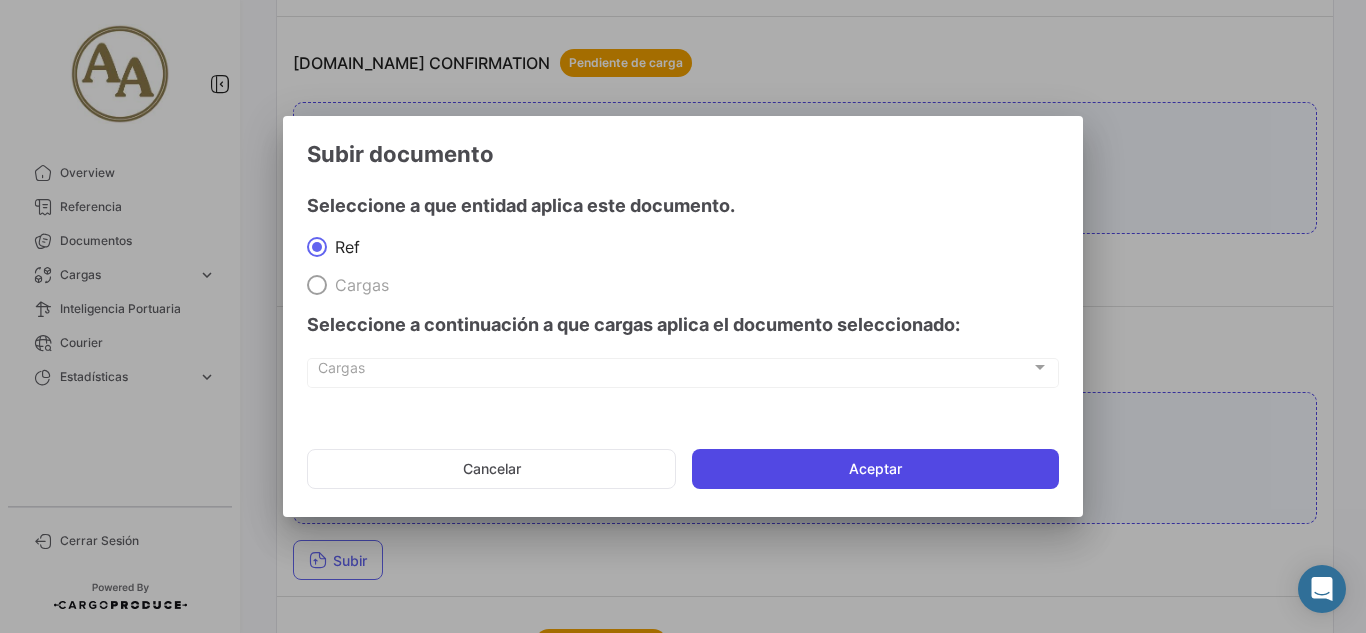 click on "Aceptar" 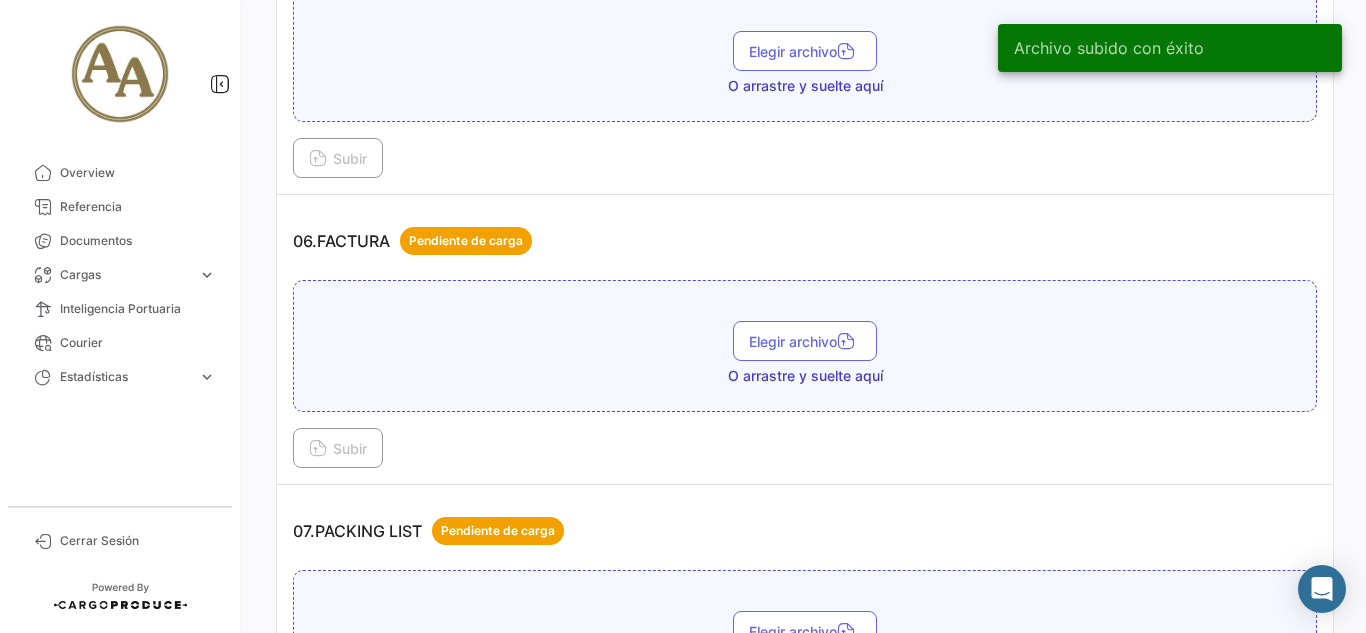 scroll, scrollTop: 2200, scrollLeft: 0, axis: vertical 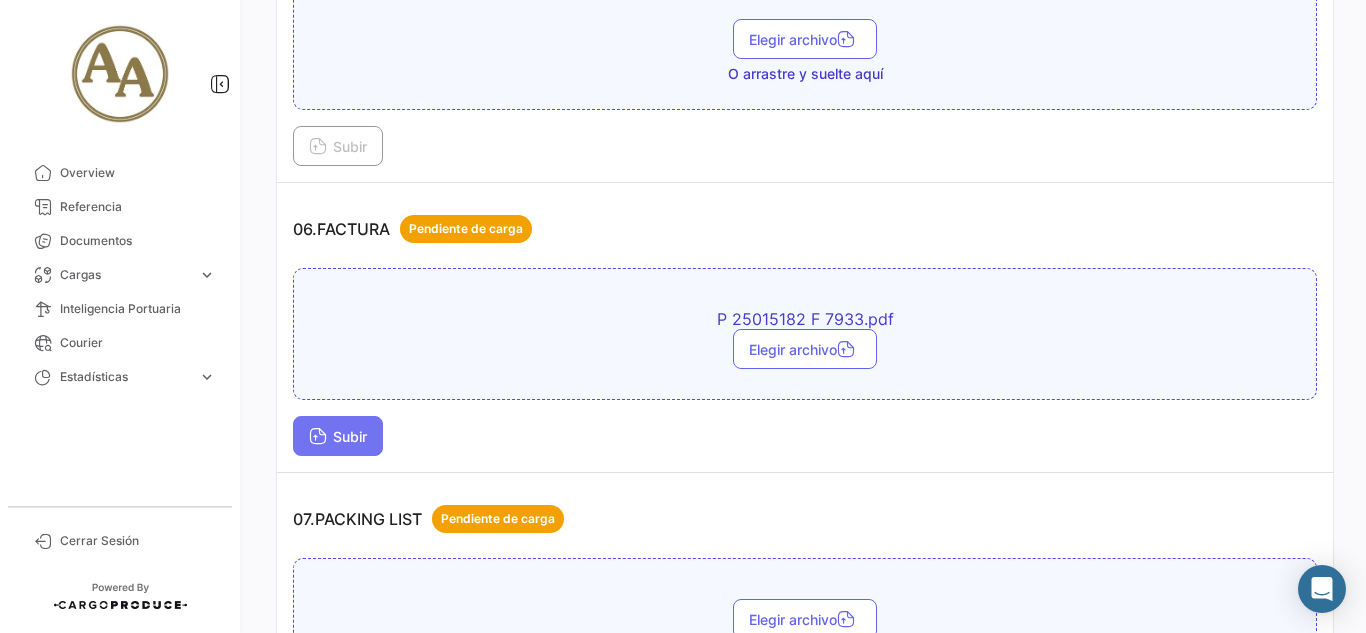 click on "Subir" at bounding box center (338, 436) 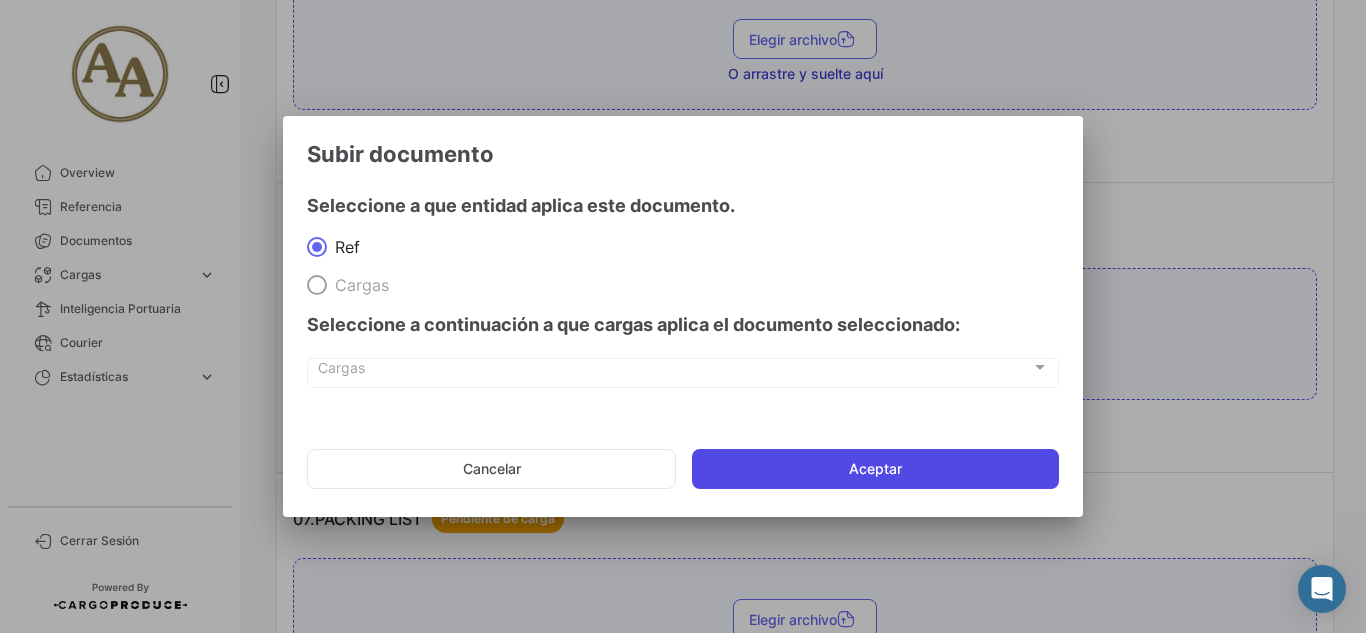 click on "Aceptar" 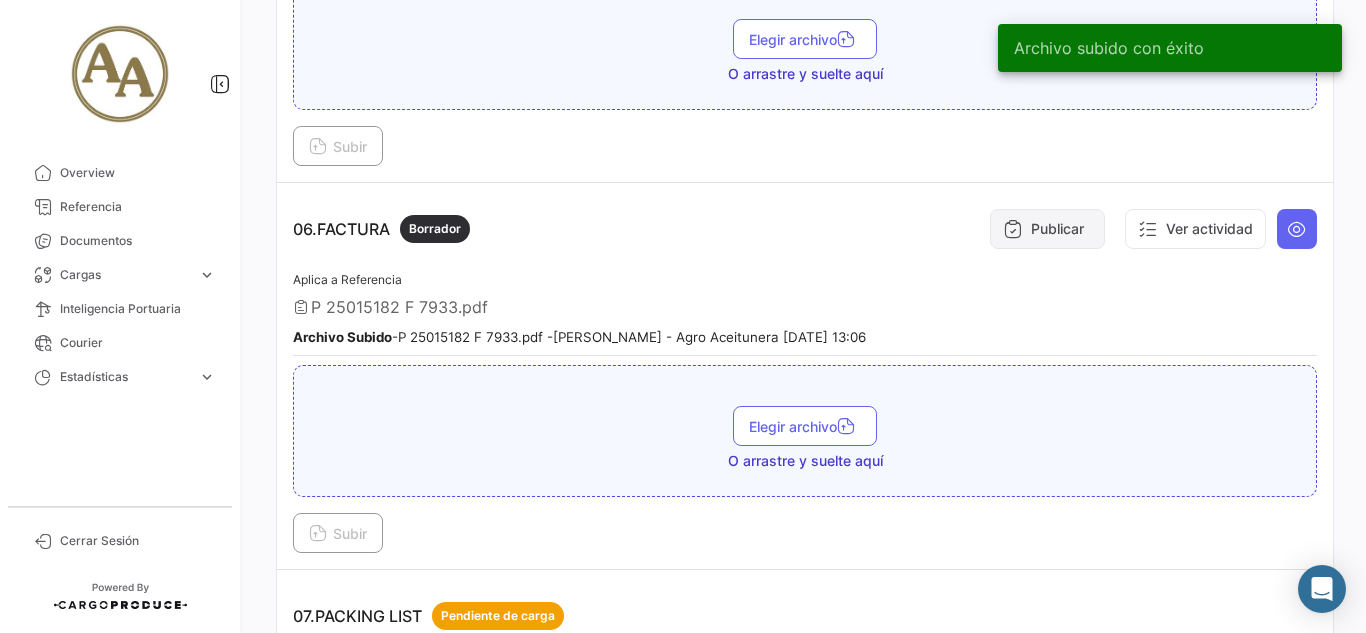 click on "Publicar" at bounding box center (1047, 229) 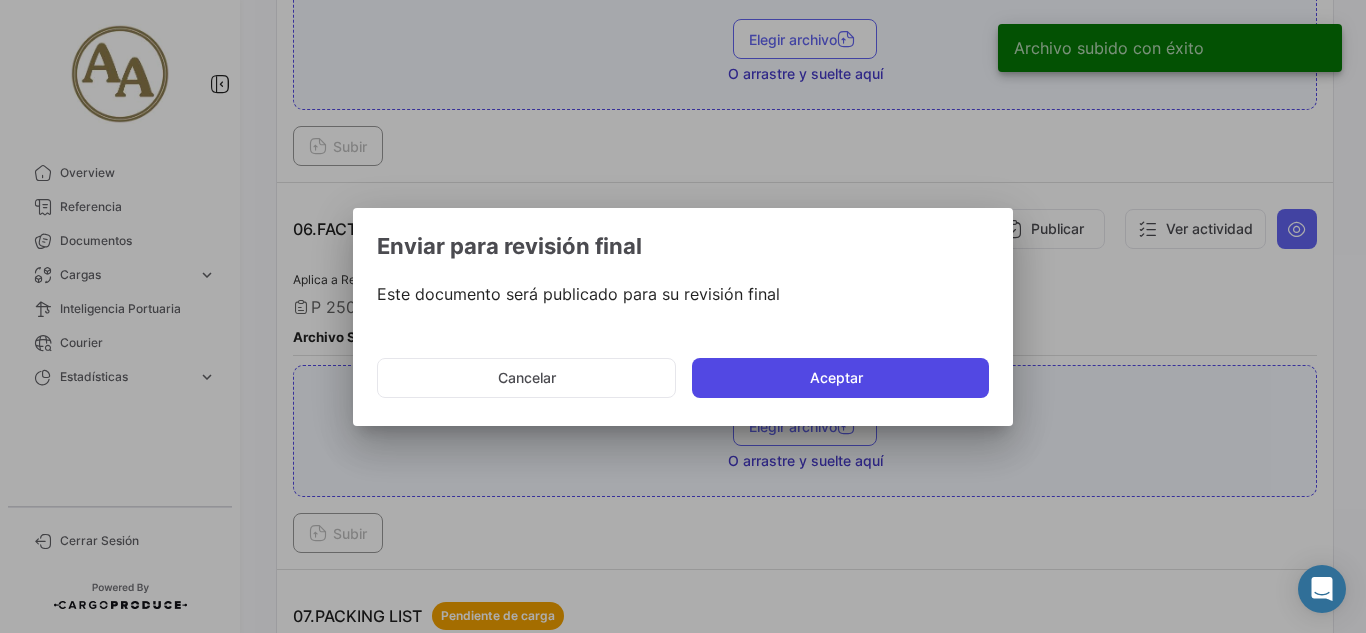 click on "Aceptar" 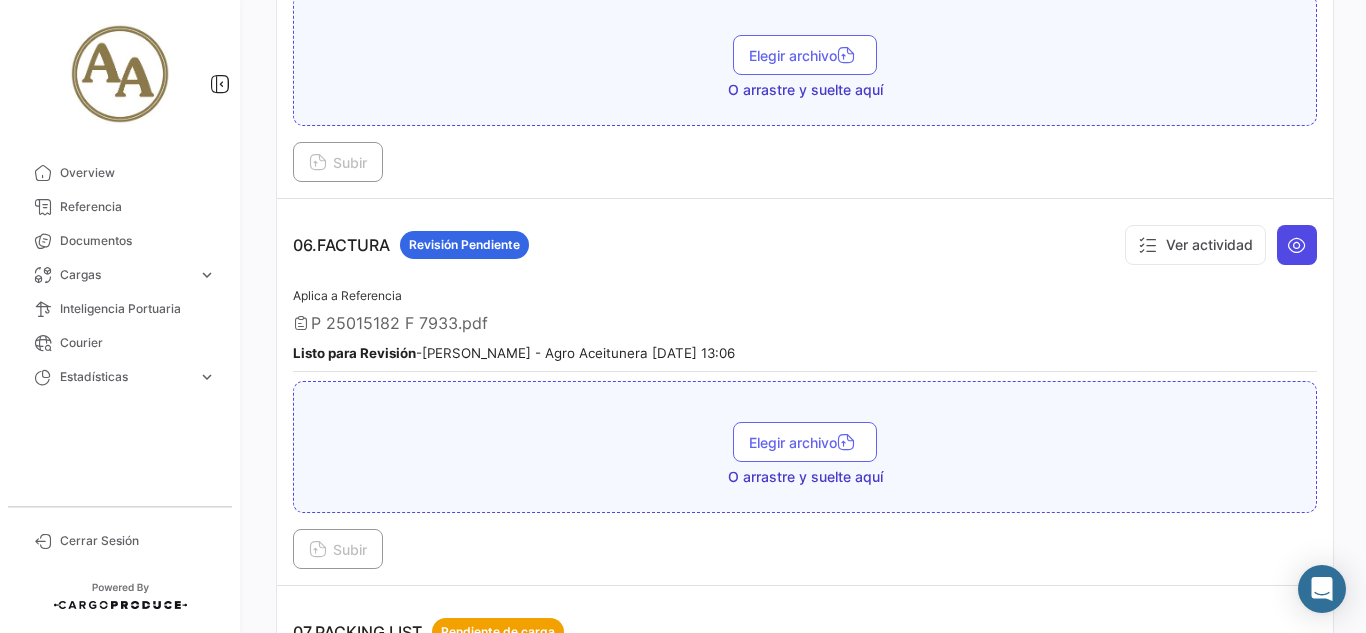 click at bounding box center (1297, 245) 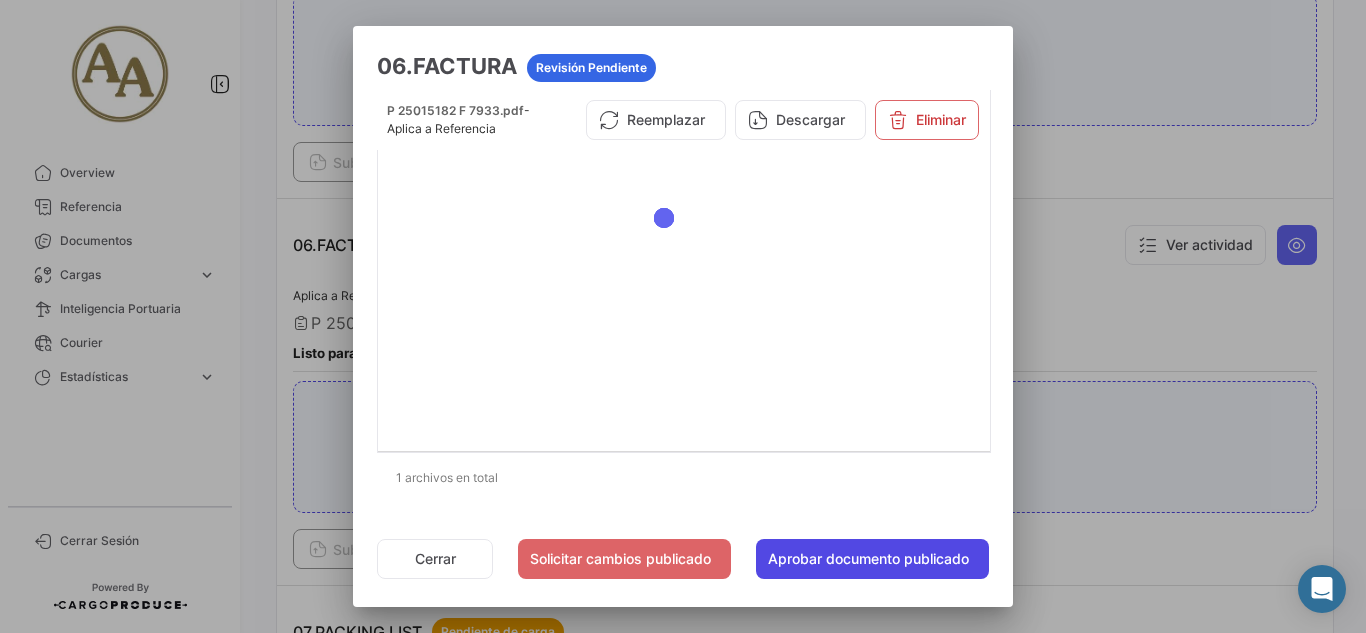 click on "Aprobar documento publicado" 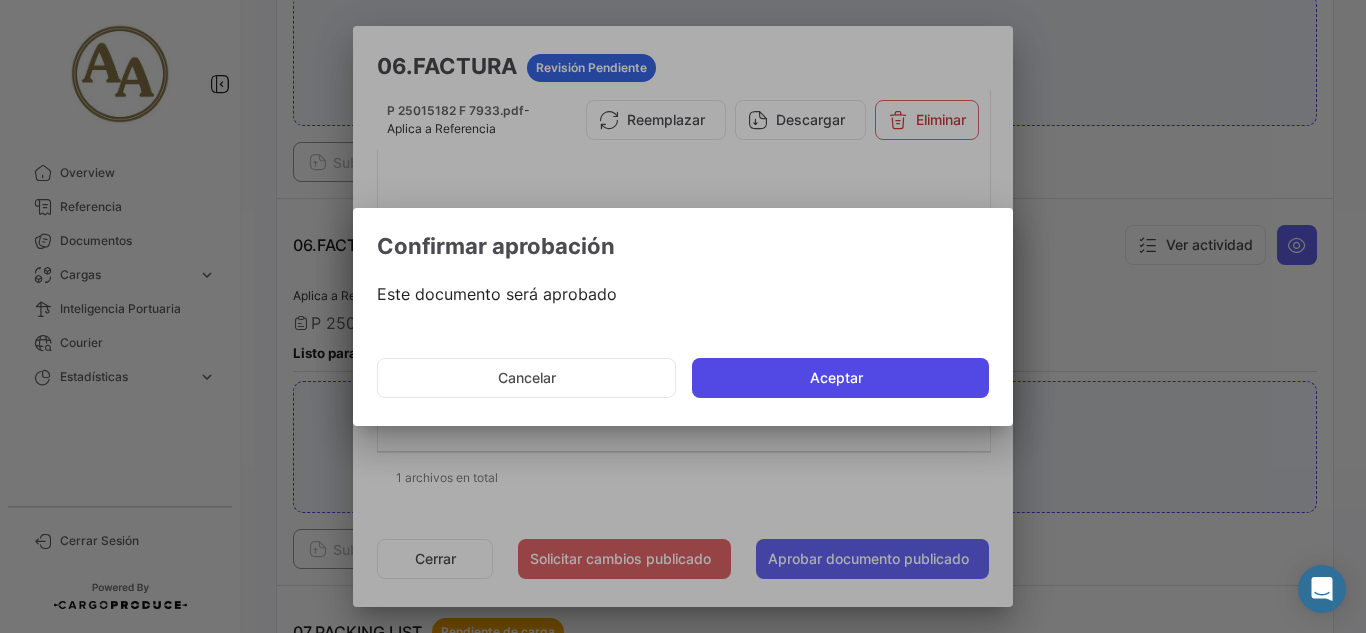 click on "Aceptar" 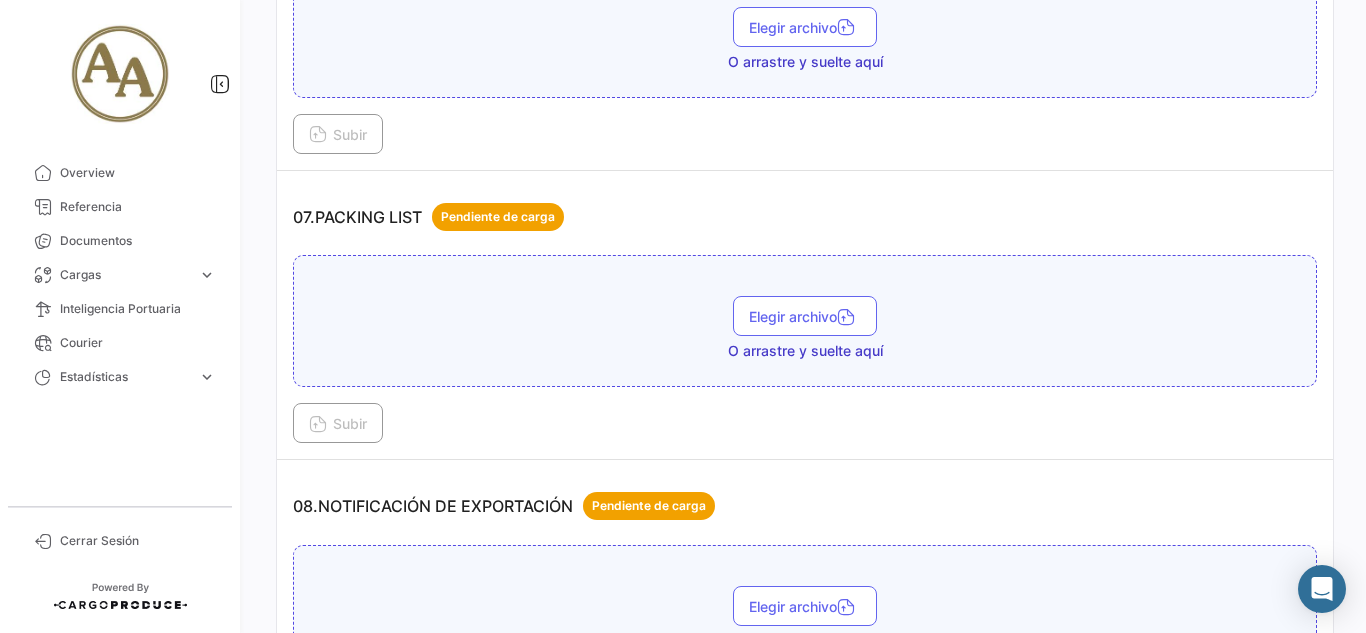 scroll, scrollTop: 2600, scrollLeft: 0, axis: vertical 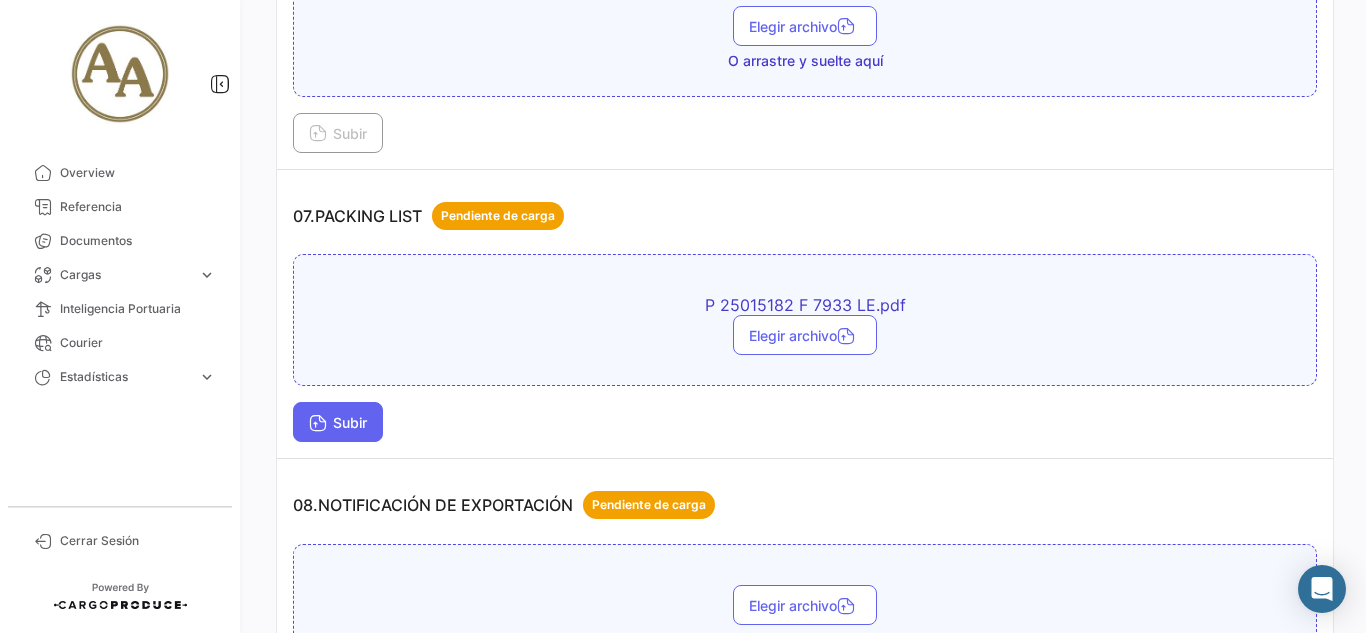 click on "Subir" at bounding box center [338, 422] 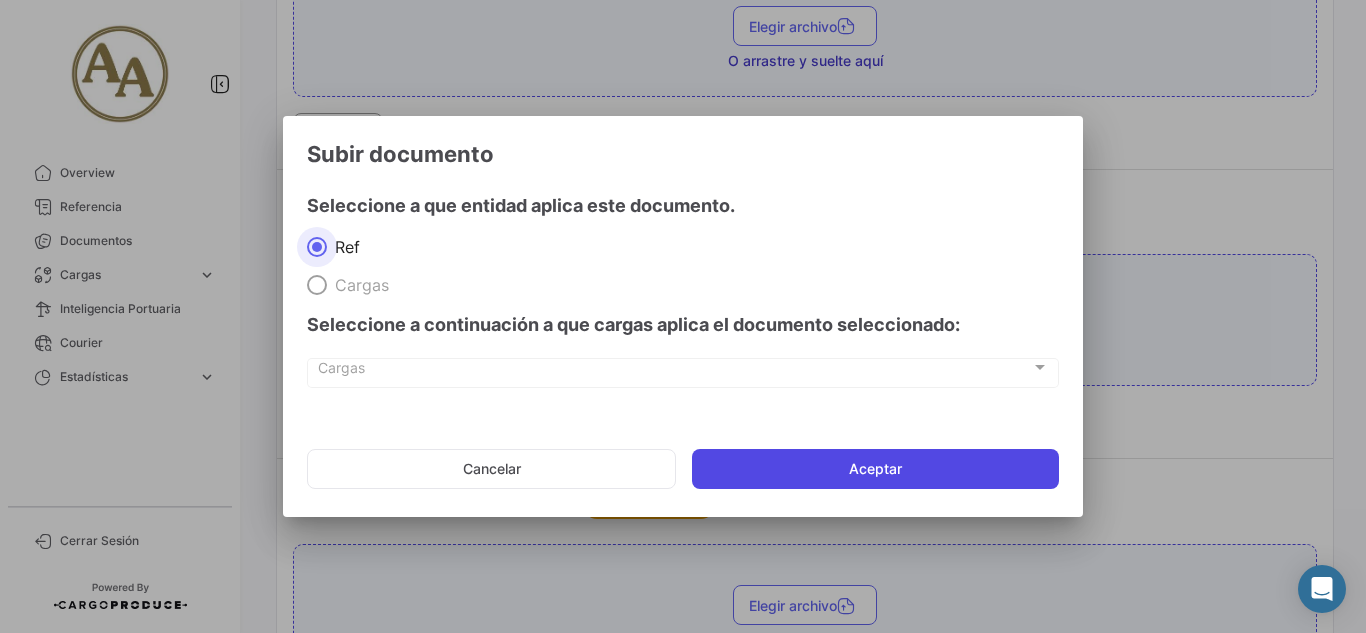 click on "Aceptar" 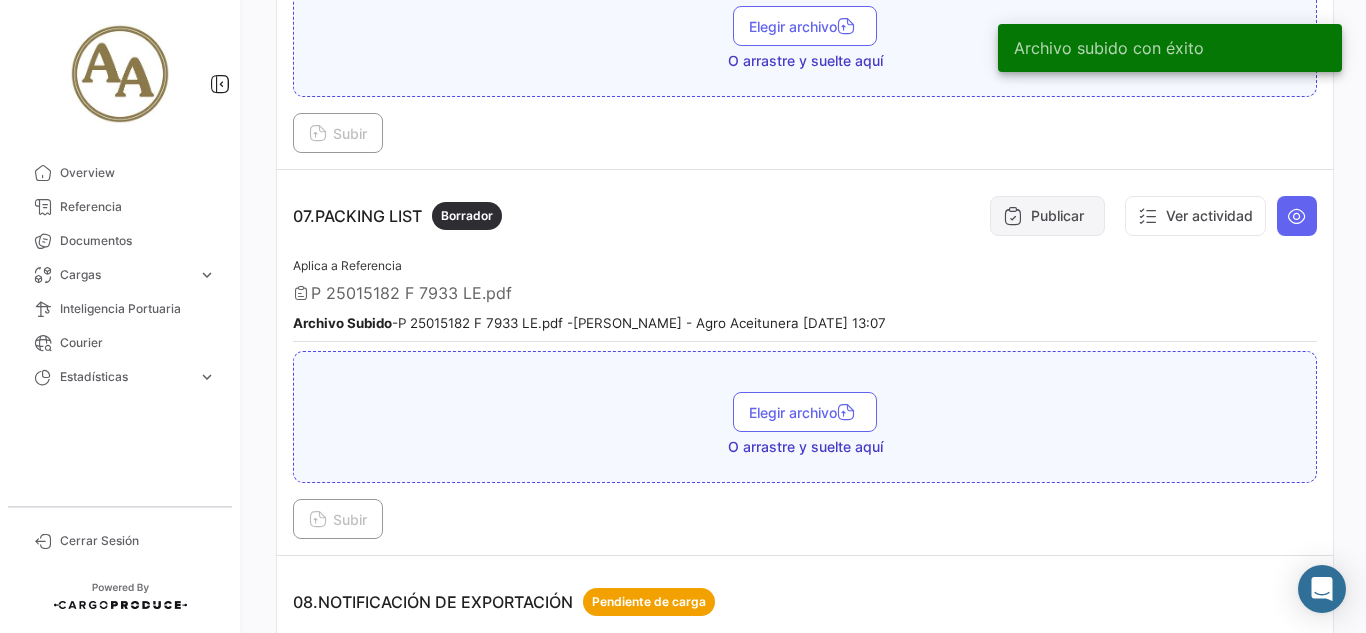 click on "Publicar" at bounding box center (1047, 216) 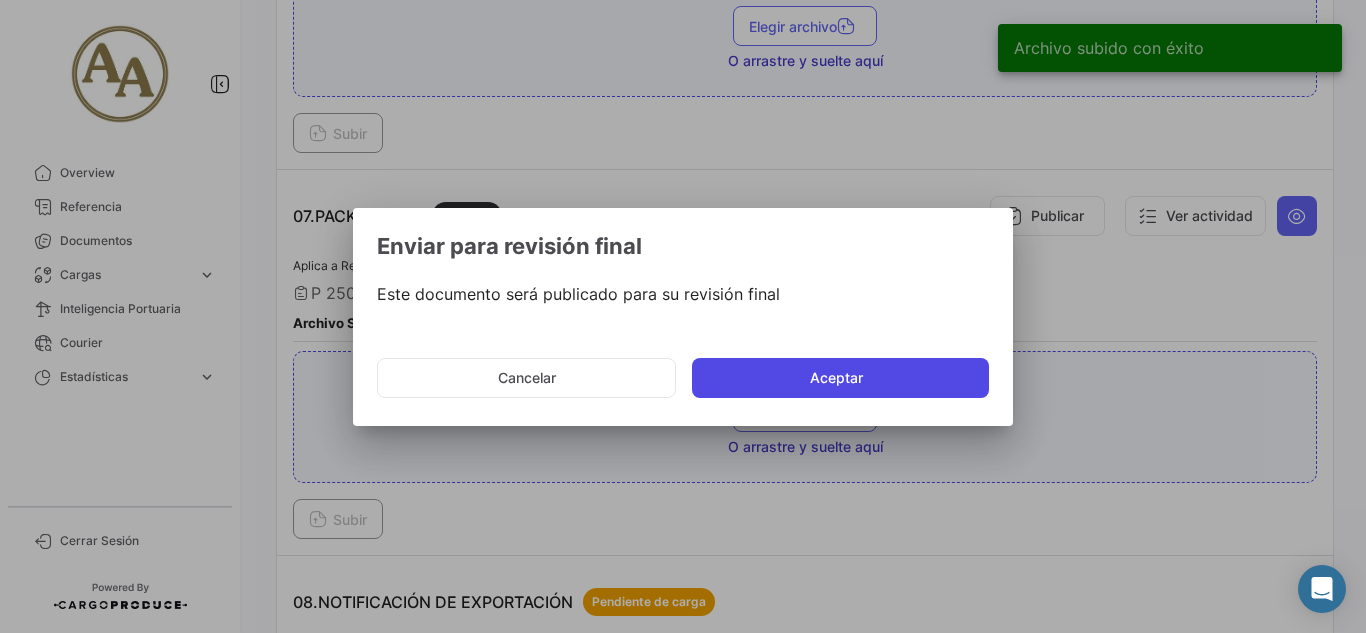 click on "Aceptar" 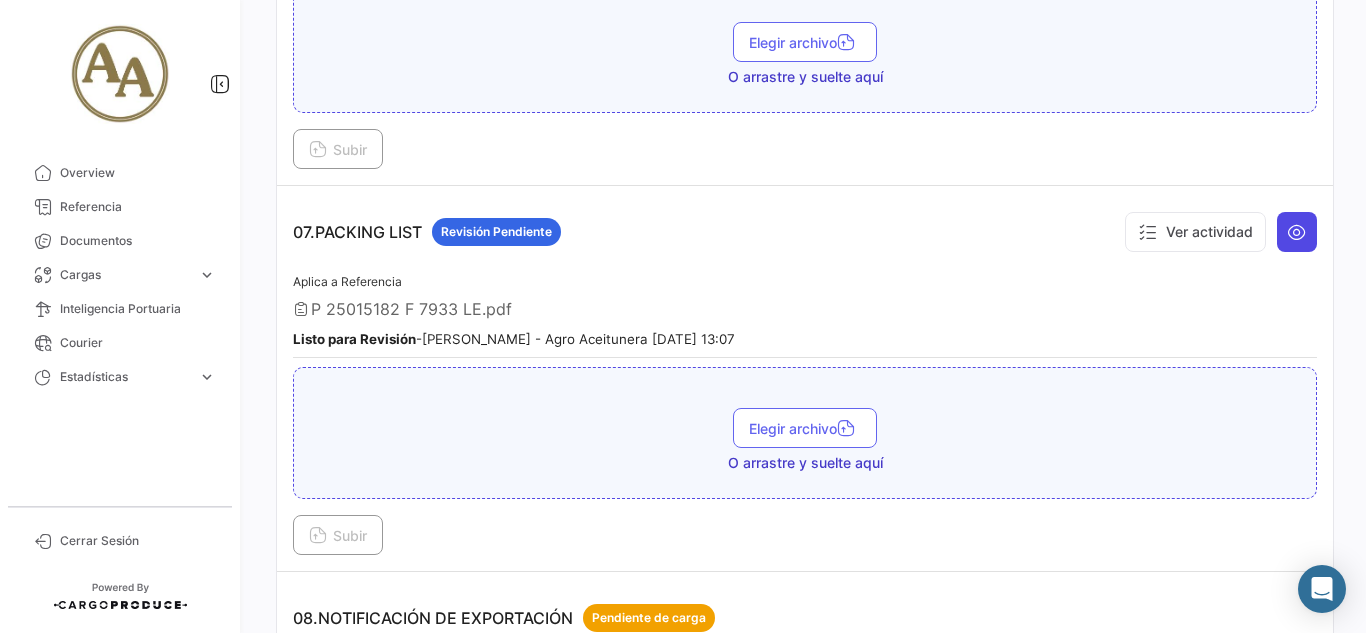 click at bounding box center (1297, 232) 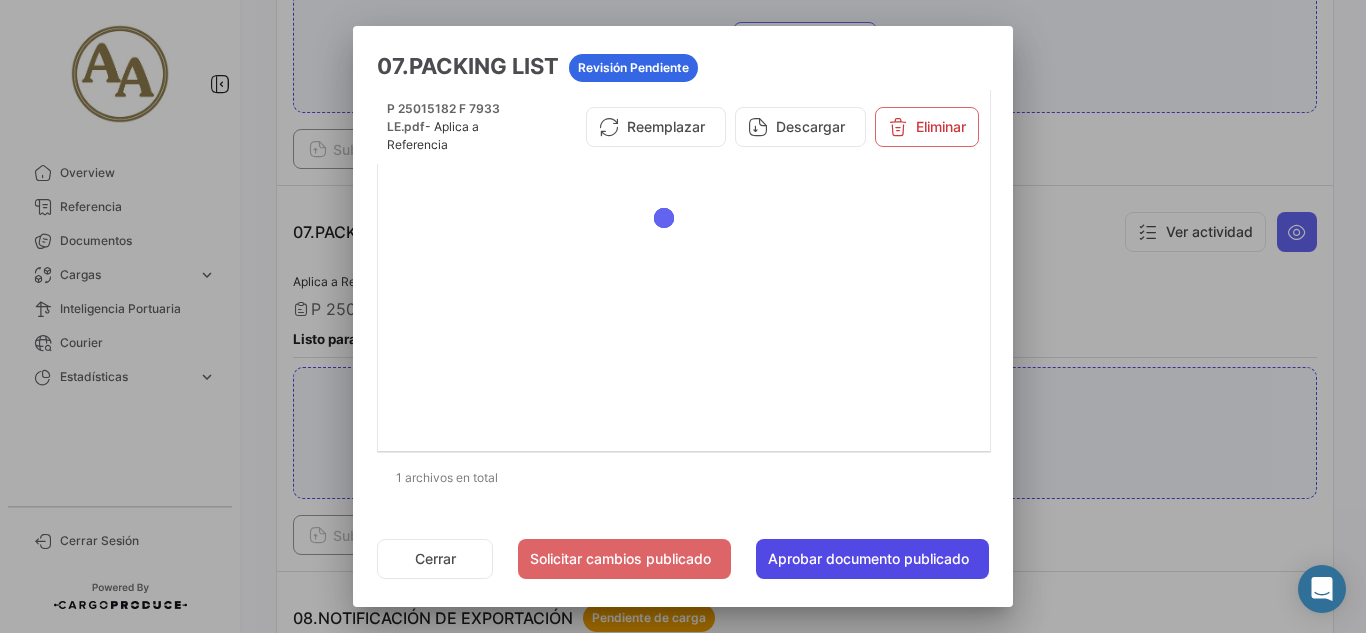 click on "Aprobar documento publicado" 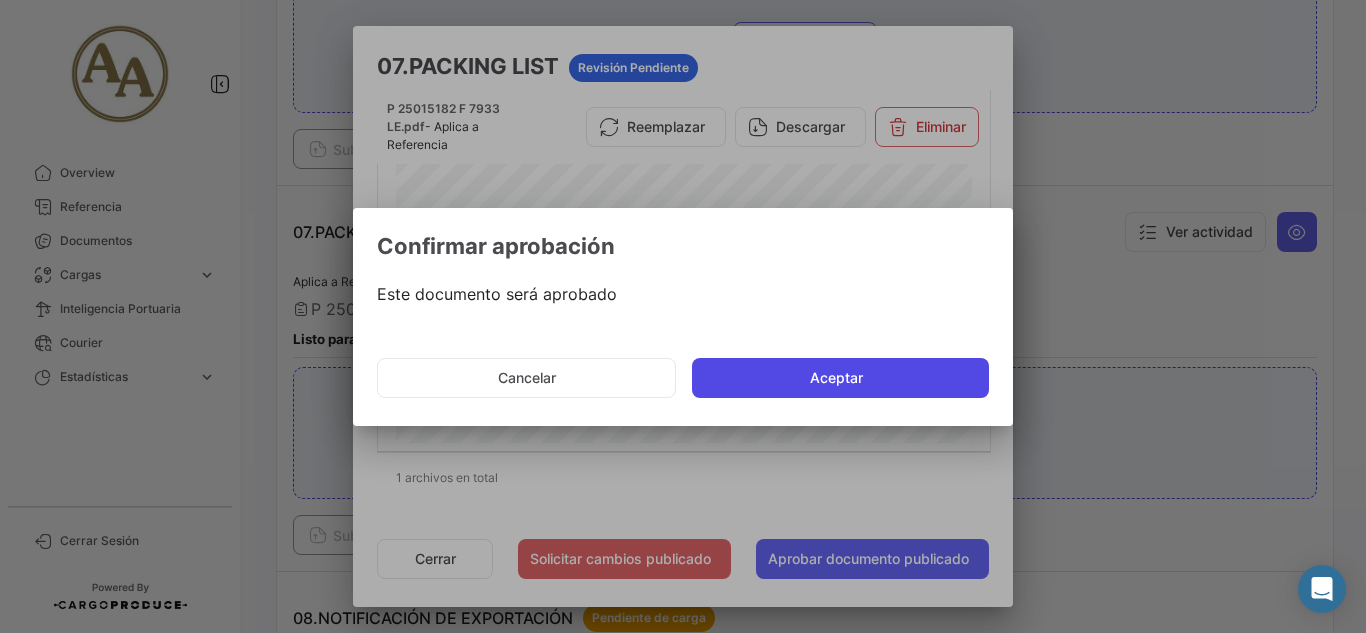click on "Aceptar" 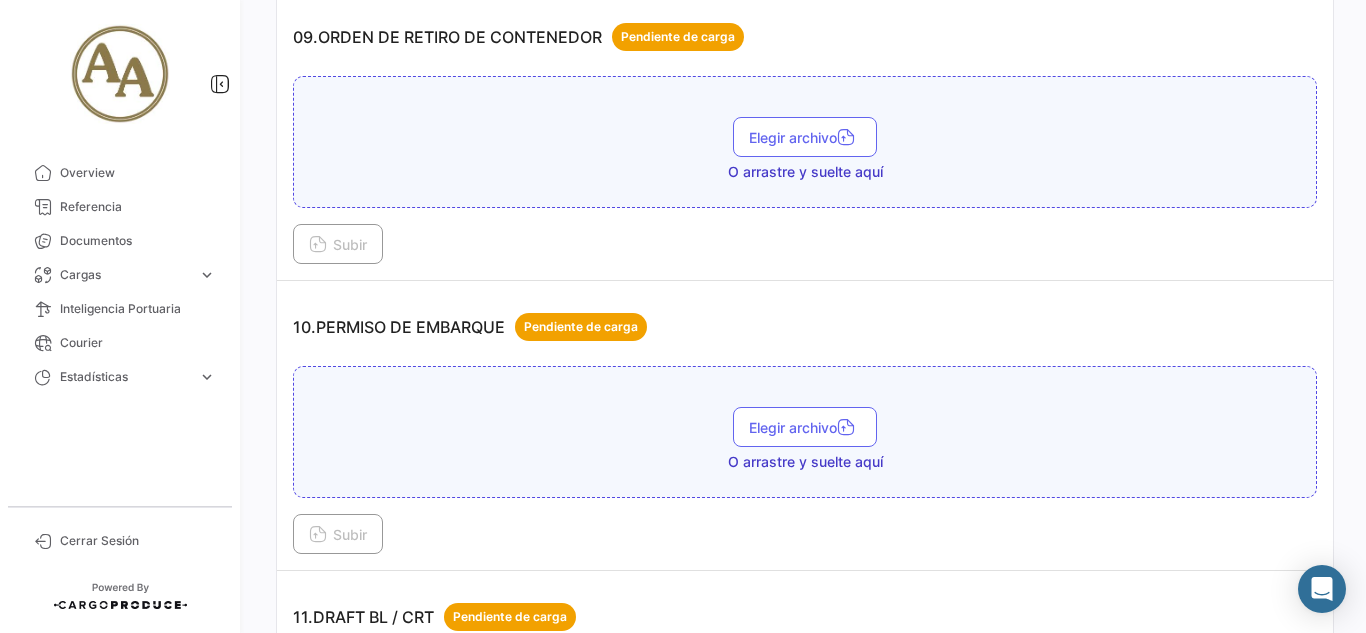 scroll, scrollTop: 3500, scrollLeft: 0, axis: vertical 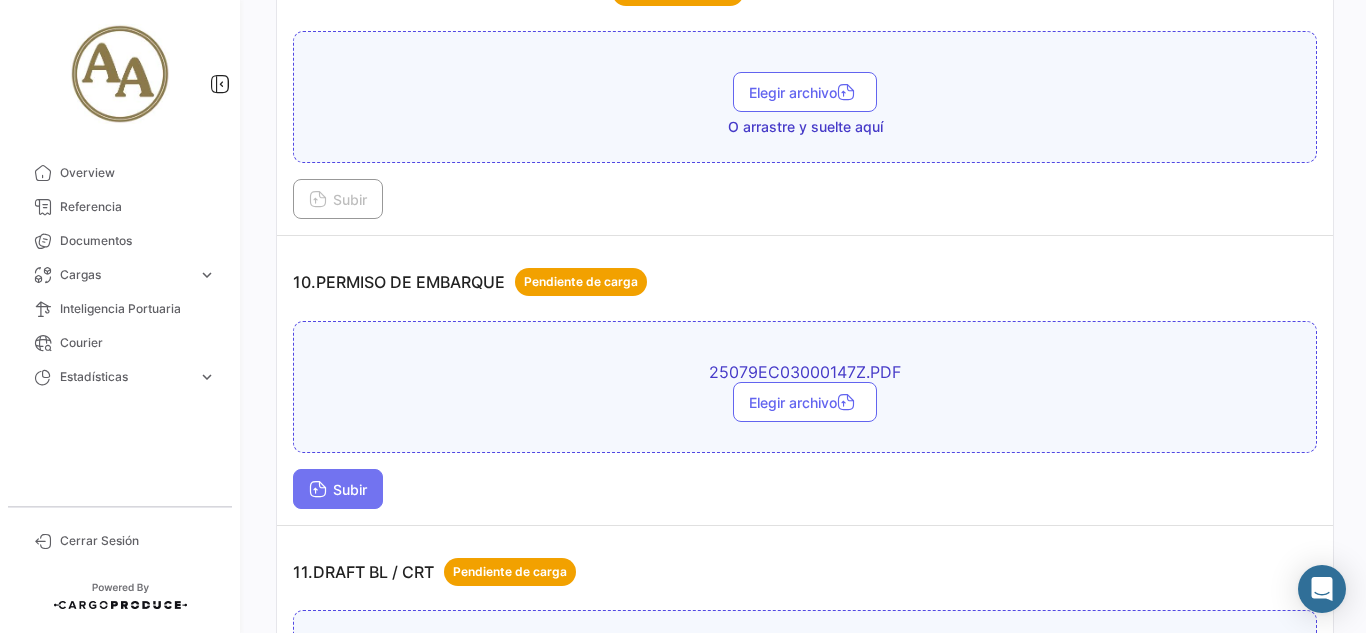 click on "Subir" at bounding box center [338, 489] 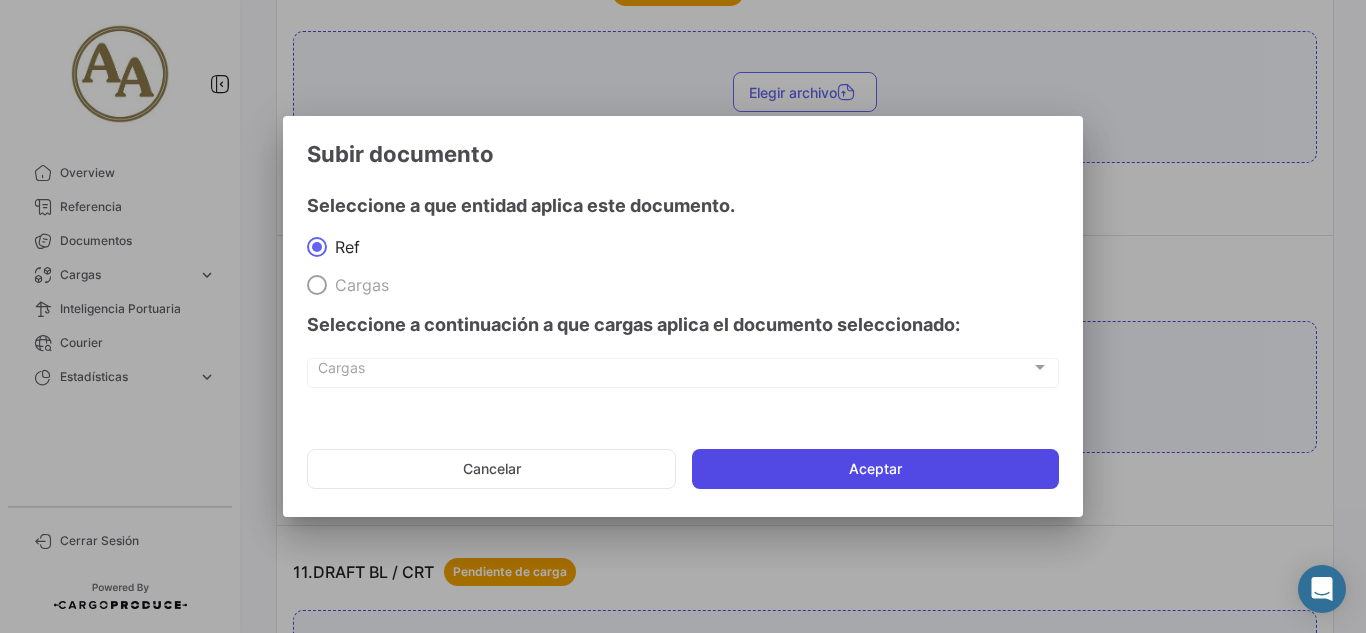 click on "Aceptar" 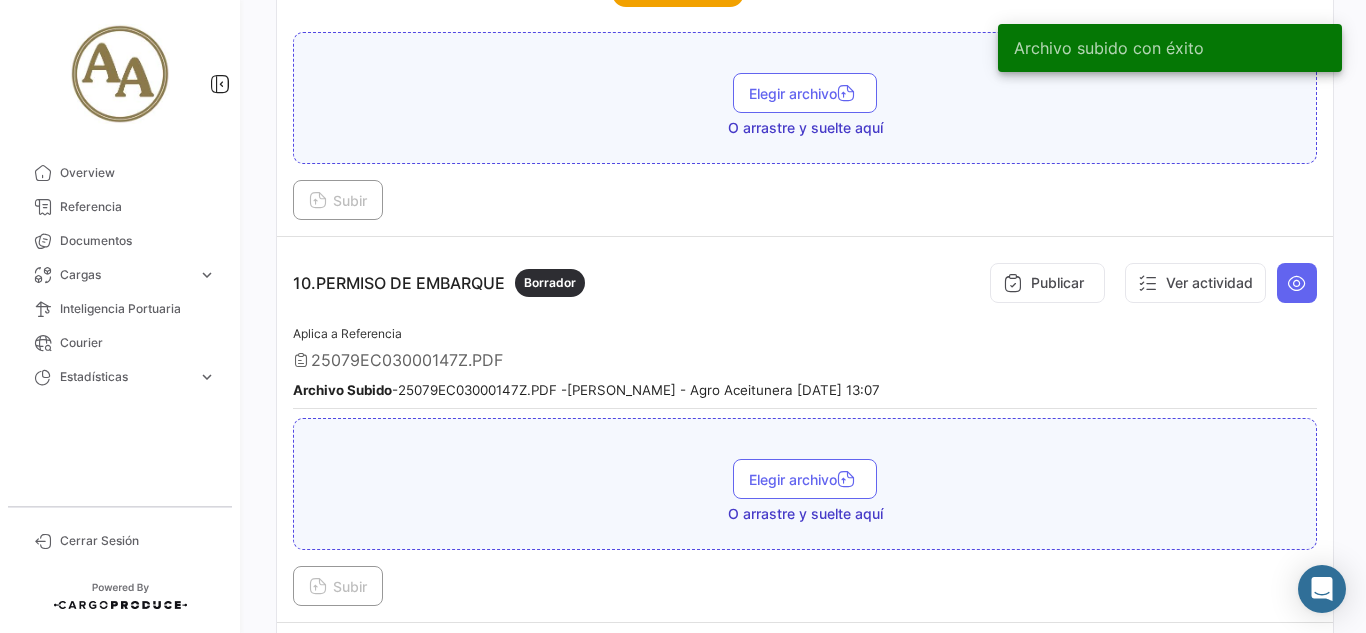 scroll, scrollTop: 3500, scrollLeft: 0, axis: vertical 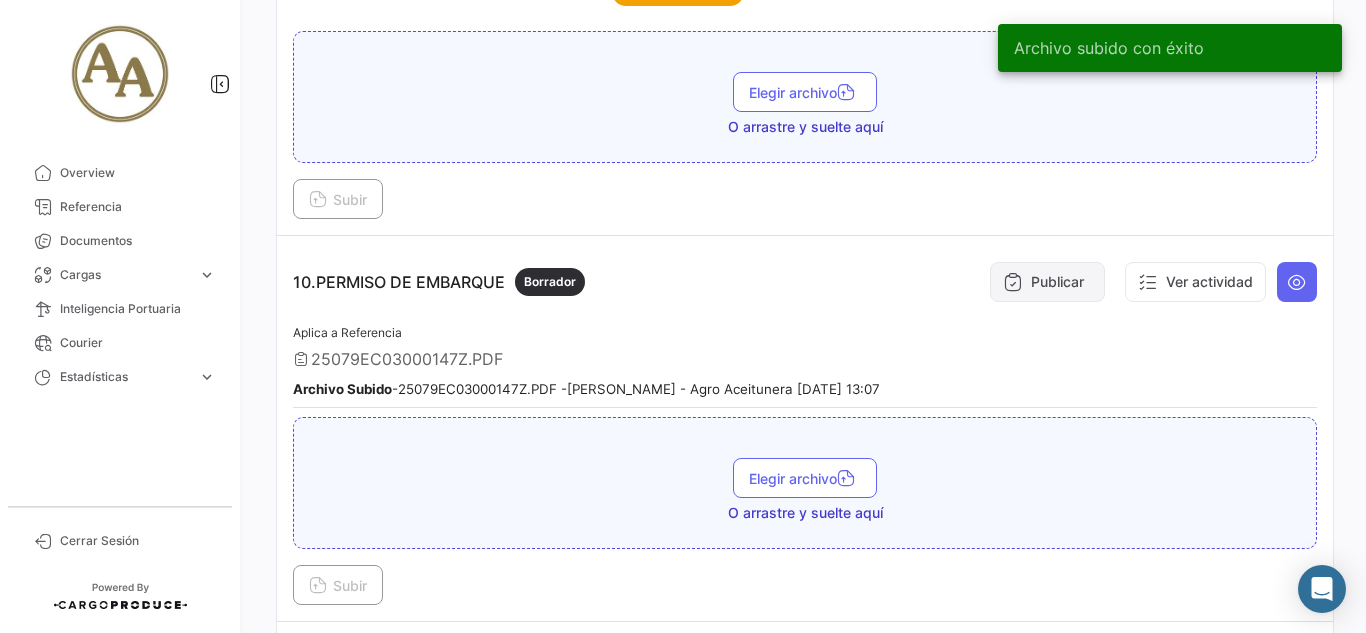click on "Publicar" at bounding box center (1047, 282) 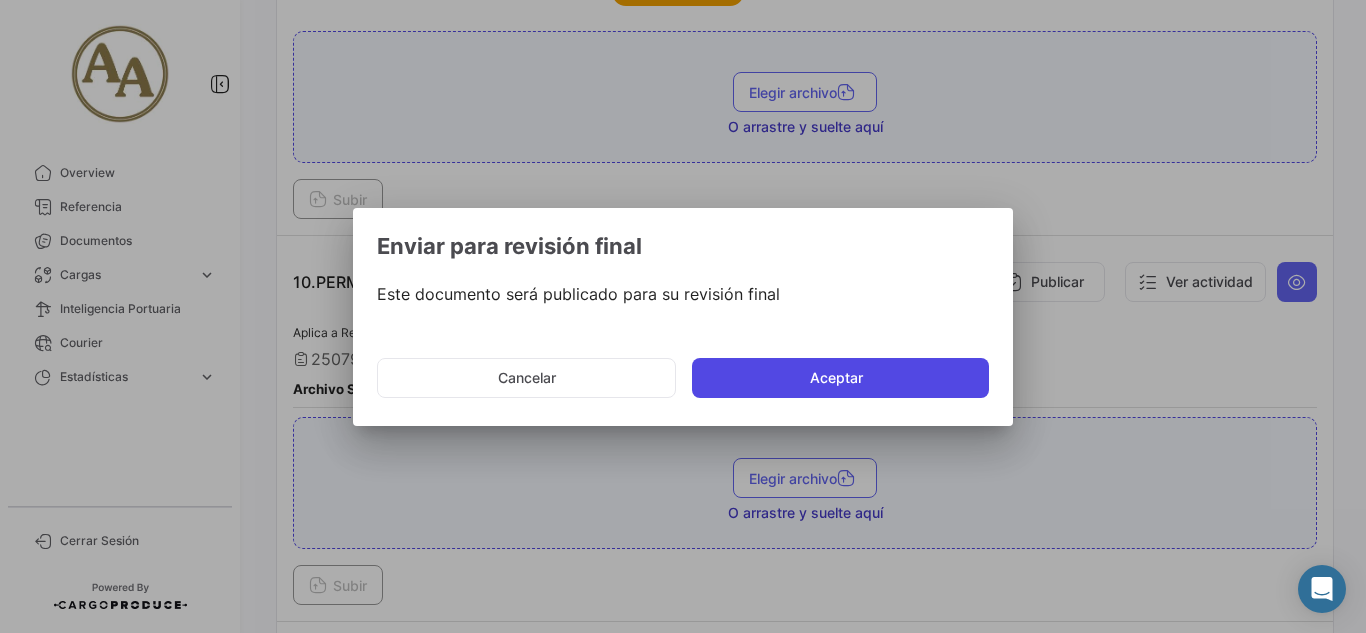 click on "Aceptar" 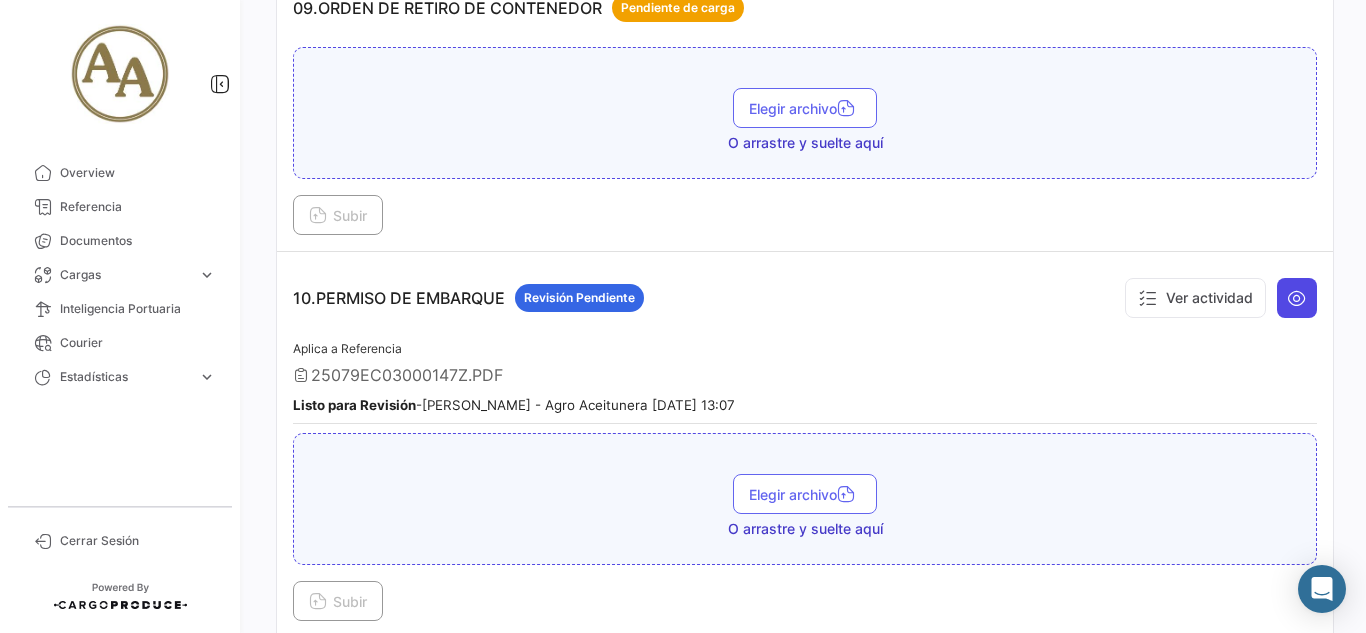 click at bounding box center [1297, 298] 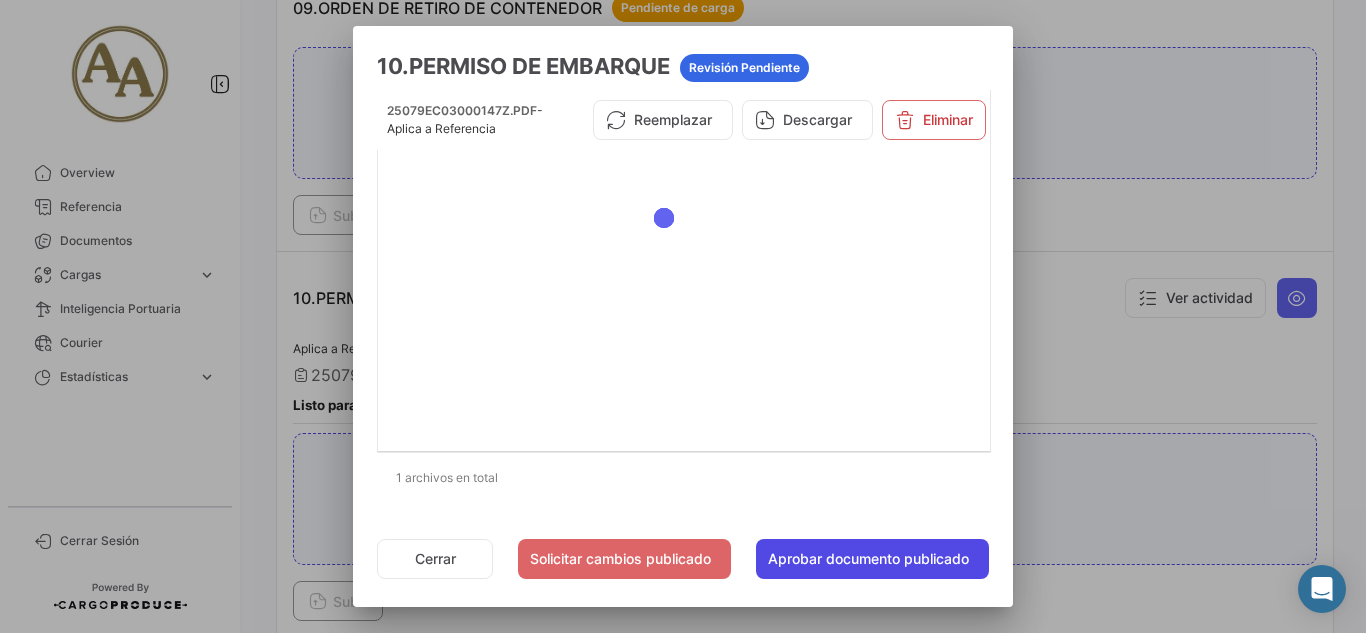 click on "Aprobar documento publicado" 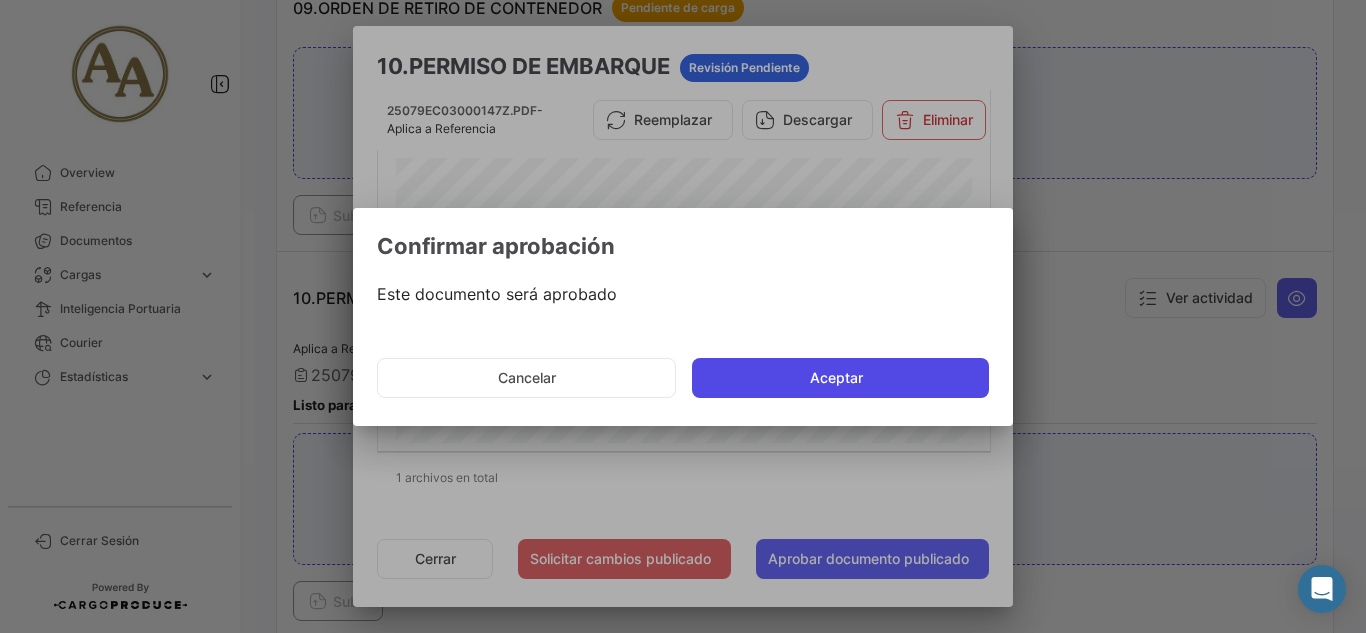 click on "Aceptar" 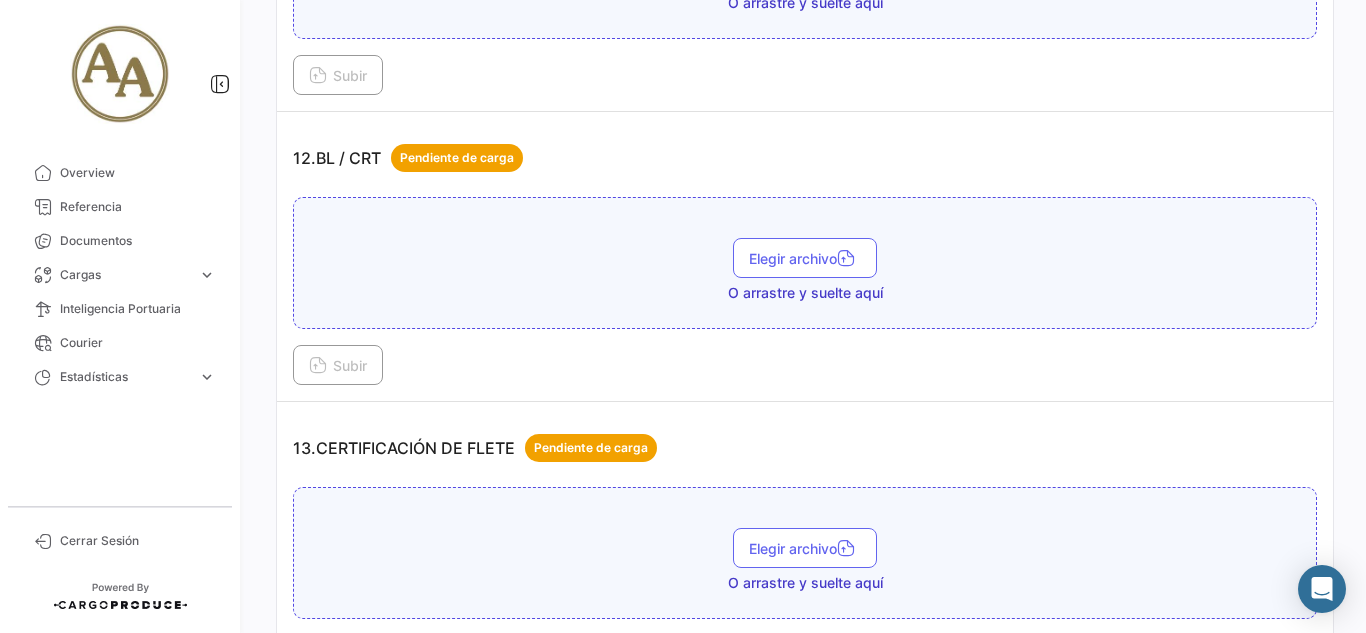 scroll, scrollTop: 4400, scrollLeft: 0, axis: vertical 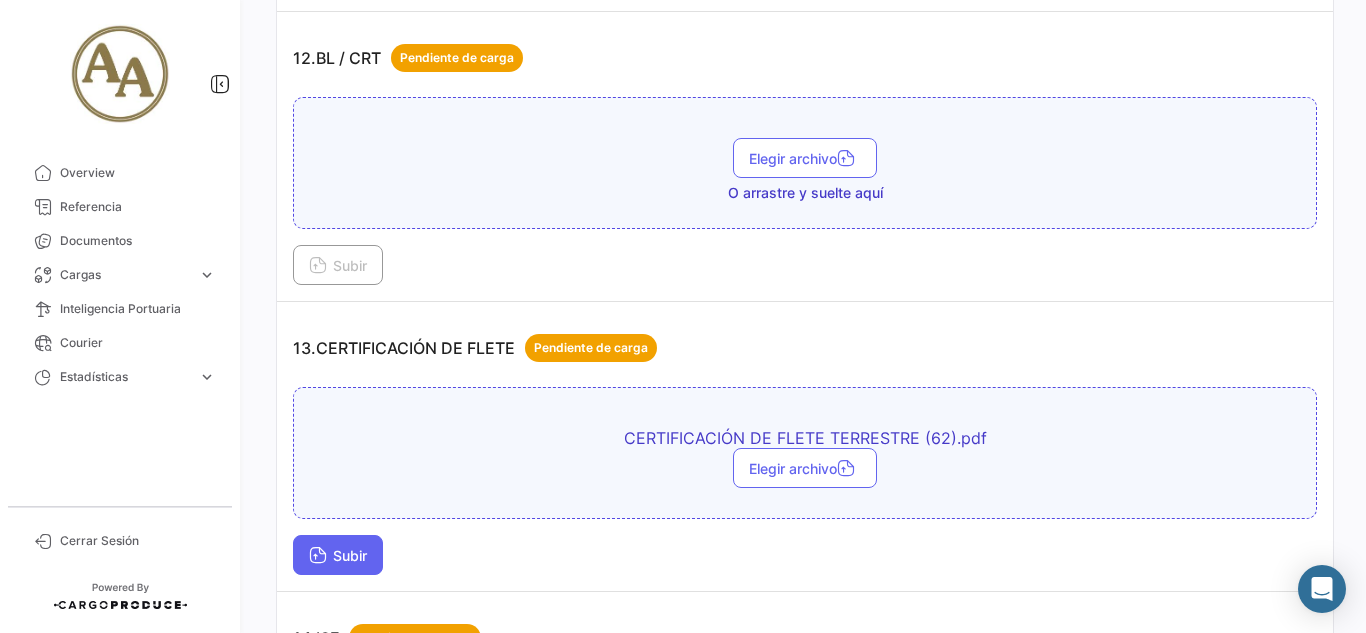 click on "Subir" at bounding box center [338, 555] 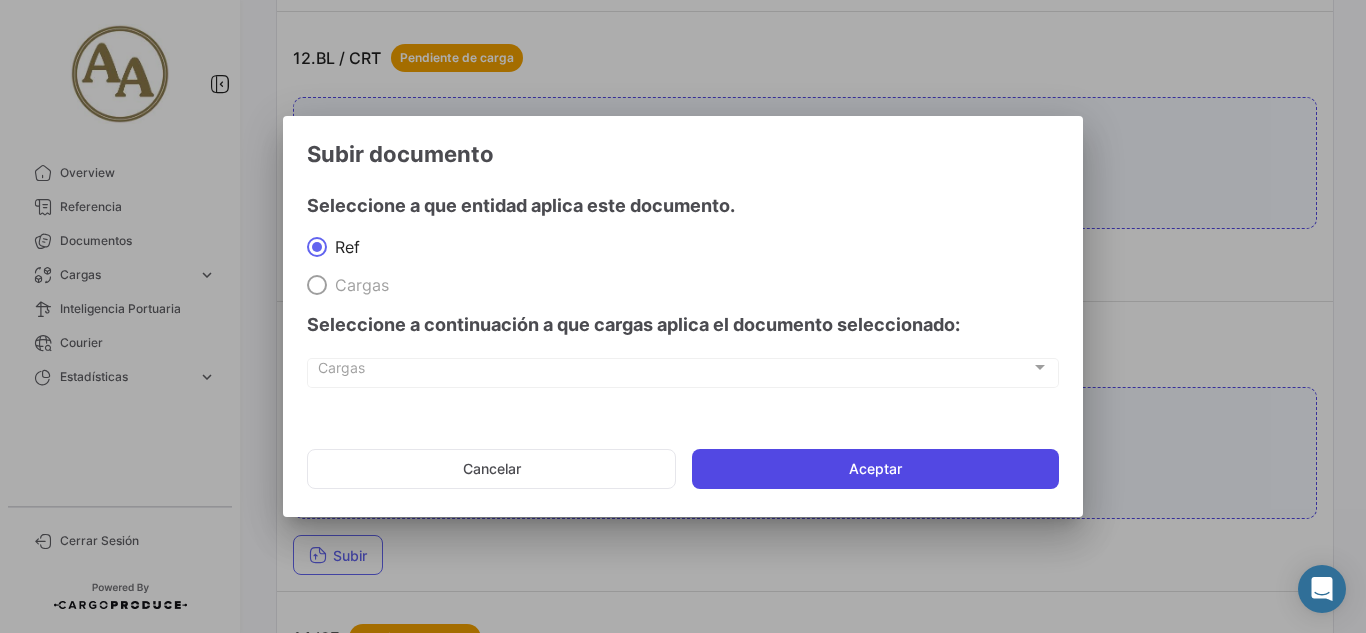 click on "Aceptar" 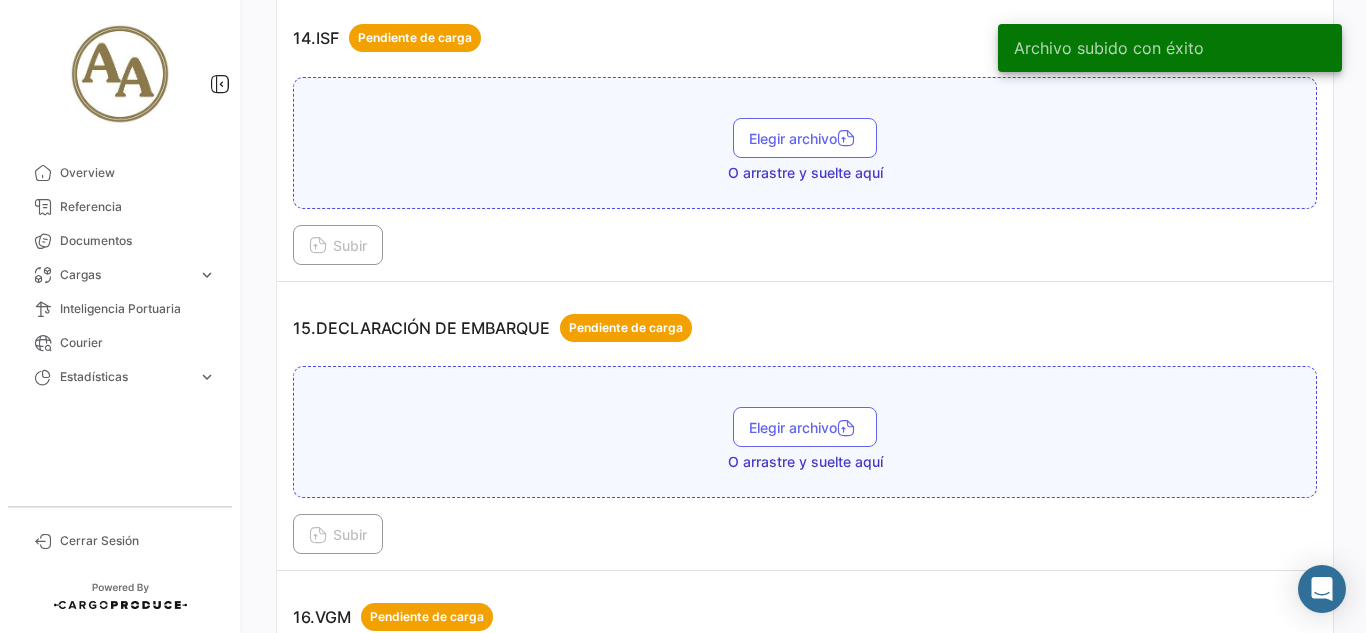 scroll, scrollTop: 5100, scrollLeft: 0, axis: vertical 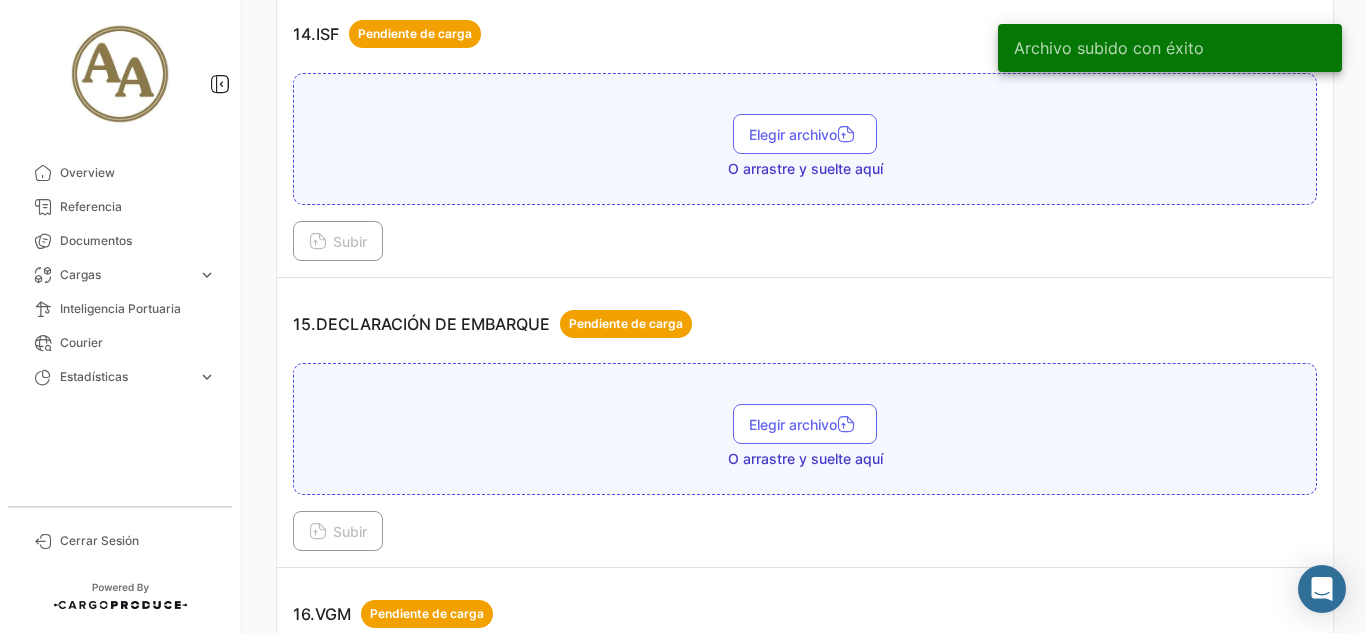 click on "15.DECLARACIÓN DE EMBARQUE    Pendiente de carga" at bounding box center (492, 324) 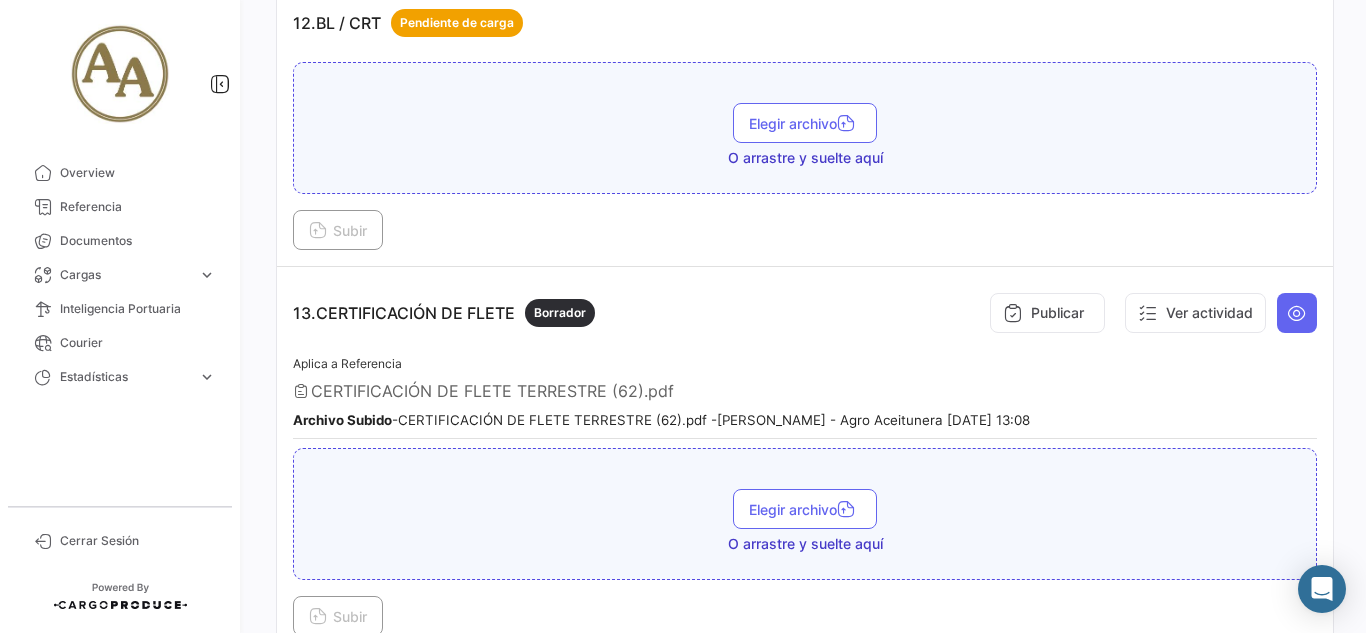 scroll, scrollTop: 4400, scrollLeft: 0, axis: vertical 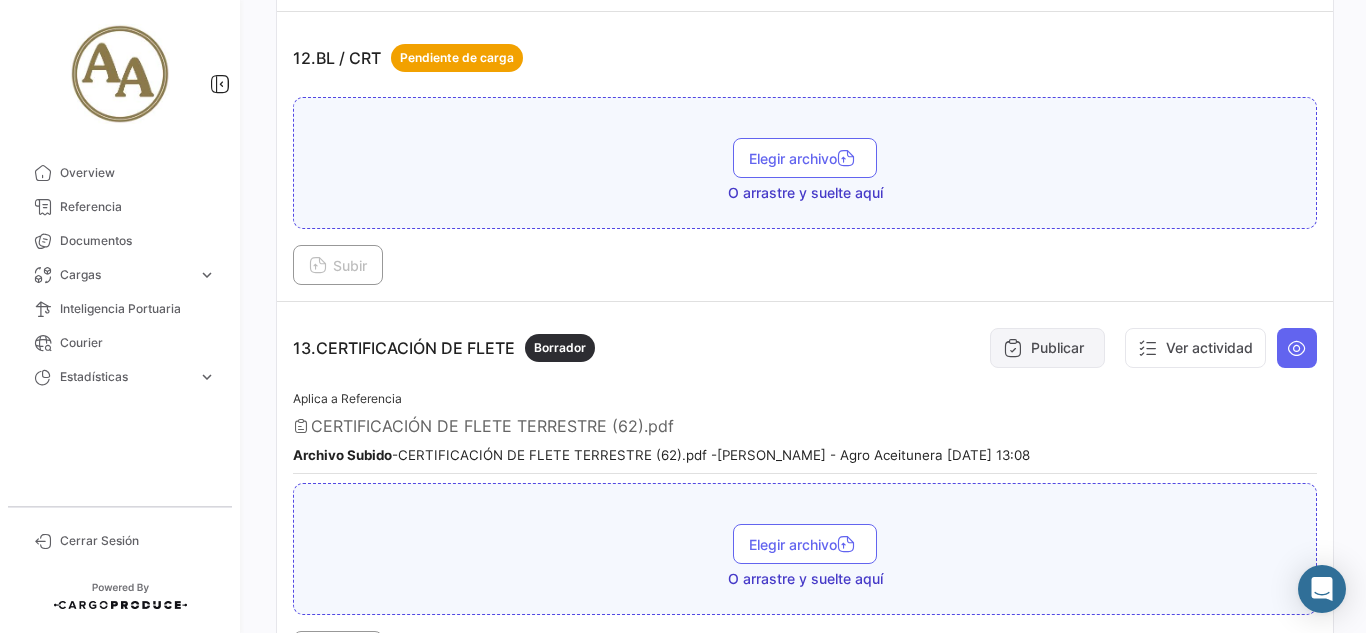 click on "Publicar" at bounding box center [1047, 348] 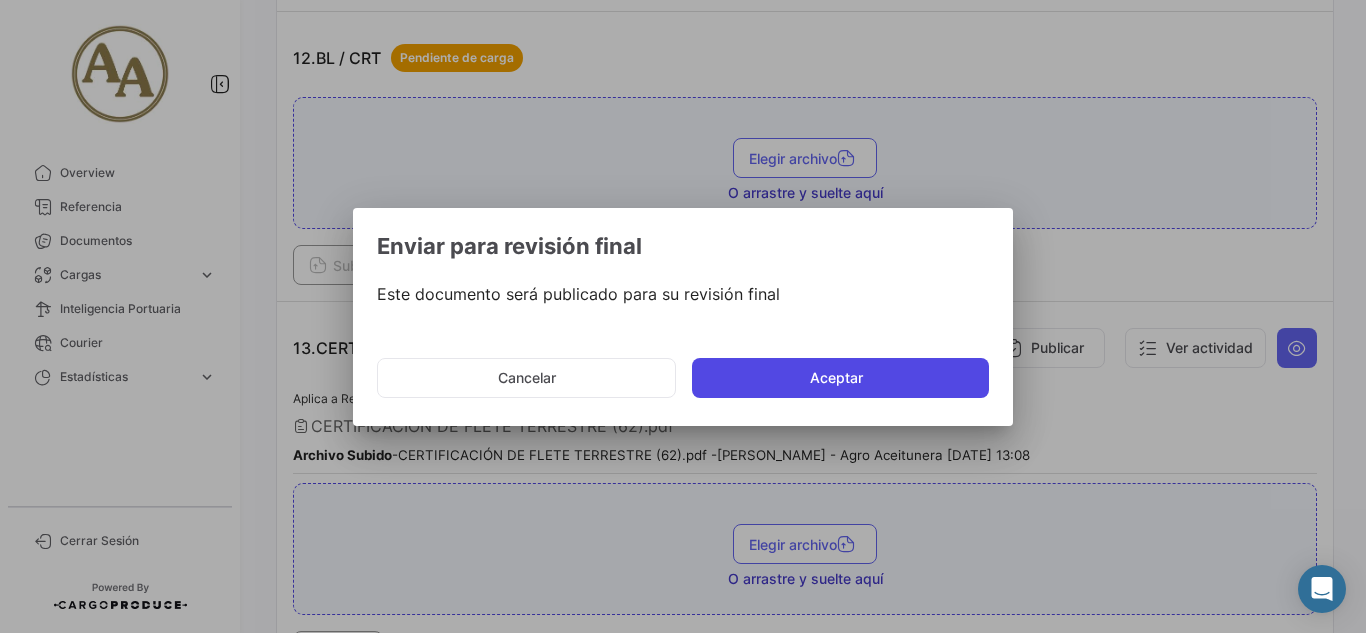 click on "Aceptar" 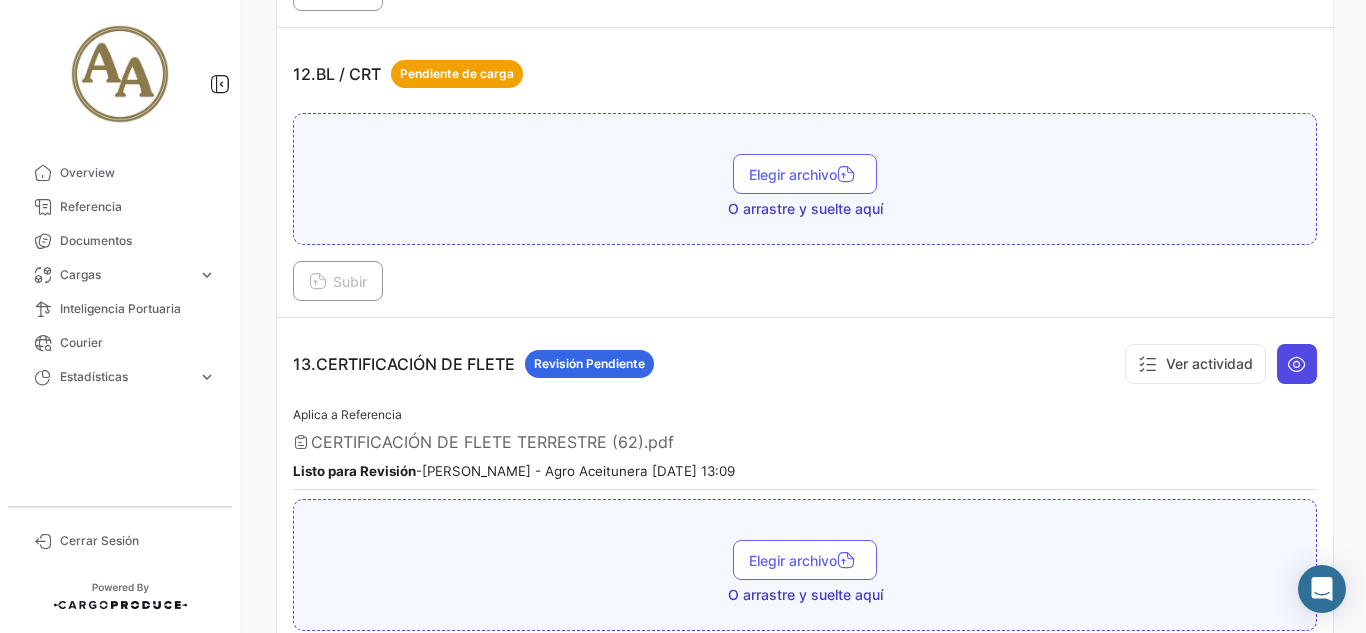 click at bounding box center [1297, 364] 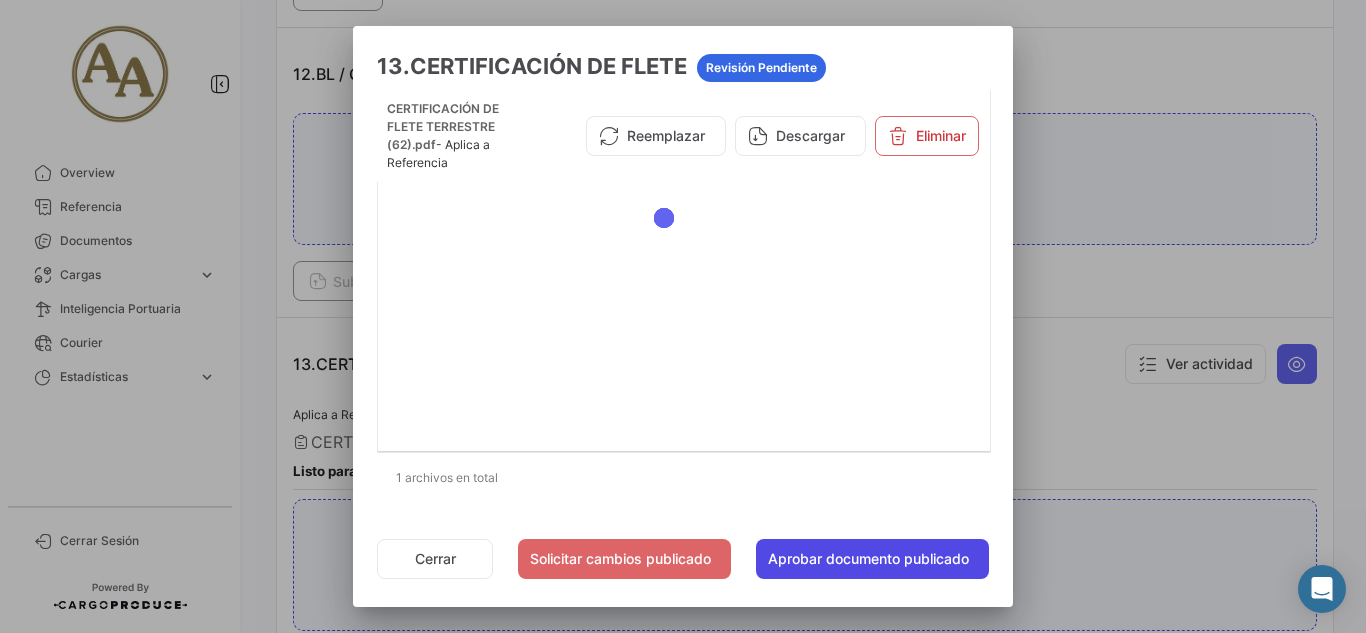 click on "Aprobar documento publicado" 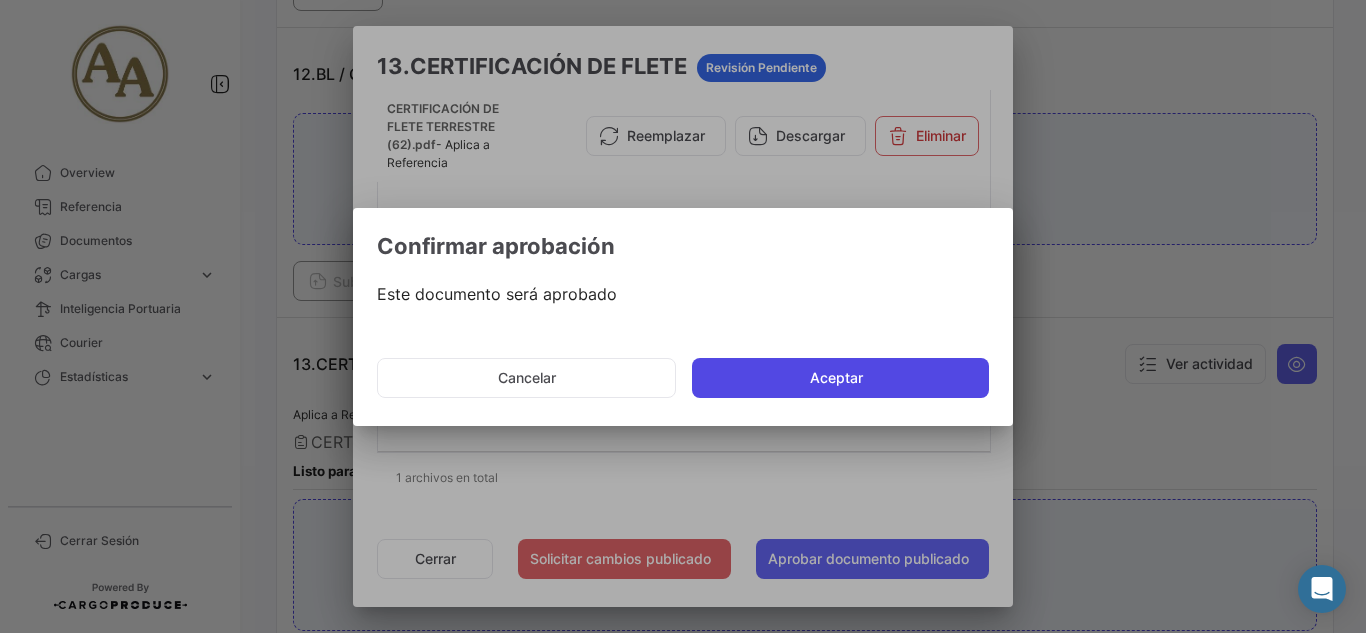 click on "Aceptar" 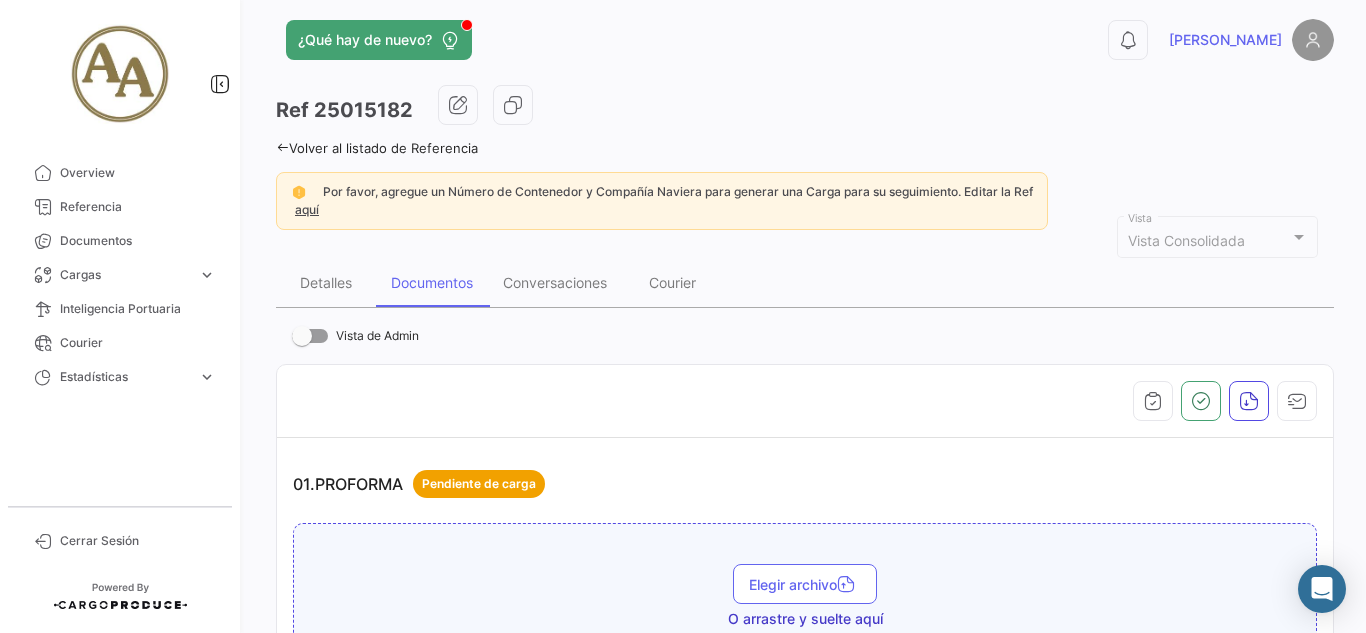 scroll, scrollTop: 0, scrollLeft: 0, axis: both 